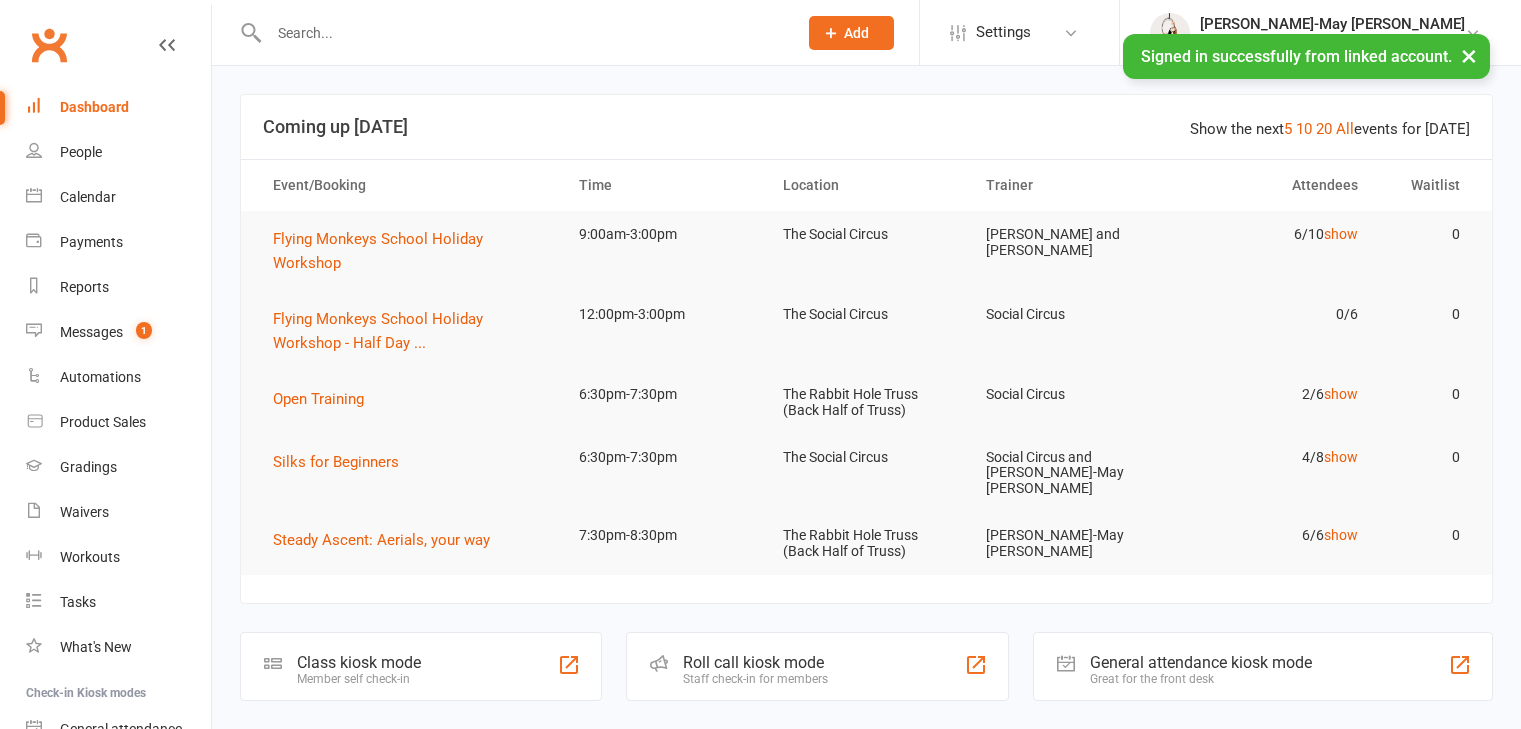 scroll, scrollTop: 0, scrollLeft: 0, axis: both 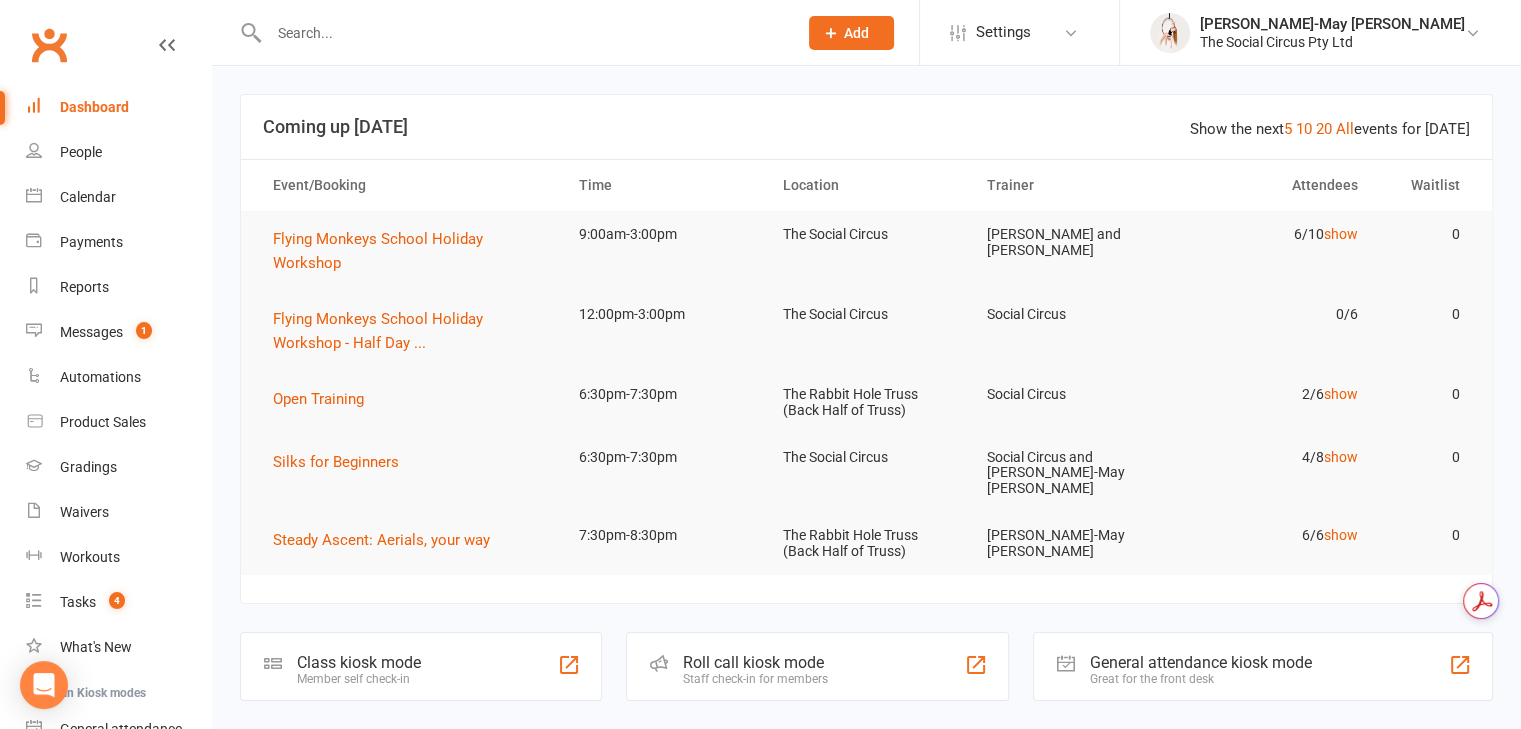 click at bounding box center (511, 32) 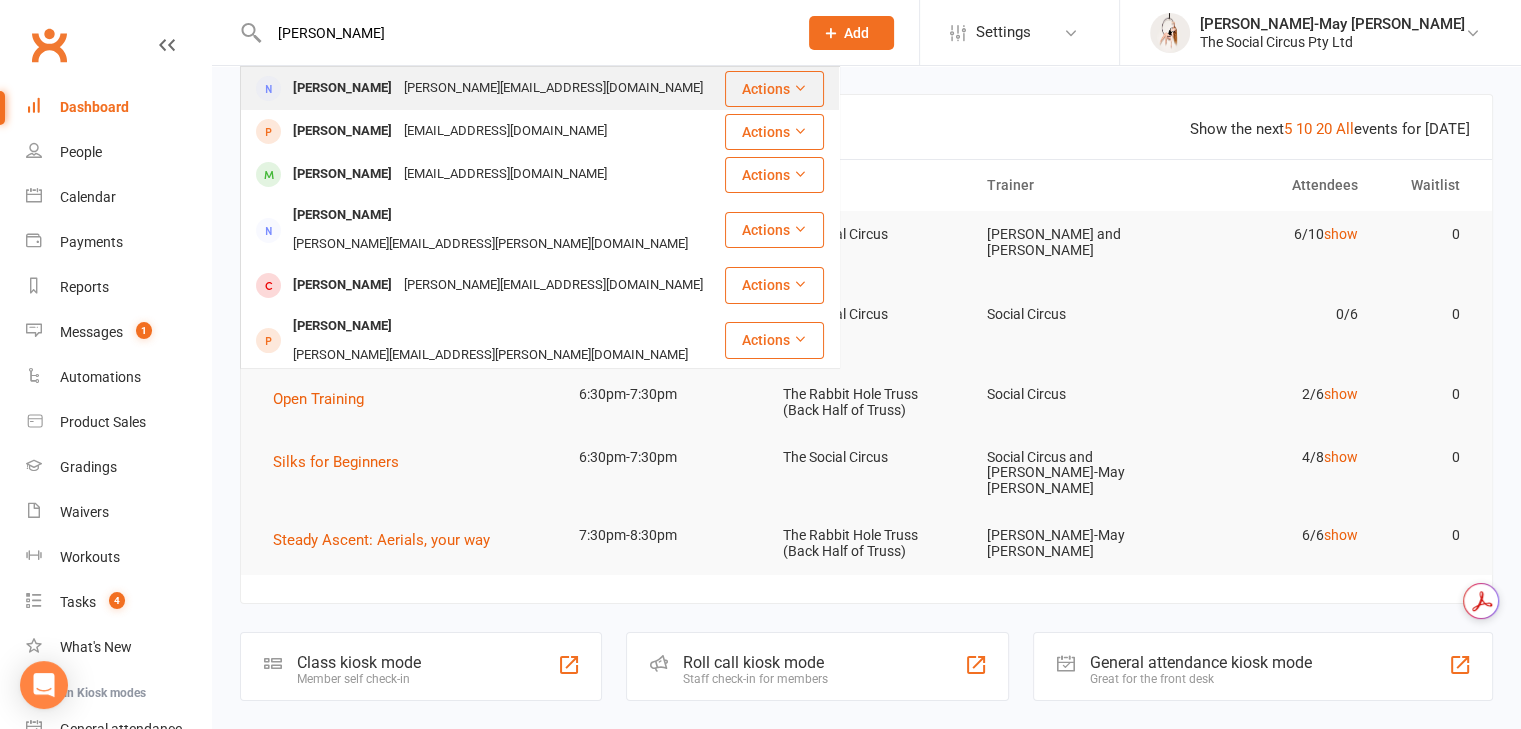 type on "[PERSON_NAME]" 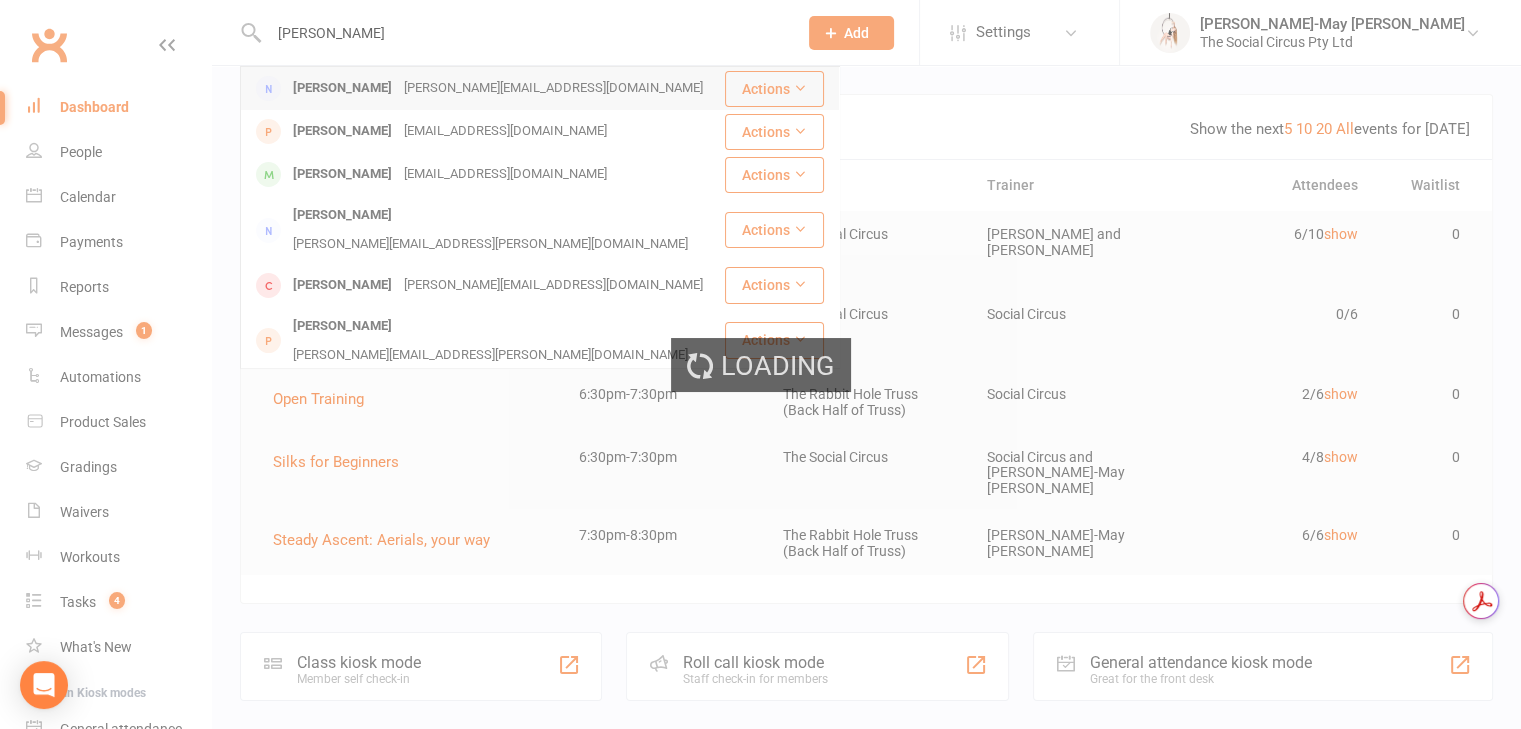 type 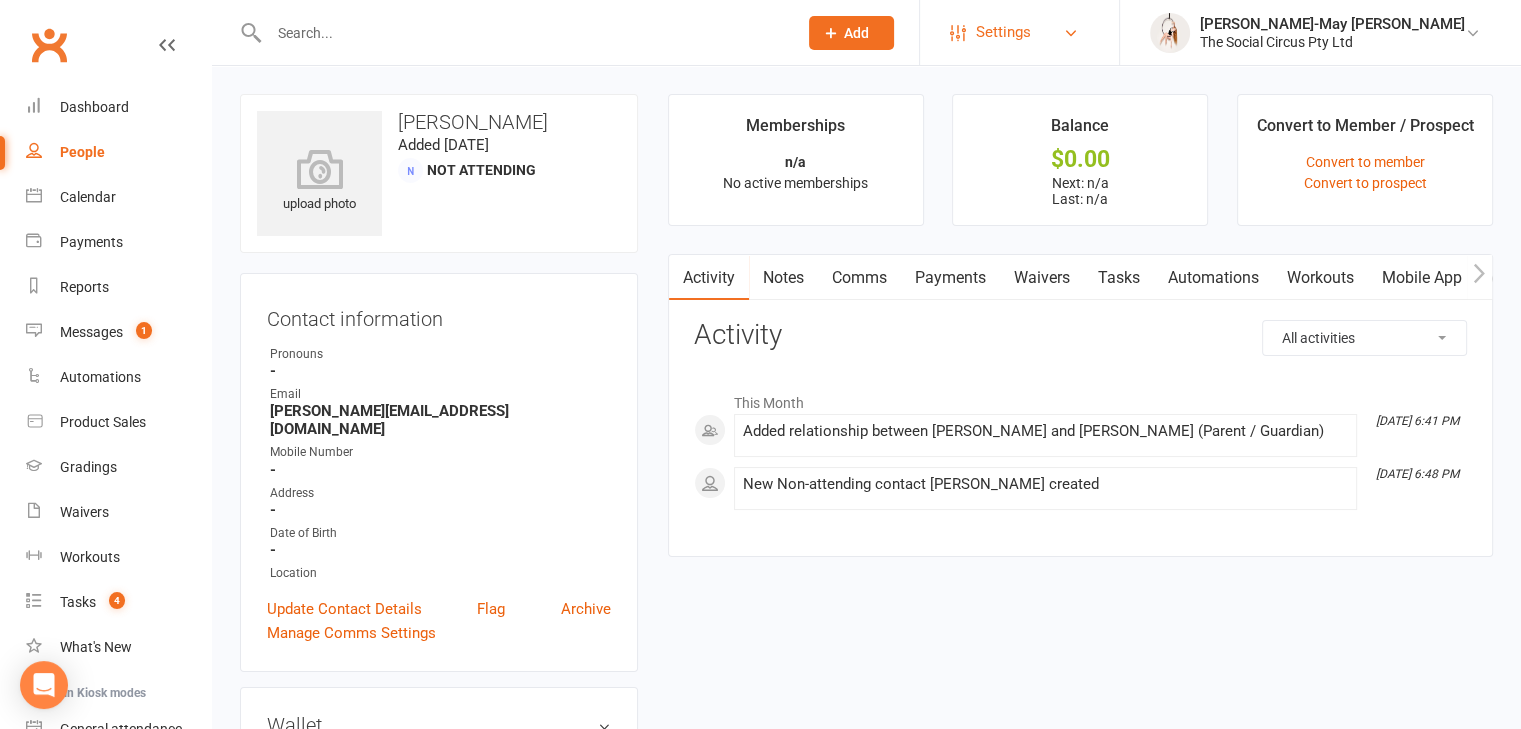 click on "Settings" at bounding box center [1003, 32] 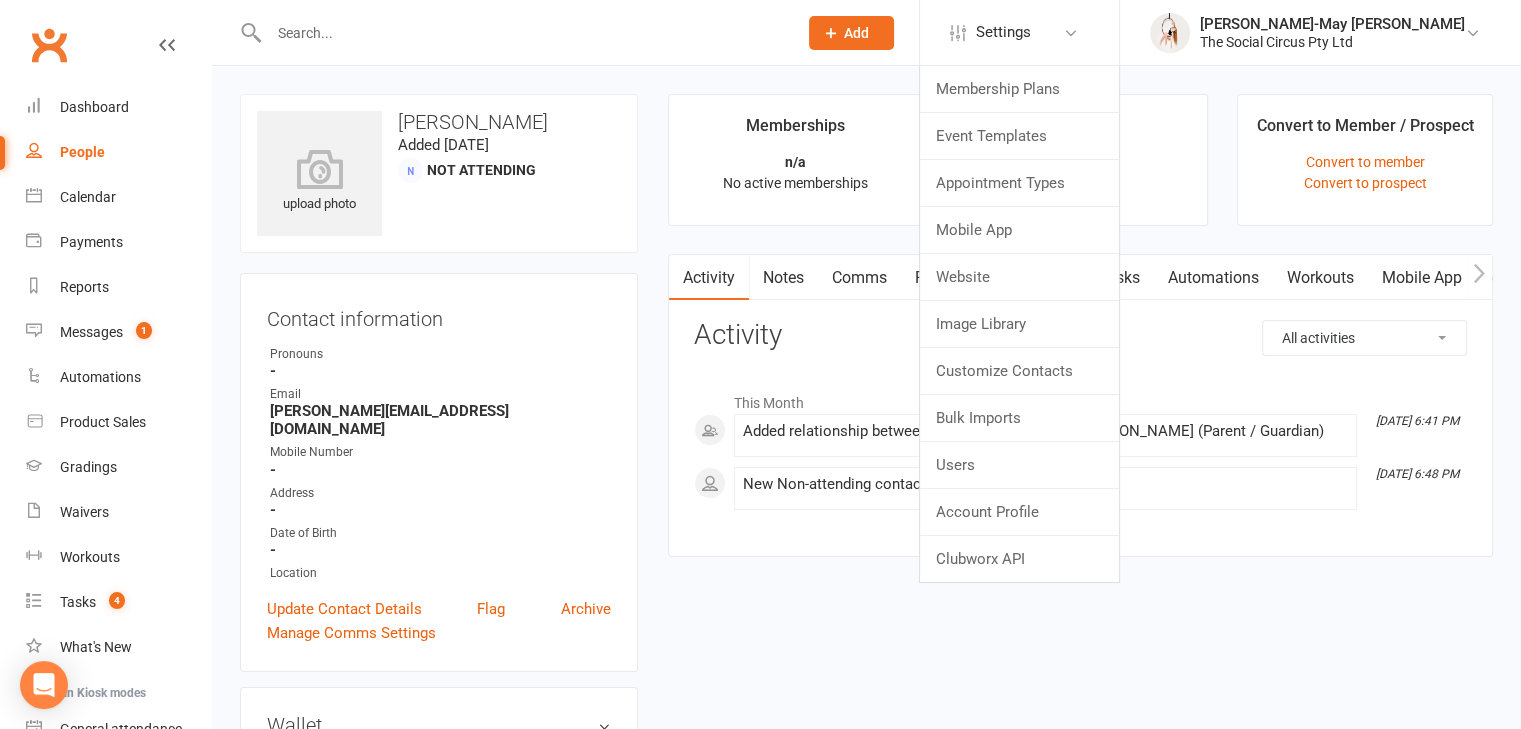 click on "Add" 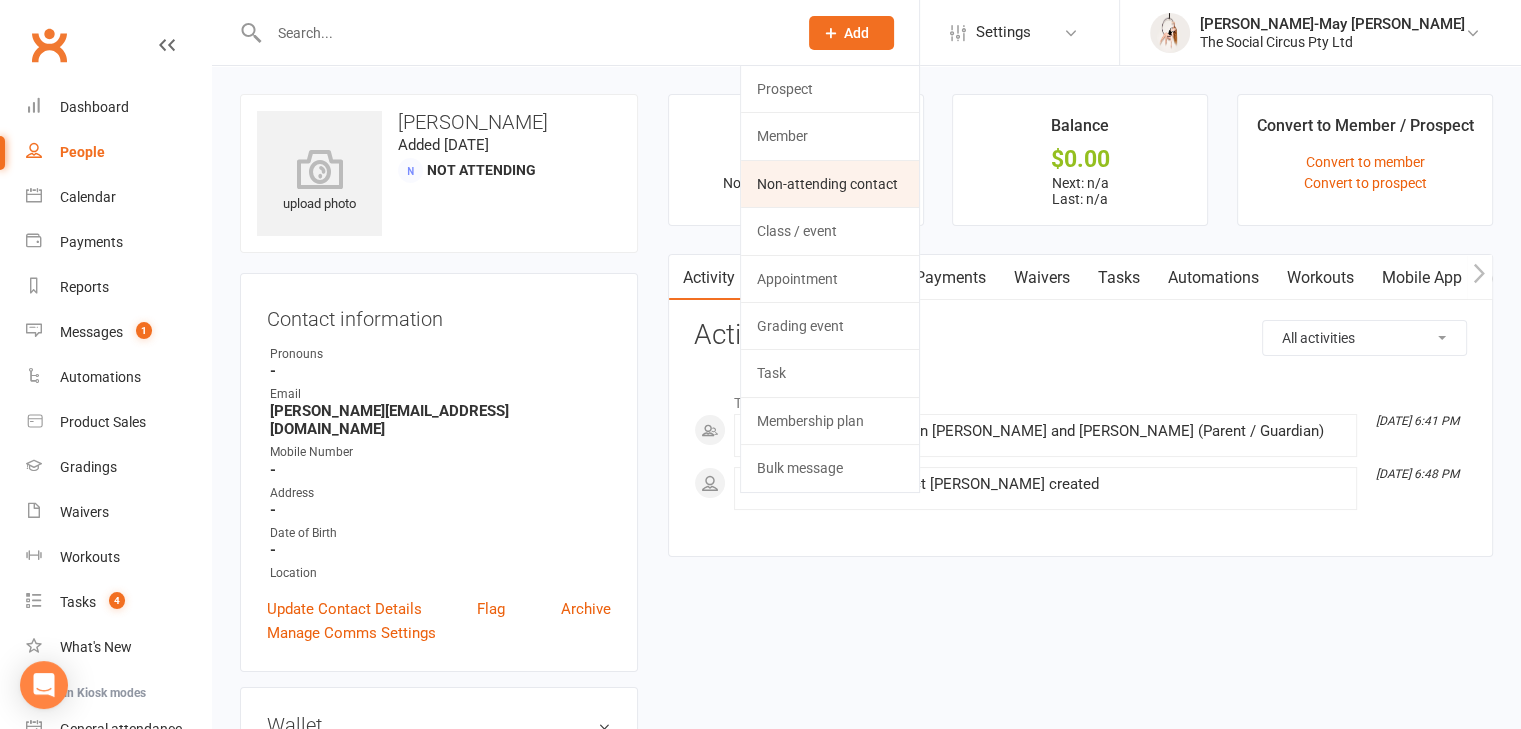 click on "Non-attending contact" 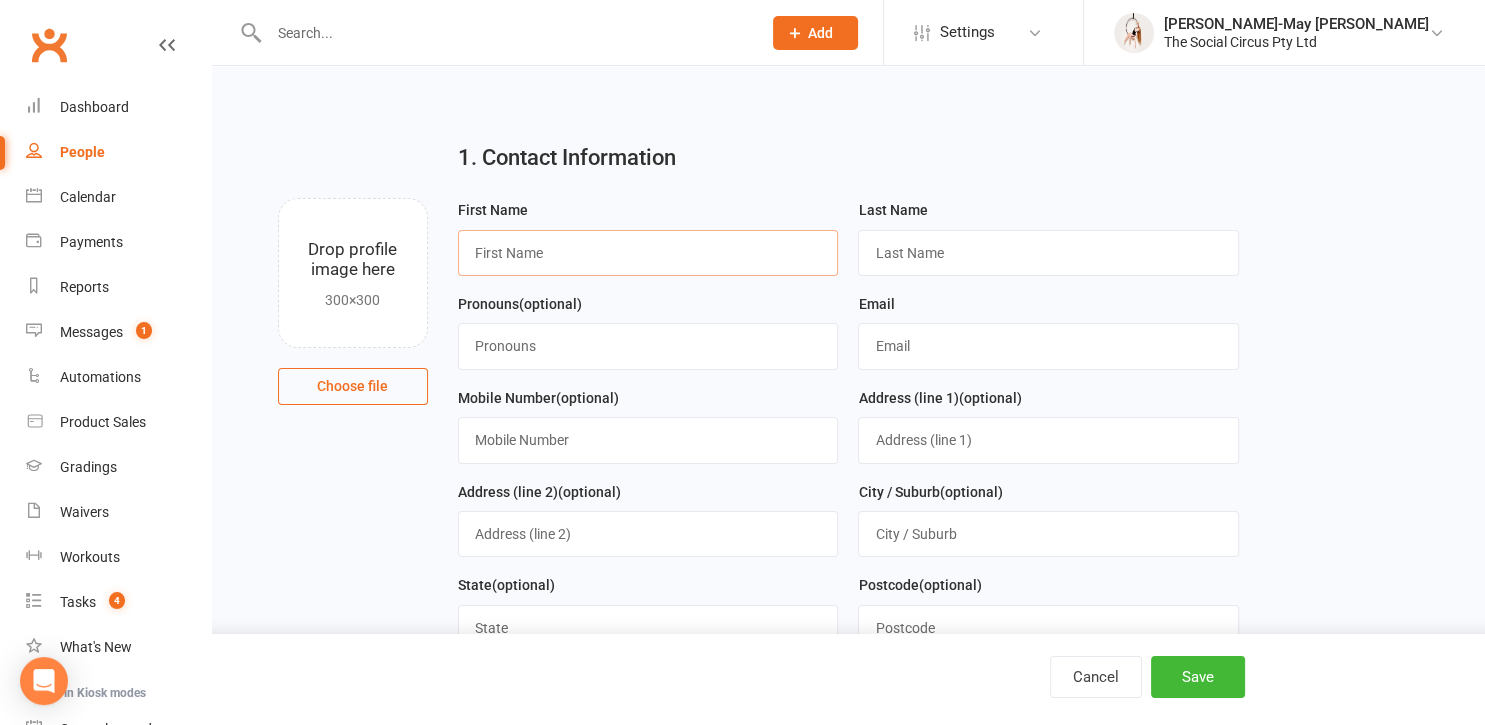 click at bounding box center [648, 253] 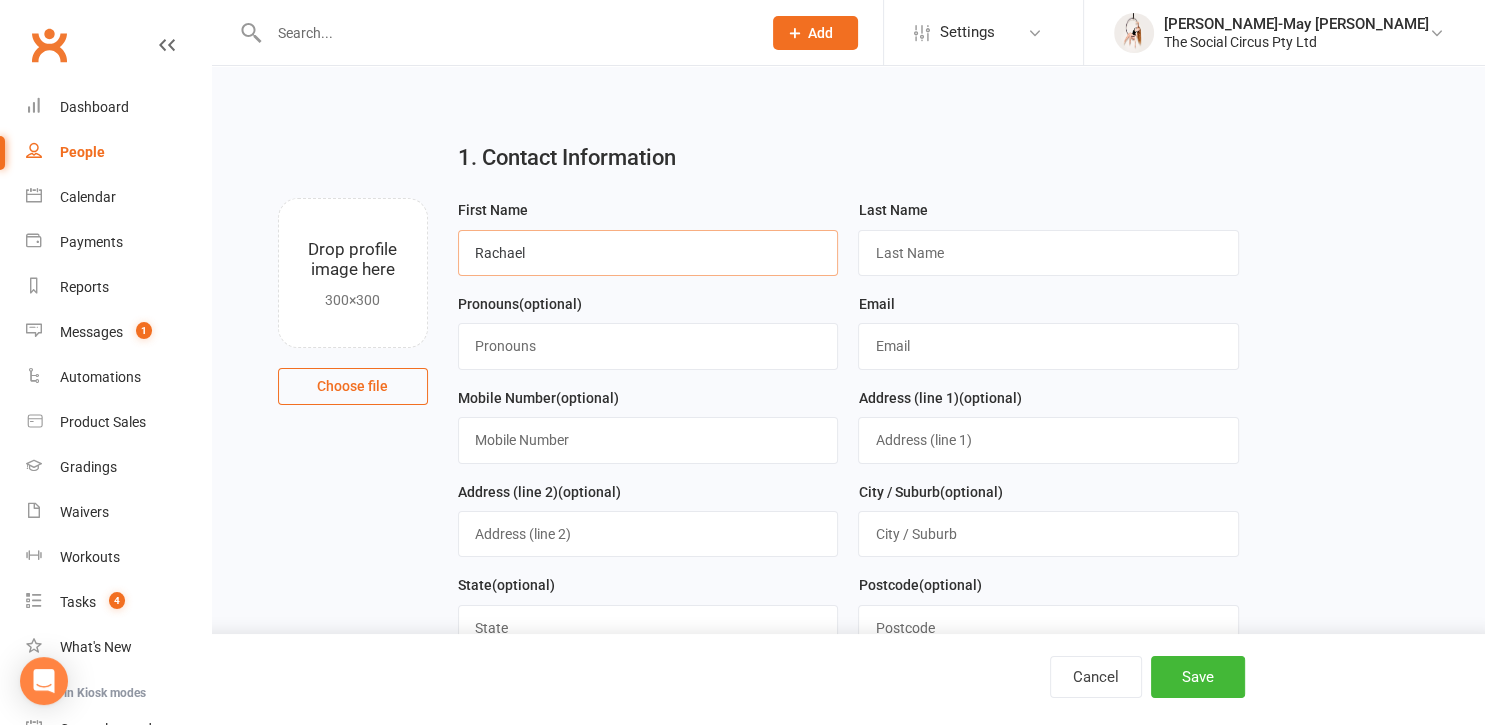 type on "Rachael" 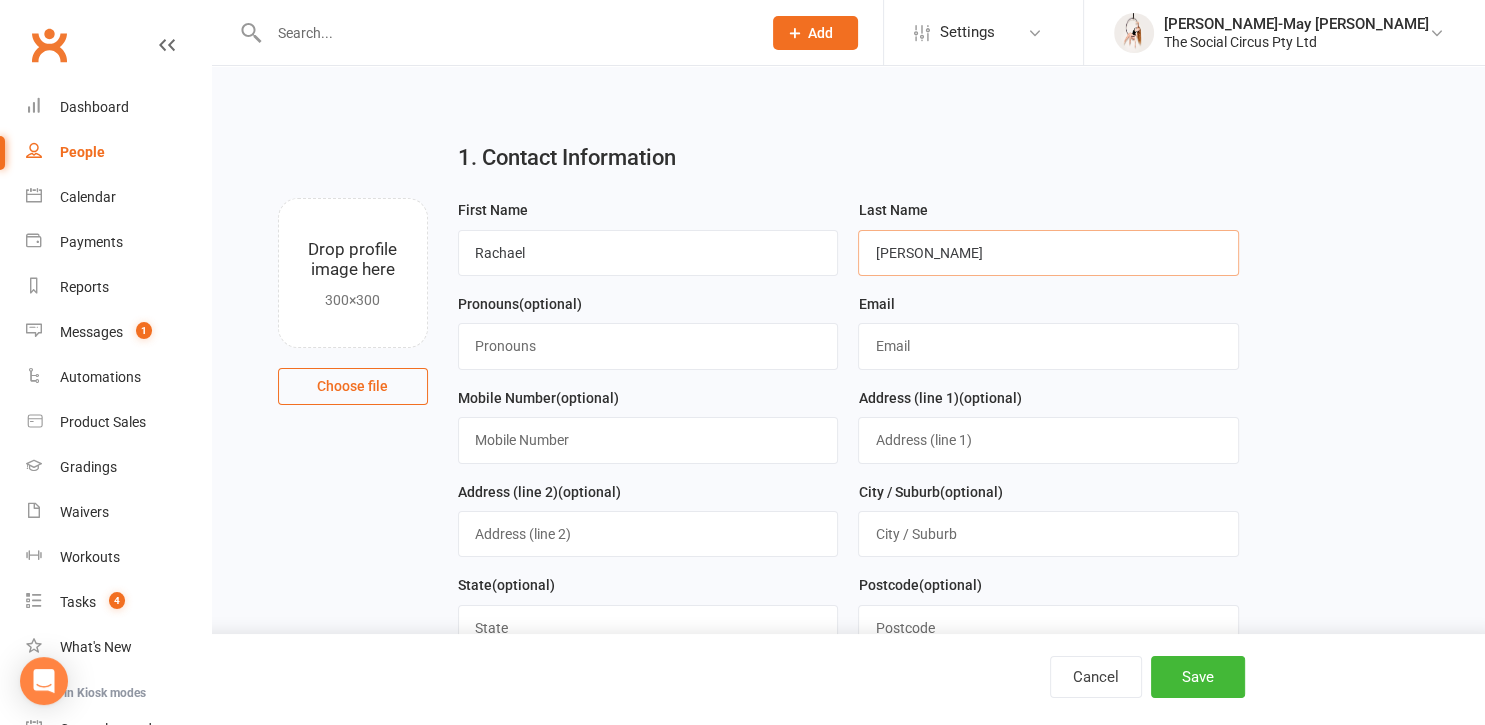 type on "[PERSON_NAME]" 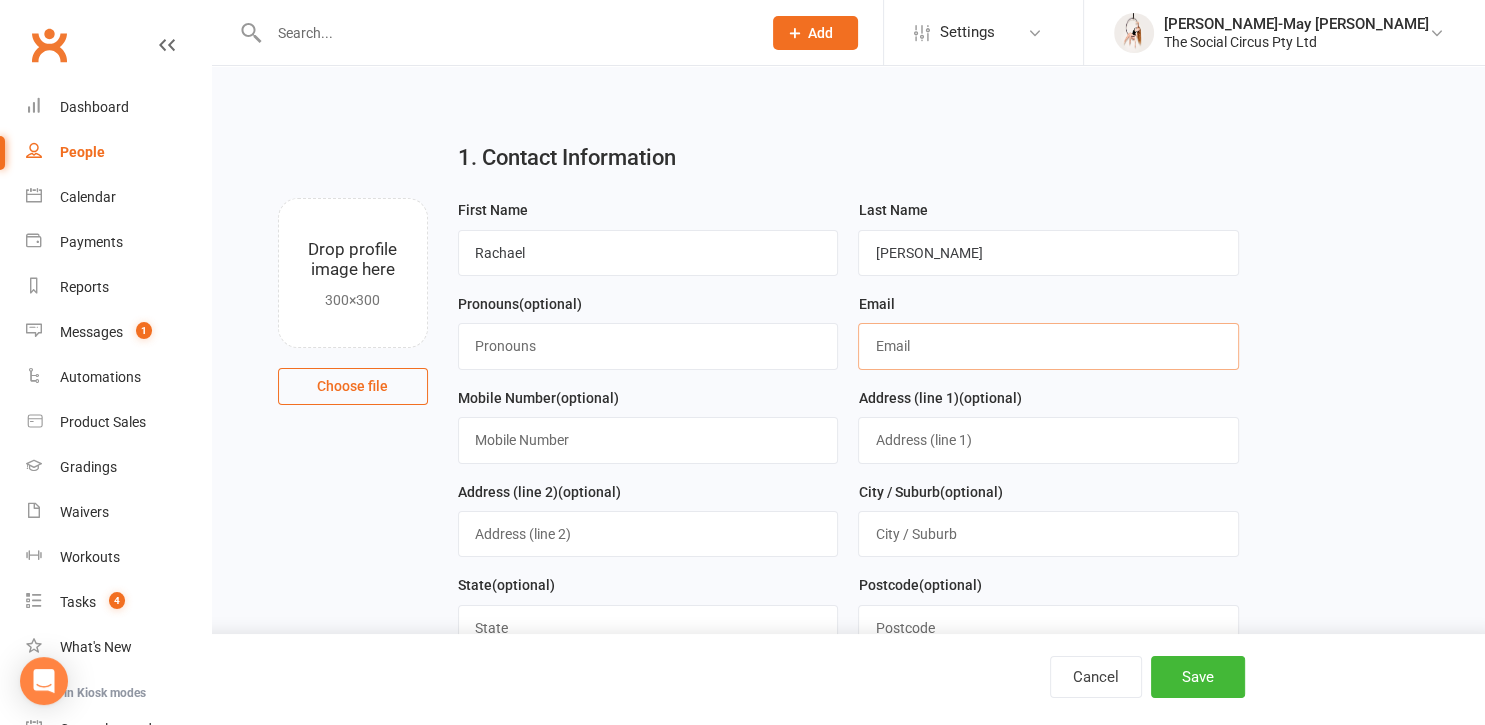 paste on "[EMAIL_ADDRESS][DOMAIN_NAME]" 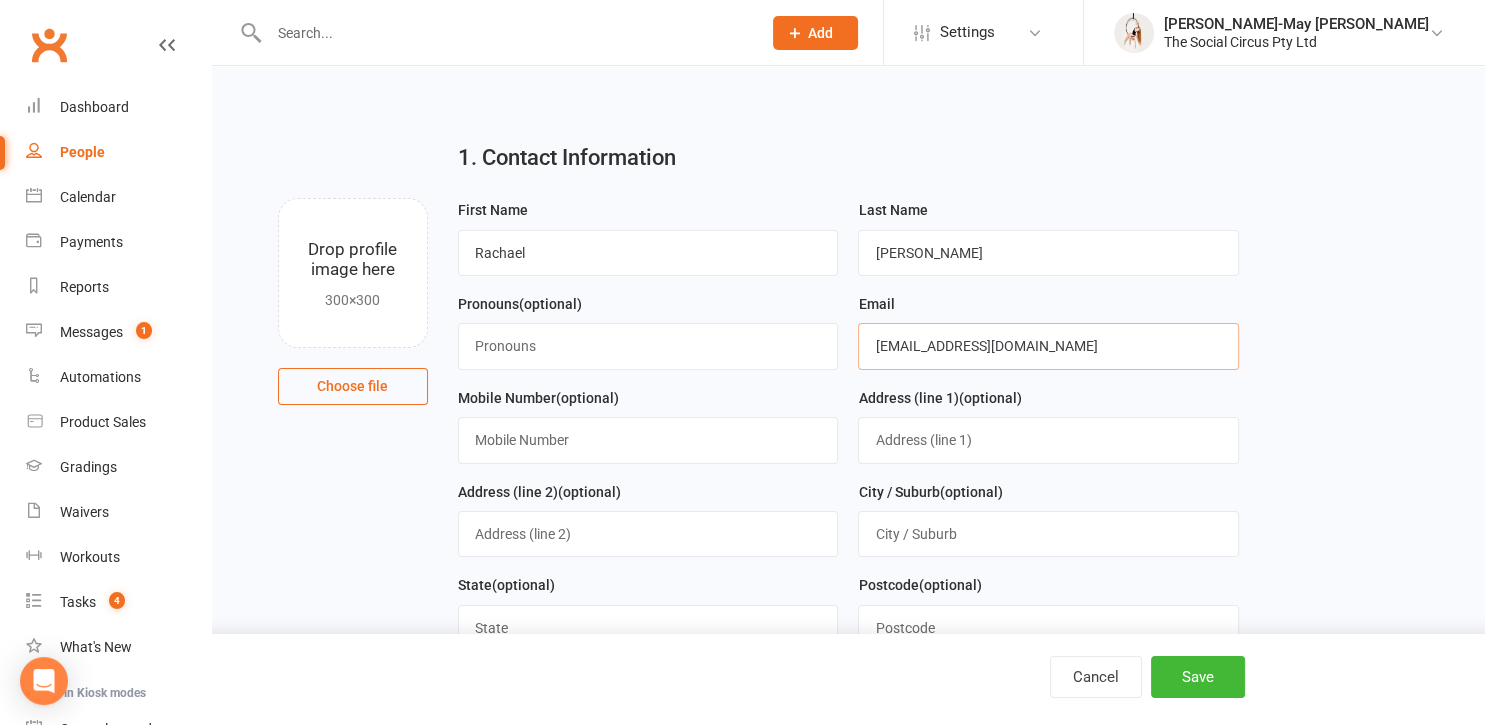type on "[EMAIL_ADDRESS][DOMAIN_NAME]" 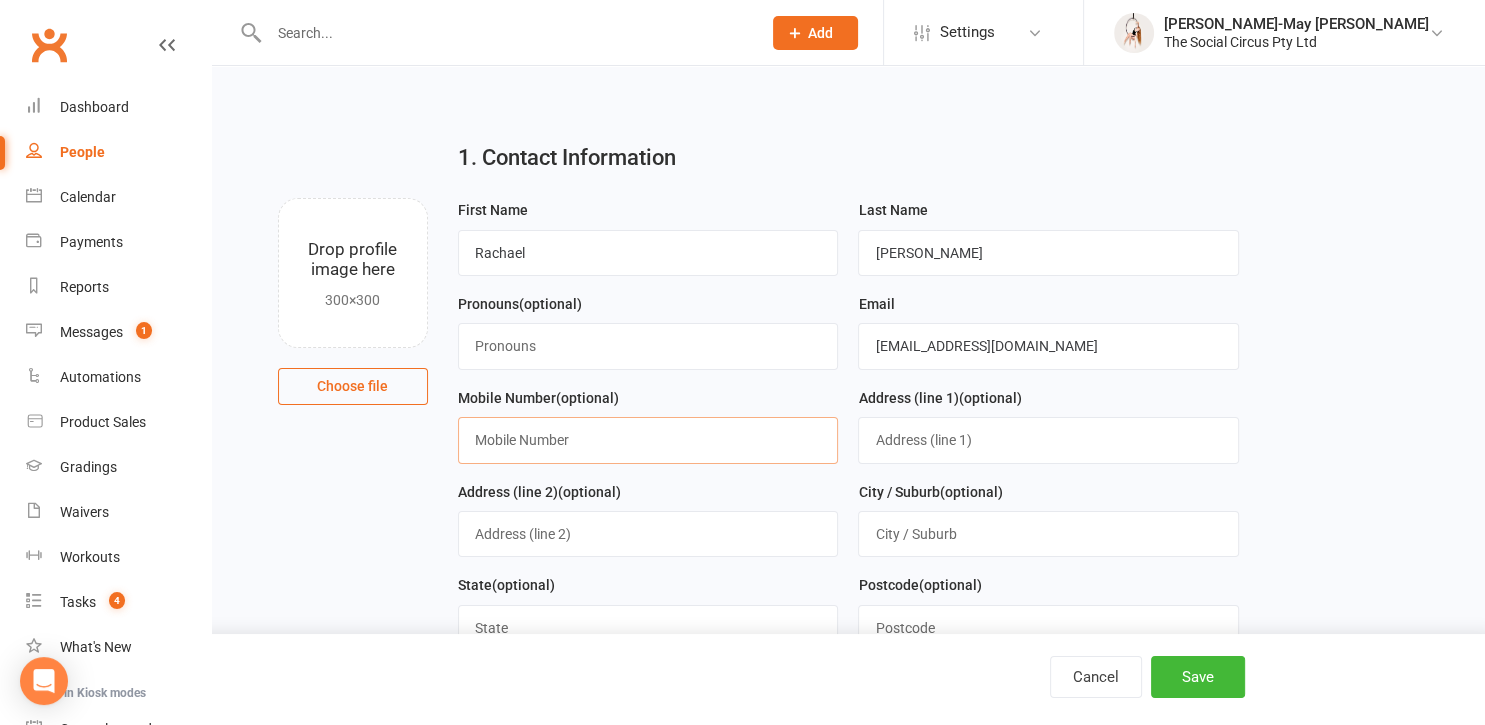 click at bounding box center [648, 440] 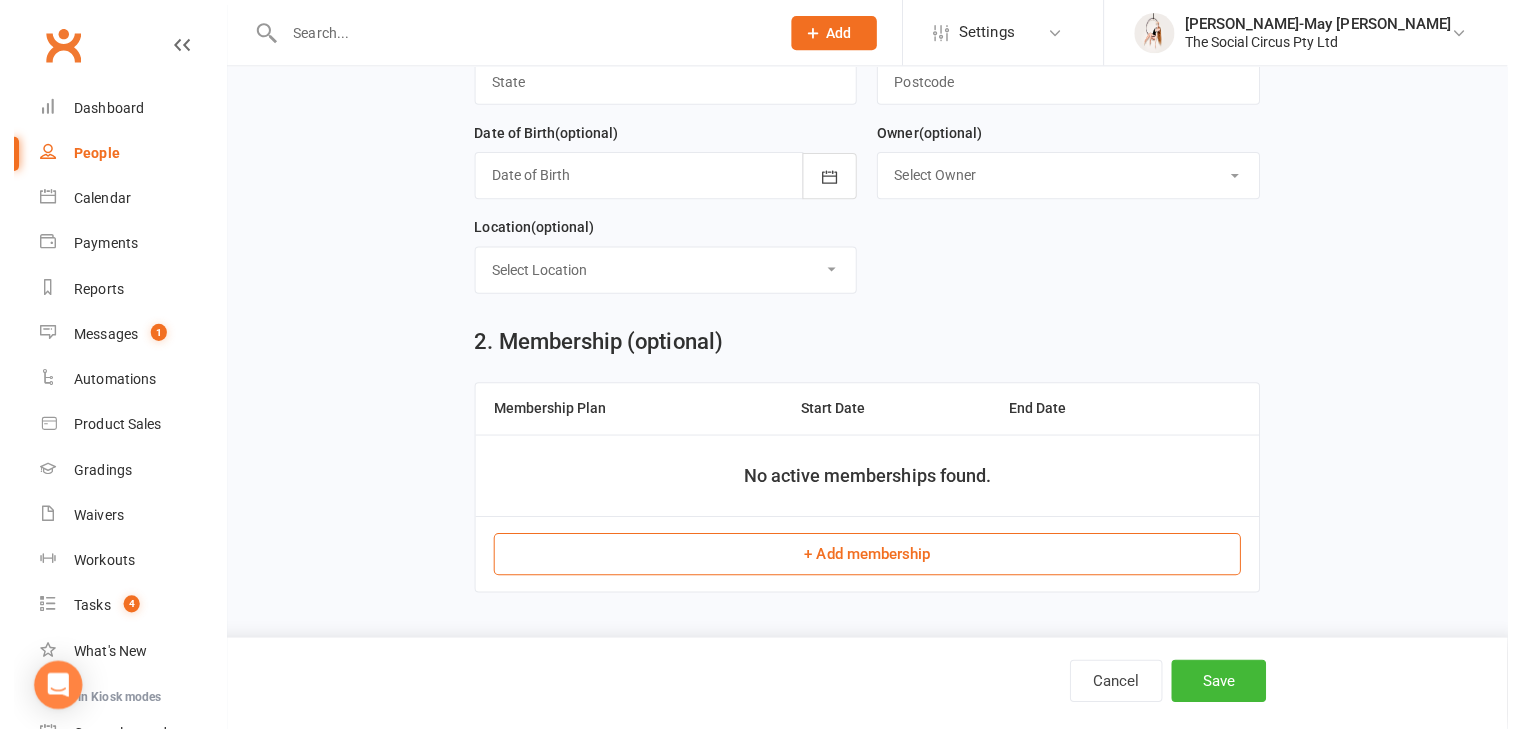 scroll, scrollTop: 0, scrollLeft: 0, axis: both 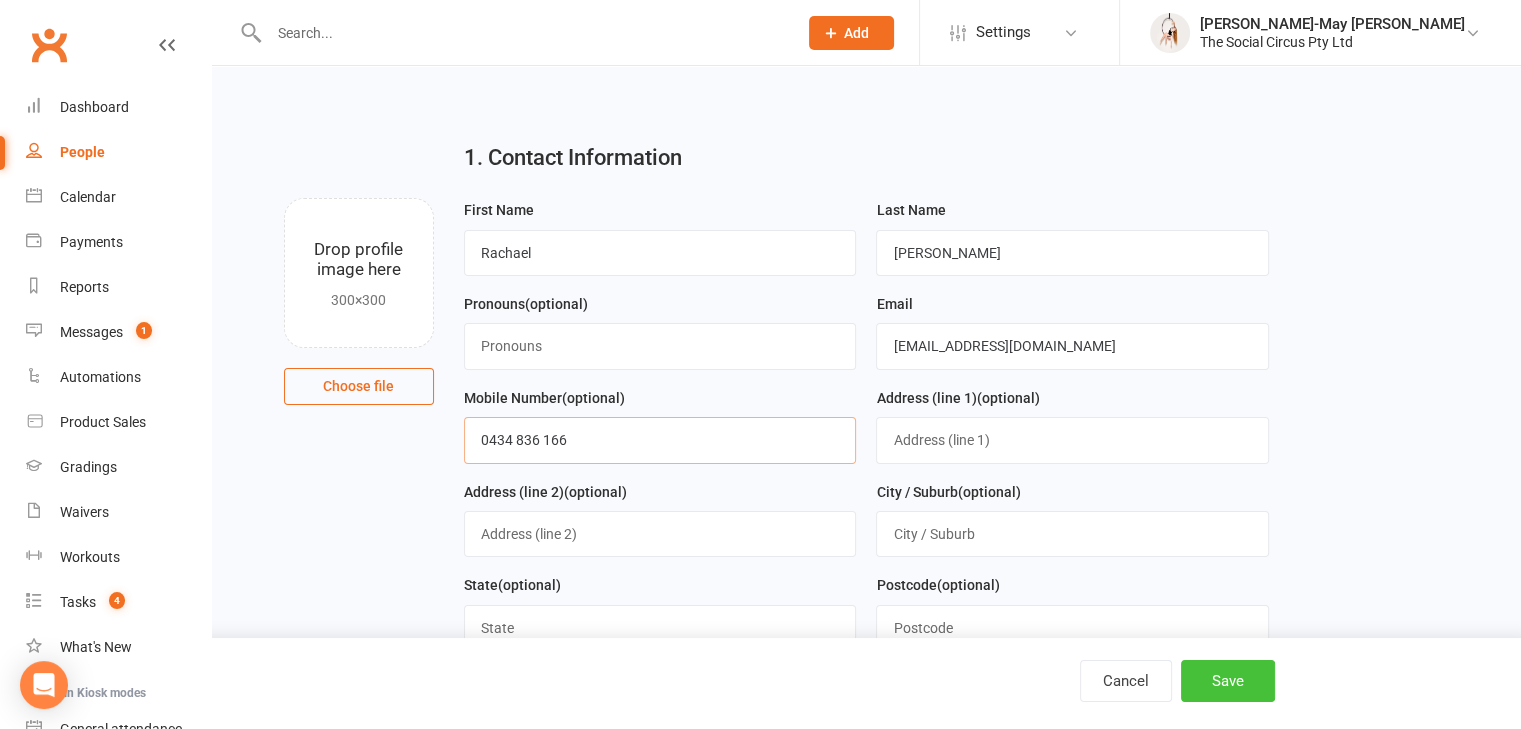 type on "0434 836 166" 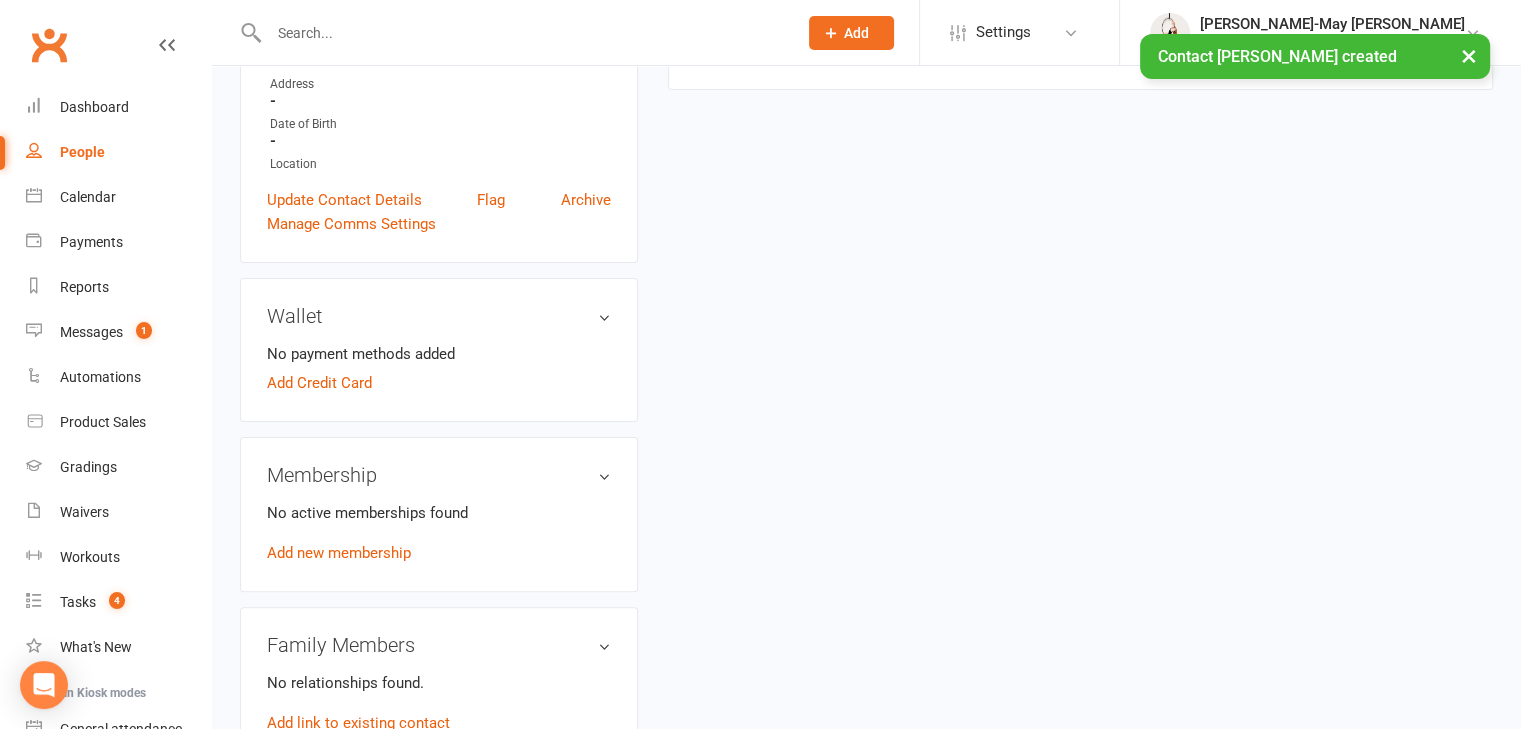 scroll, scrollTop: 500, scrollLeft: 0, axis: vertical 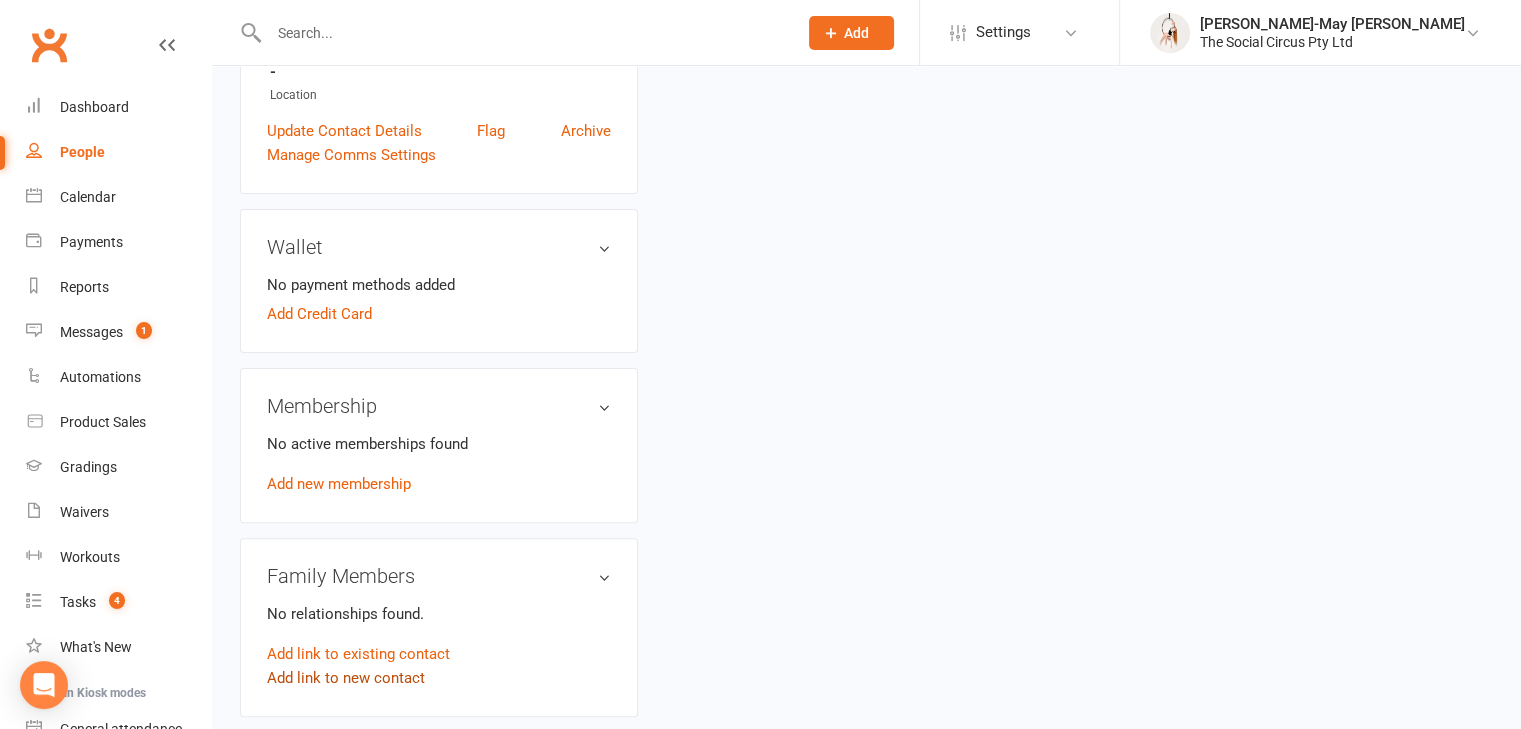 click on "Add link to new contact" at bounding box center (346, 678) 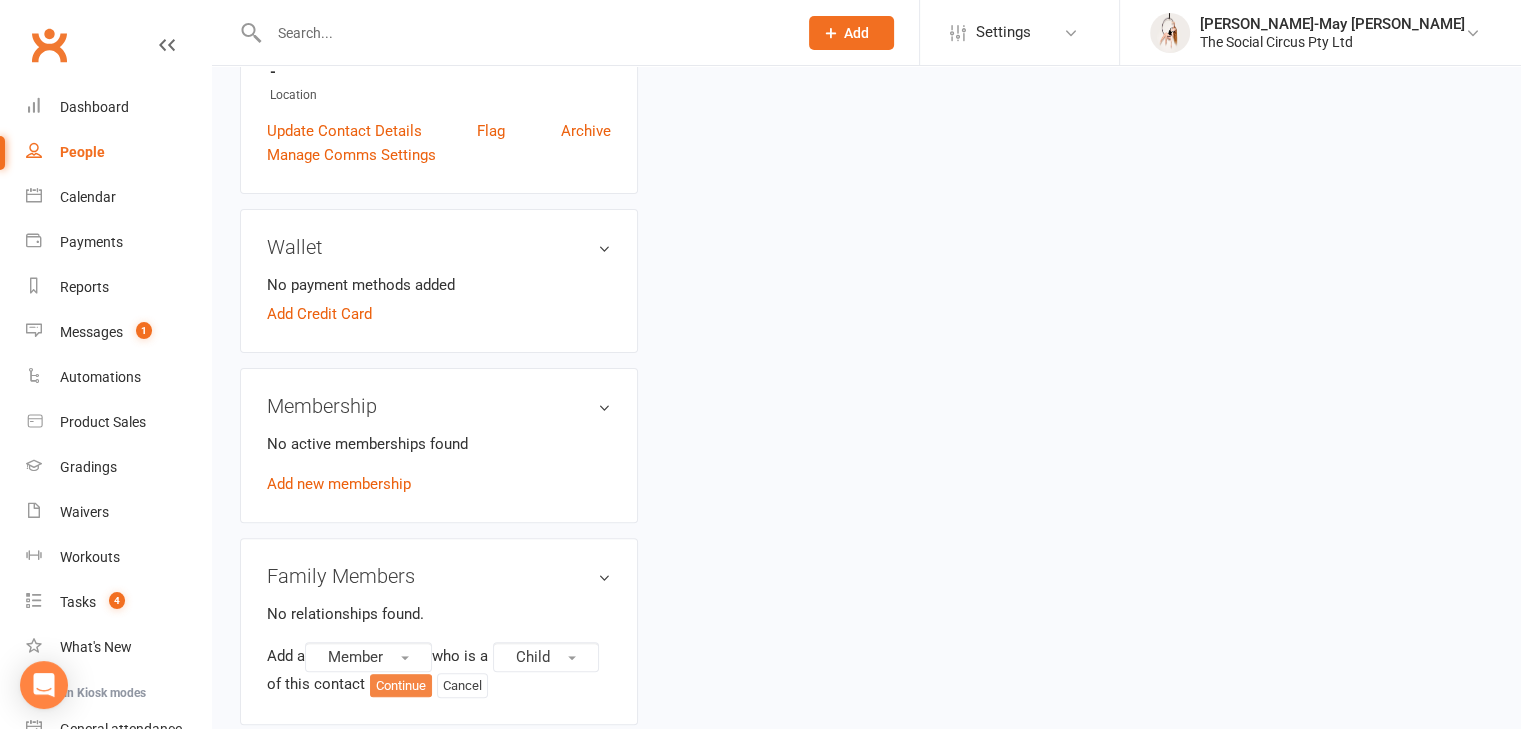 click on "Continue" at bounding box center [401, 686] 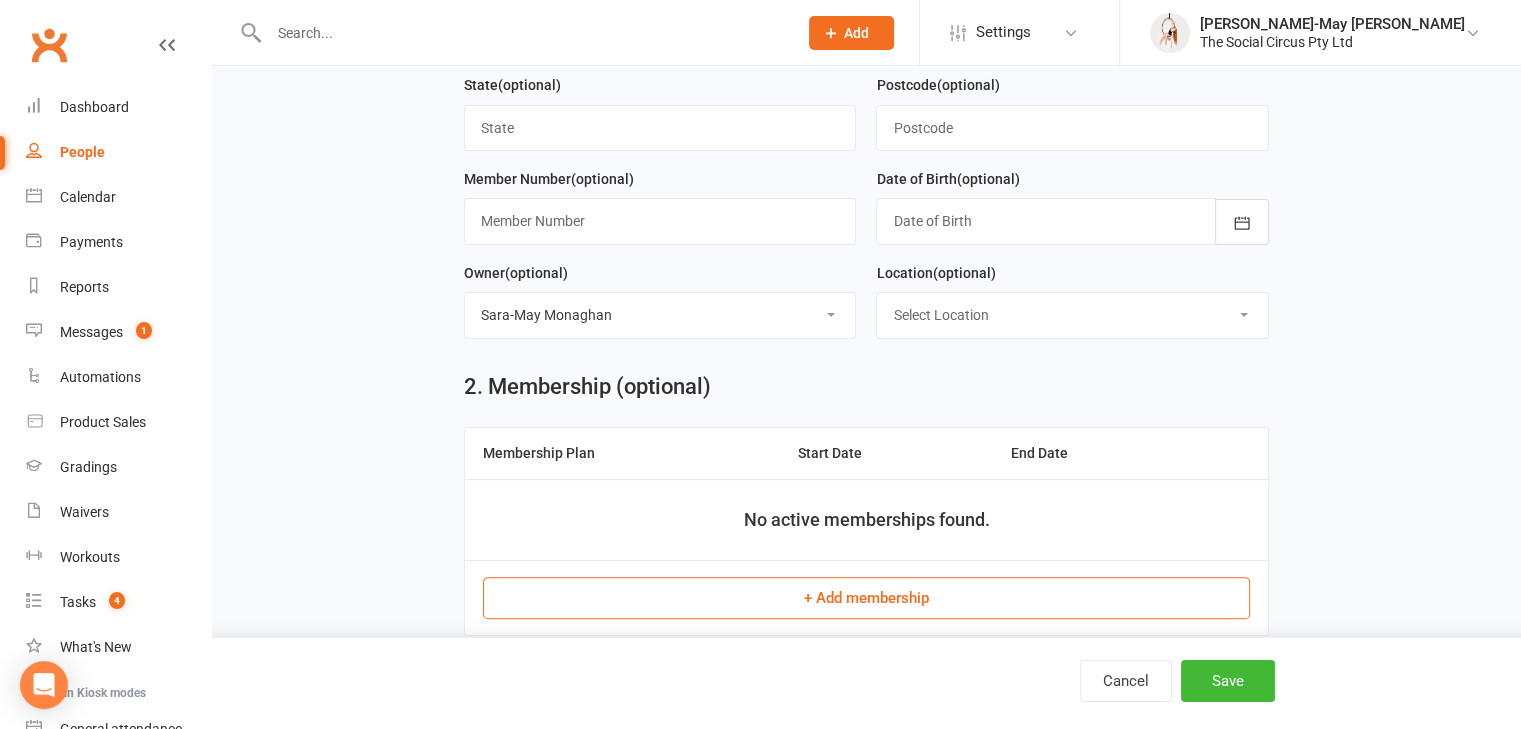 scroll, scrollTop: 0, scrollLeft: 0, axis: both 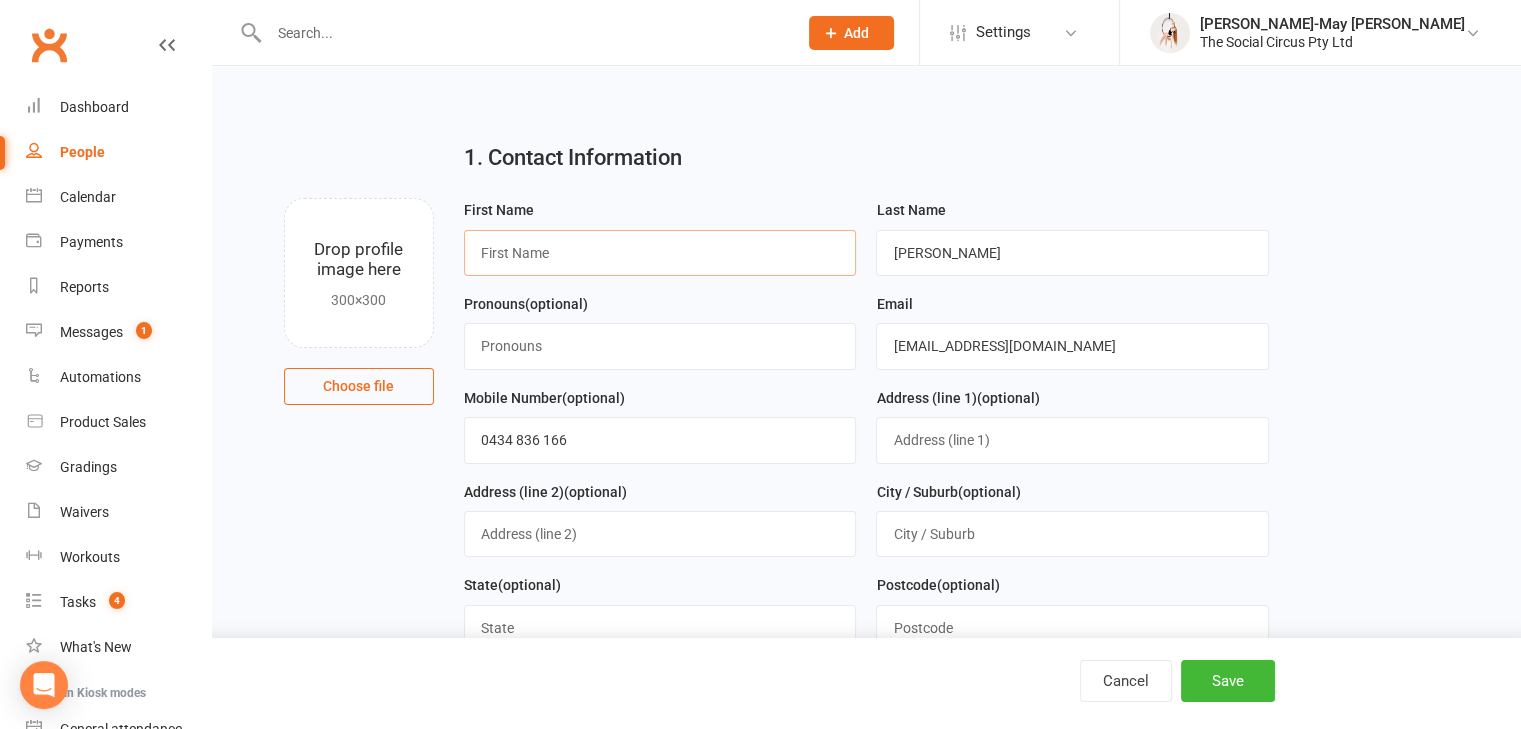 click at bounding box center [660, 253] 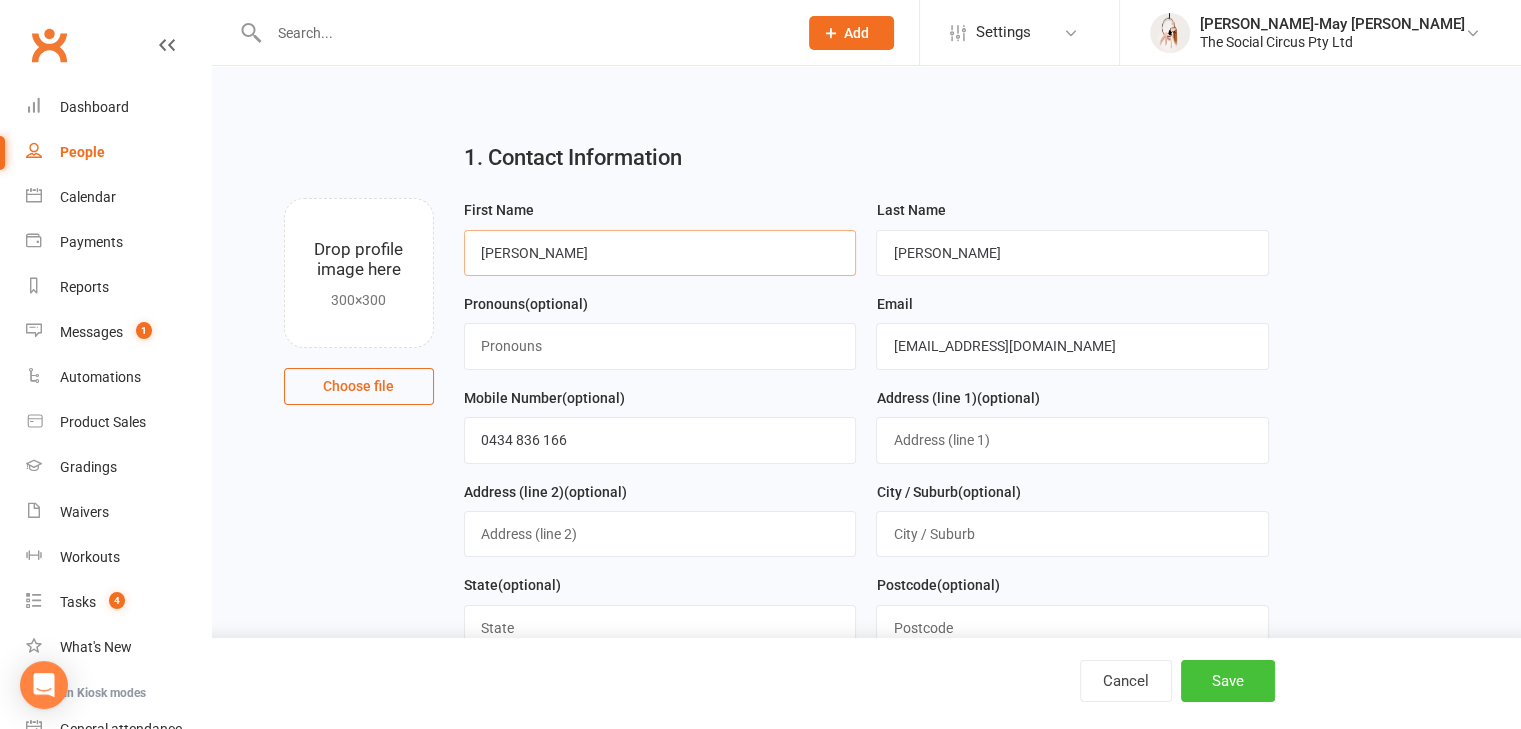 type on "[PERSON_NAME]" 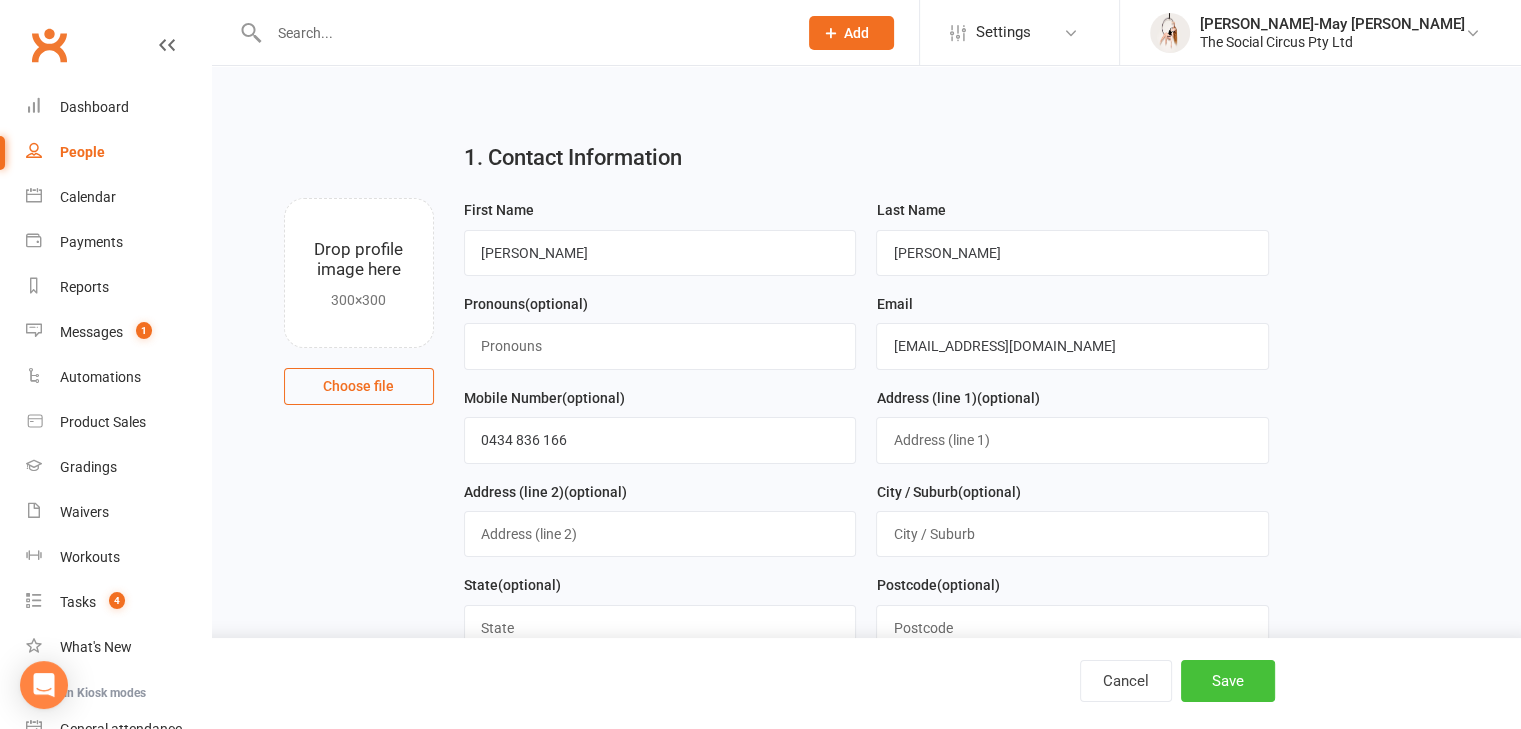 click on "Save" at bounding box center (1228, 681) 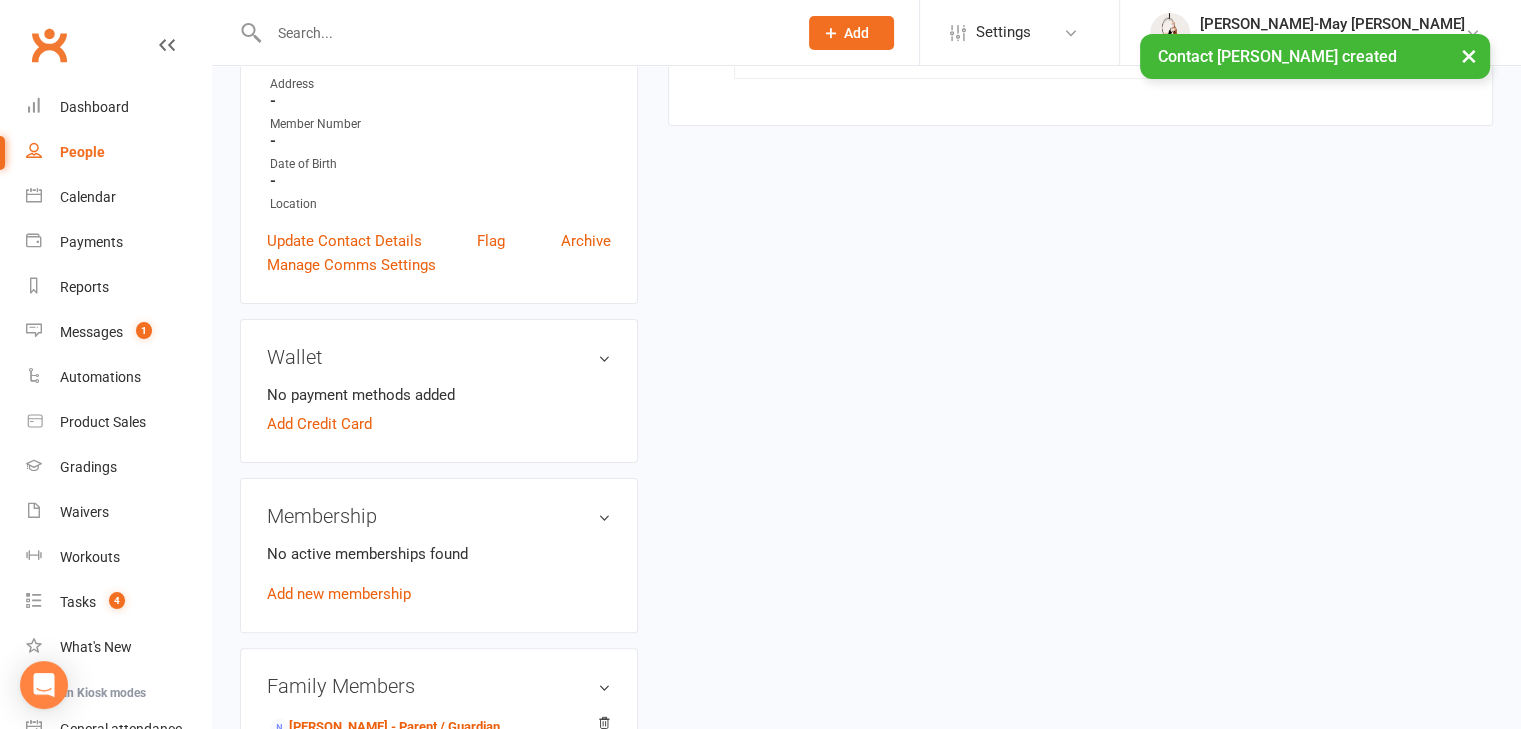 scroll, scrollTop: 500, scrollLeft: 0, axis: vertical 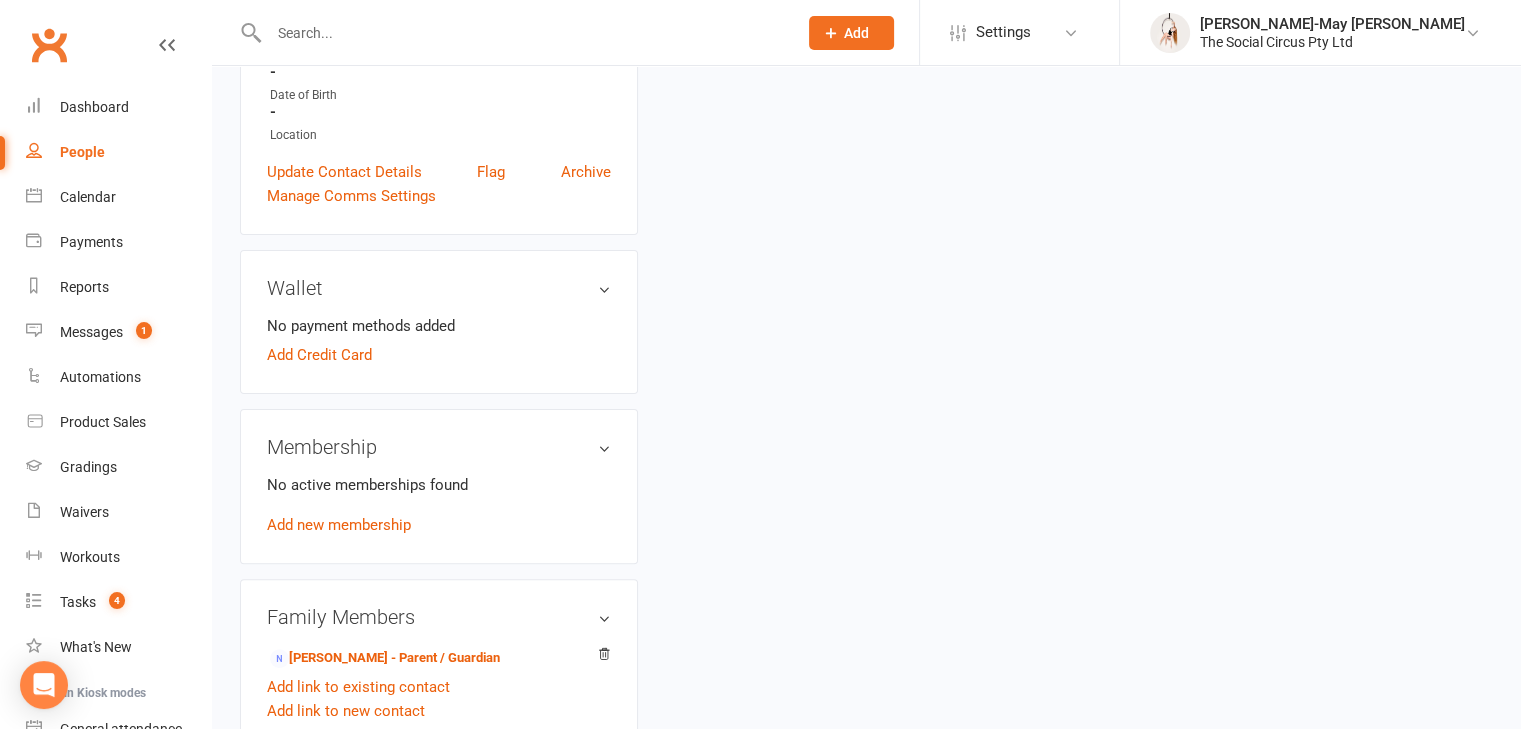 click on "No active memberships found" at bounding box center (439, 485) 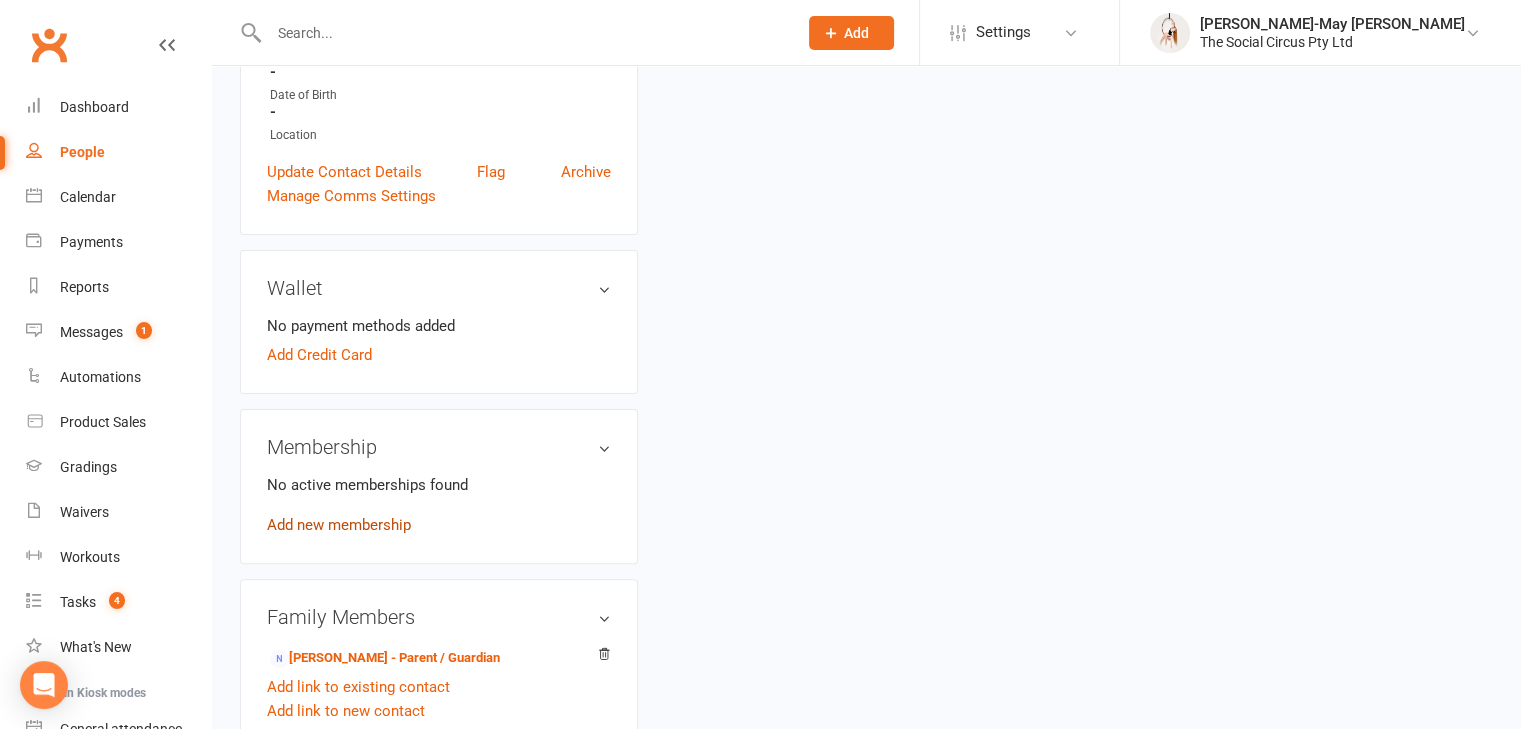 click on "Add new membership" at bounding box center [339, 525] 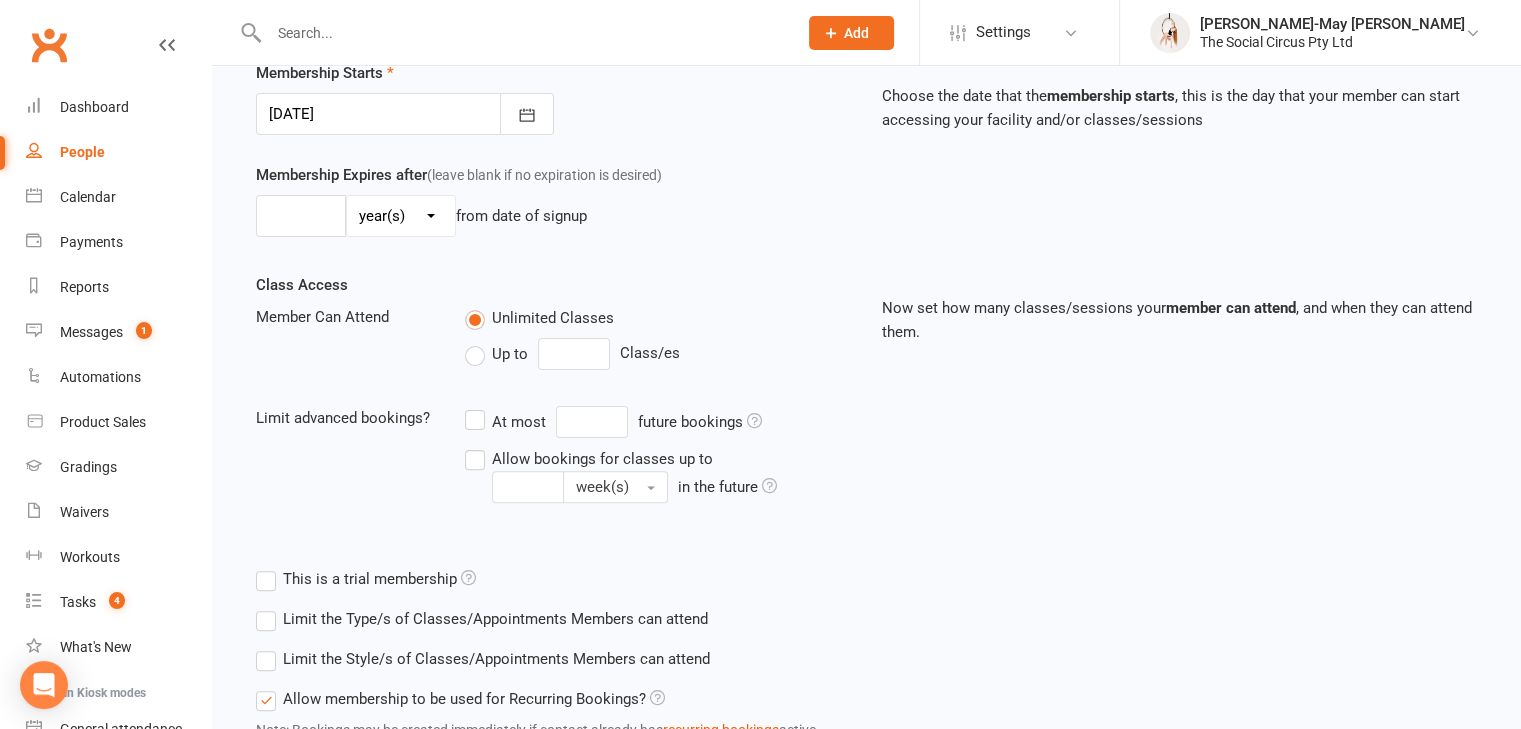 scroll, scrollTop: 0, scrollLeft: 0, axis: both 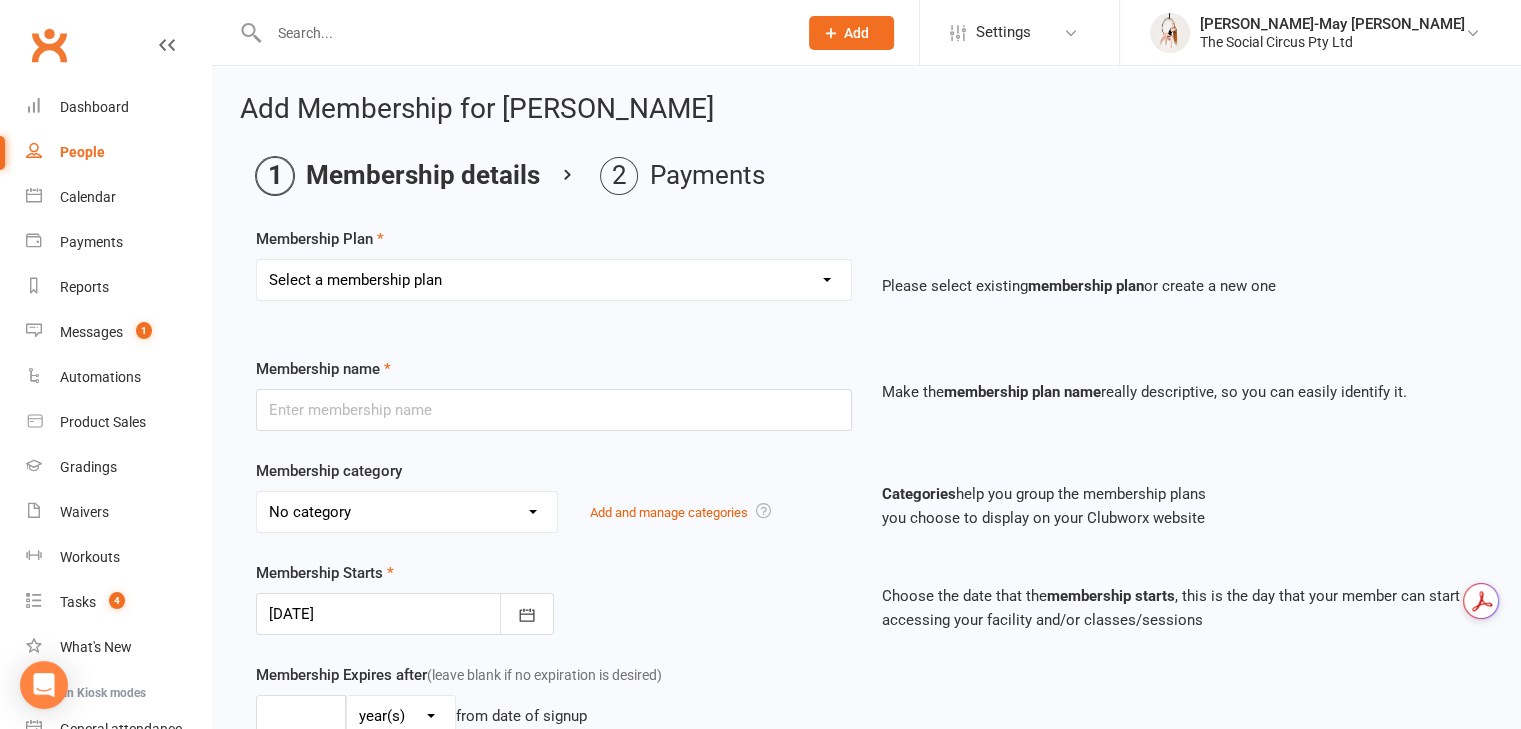 click on "Select a membership plan Create new Membership Plan Aerial Explorer 2-week Trial Membership Learn the Ropes Membership - 1 class per week paid weekly Learn the Ropes Membership - 2 classes per week paid weekly Drop-in Open Training Open Training 5 class pack Open Training 10 Class Pack Drop-in Class 10 Class Pack Drop-in Learn the Ropes Class Learn the Ropes 10 Class Pack Senior Staff Membership (owners) Advanced Curious Membership - Weekly Advanced Curious Membership - Fortnightly Advanced Curious Membership - Monthly Advanced Lover Membership - Weekly Advanced Lover Membership - Monthly Learn the Ropes Membership - 1 class per week paid fortnightly Learn the Ropes Membership - 2 classes per week paid fortnightly Learn the Ropes Membership - 1 class per week paid monthly Learn the Ropes Membership - 2 classes per week paid monthly Advanced Lover Foundation Membership (Sold out) Staff Membership 5 Class Pack Trial Intro to Aerials School Holiday Workshop - Full Day Private Lesson Learn the Ropes 5 Class Pack" at bounding box center (554, 280) 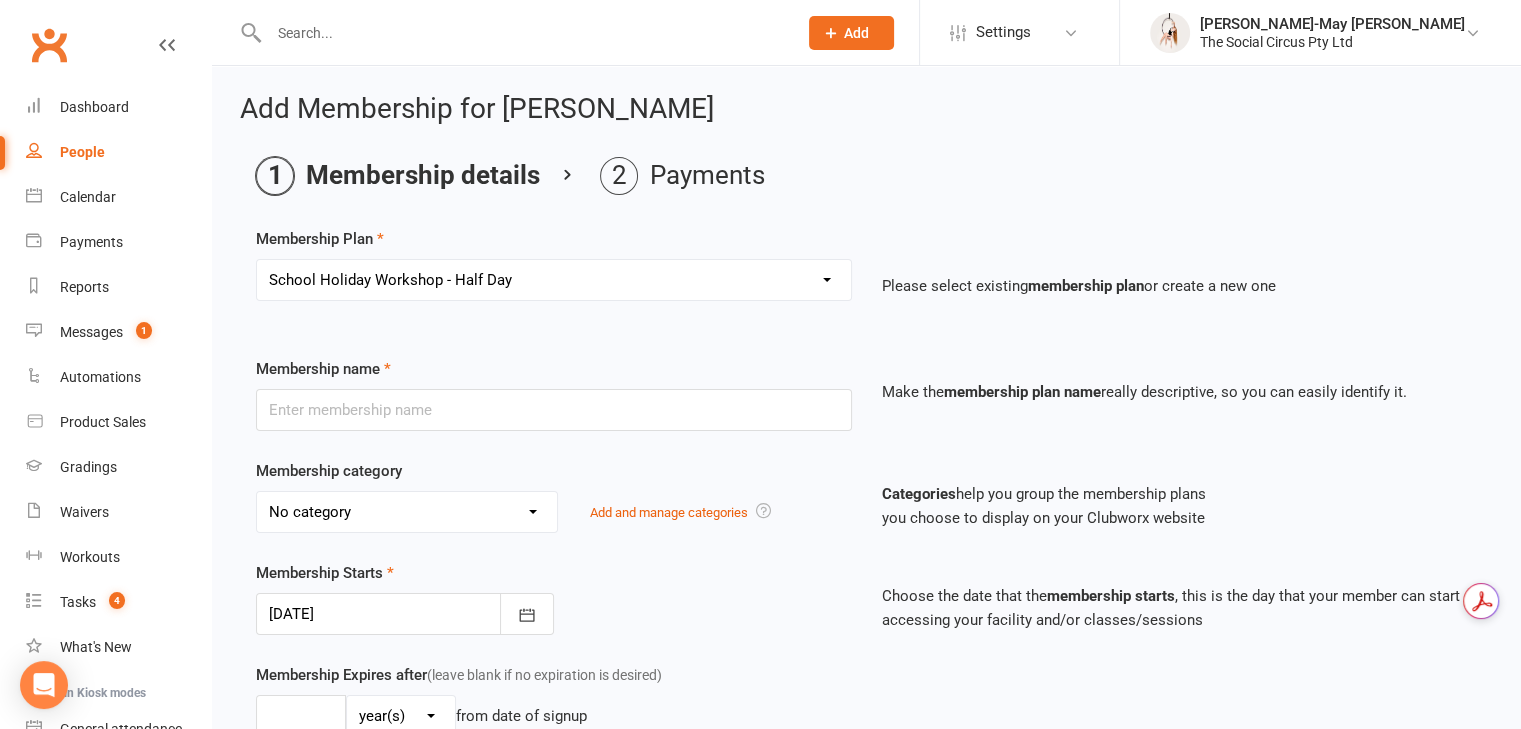 click on "Select a membership plan Create new Membership Plan Aerial Explorer 2-week Trial Membership Learn the Ropes Membership - 1 class per week paid weekly Learn the Ropes Membership - 2 classes per week paid weekly Drop-in Open Training Open Training 5 class pack Open Training 10 Class Pack Drop-in Class 10 Class Pack Drop-in Learn the Ropes Class Learn the Ropes 10 Class Pack Senior Staff Membership (owners) Advanced Curious Membership - Weekly Advanced Curious Membership - Fortnightly Advanced Curious Membership - Monthly Advanced Lover Membership - Weekly Advanced Lover Membership - Monthly Learn the Ropes Membership - 1 class per week paid fortnightly Learn the Ropes Membership - 2 classes per week paid fortnightly Learn the Ropes Membership - 1 class per week paid monthly Learn the Ropes Membership - 2 classes per week paid monthly Advanced Lover Foundation Membership (Sold out) Staff Membership 5 Class Pack Trial Intro to Aerials School Holiday Workshop - Full Day Private Lesson Learn the Ropes 5 Class Pack" at bounding box center [554, 280] 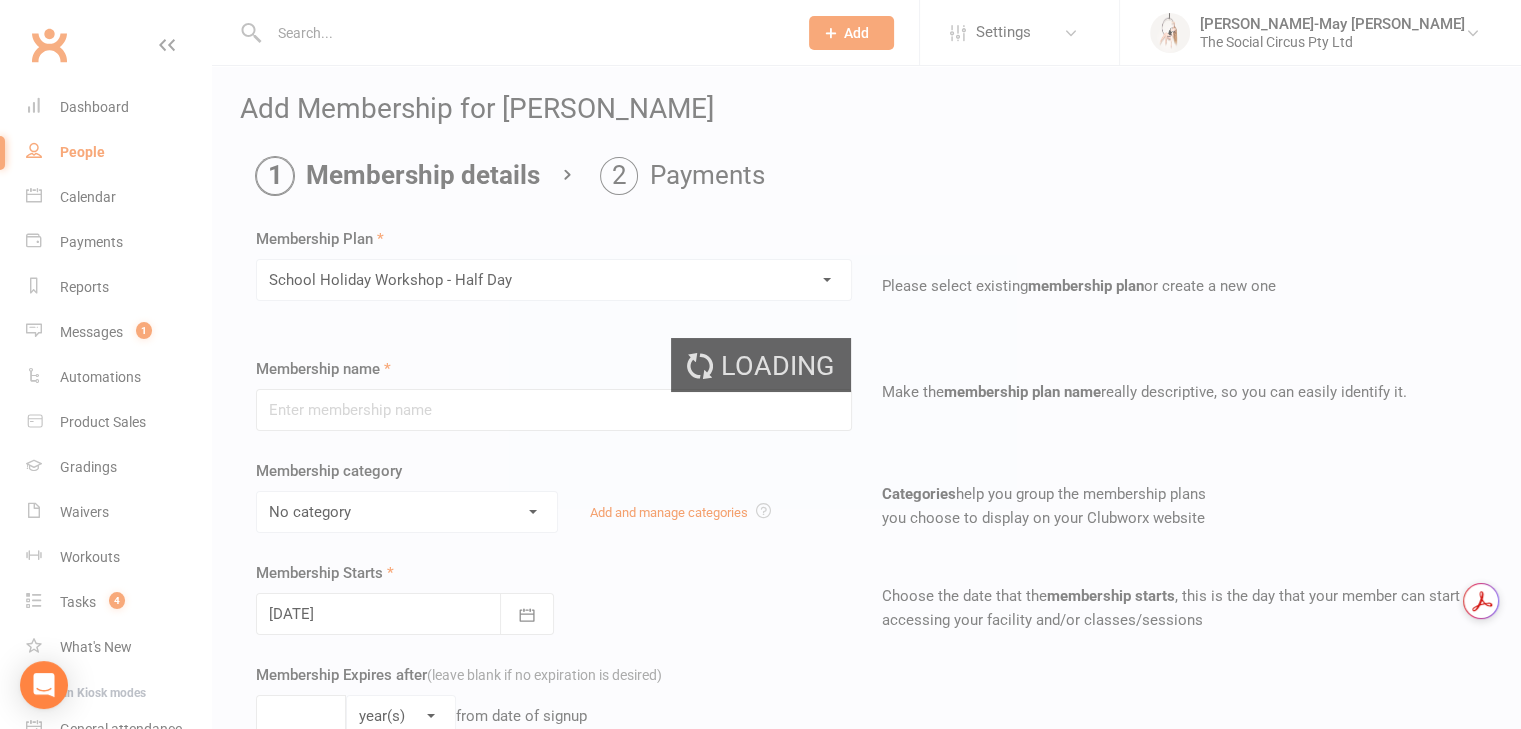 type on "School Holiday Workshop - Half Day" 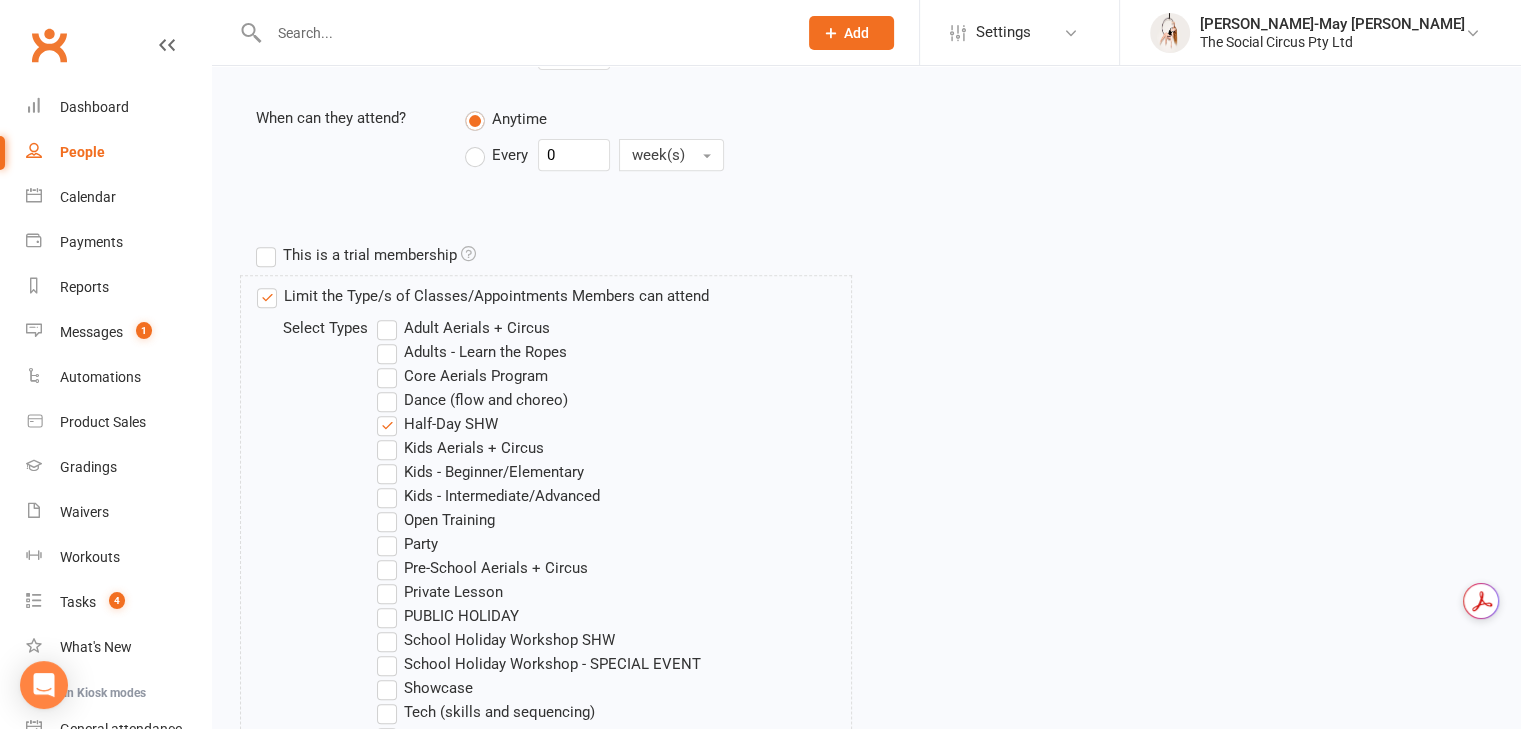 scroll, scrollTop: 1258, scrollLeft: 0, axis: vertical 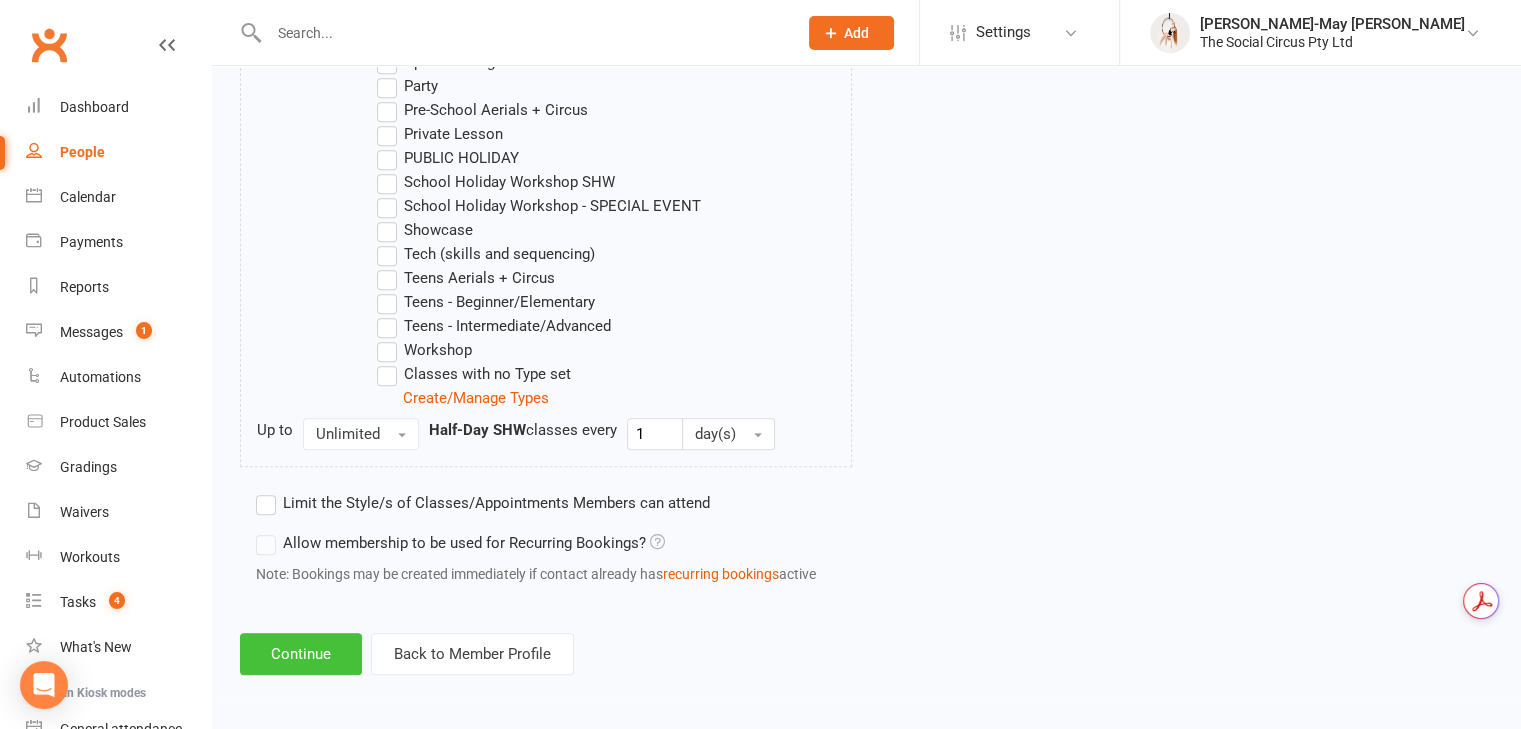 click on "Continue" at bounding box center [301, 654] 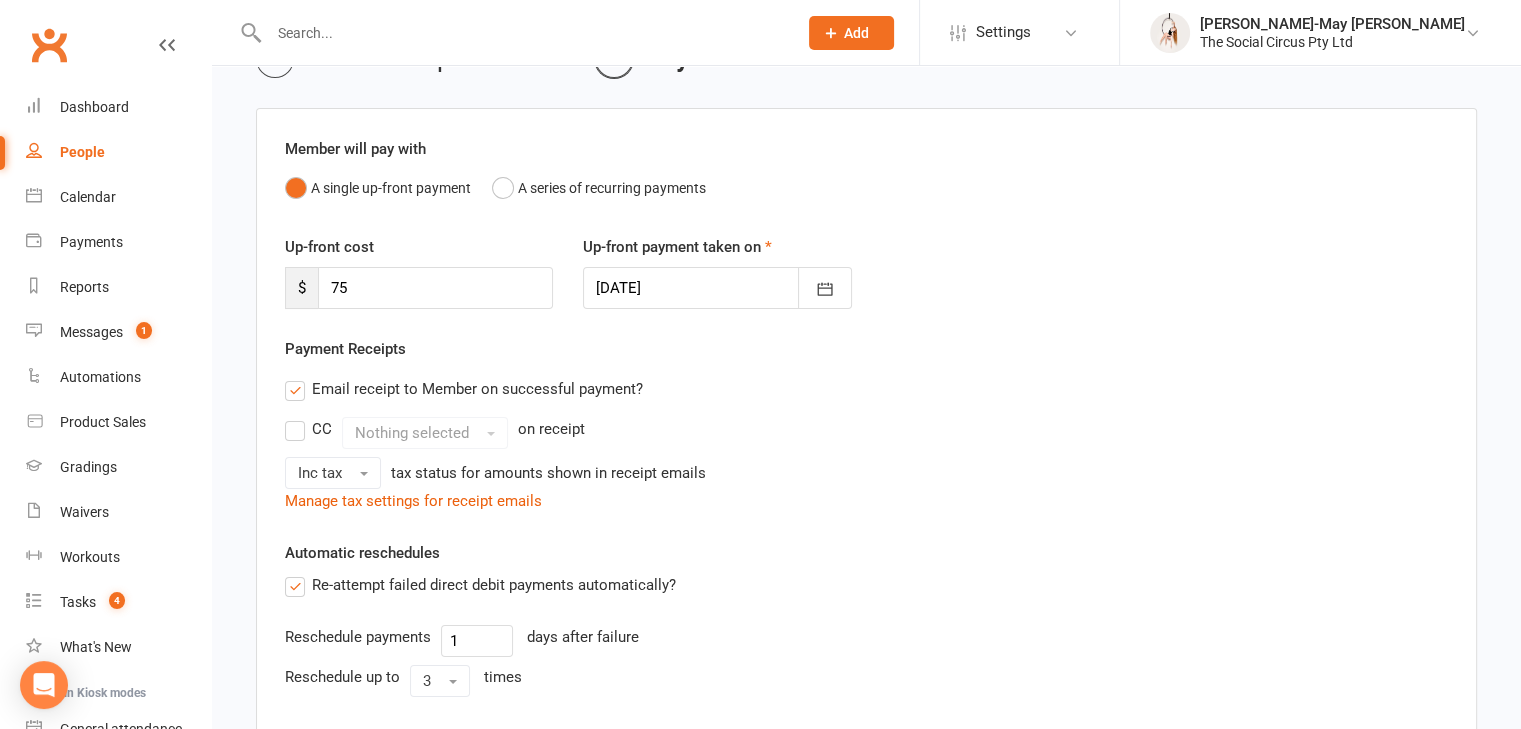 scroll, scrollTop: 117, scrollLeft: 0, axis: vertical 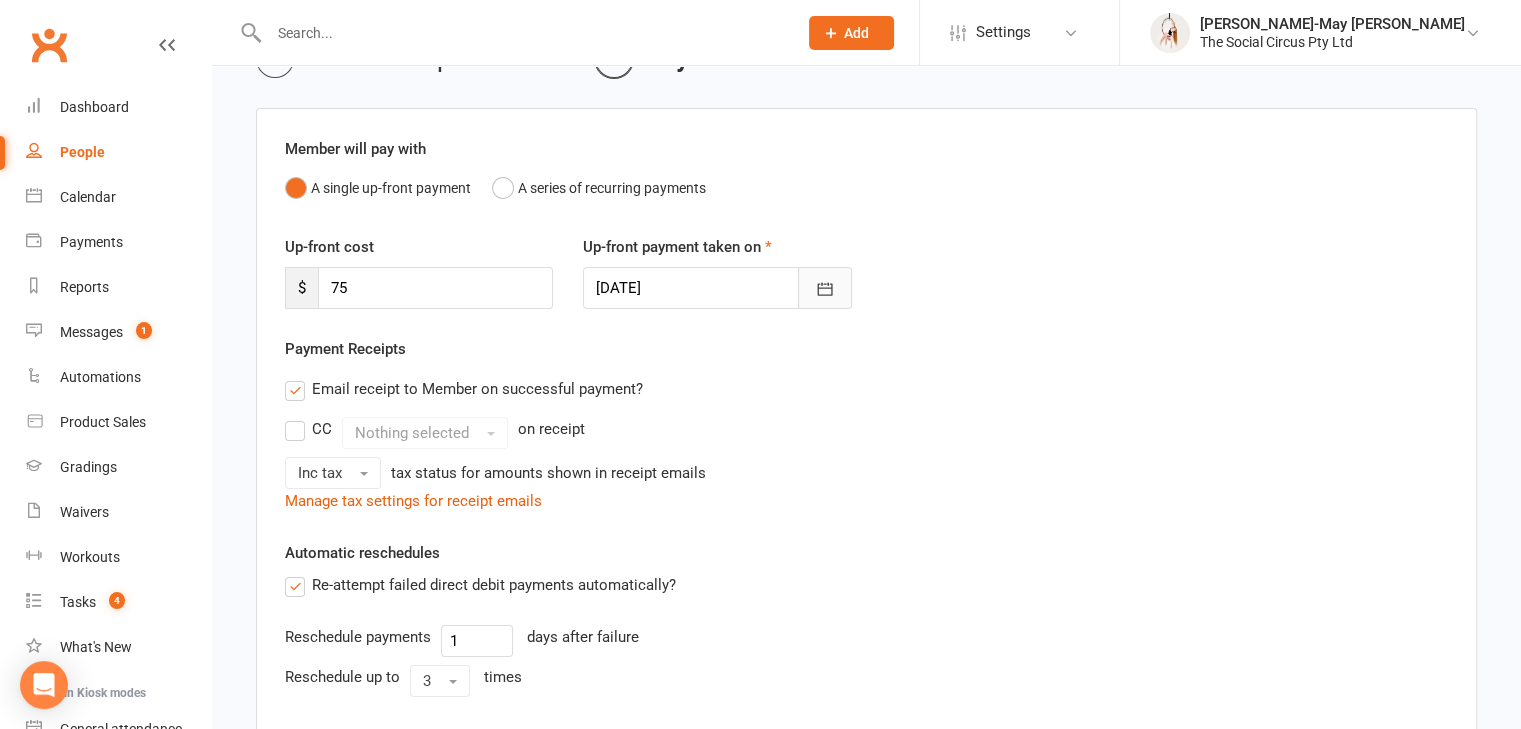 click 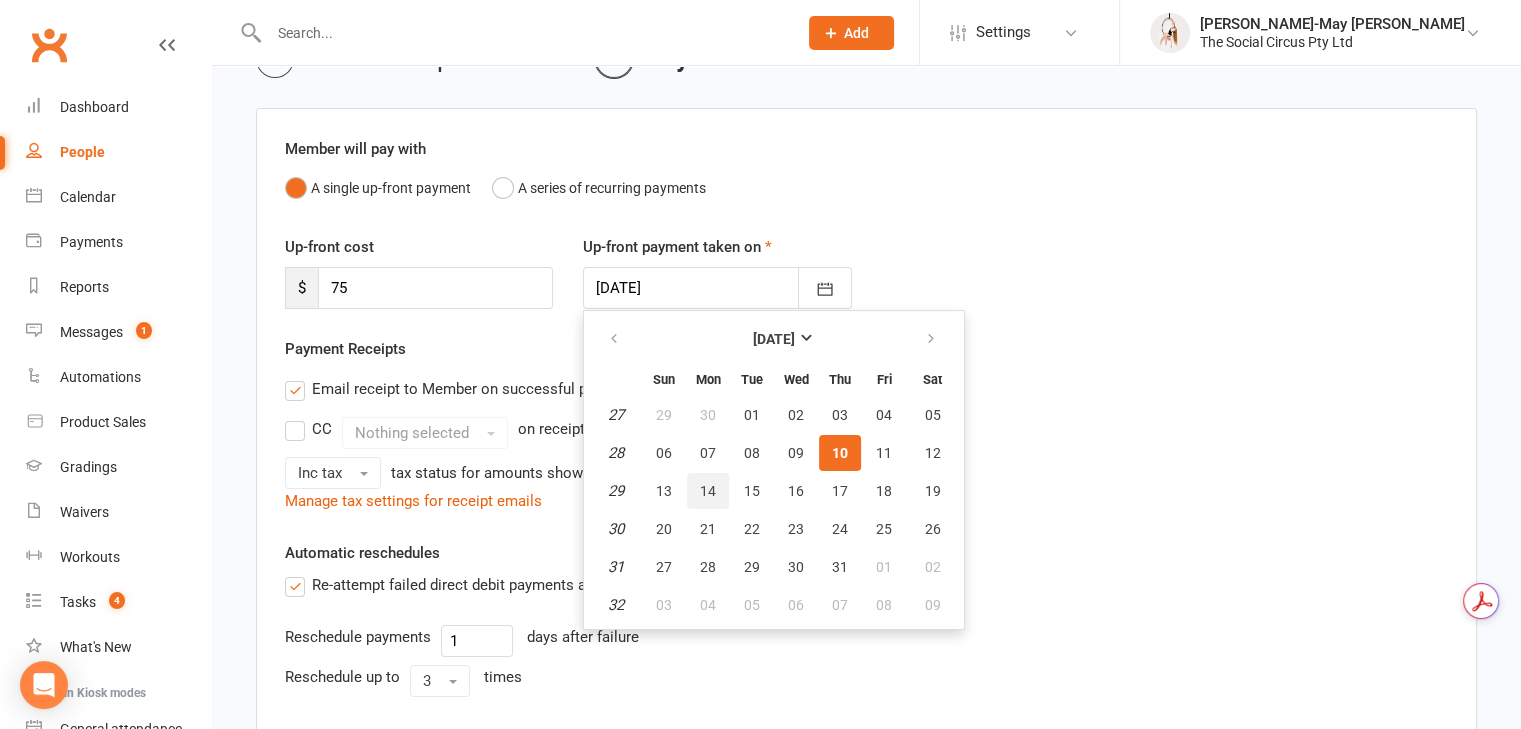 click on "14" at bounding box center (708, 491) 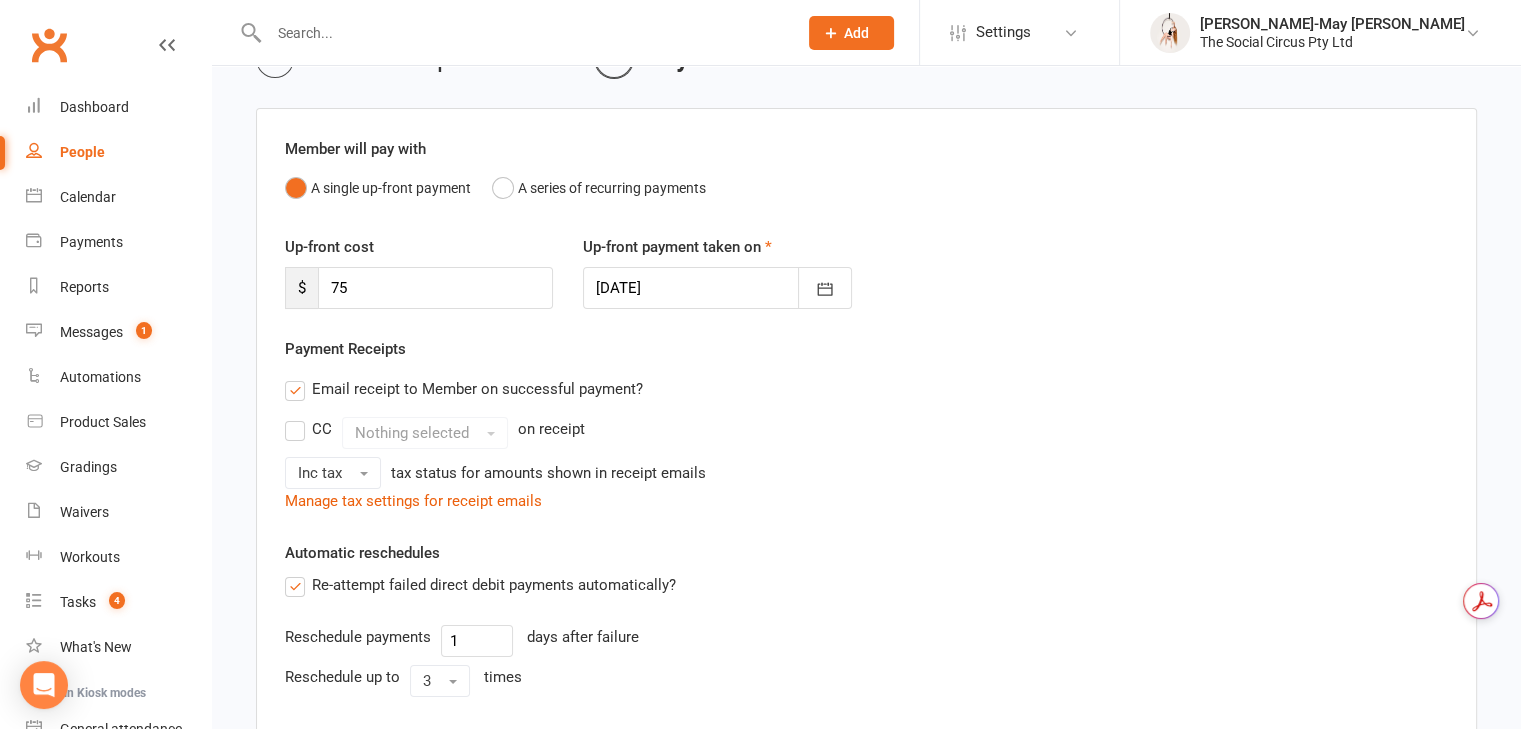 click on "CC
Nothing selected
on receipt" at bounding box center (866, 433) 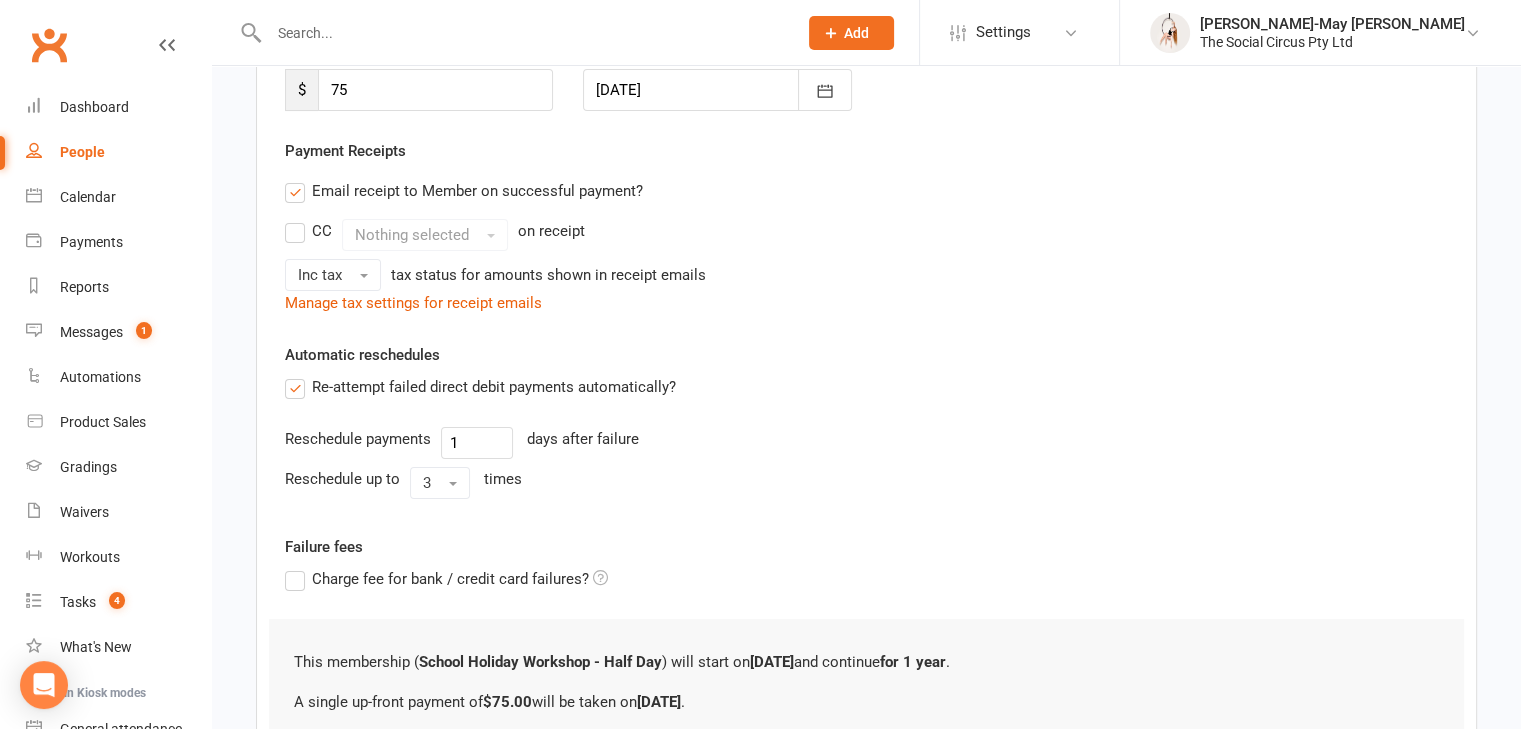 scroll, scrollTop: 517, scrollLeft: 0, axis: vertical 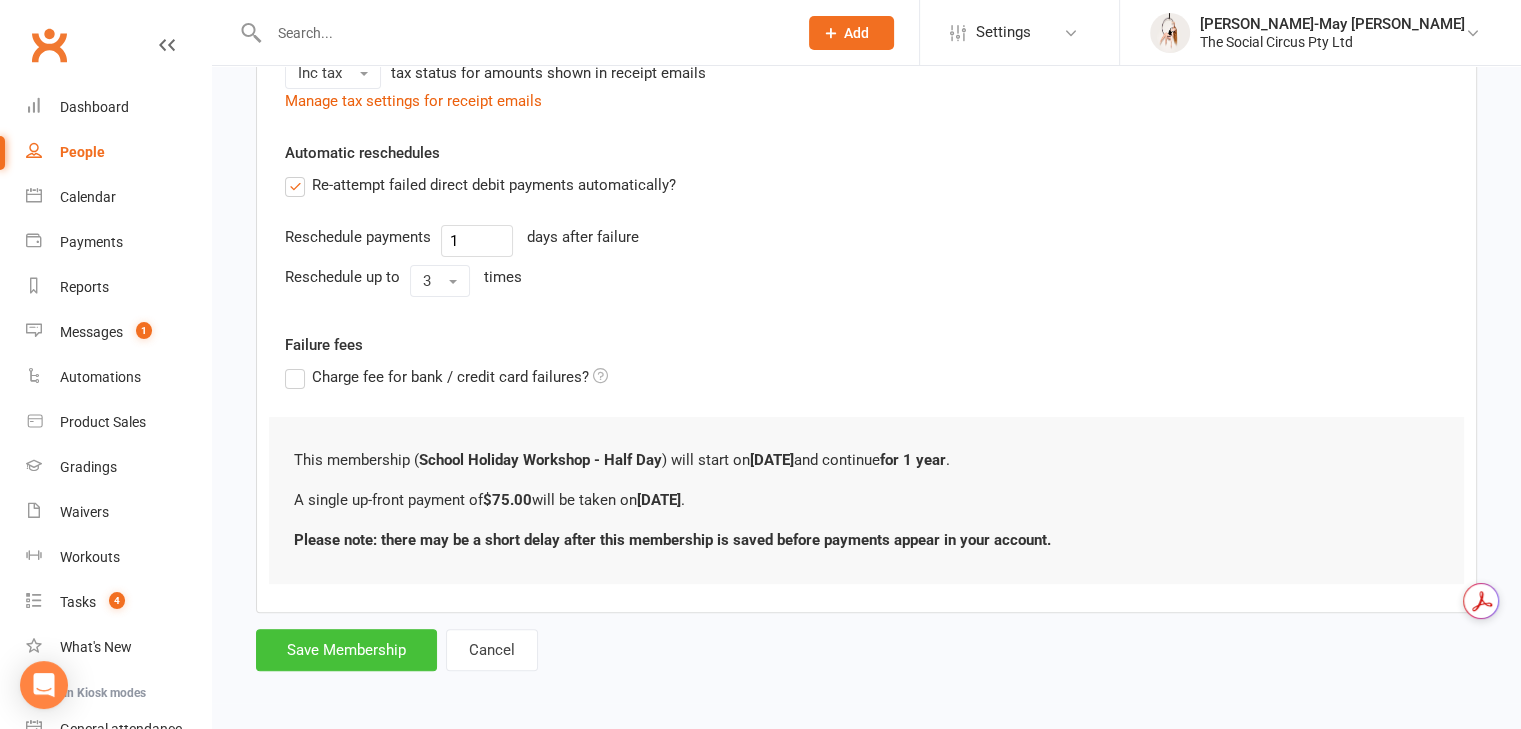 click on "Save Membership" at bounding box center [346, 650] 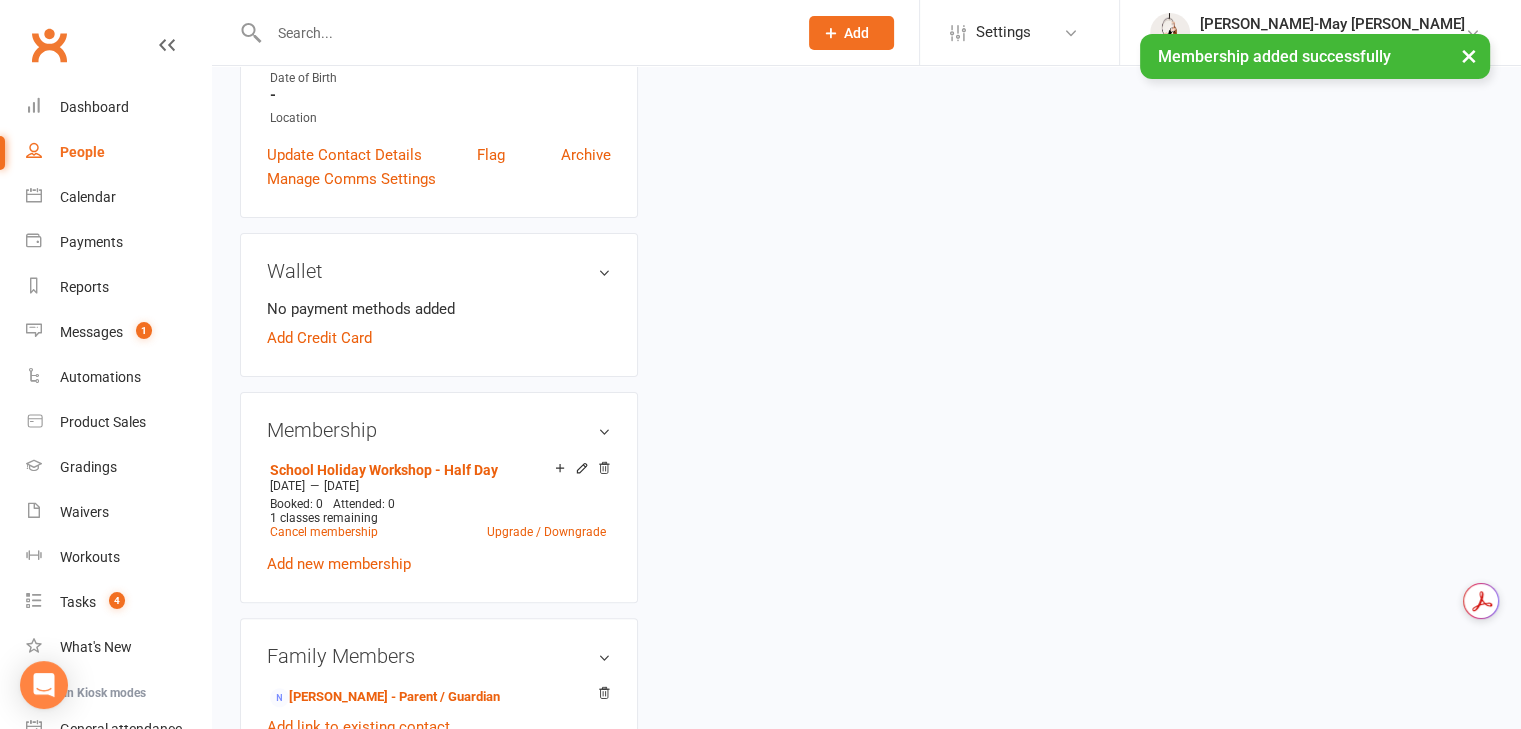 scroll, scrollTop: 0, scrollLeft: 0, axis: both 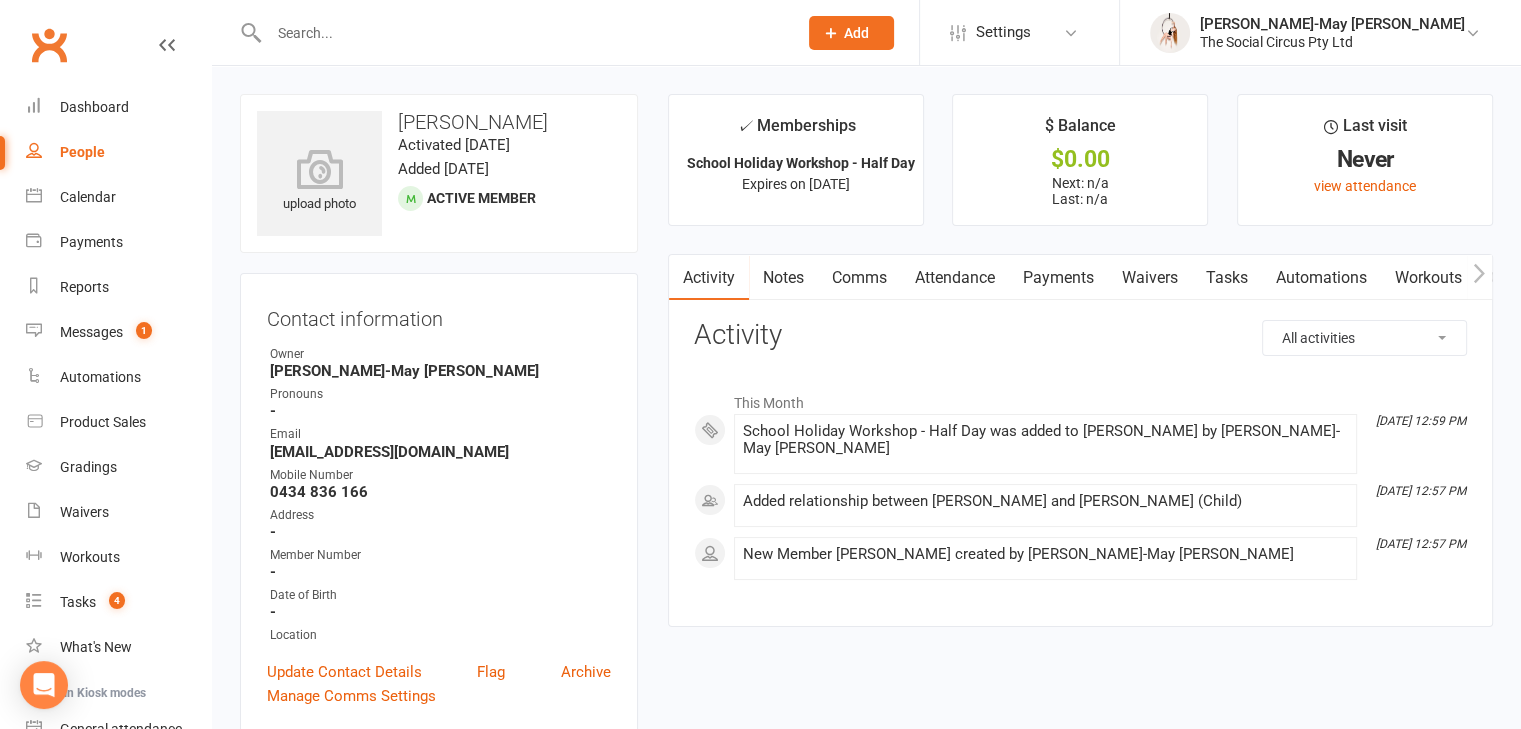 click on "Waivers" at bounding box center (1150, 278) 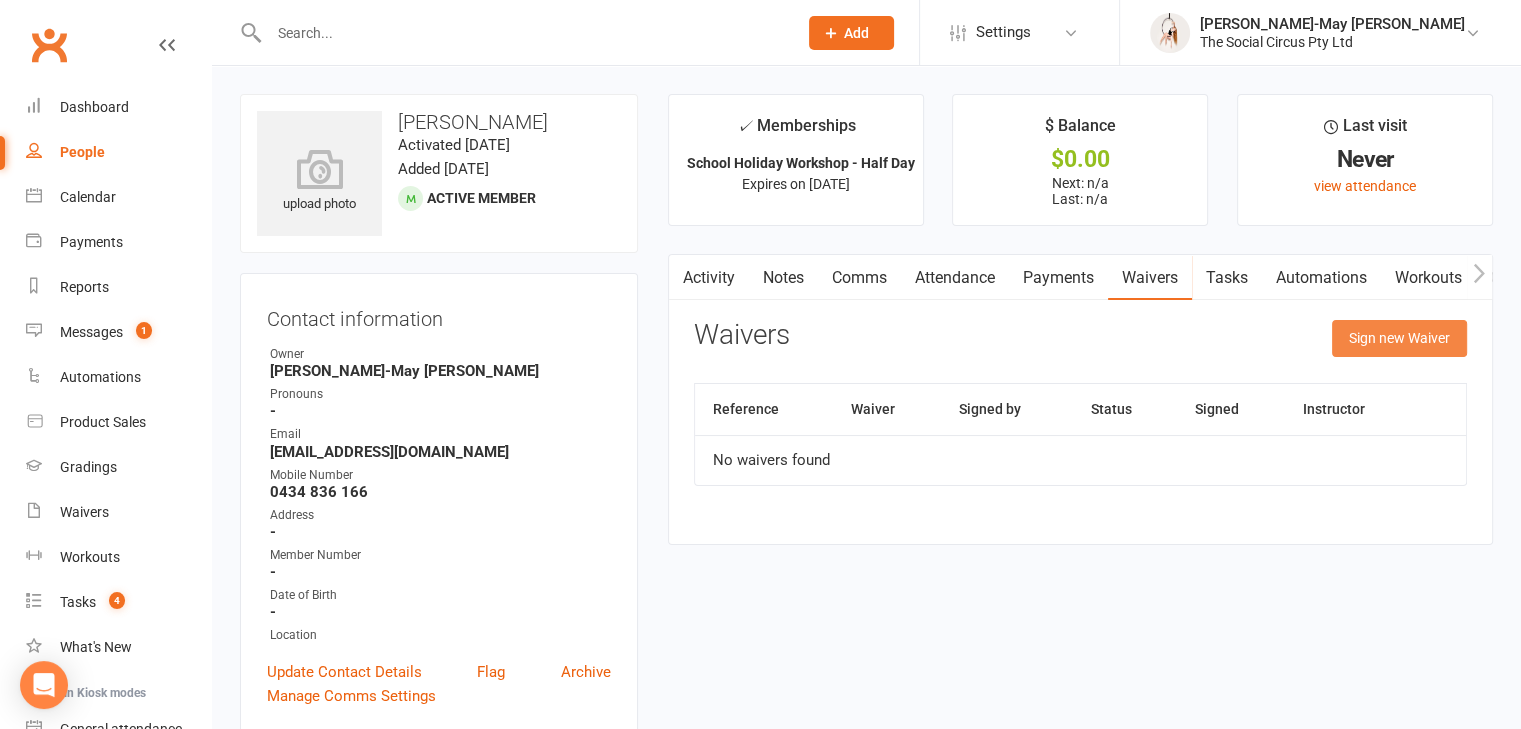 click on "Sign new Waiver" at bounding box center (1399, 338) 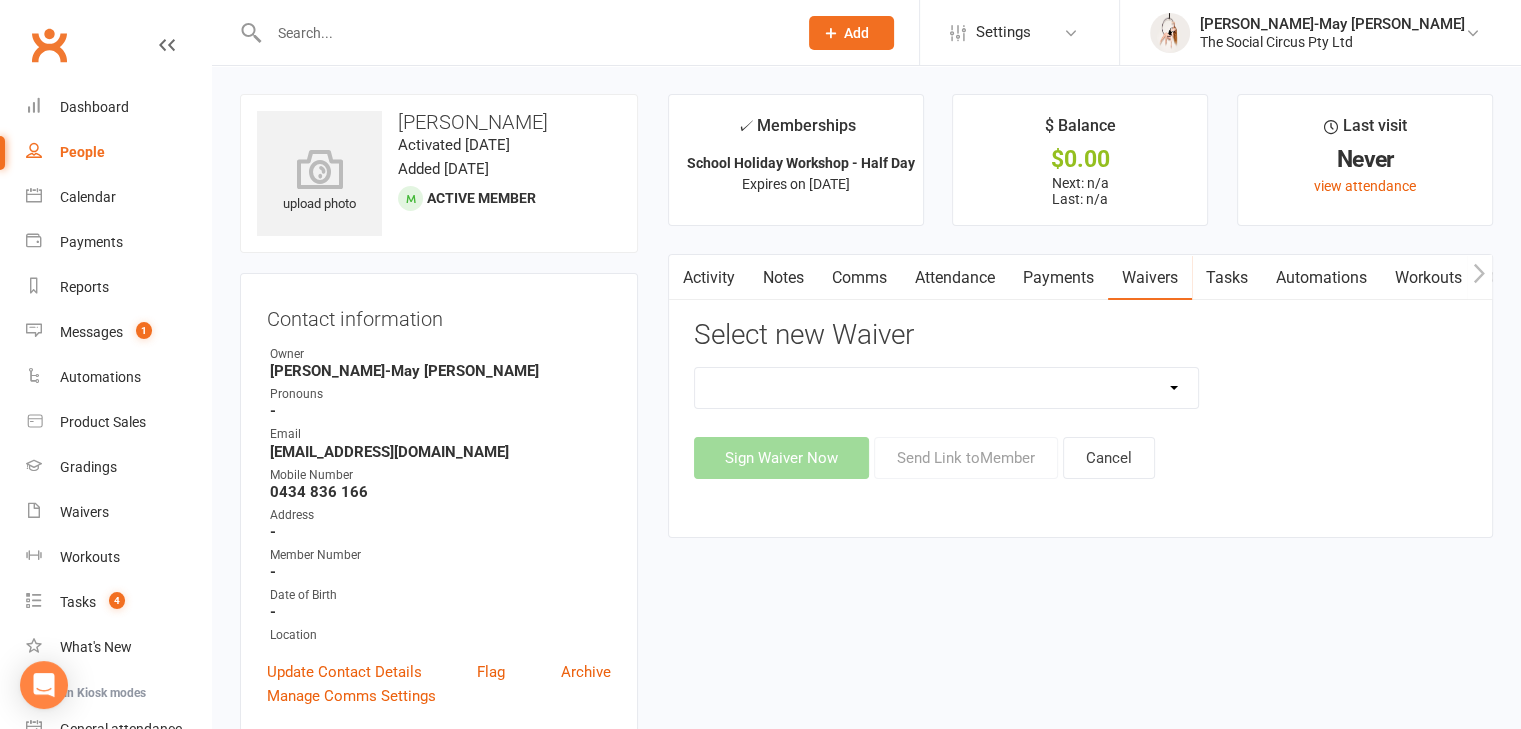 click on "Advanced Addict Foundation Membership 18+ Advanced Addict Membership 18+ Advanced Curious Membership 18+ Advanced Lover Foundation Membership 18+ Advanced Lover Membership 18+ Aerial Explorer 2-week trial membership All Memberships Circus Addict Foundation Membership 18+ Circus Addict Membership 18+ Circus Curious Membership 18+ Circus Lover Foundation Membership 18+ Circus Lover Membership 18+ Core Program Class Pack Waiver Free Trial Class 18+ Free Trial Class - Family Kids Party Waiver Kids Program Learn the Ropes Class Pack Waiver Learn the Ropes membership Membership Waiver New Member New Membership - Payment Details Open Training waiver Payment Form School Holiday Workshop Waiver School Holiday Workshop Waiver & Payment Teen Program Workshop Automated" at bounding box center (947, 388) 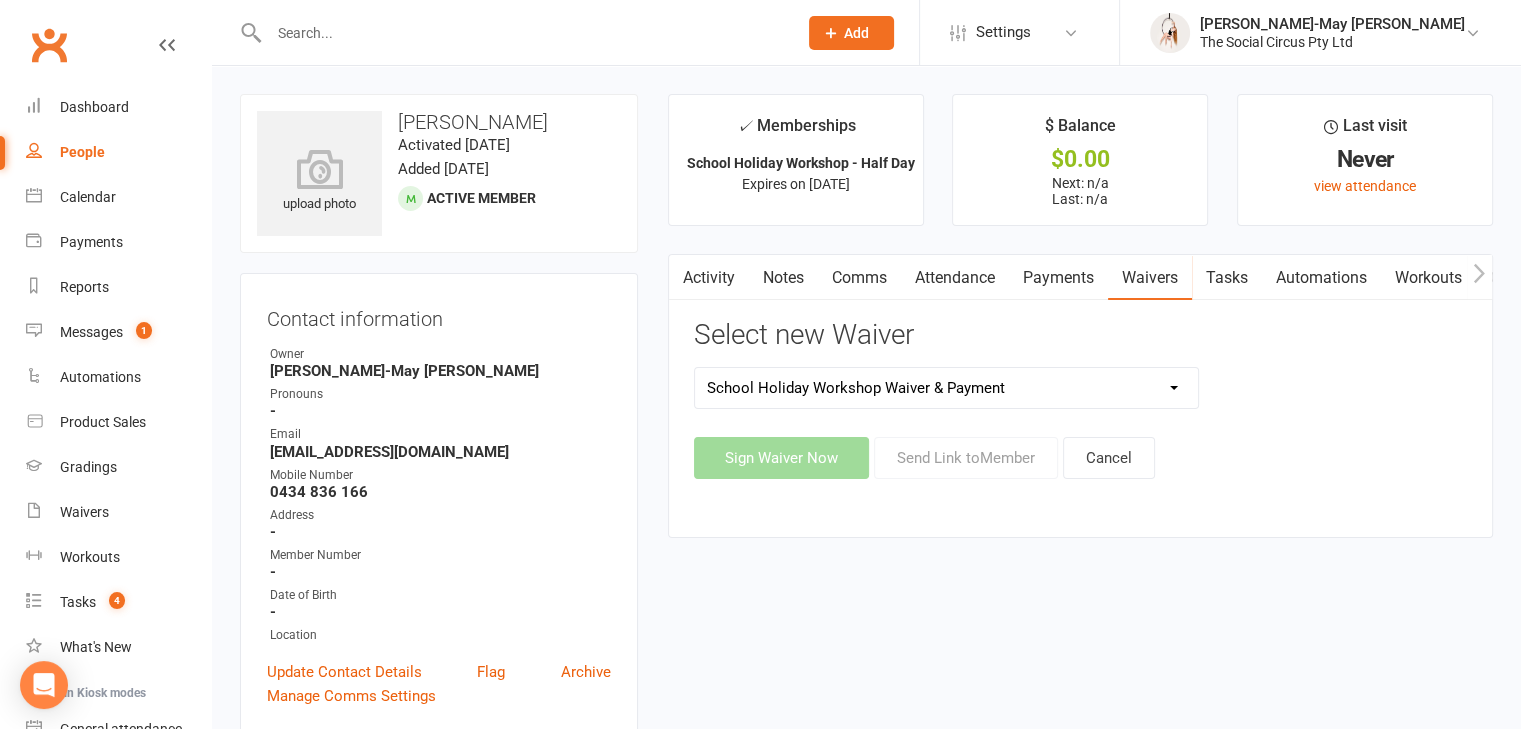 click on "Advanced Addict Foundation Membership 18+ Advanced Addict Membership 18+ Advanced Curious Membership 18+ Advanced Lover Foundation Membership 18+ Advanced Lover Membership 18+ Aerial Explorer 2-week trial membership All Memberships Circus Addict Foundation Membership 18+ Circus Addict Membership 18+ Circus Curious Membership 18+ Circus Lover Foundation Membership 18+ Circus Lover Membership 18+ Core Program Class Pack Waiver Free Trial Class 18+ Free Trial Class - Family Kids Party Waiver Kids Program Learn the Ropes Class Pack Waiver Learn the Ropes membership Membership Waiver New Member New Membership - Payment Details Open Training waiver Payment Form School Holiday Workshop Waiver School Holiday Workshop Waiver & Payment Teen Program Workshop Automated" at bounding box center (947, 388) 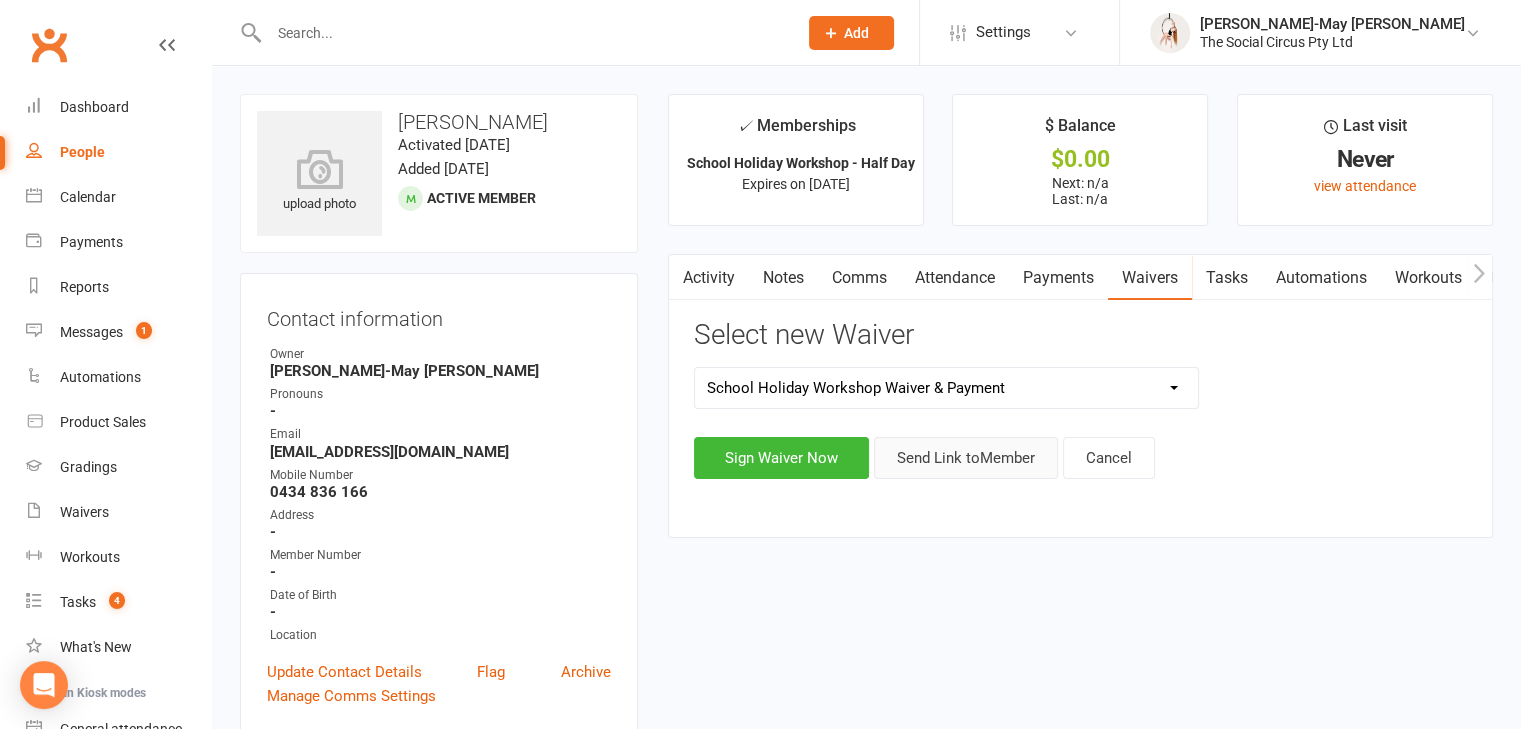 click on "Send Link to  Member" at bounding box center (966, 458) 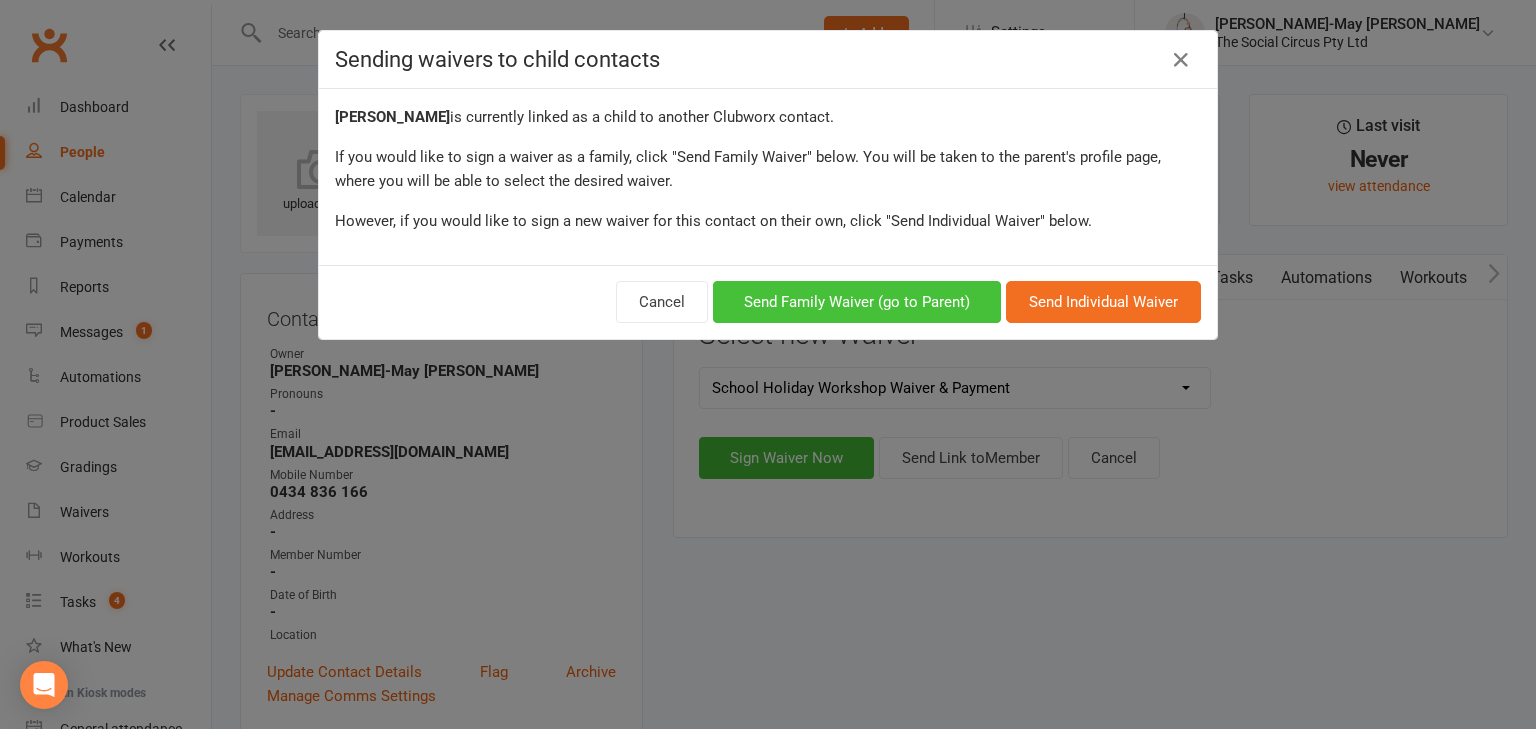 click on "Send Family Waiver (go to Parent)" at bounding box center (857, 302) 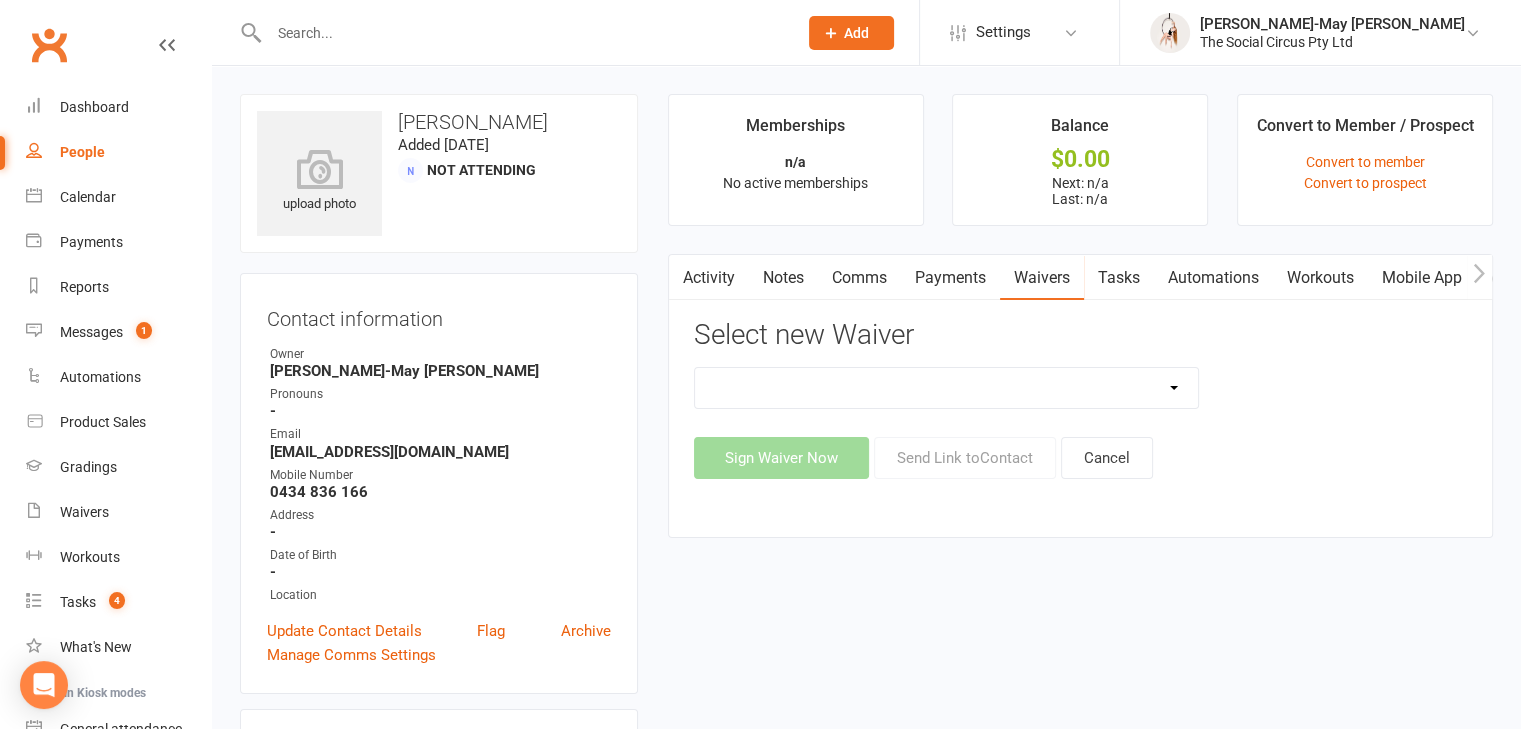 click on "Advanced Addict Foundation Membership 18+ Advanced Addict Membership 18+ Advanced Curious Membership 18+ Advanced Lover Foundation Membership 18+ Advanced Lover Membership 18+ Aerial Explorer 2-week trial membership All Memberships Circus Addict Foundation Membership 18+ Circus Addict Membership 18+ Circus Curious Membership 18+ Circus Lover Foundation Membership 18+ Circus Lover Membership 18+ Core Program Class Pack Waiver Kids Program Learn the Ropes Class Pack Waiver Learn the Ropes membership Membership Waiver New Member New Membership - Payment Details Open Training waiver Payment Form School Holiday Workshop Waiver School Holiday Workshop Waiver & Payment Teen Program" at bounding box center (947, 388) 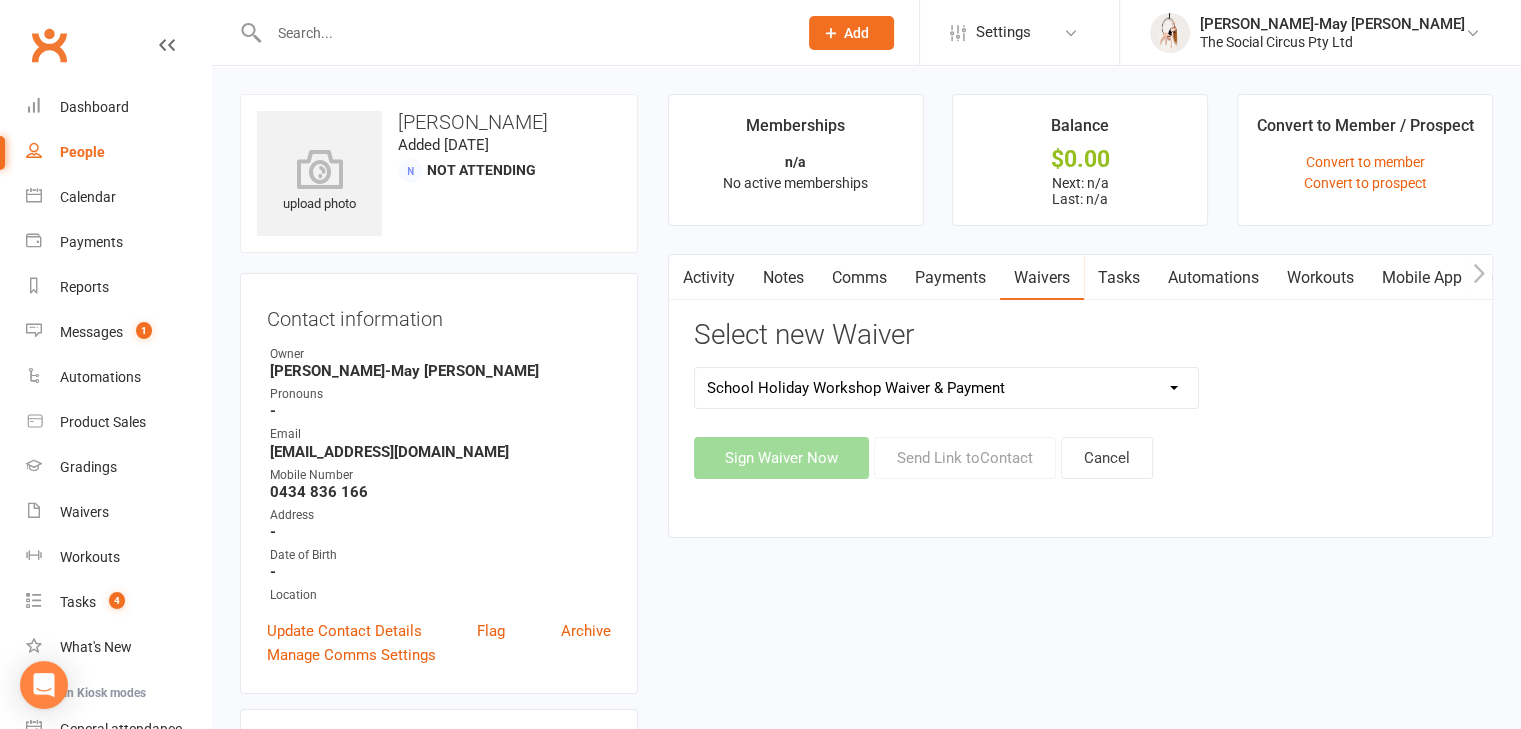 click on "Advanced Addict Foundation Membership 18+ Advanced Addict Membership 18+ Advanced Curious Membership 18+ Advanced Lover Foundation Membership 18+ Advanced Lover Membership 18+ Aerial Explorer 2-week trial membership All Memberships Circus Addict Foundation Membership 18+ Circus Addict Membership 18+ Circus Curious Membership 18+ Circus Lover Foundation Membership 18+ Circus Lover Membership 18+ Core Program Class Pack Waiver Kids Program Learn the Ropes Class Pack Waiver Learn the Ropes membership Membership Waiver New Member New Membership - Payment Details Open Training waiver Payment Form School Holiday Workshop Waiver School Holiday Workshop Waiver & Payment Teen Program" at bounding box center (947, 388) 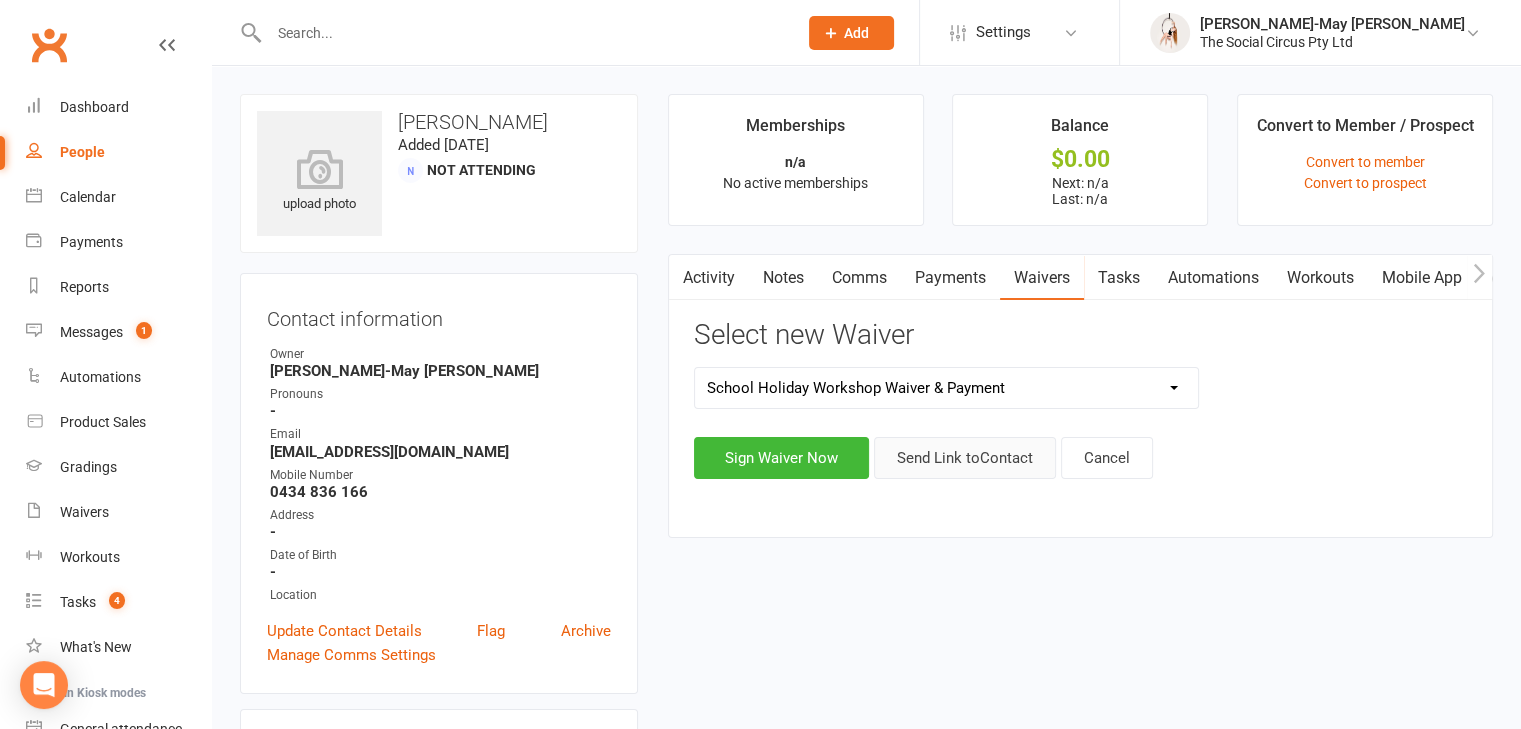 click on "Send Link to  Contact" at bounding box center [965, 458] 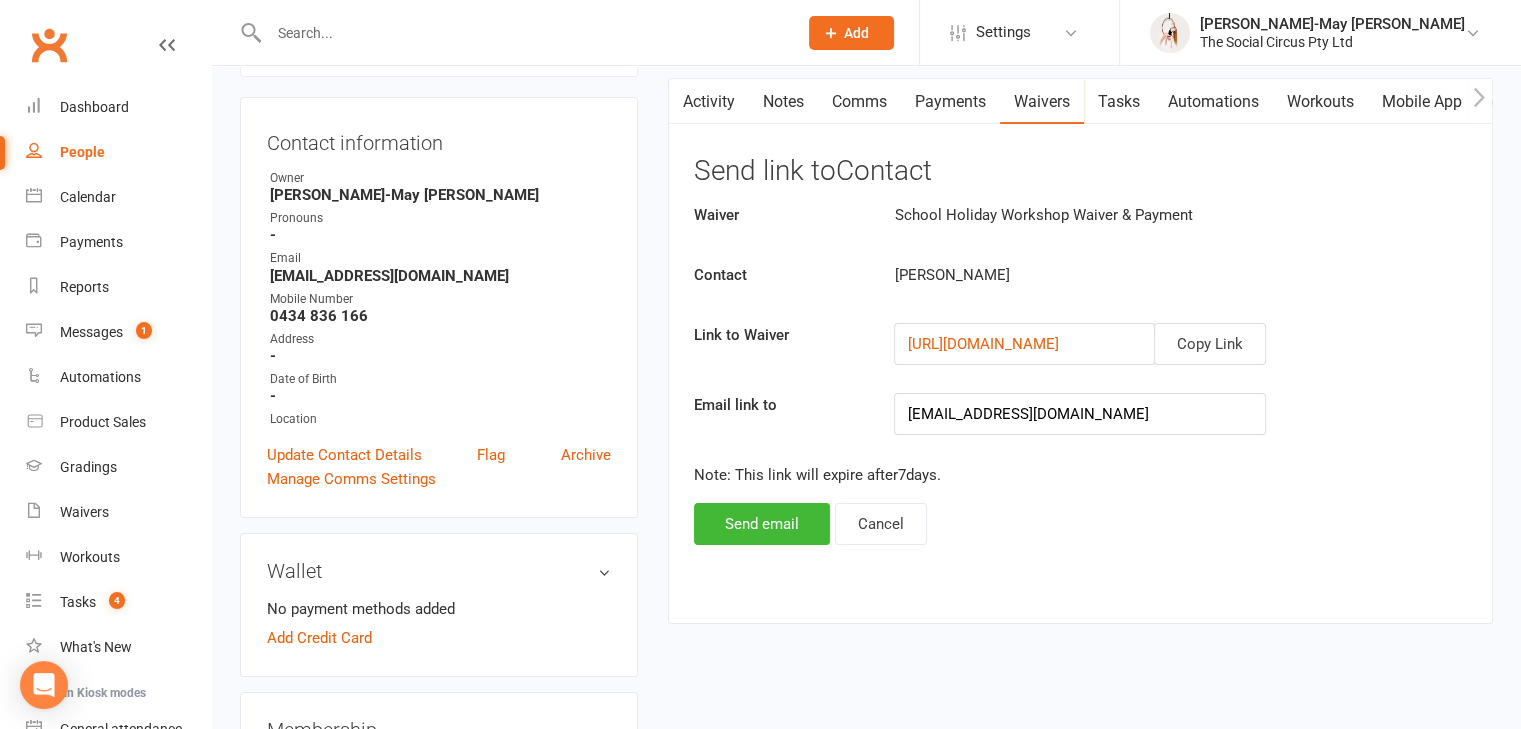 scroll, scrollTop: 200, scrollLeft: 0, axis: vertical 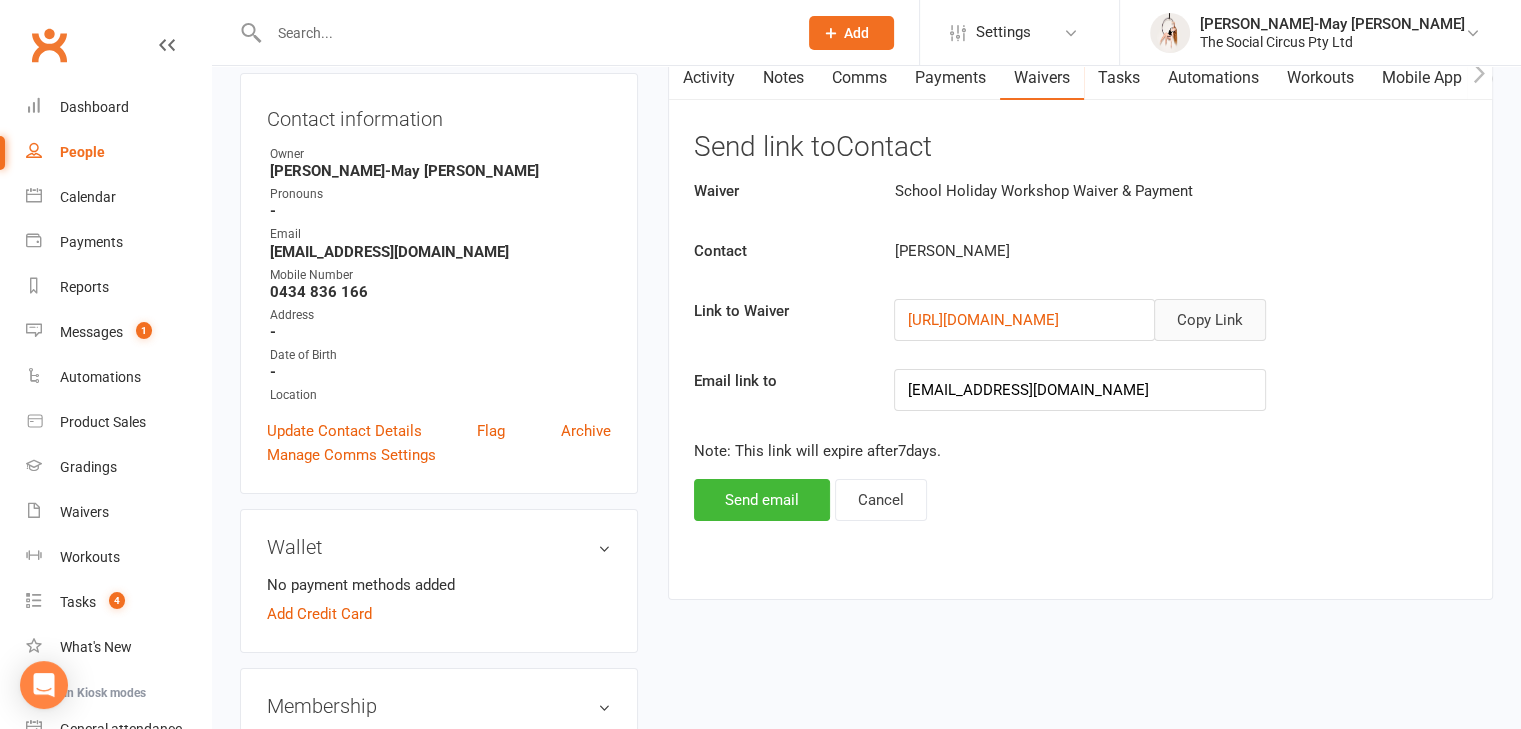 click on "Copy Link" at bounding box center [1210, 320] 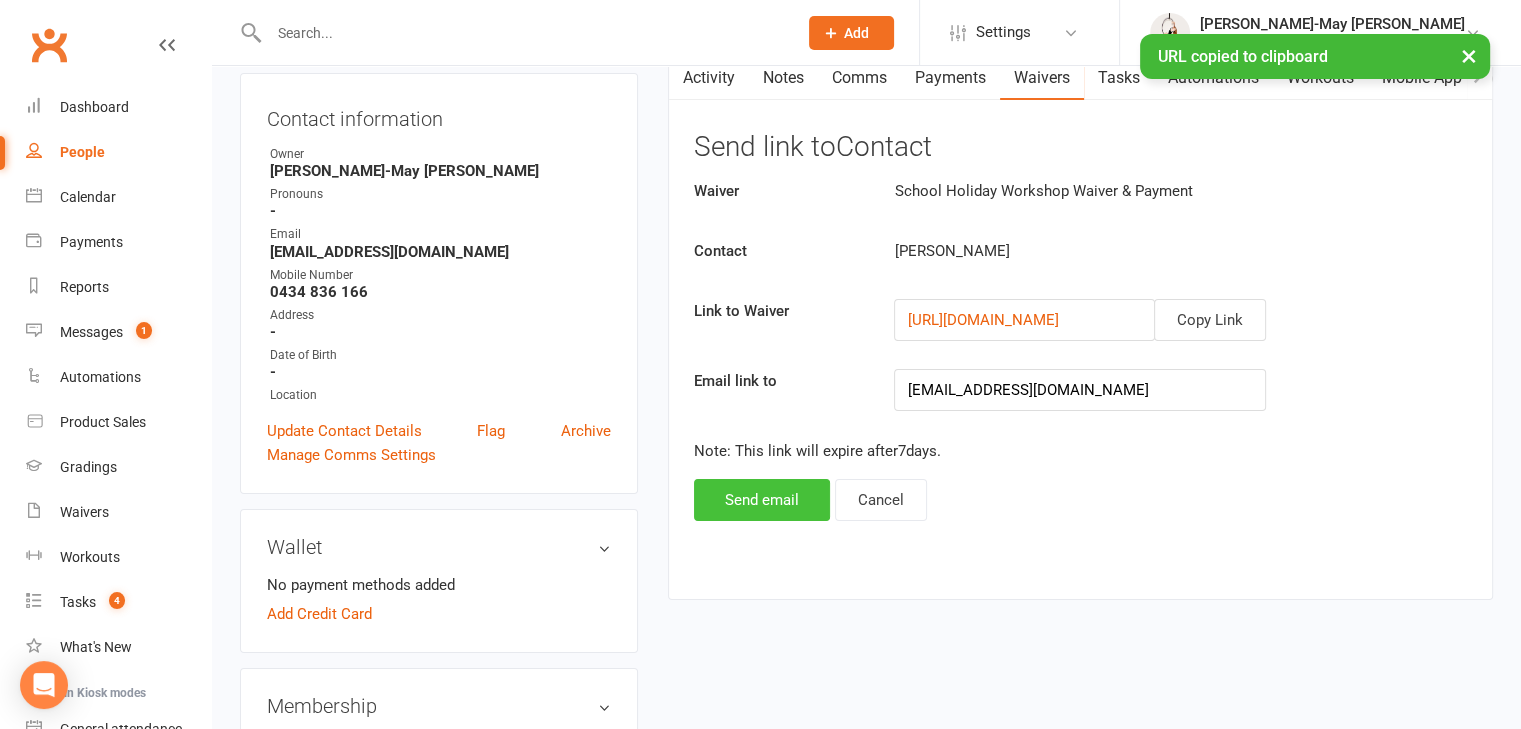 click on "Send email" at bounding box center [762, 500] 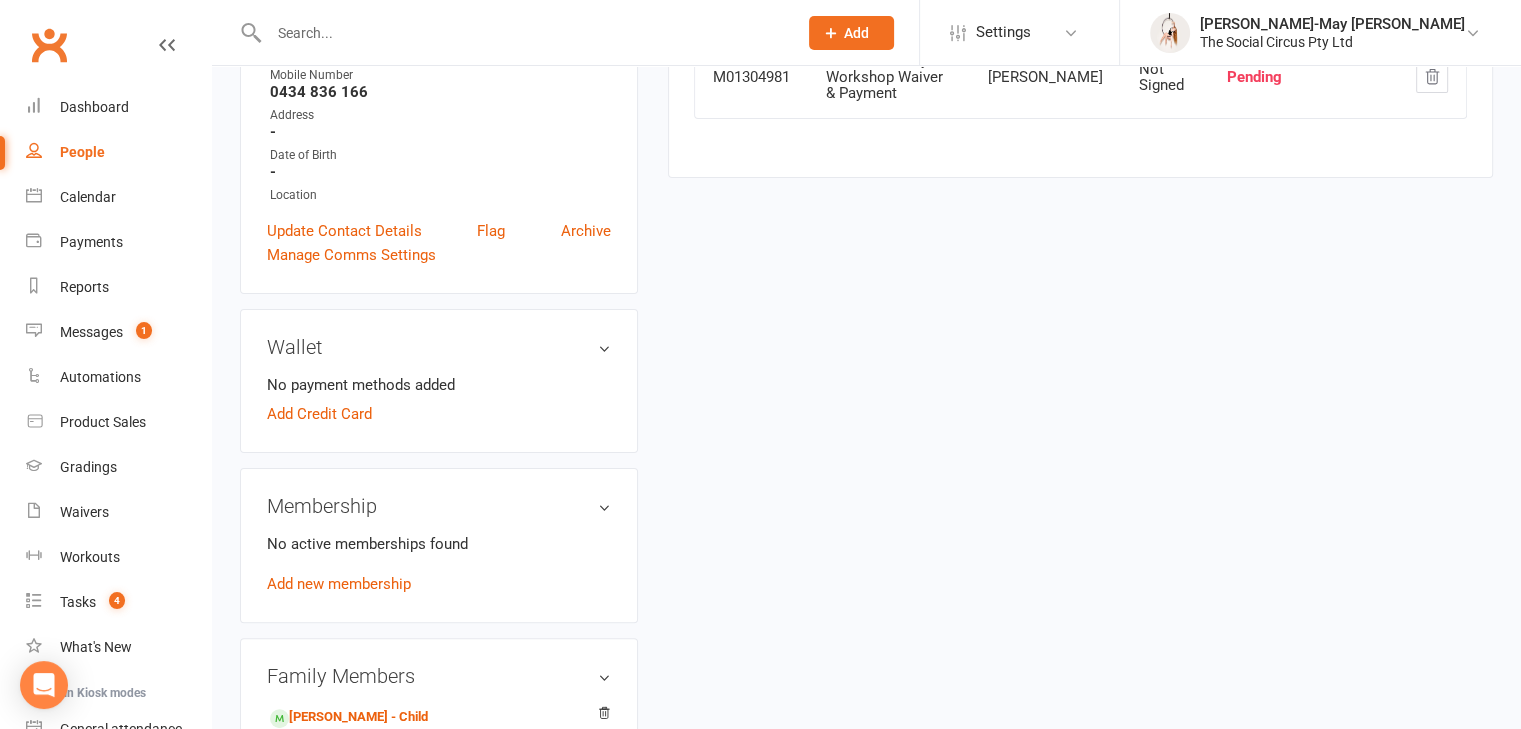 scroll, scrollTop: 600, scrollLeft: 0, axis: vertical 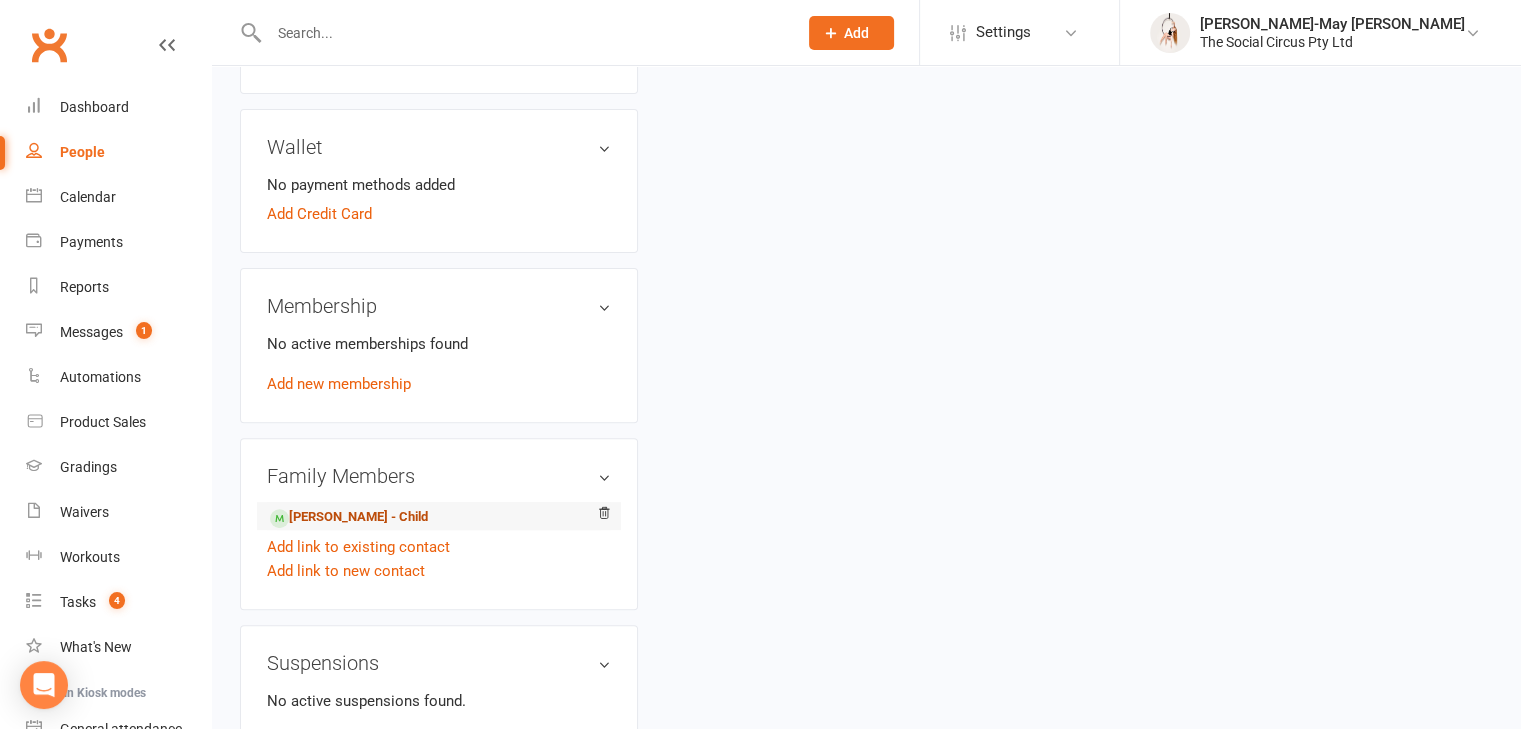 click on "[PERSON_NAME] - Child" at bounding box center [349, 517] 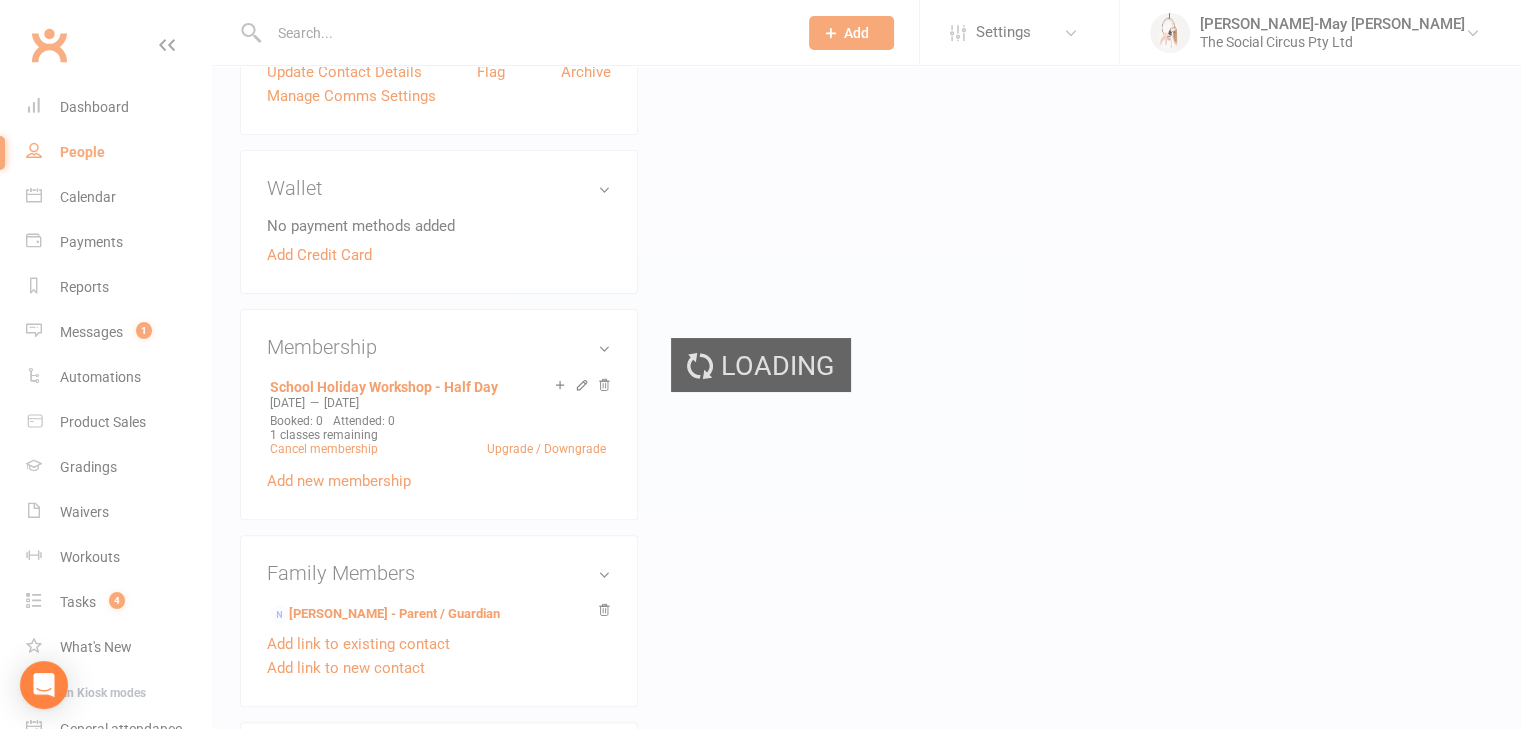 scroll, scrollTop: 0, scrollLeft: 0, axis: both 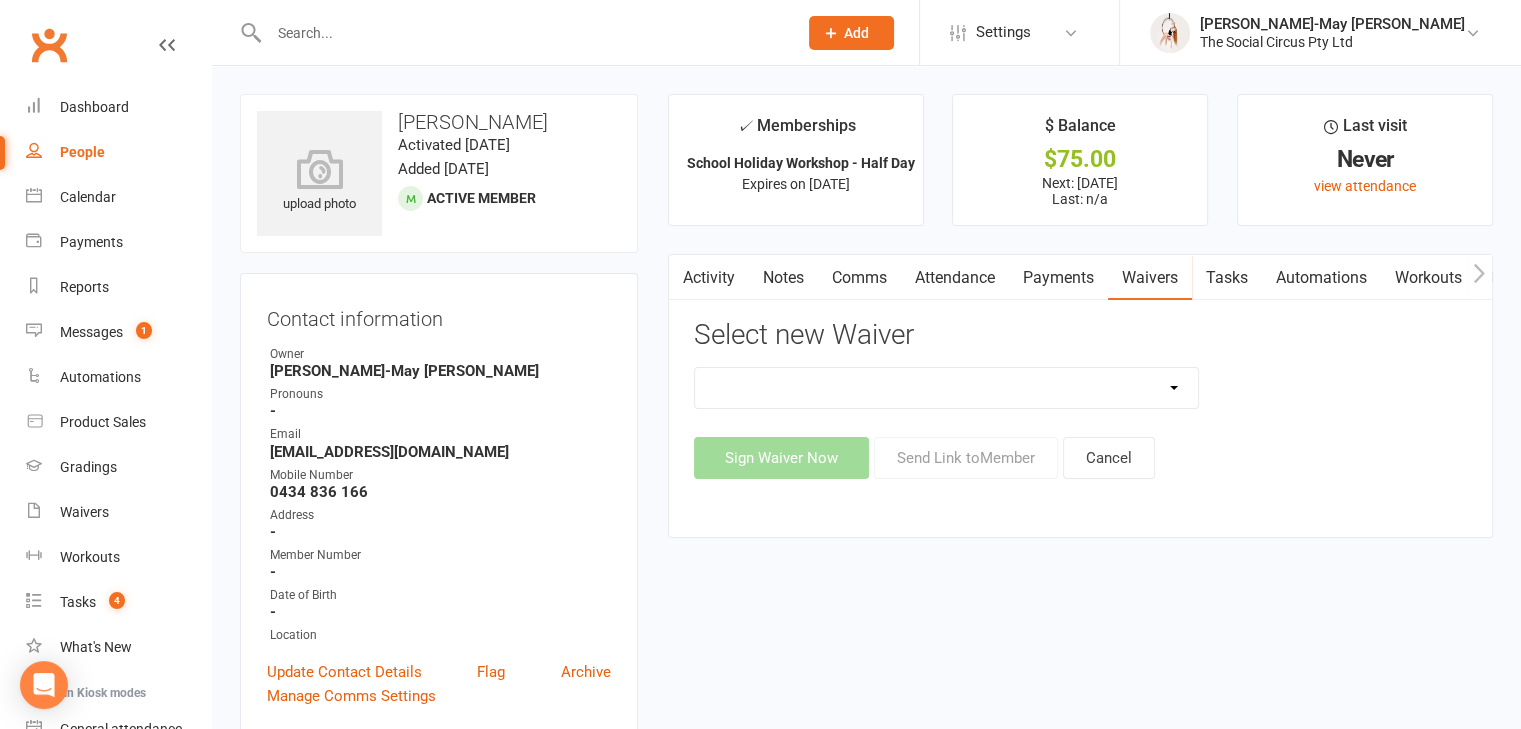 click on "Attendance" at bounding box center (955, 278) 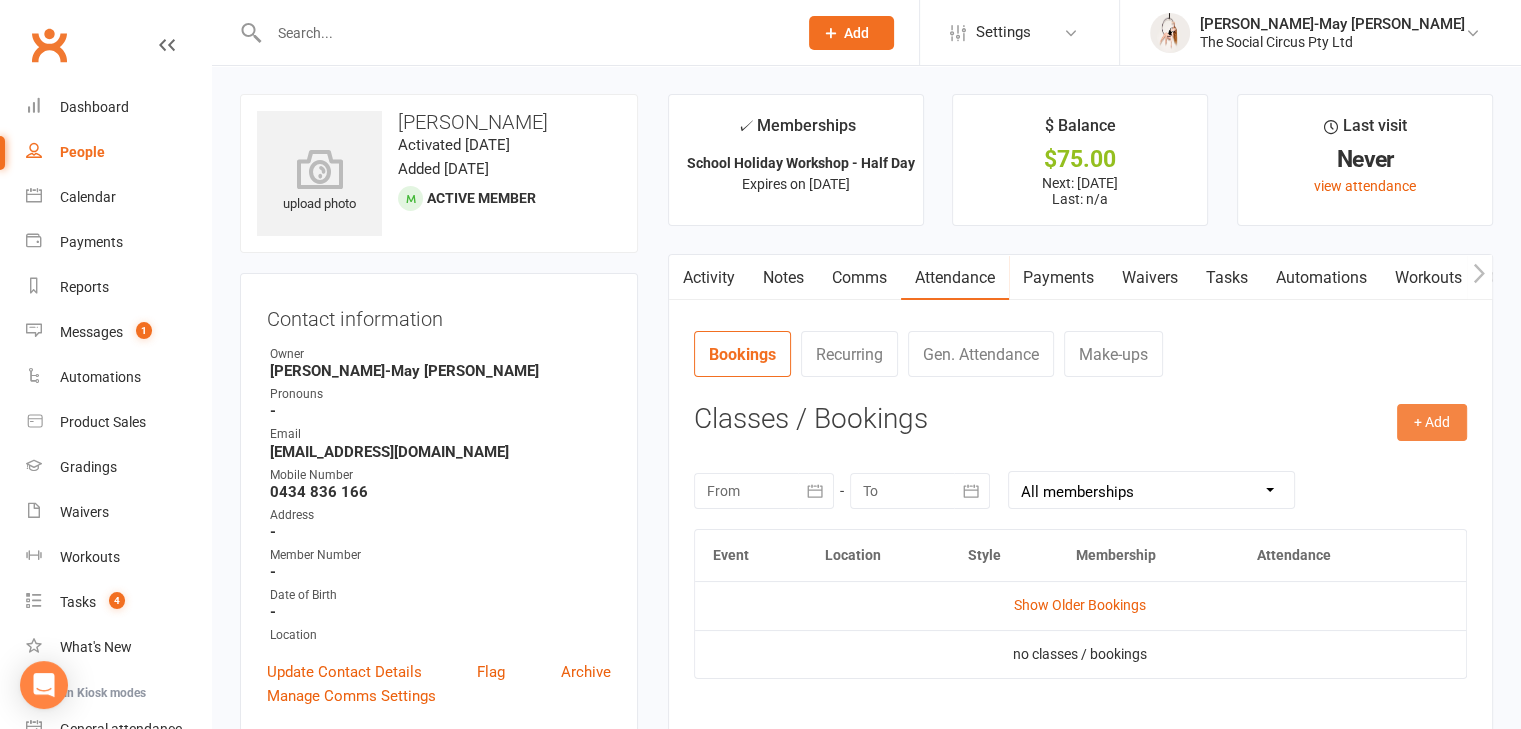 click on "+ Add" at bounding box center [1432, 422] 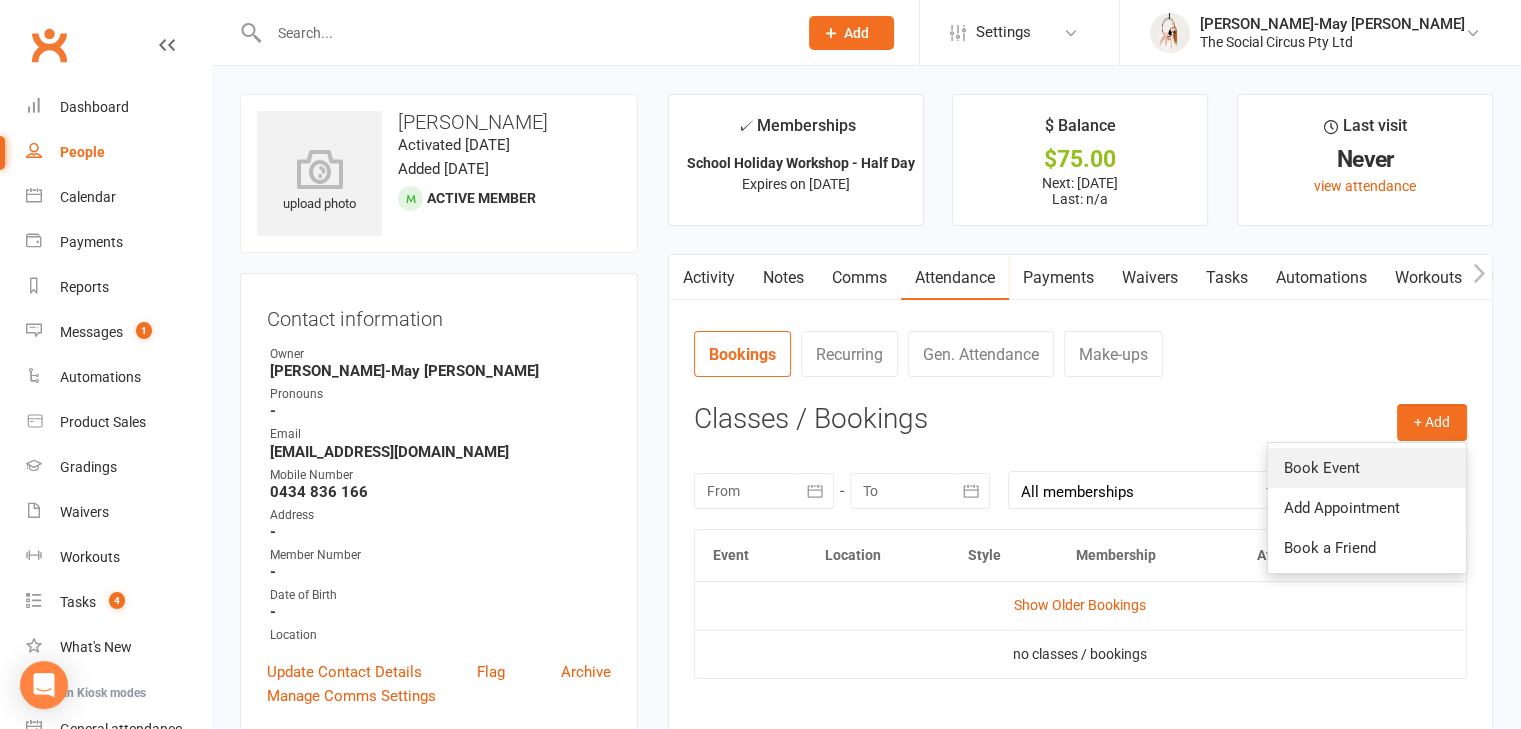 click on "Book Event" at bounding box center (1367, 468) 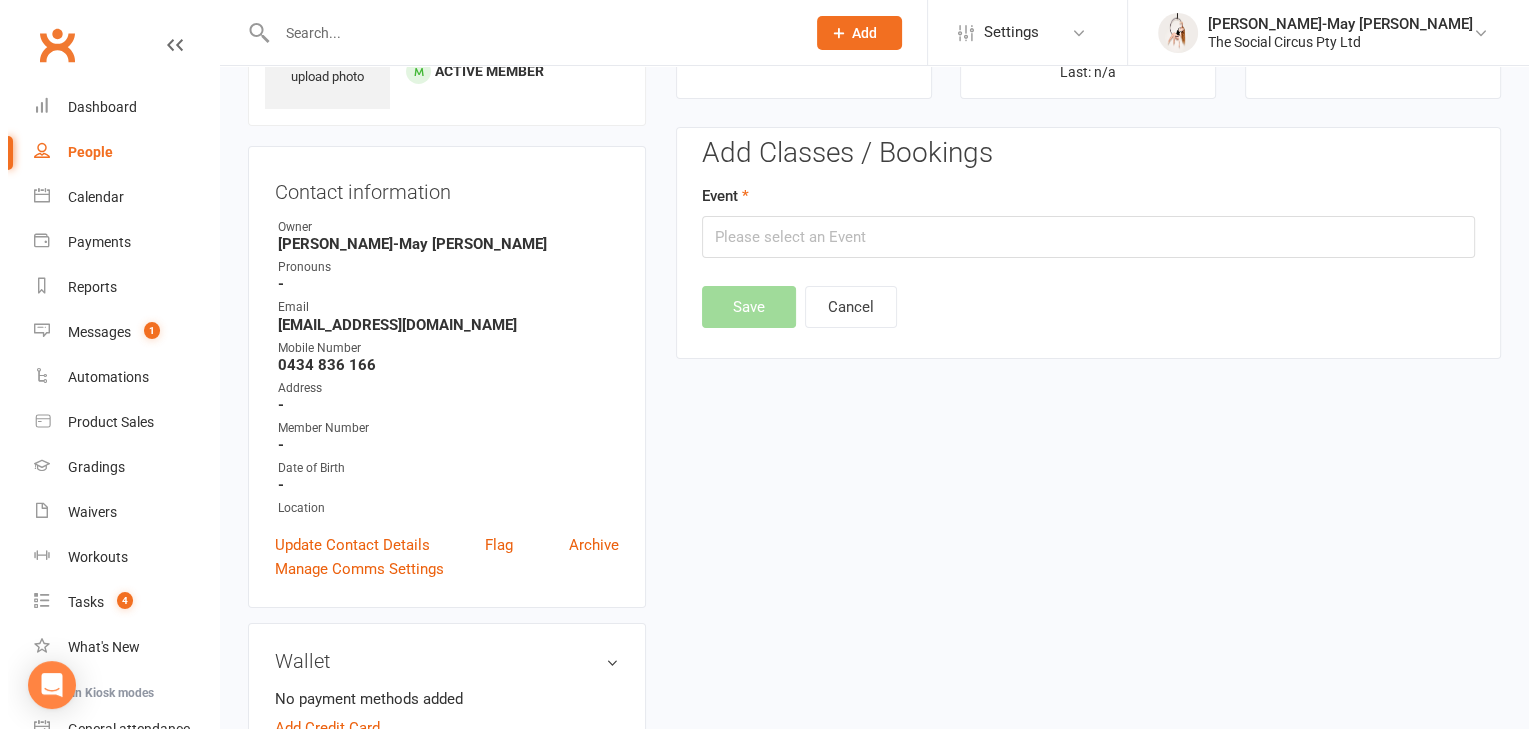 scroll, scrollTop: 153, scrollLeft: 0, axis: vertical 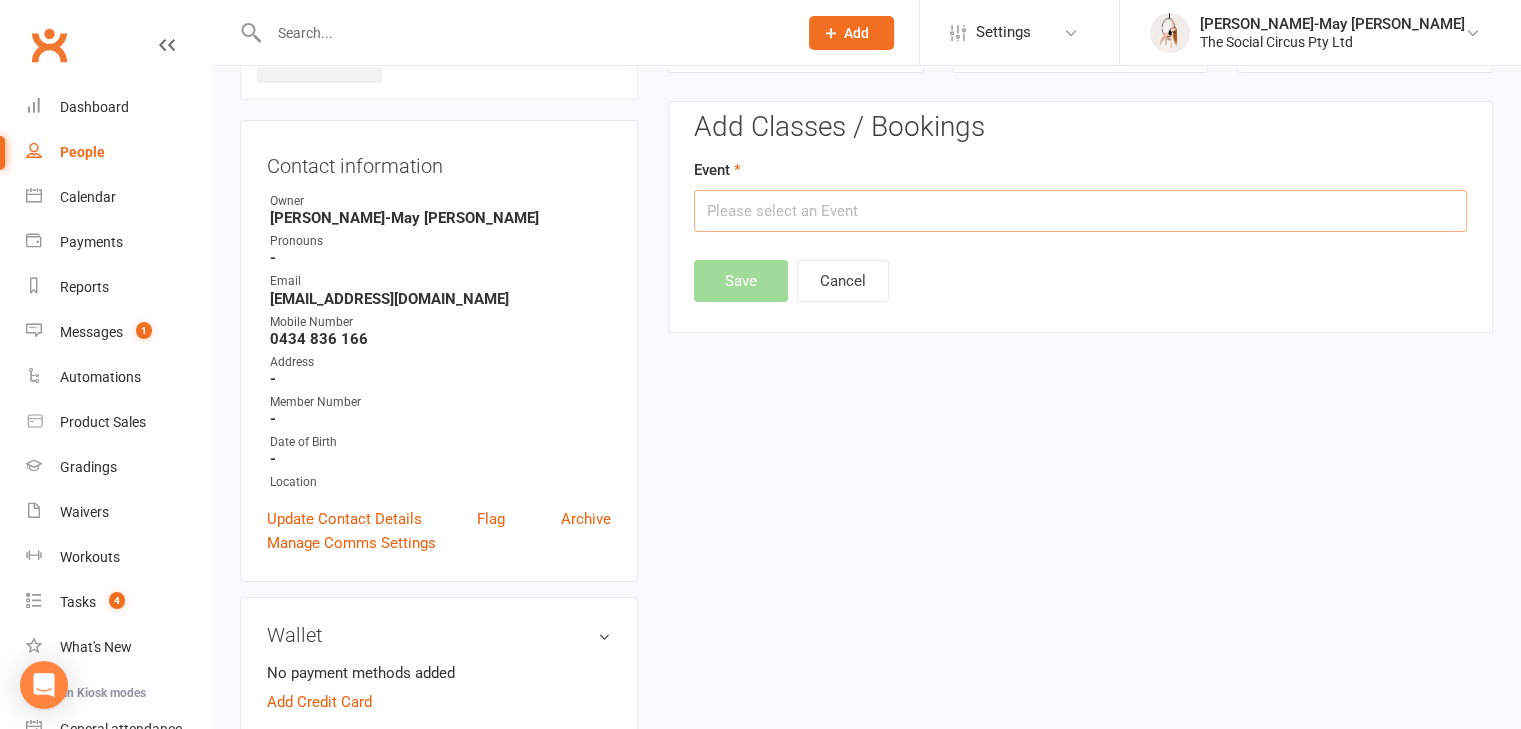 click at bounding box center [1080, 211] 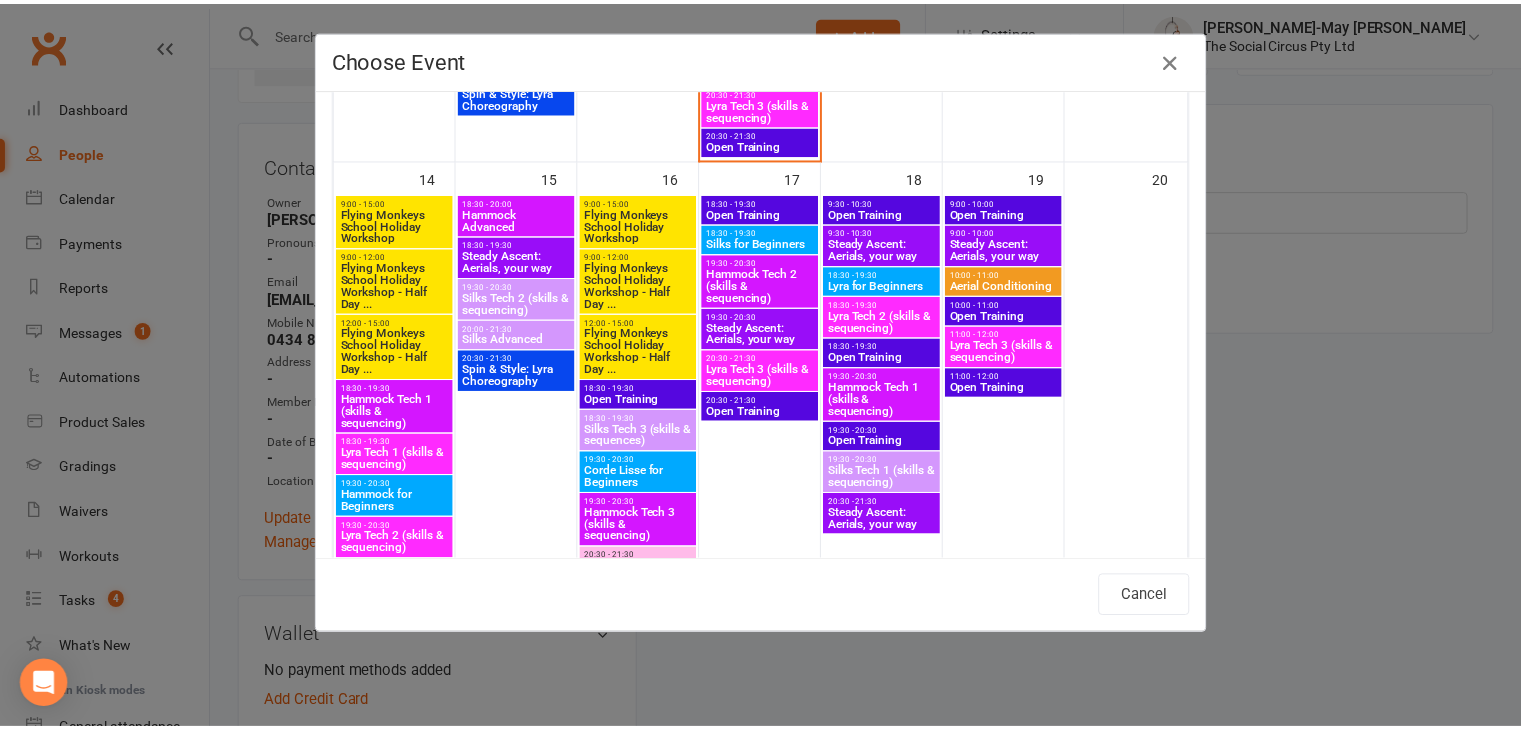 scroll, scrollTop: 1000, scrollLeft: 0, axis: vertical 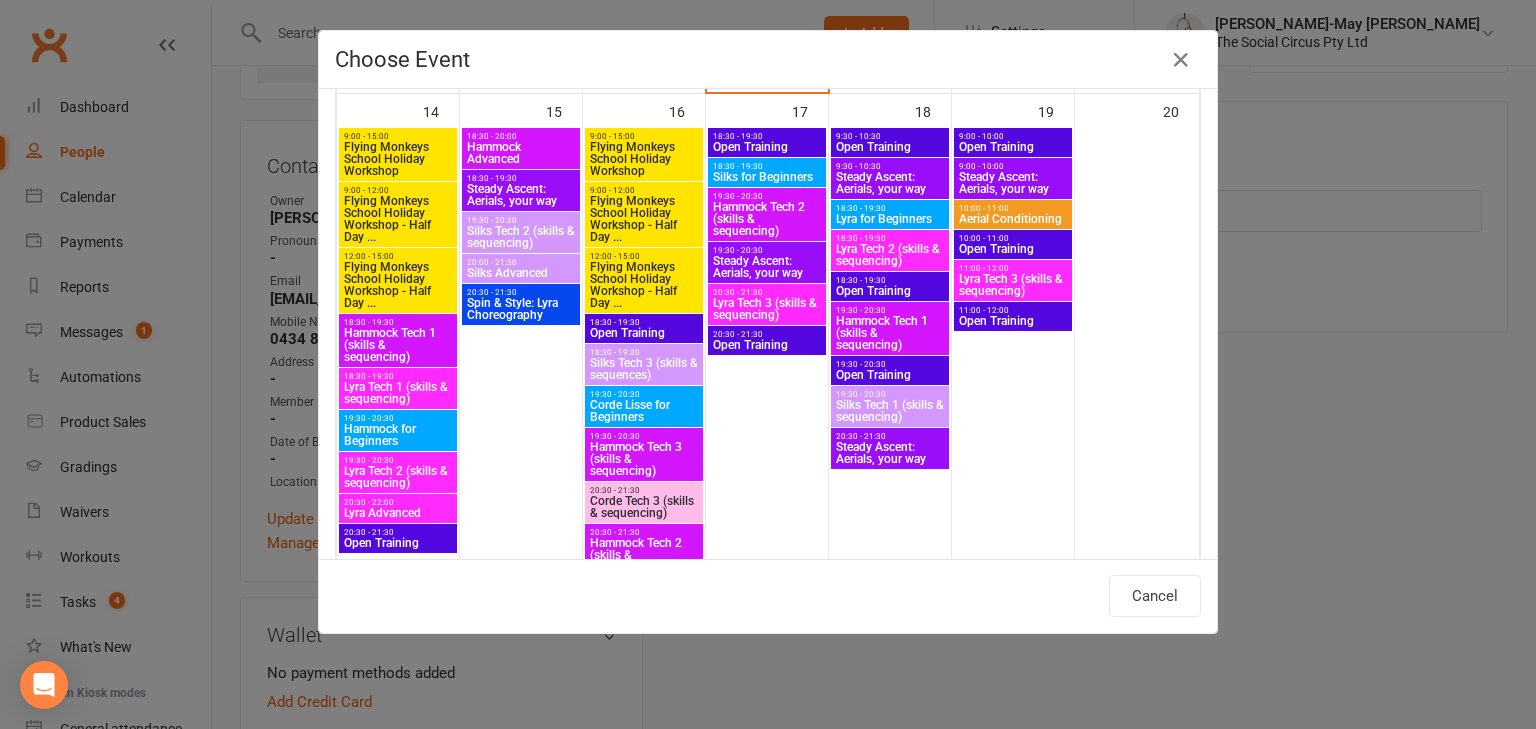 click on "Flying Monkeys School Holiday Workshop - Half Day ..." at bounding box center [644, 219] 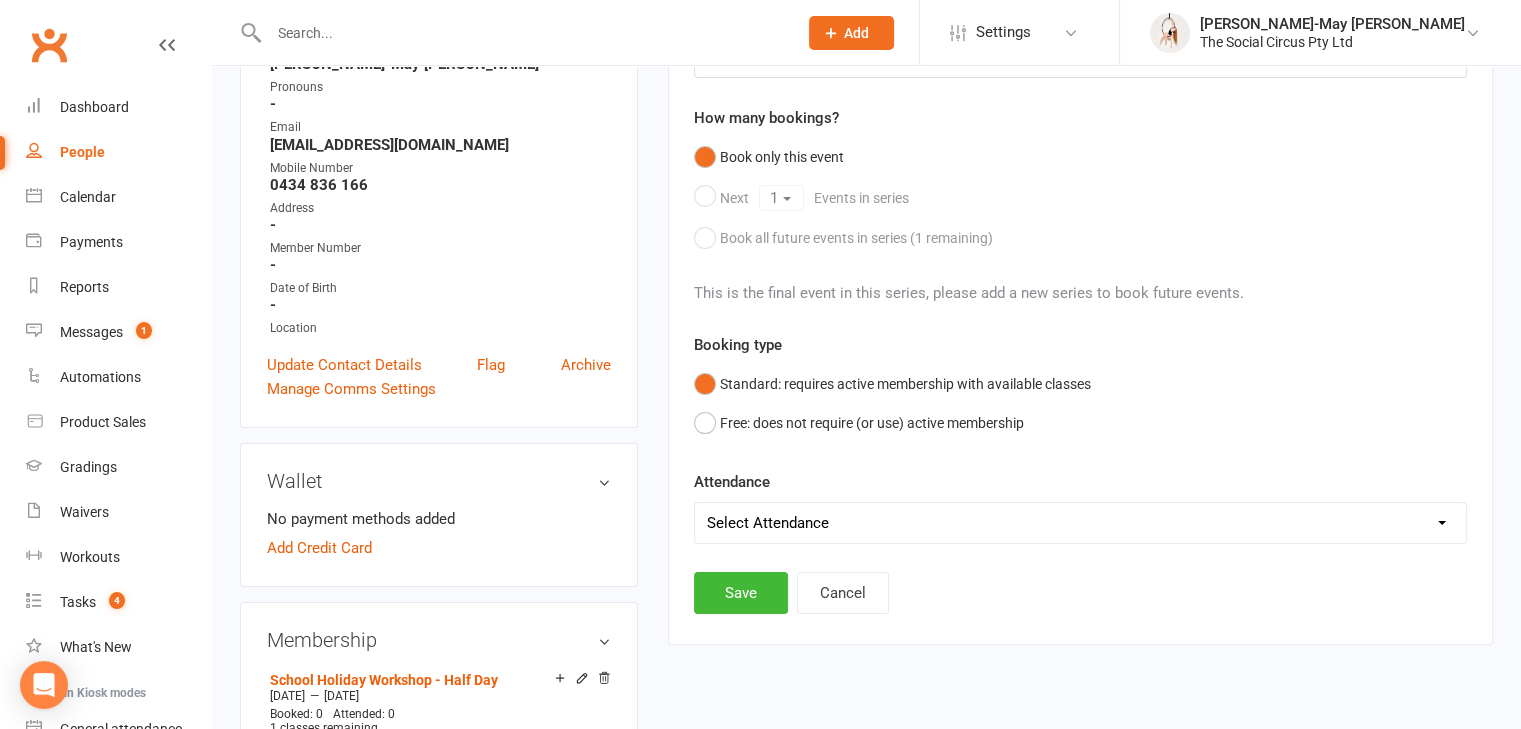 scroll, scrollTop: 453, scrollLeft: 0, axis: vertical 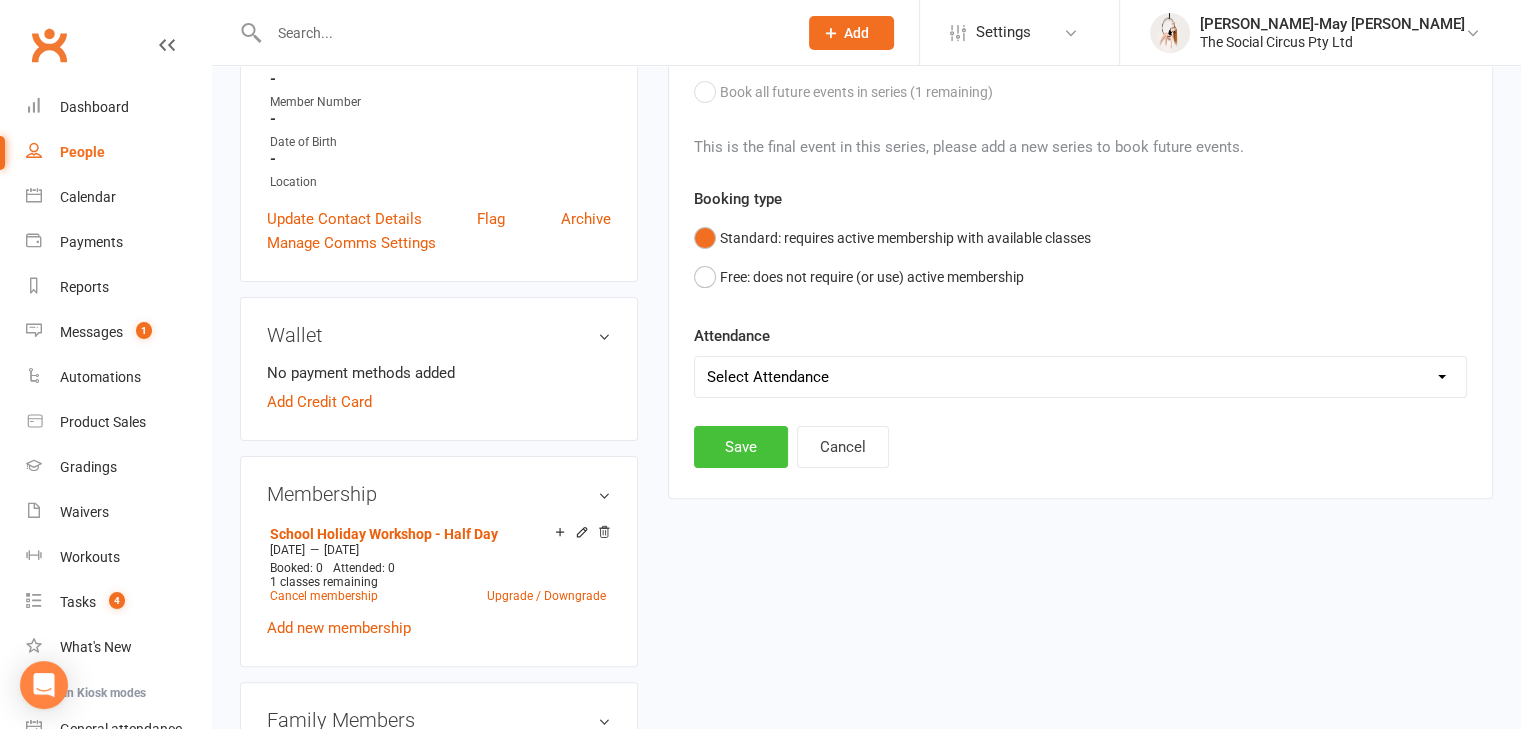click on "Save" at bounding box center [741, 447] 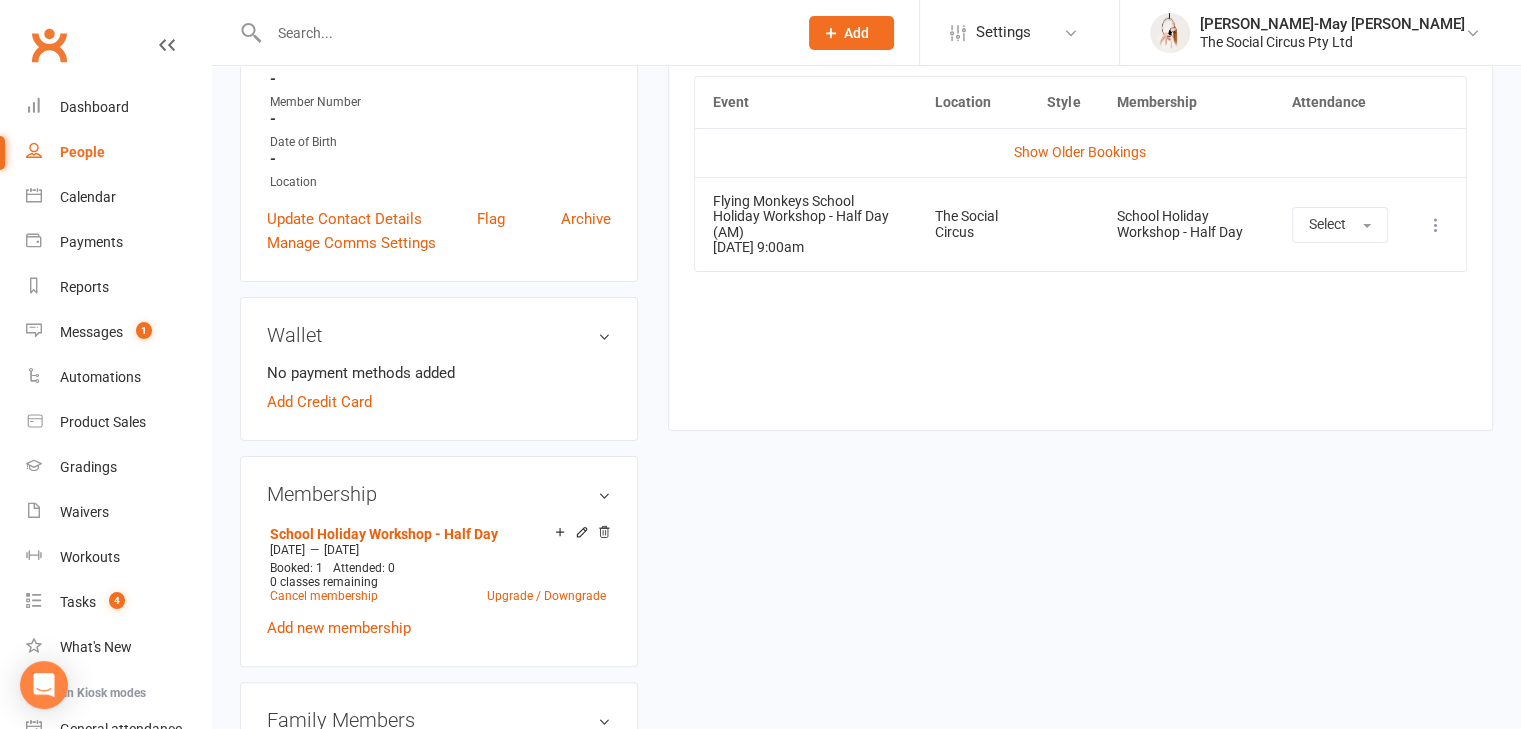 click on "Add" 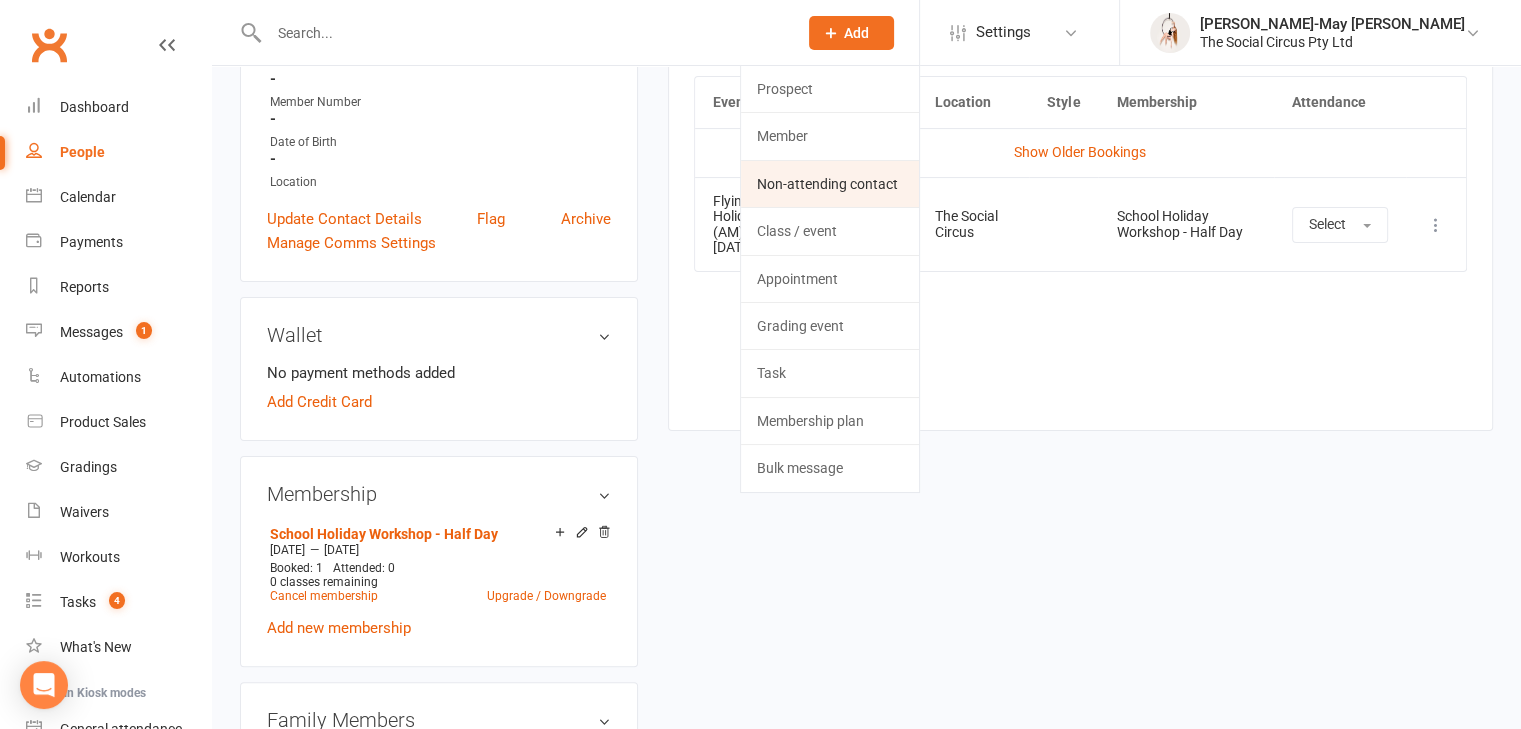 click on "Non-attending contact" 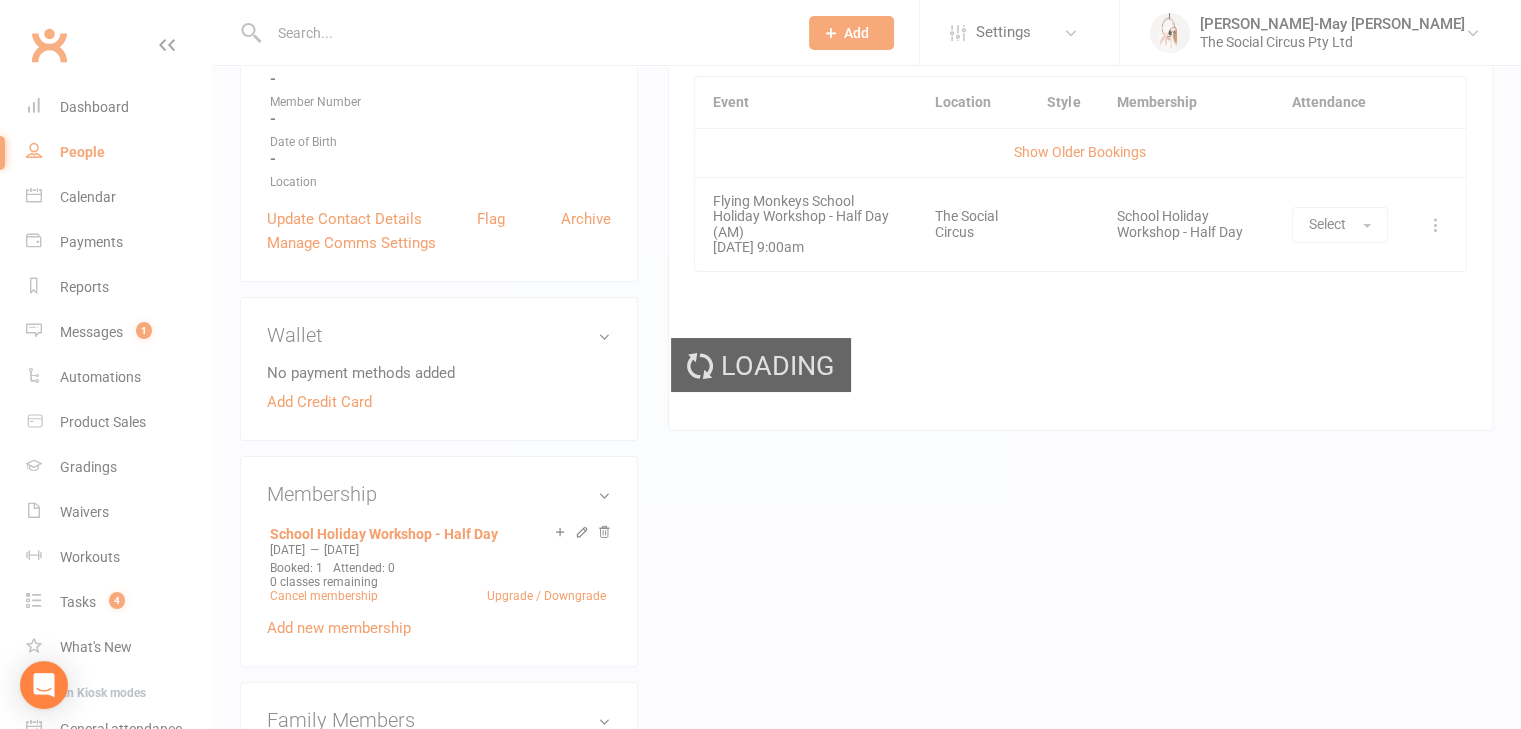 scroll, scrollTop: 0, scrollLeft: 0, axis: both 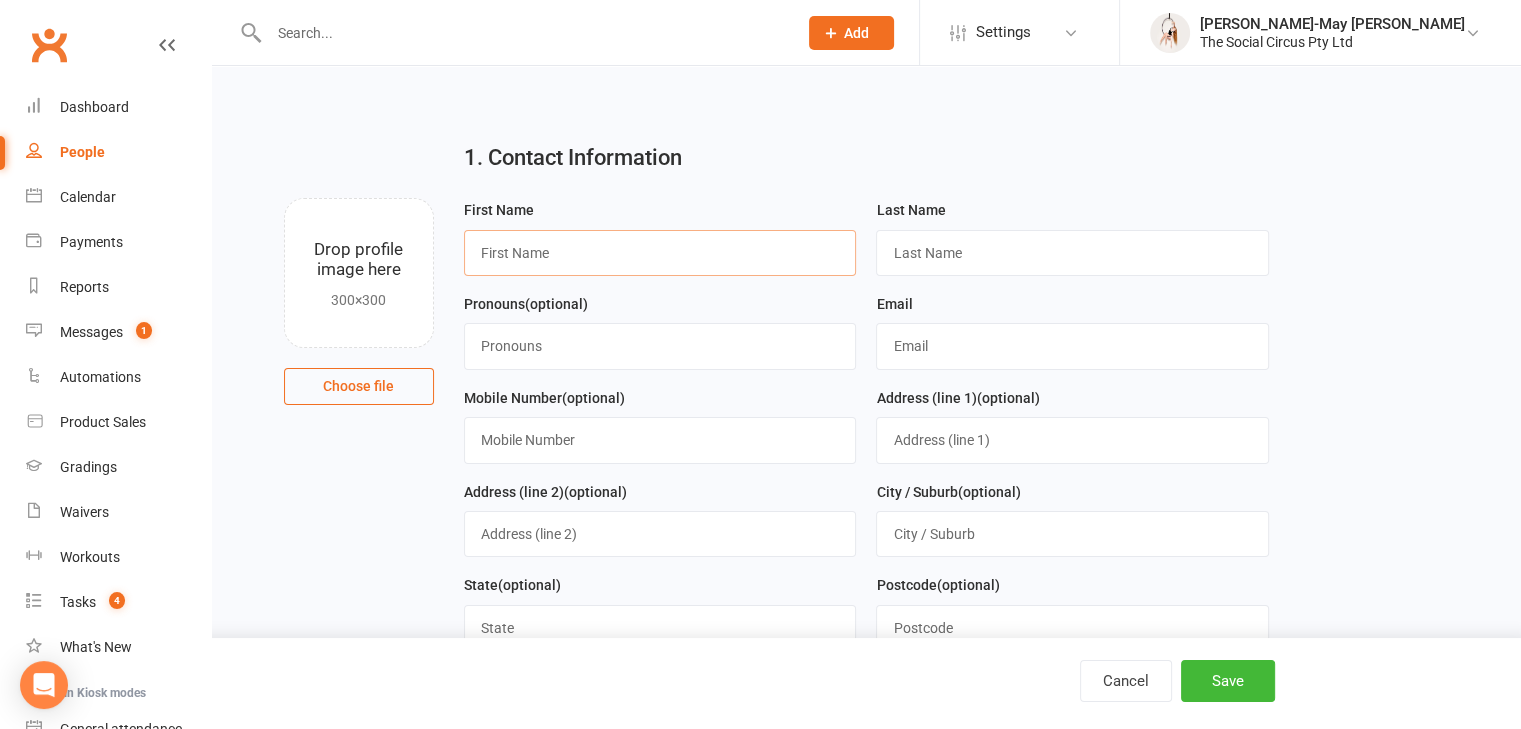 click at bounding box center [660, 253] 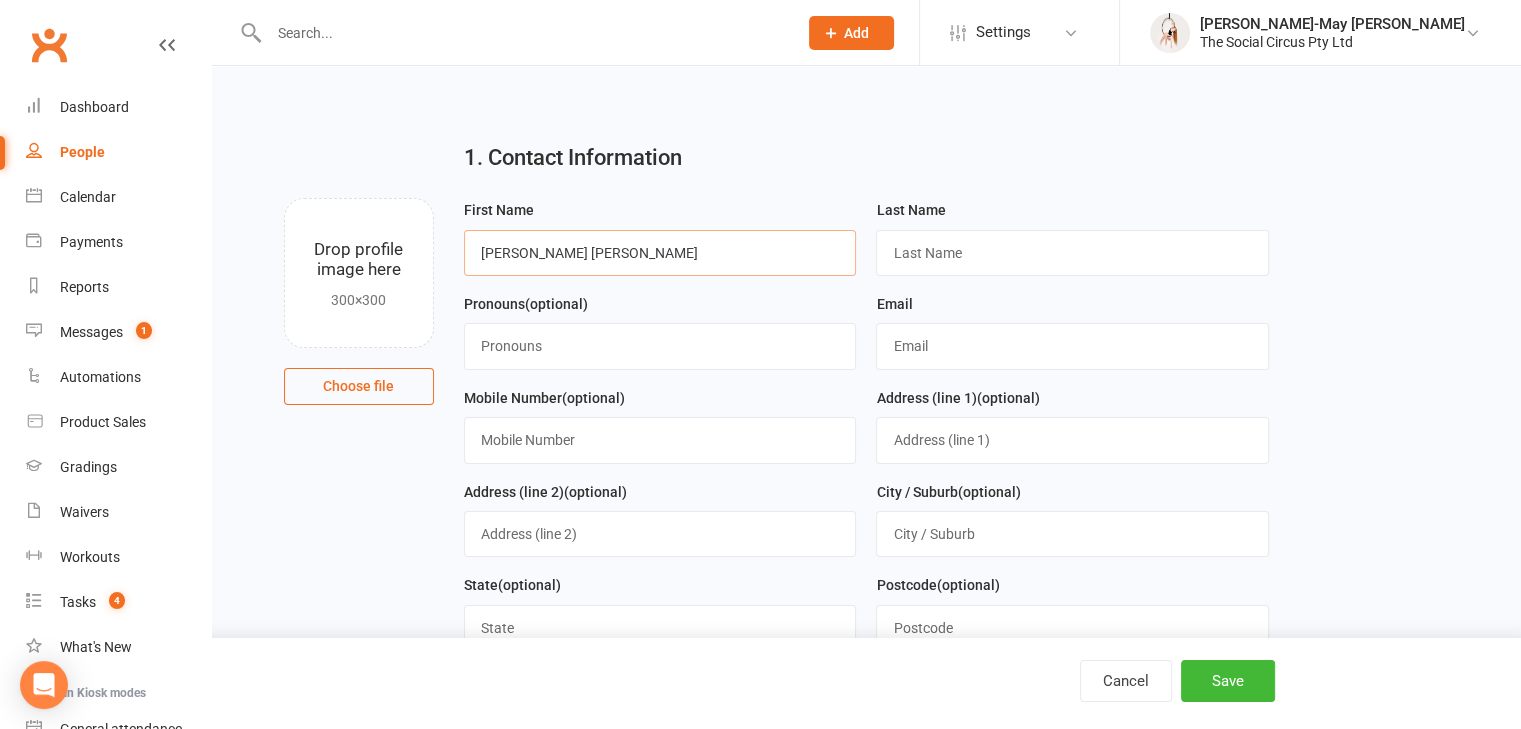 type on "[PERSON_NAME] [PERSON_NAME]" 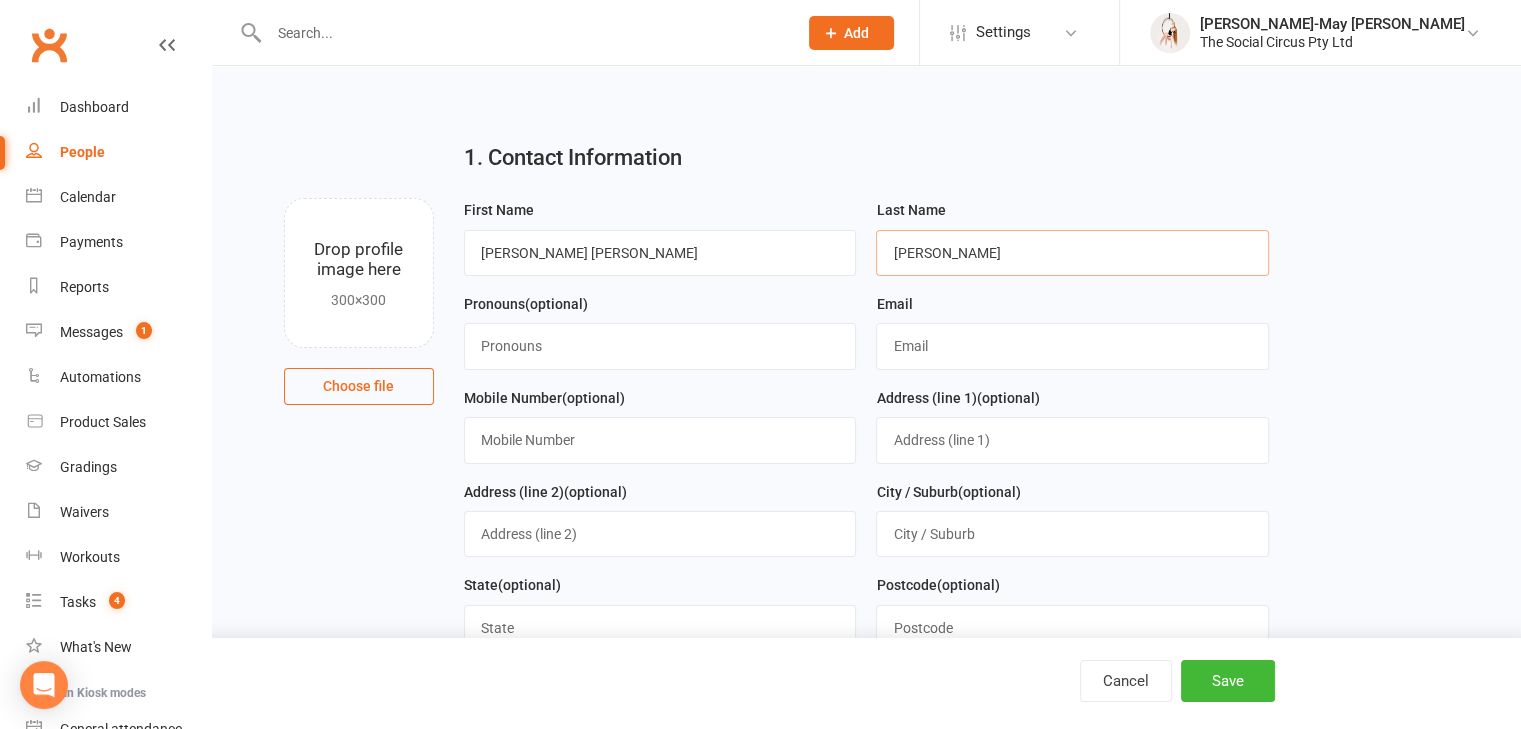 type on "[PERSON_NAME]" 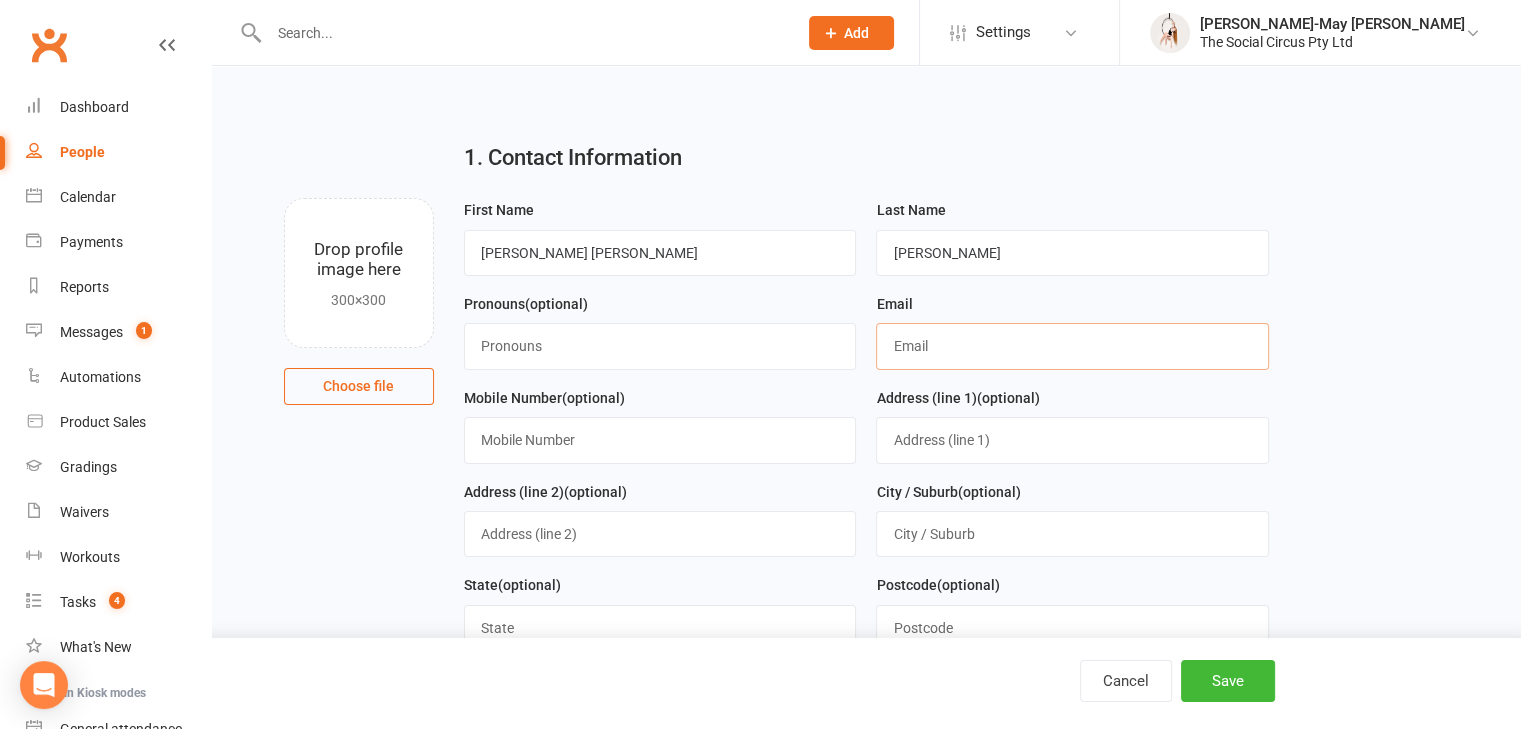 paste on "[EMAIL_ADDRESS][DOMAIN_NAME]" 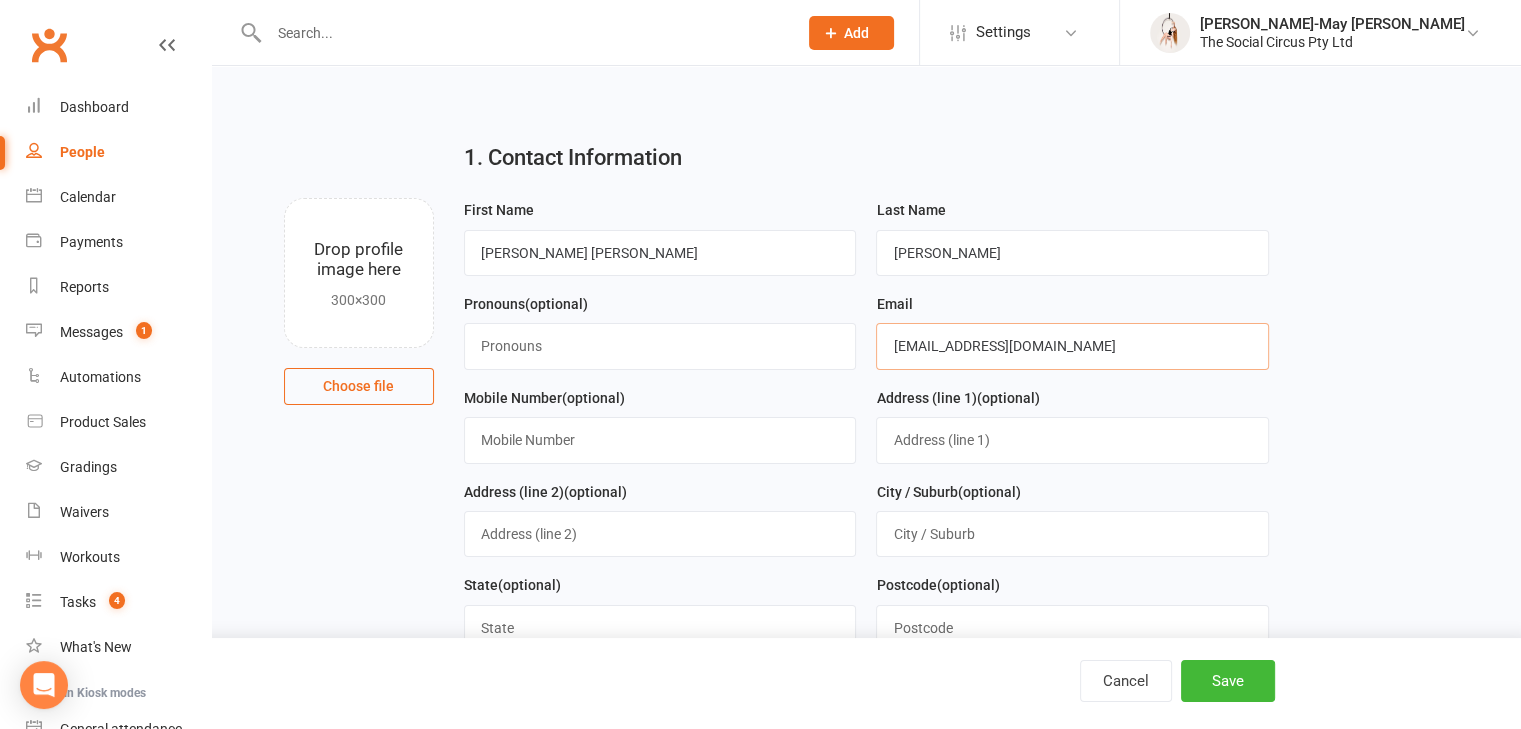 type on "[EMAIL_ADDRESS][DOMAIN_NAME]" 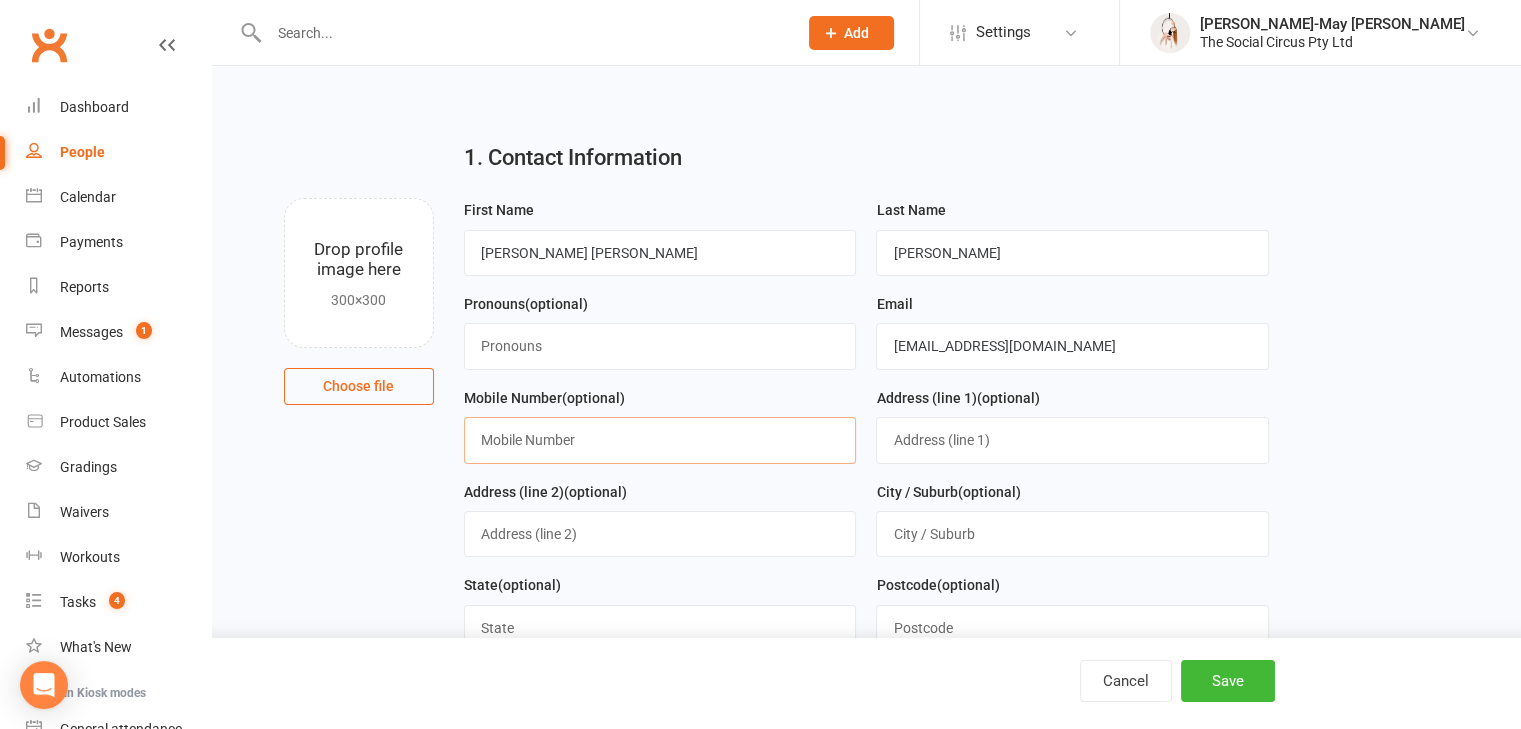 click at bounding box center (660, 440) 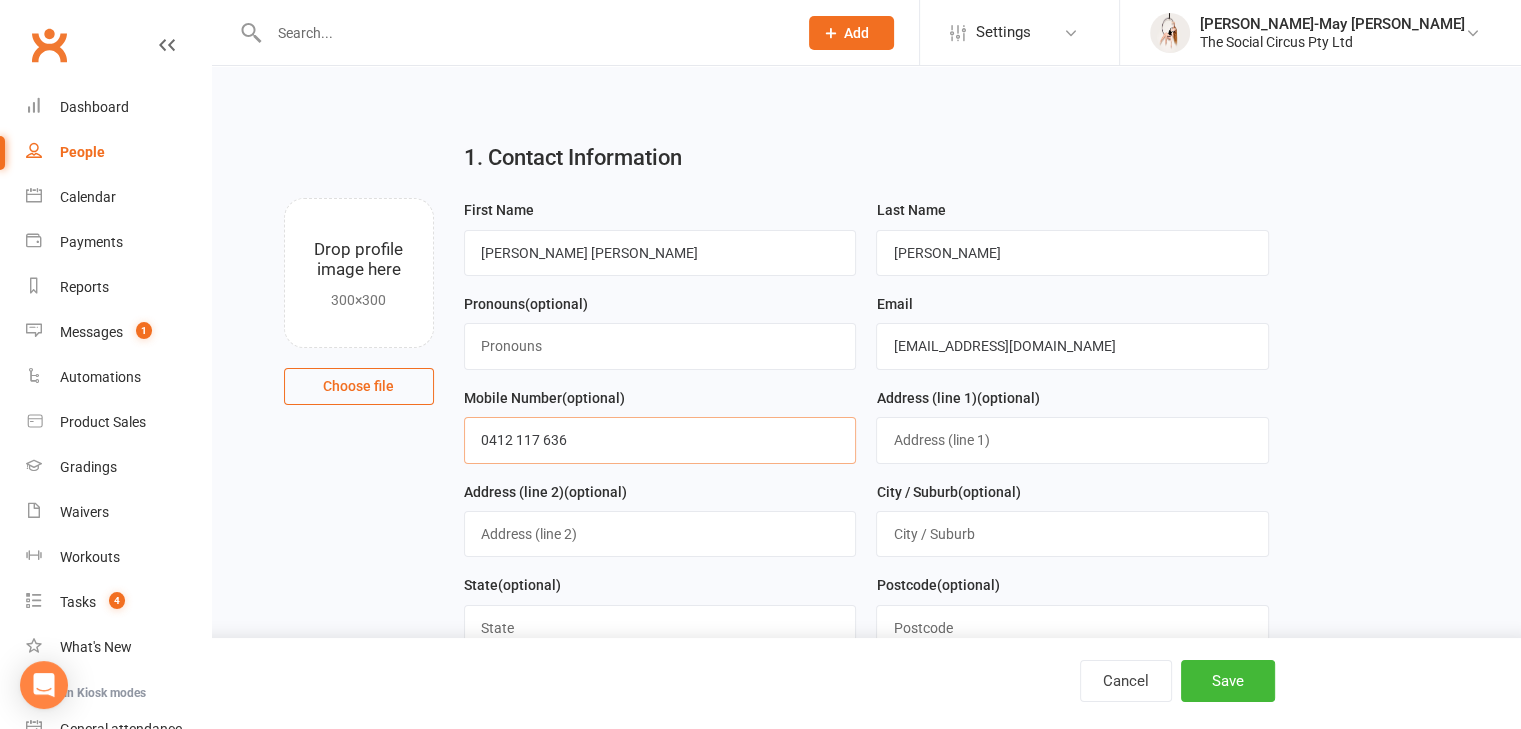 type on "0412 117 636" 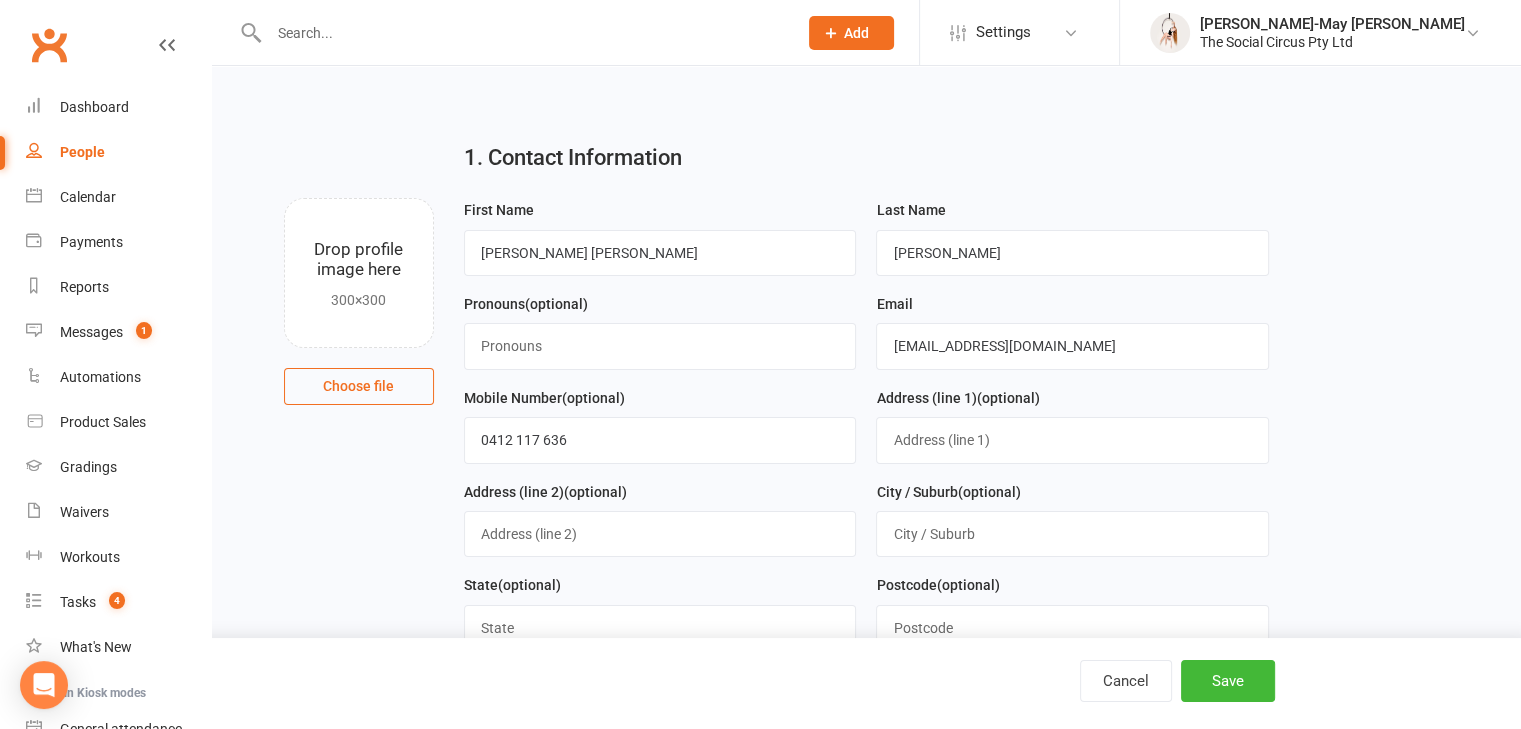 click on "1. Contact Information  Drop profile image here 300×300 Choose file
First Name  [PERSON_NAME] [PERSON_NAME]
Last Name  [PERSON_NAME]
Pronouns  (optional)
Email  [EMAIL_ADDRESS][DOMAIN_NAME]
Mobile Number  (optional) [PHONE_NUMBER]
Address (line 1)  (optional)
Address (line 2)  (optional)
City / Suburb  (optional)
State  (optional)
Postcode  (optional)
Date of Birth  (optional)
[DATE] - [DATE]
2021
2022
2023
2024
2025
2026
2027
2028
2029
2030
2031
2032
2033
2034
2035
2036
2037
2038
2039
2040
Owner  (optional) Select Owner" at bounding box center (866, 490) 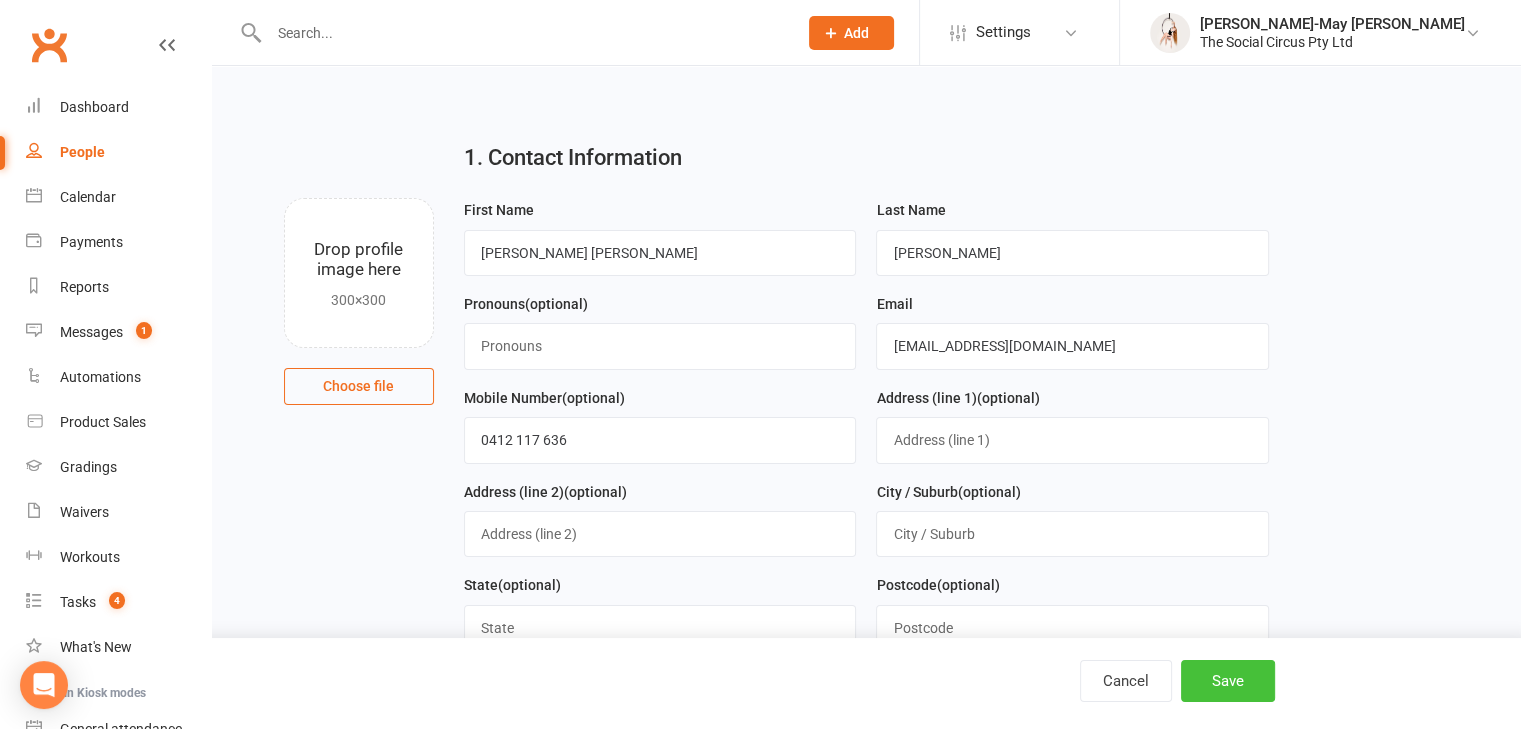 click on "Save" at bounding box center (1228, 681) 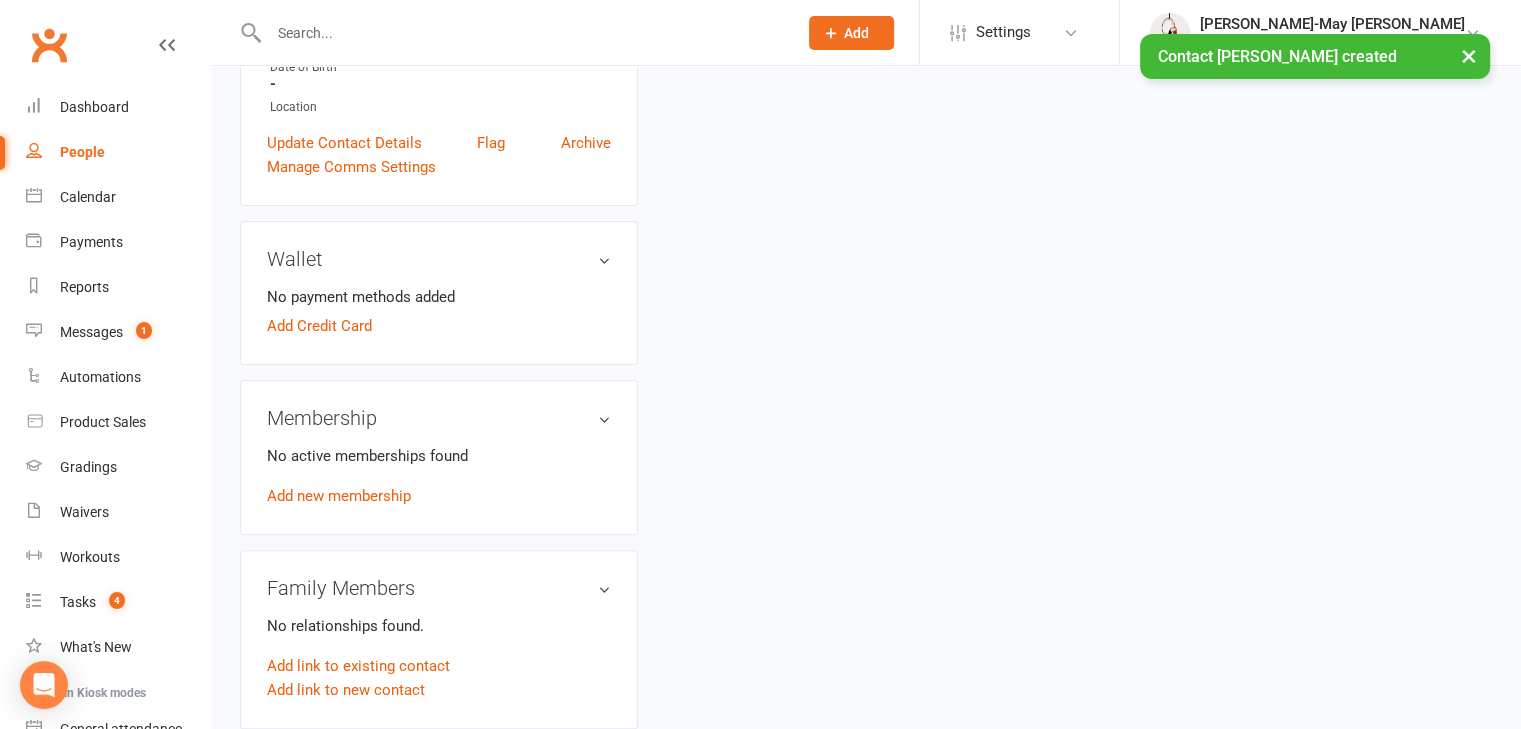 scroll, scrollTop: 600, scrollLeft: 0, axis: vertical 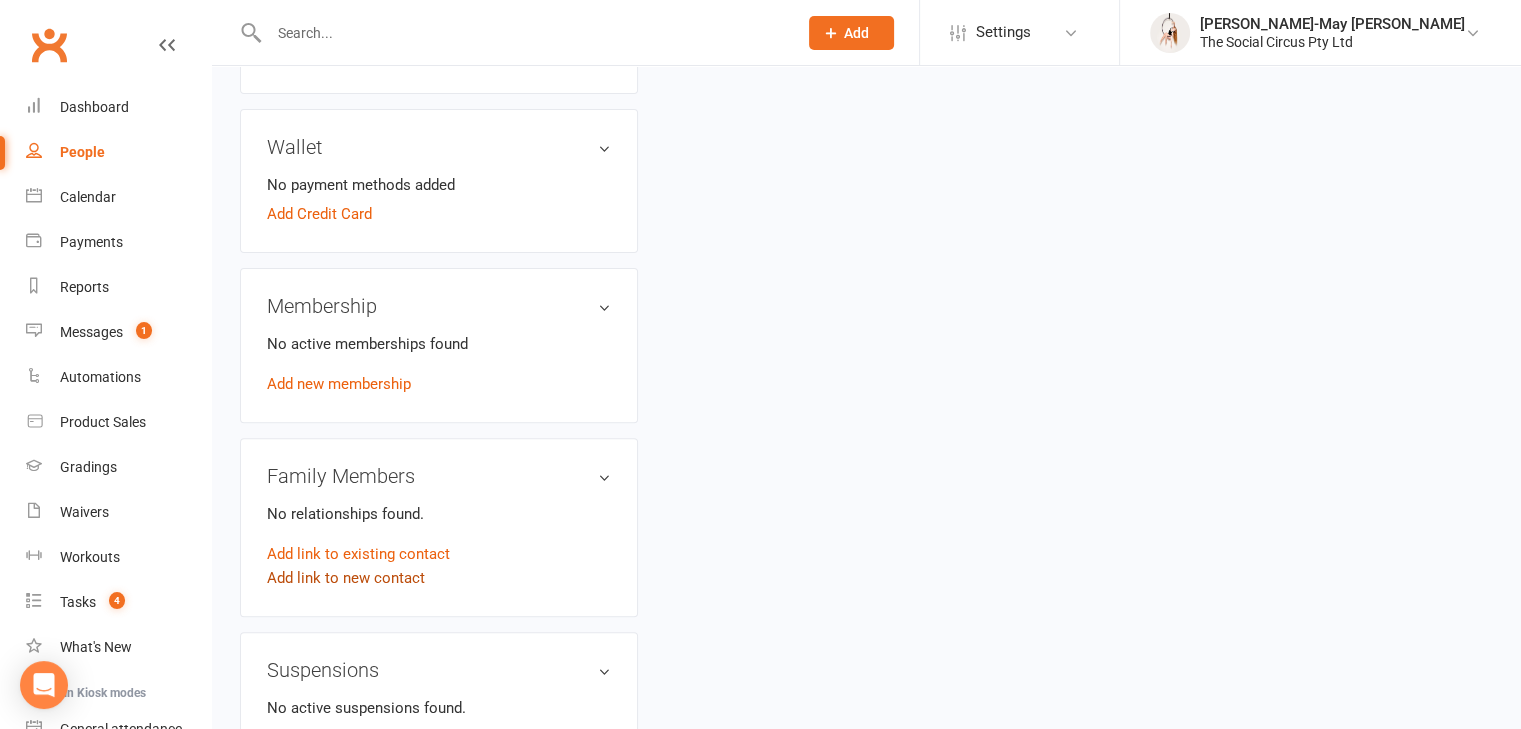 click on "Add link to new contact" at bounding box center (346, 578) 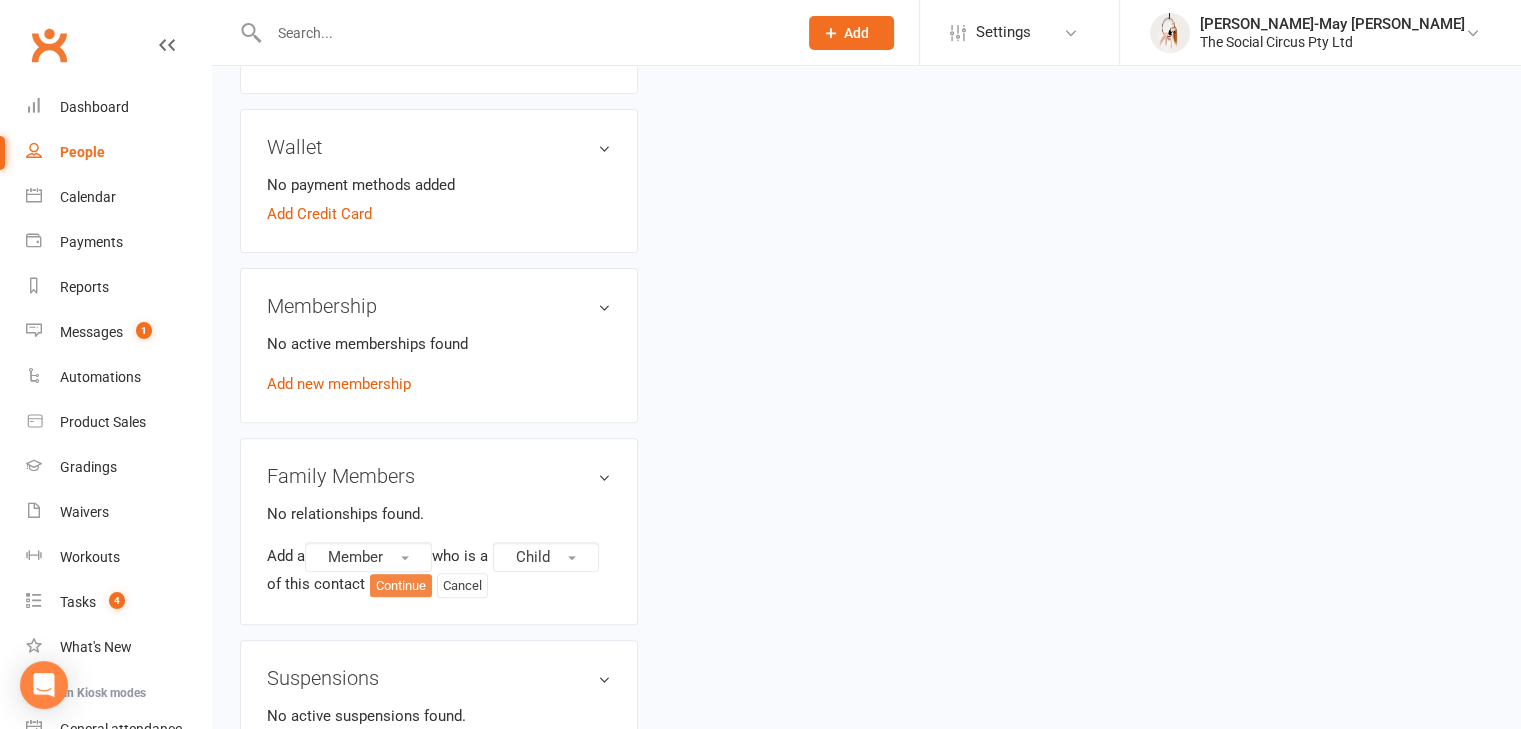 click on "Continue" at bounding box center [401, 586] 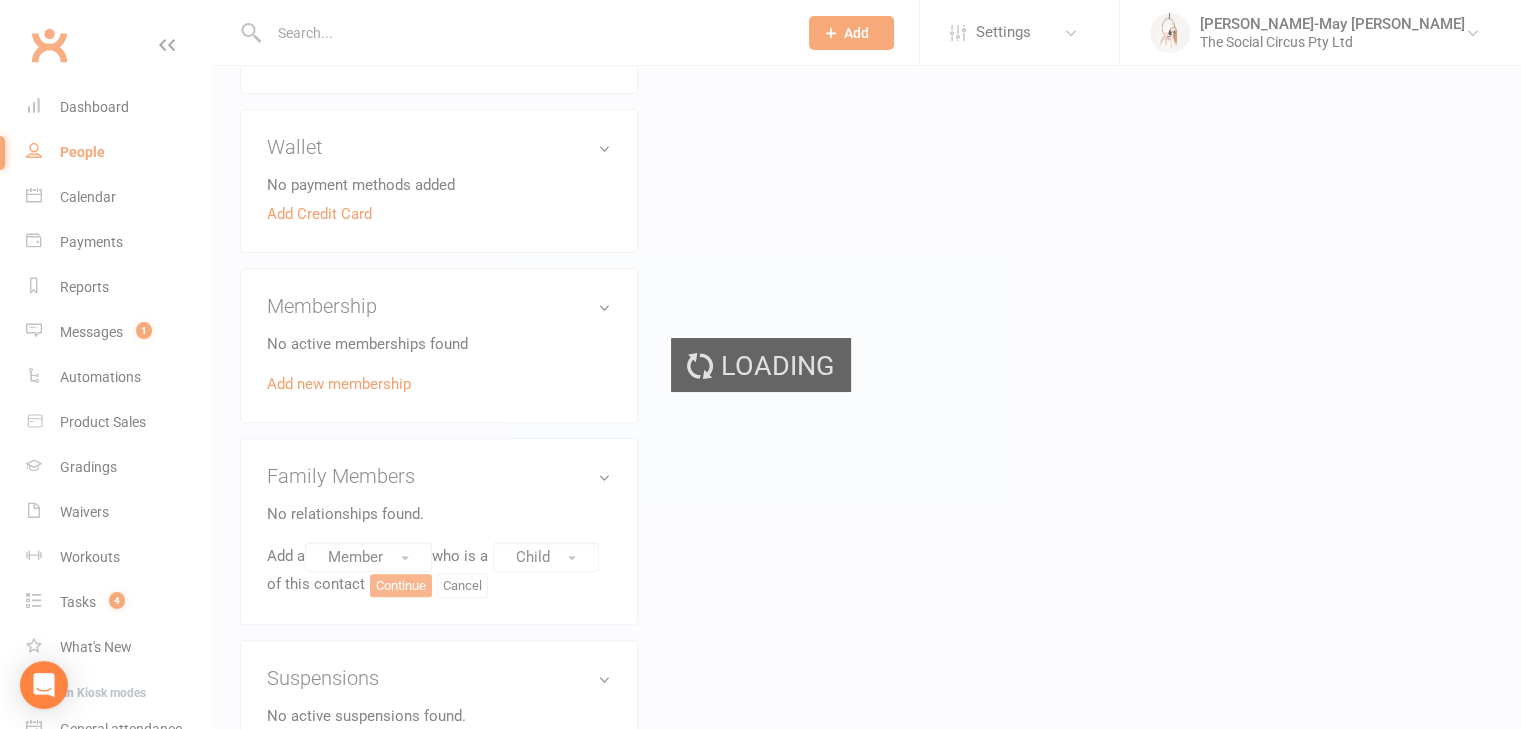 scroll, scrollTop: 0, scrollLeft: 0, axis: both 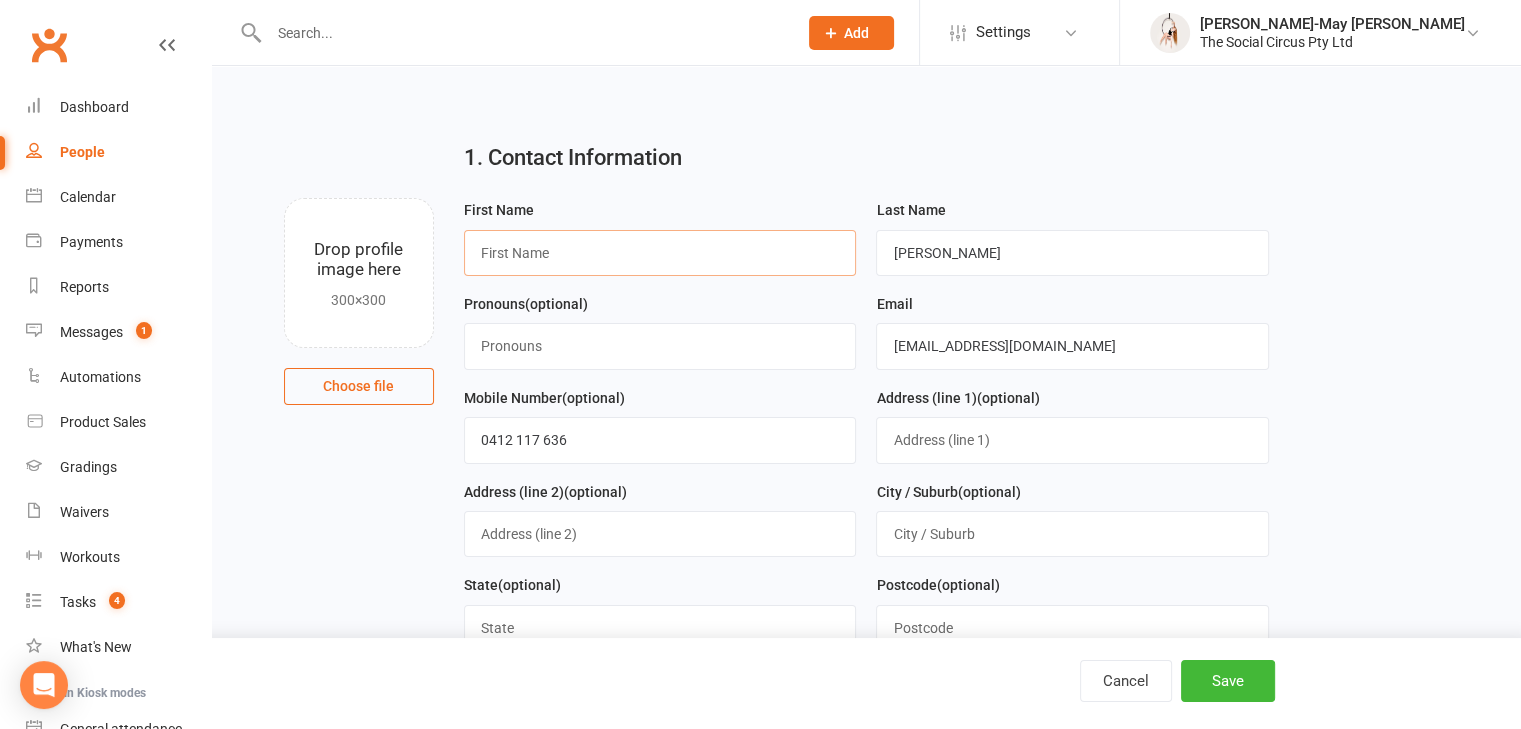 click at bounding box center (660, 253) 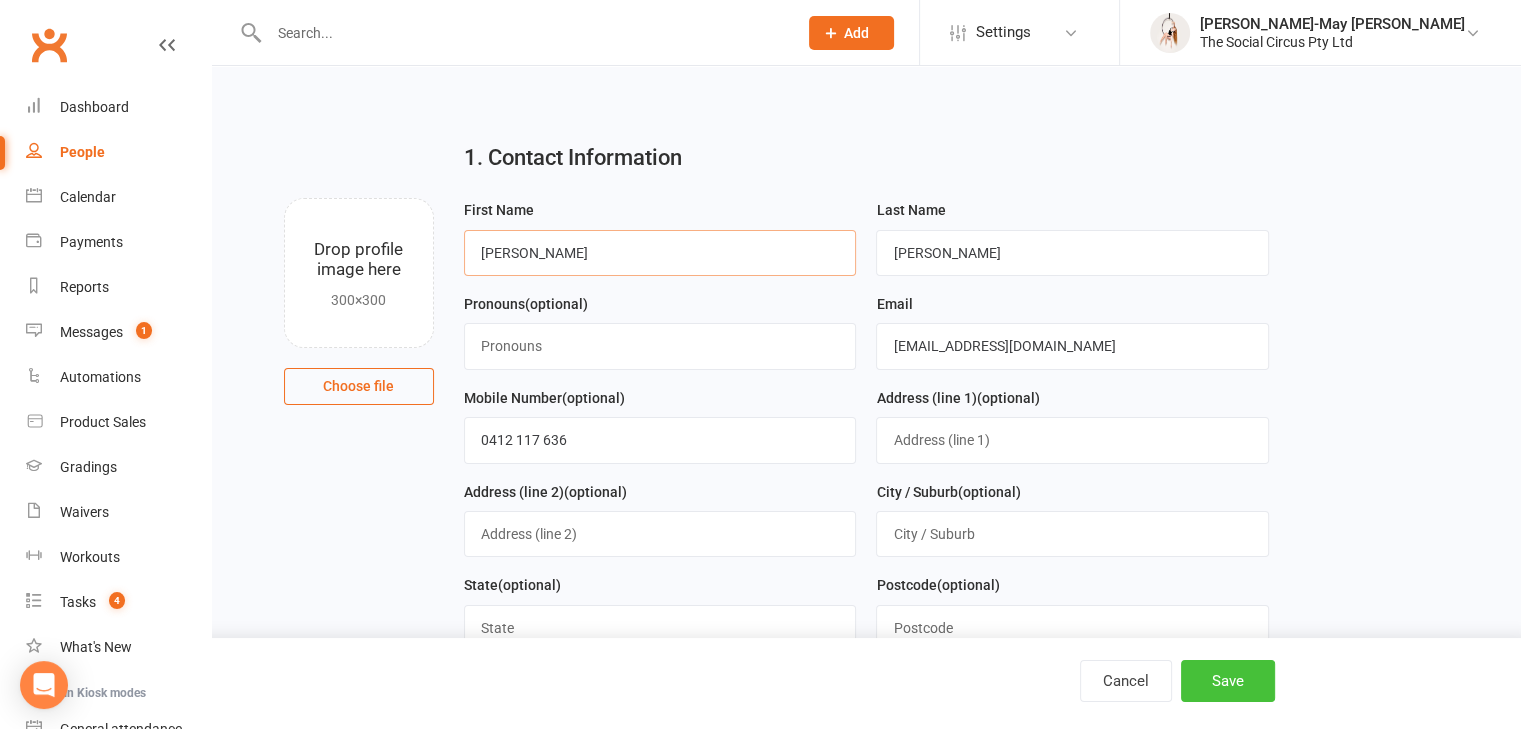 type on "[PERSON_NAME]" 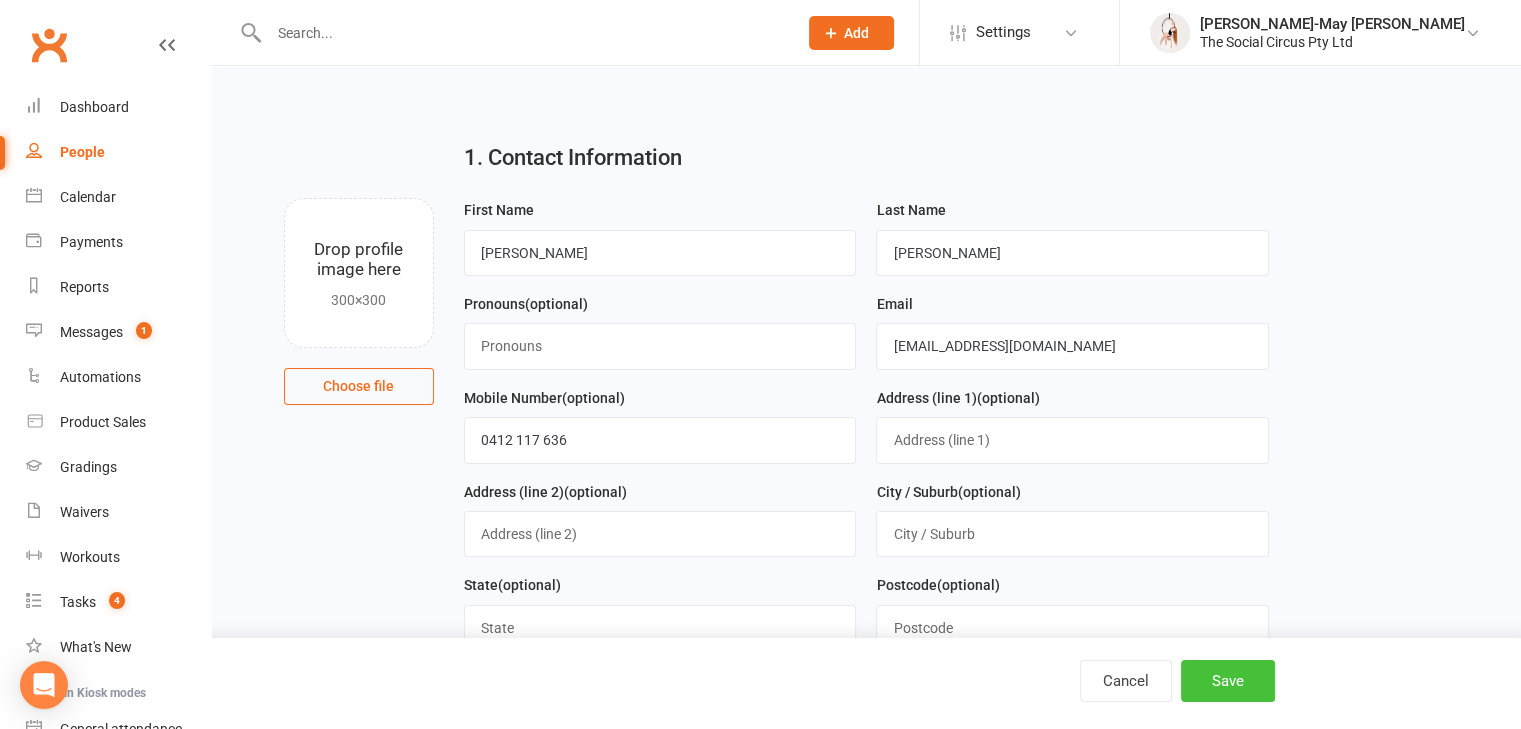 click on "Save" at bounding box center (1228, 681) 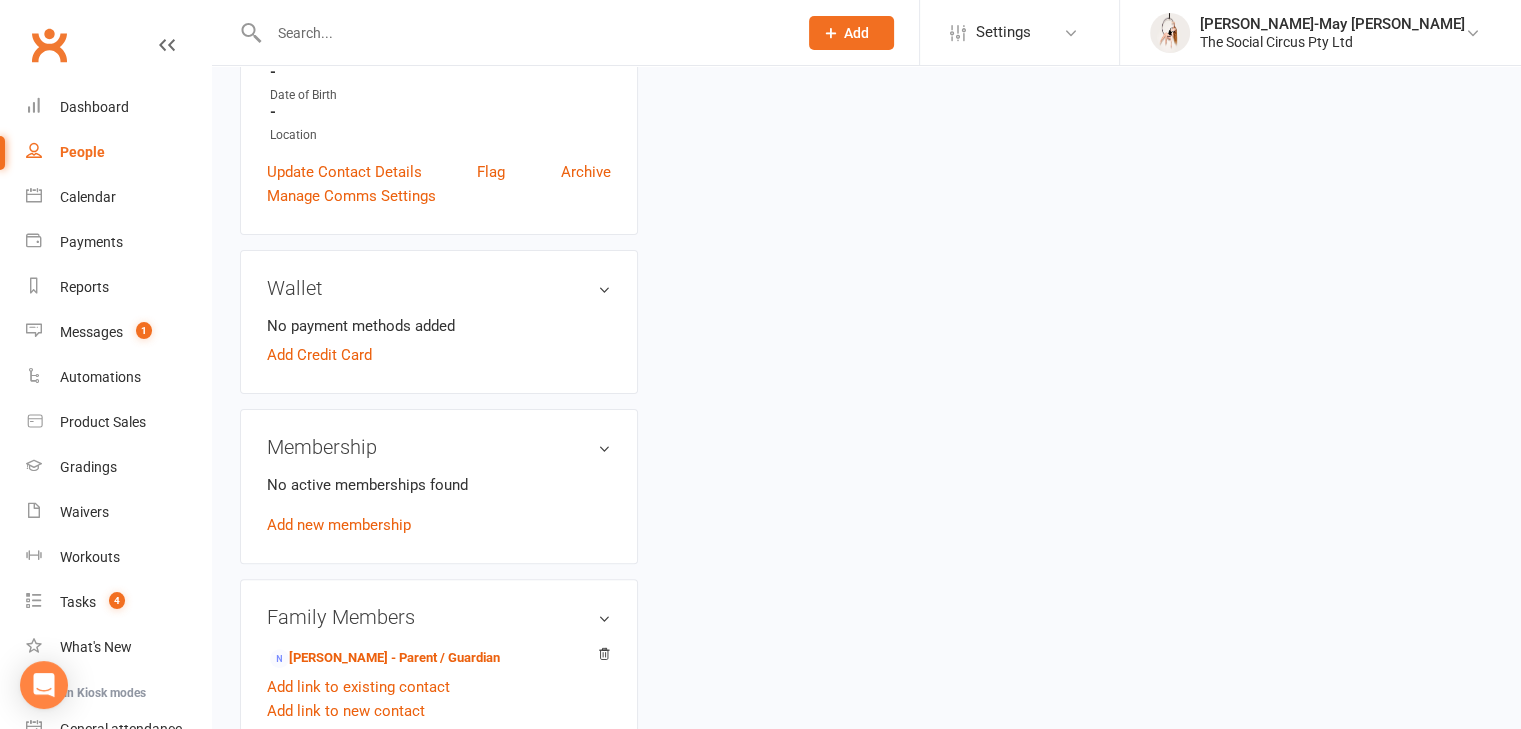 scroll, scrollTop: 700, scrollLeft: 0, axis: vertical 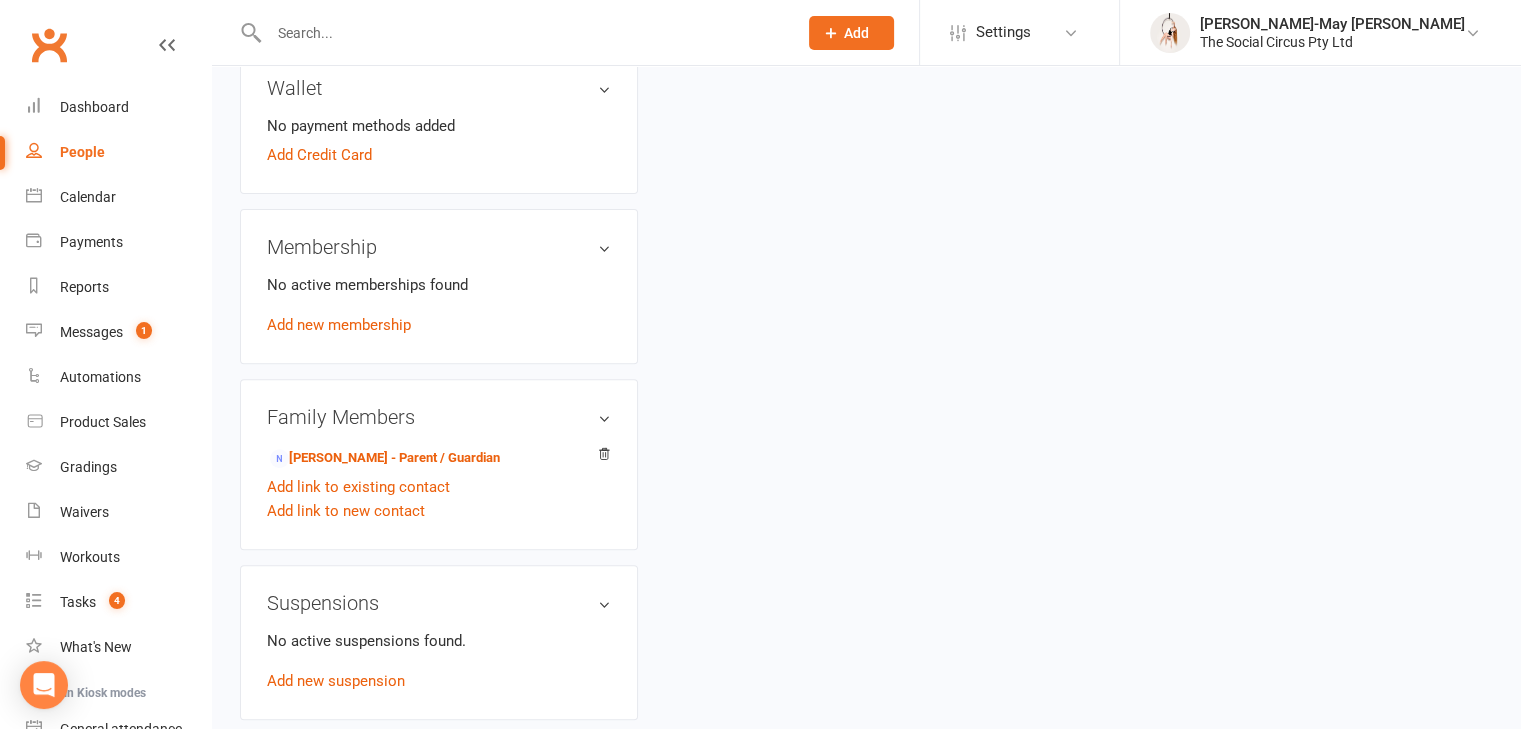 click on "No active memberships found Add new membership" at bounding box center (439, 305) 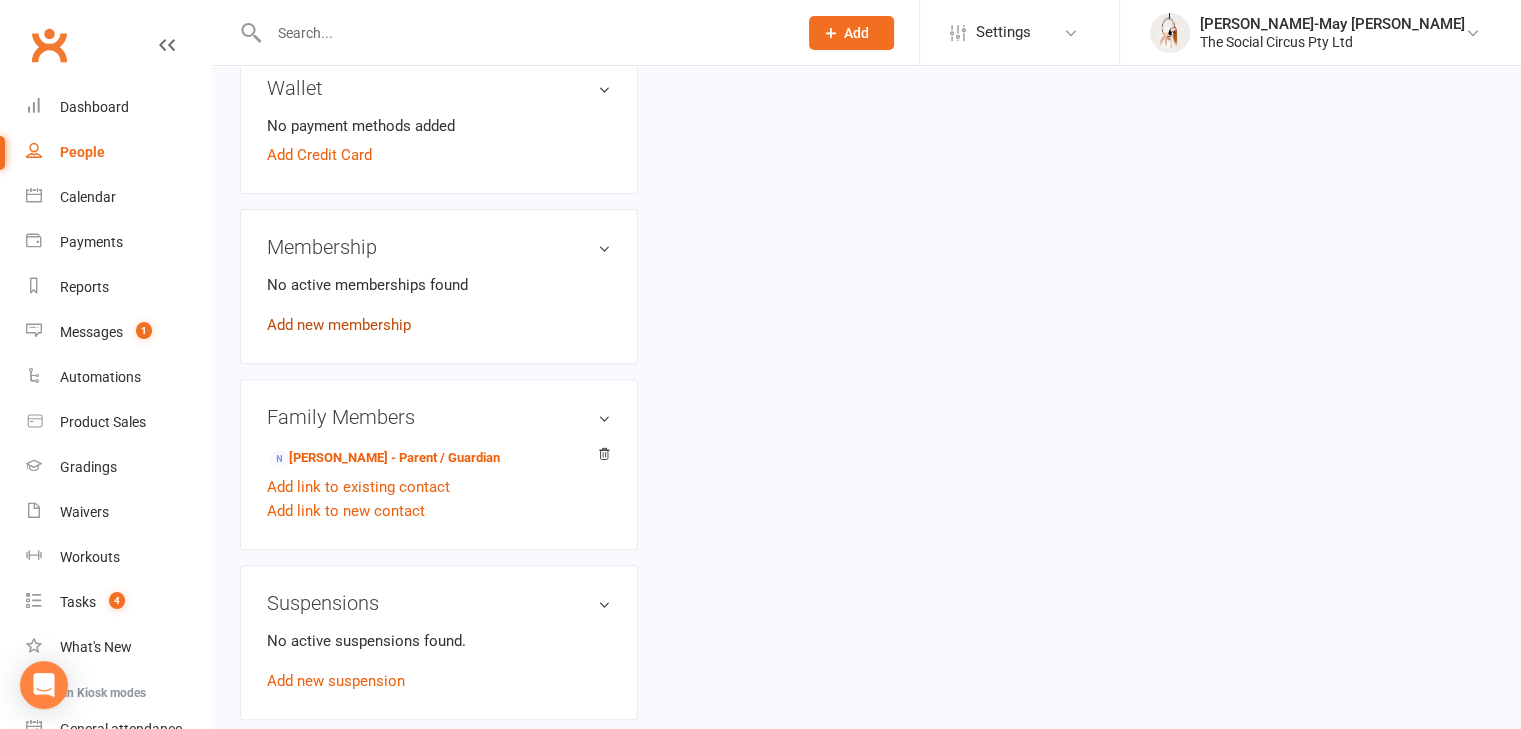 click on "Add new membership" at bounding box center (339, 325) 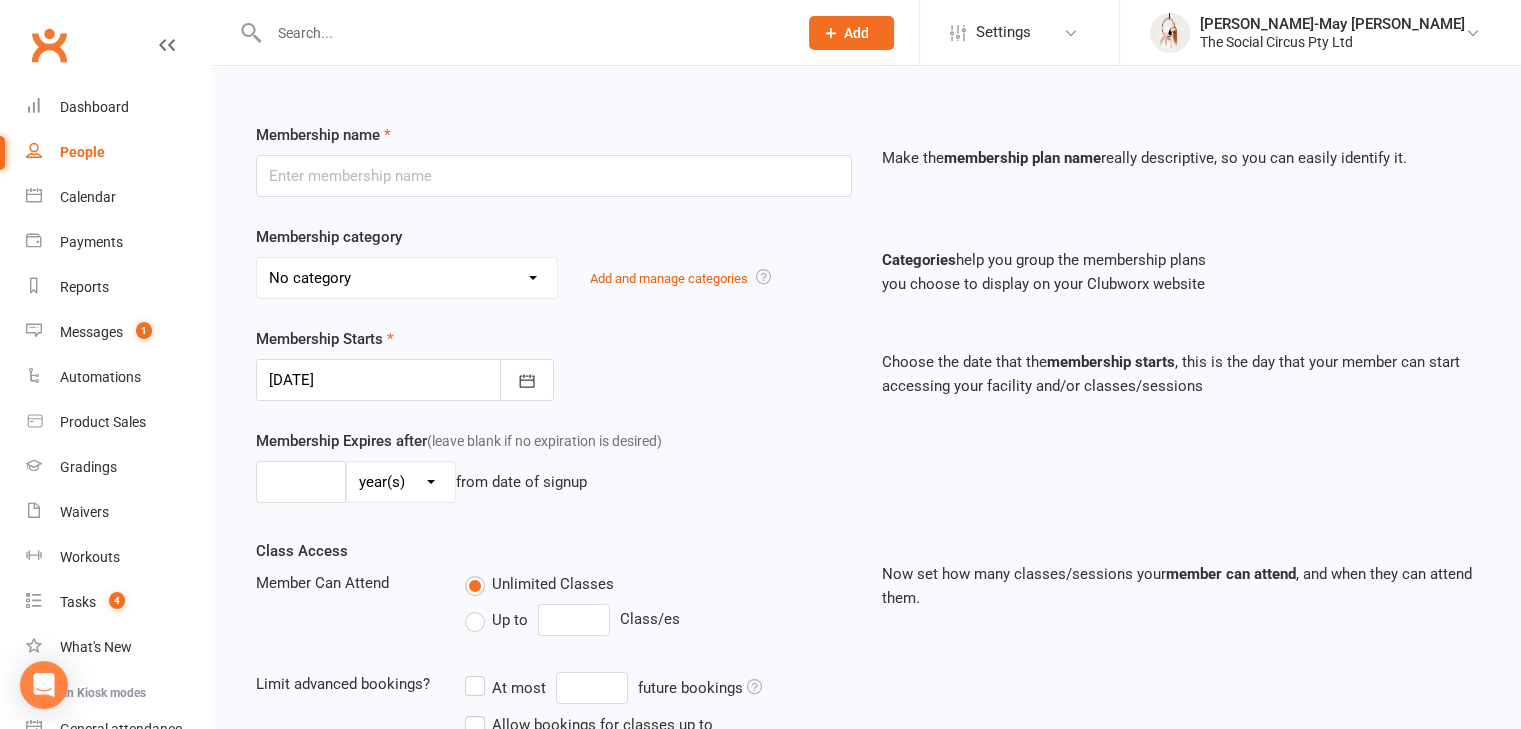 scroll, scrollTop: 56, scrollLeft: 0, axis: vertical 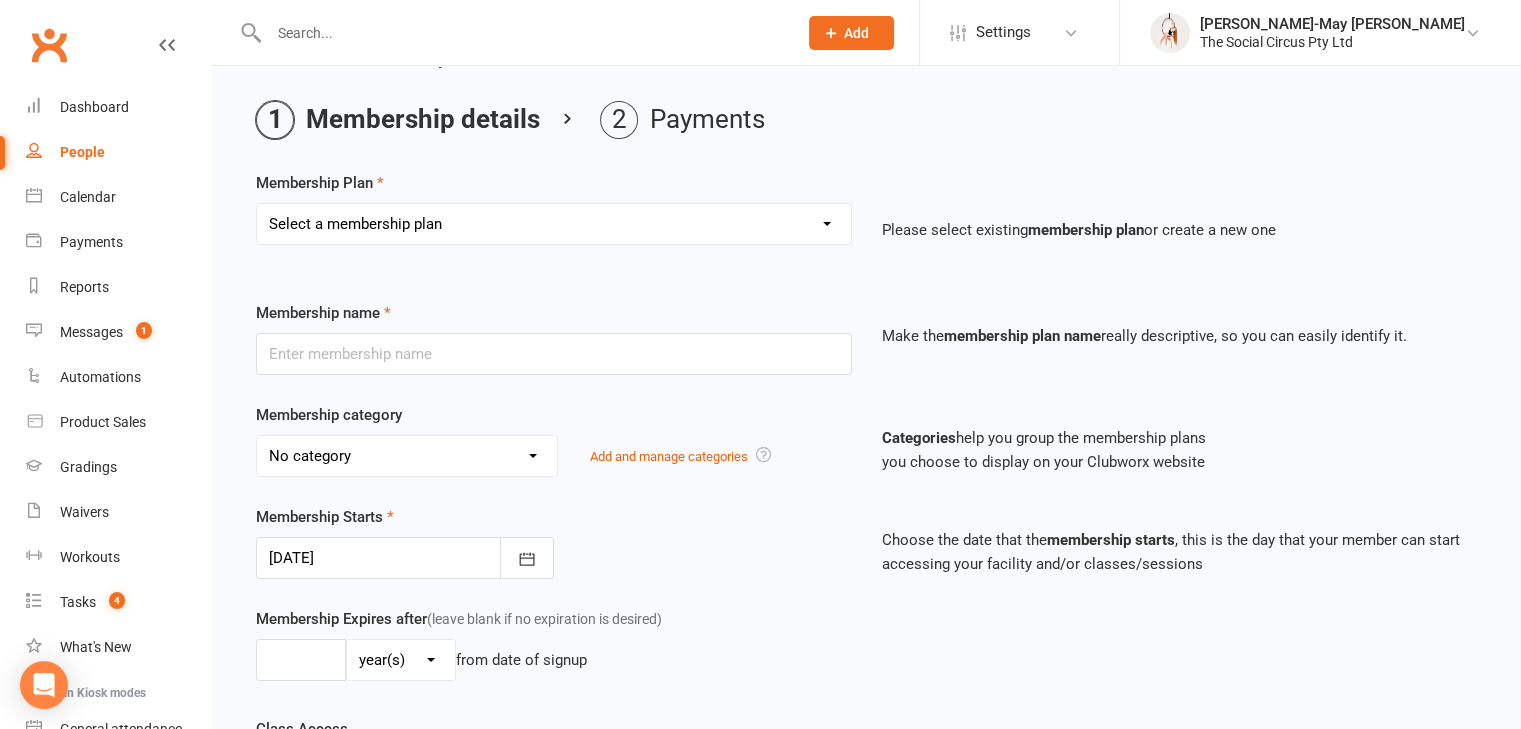 click on "Select a membership plan Create new Membership Plan Aerial Explorer 2-week Trial Membership Learn the Ropes Membership - 1 class per week paid weekly Learn the Ropes Membership - 2 classes per week paid weekly Drop-in Open Training Open Training 5 class pack Open Training 10 Class Pack Drop-in Class 10 Class Pack Drop-in Learn the Ropes Class Learn the Ropes 10 Class Pack Senior Staff Membership (owners) Advanced Curious Membership - Weekly Advanced Curious Membership - Fortnightly Advanced Curious Membership - Monthly Advanced Lover Membership - Weekly Advanced Lover Membership - Monthly Learn the Ropes Membership - 1 class per week paid fortnightly Learn the Ropes Membership - 2 classes per week paid fortnightly Learn the Ropes Membership - 1 class per week paid monthly Learn the Ropes Membership - 2 classes per week paid monthly Advanced Lover Foundation Membership (Sold out) Staff Membership 5 Class Pack Trial Intro to Aerials School Holiday Workshop - Full Day Private Lesson Learn the Ropes 5 Class Pack" at bounding box center [554, 224] 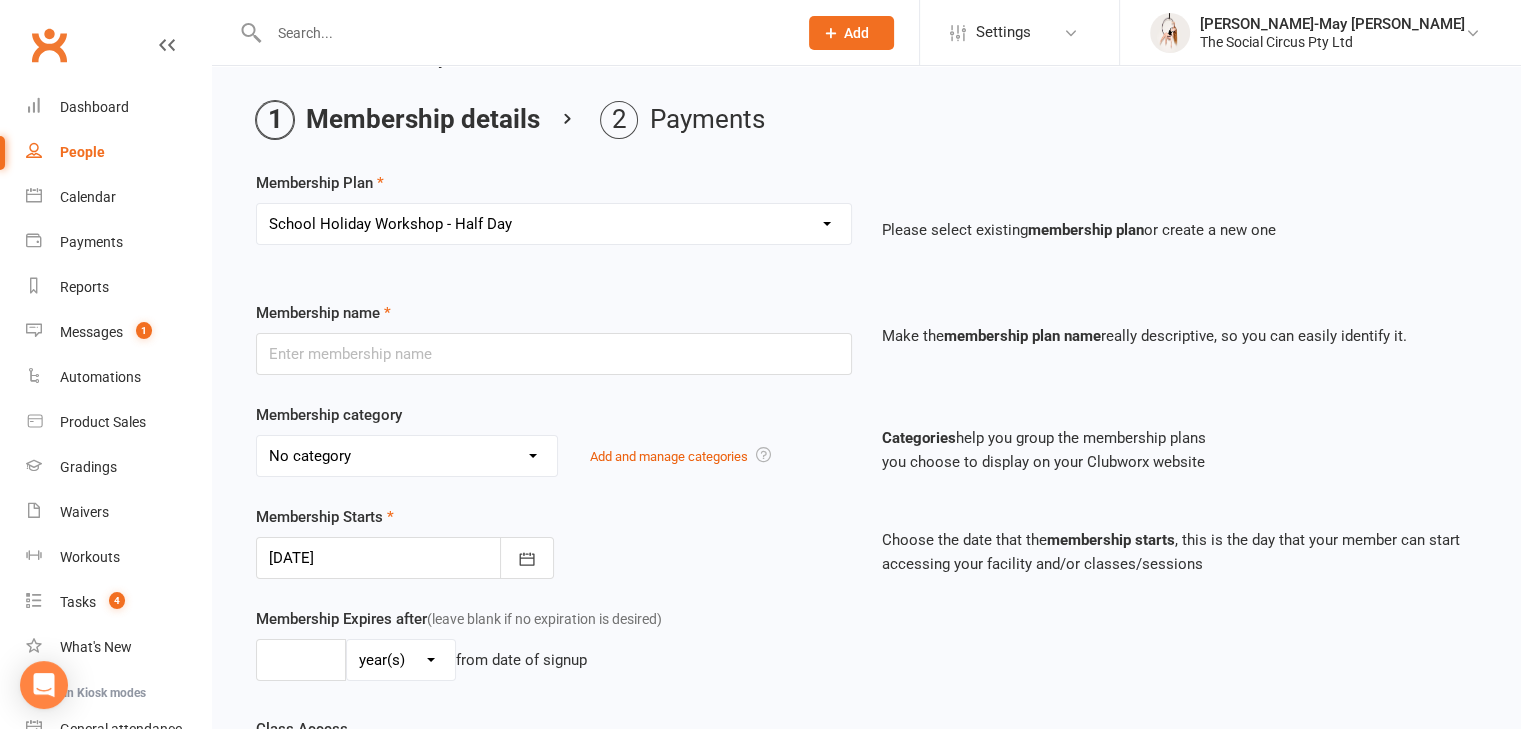 click on "Select a membership plan Create new Membership Plan Aerial Explorer 2-week Trial Membership Learn the Ropes Membership - 1 class per week paid weekly Learn the Ropes Membership - 2 classes per week paid weekly Drop-in Open Training Open Training 5 class pack Open Training 10 Class Pack Drop-in Class 10 Class Pack Drop-in Learn the Ropes Class Learn the Ropes 10 Class Pack Senior Staff Membership (owners) Advanced Curious Membership - Weekly Advanced Curious Membership - Fortnightly Advanced Curious Membership - Monthly Advanced Lover Membership - Weekly Advanced Lover Membership - Monthly Learn the Ropes Membership - 1 class per week paid fortnightly Learn the Ropes Membership - 2 classes per week paid fortnightly Learn the Ropes Membership - 1 class per week paid monthly Learn the Ropes Membership - 2 classes per week paid monthly Advanced Lover Foundation Membership (Sold out) Staff Membership 5 Class Pack Trial Intro to Aerials School Holiday Workshop - Full Day Private Lesson Learn the Ropes 5 Class Pack" at bounding box center (554, 224) 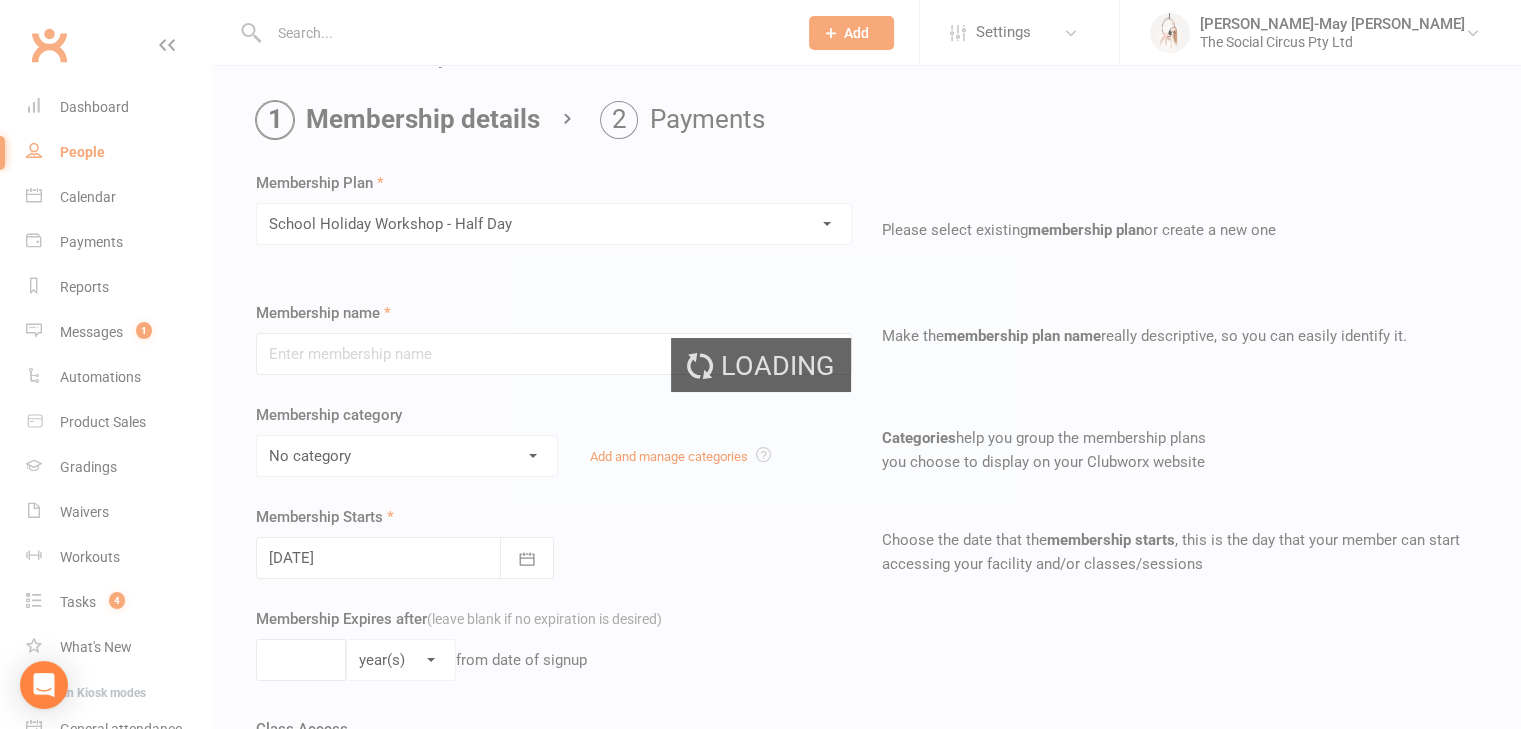 type on "School Holiday Workshop - Half Day" 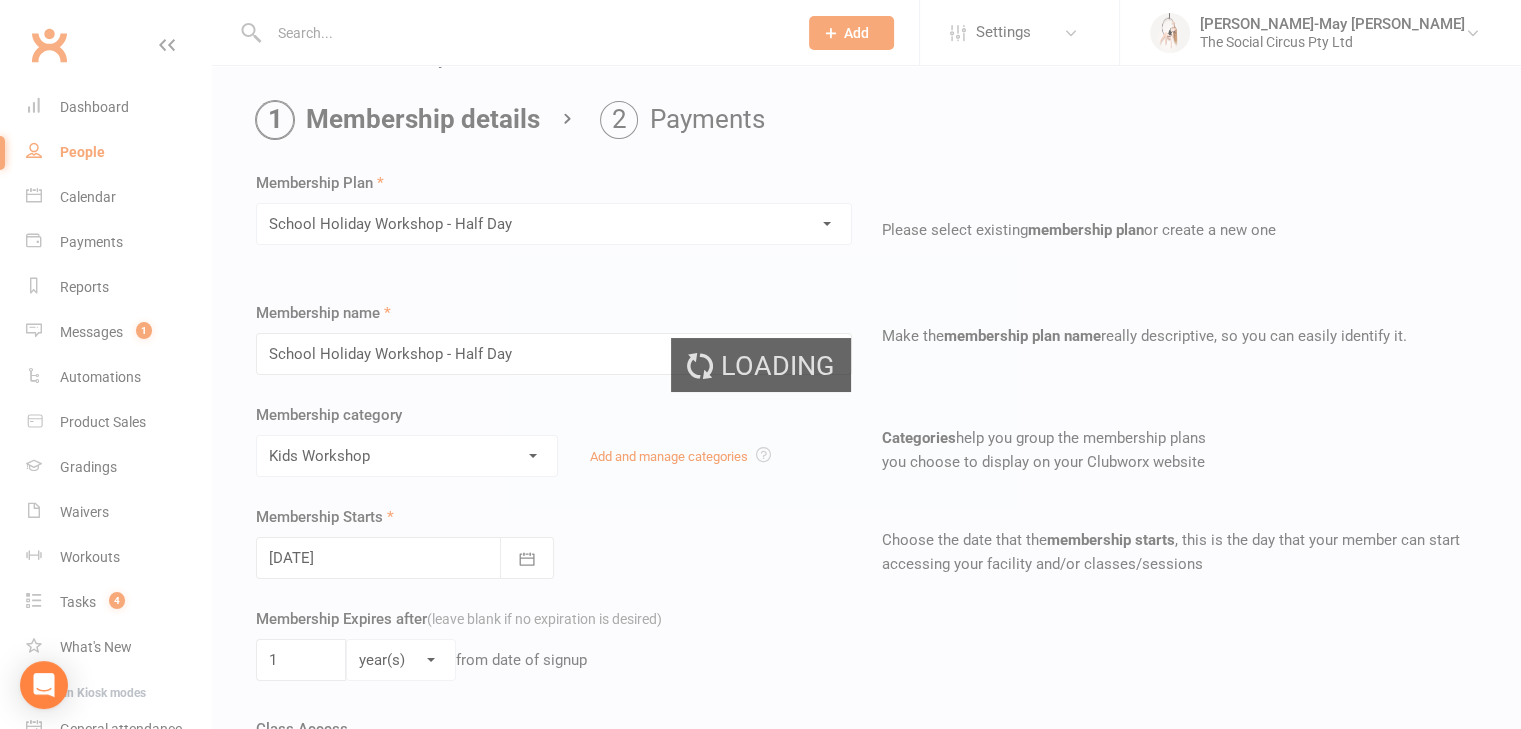 type on "1" 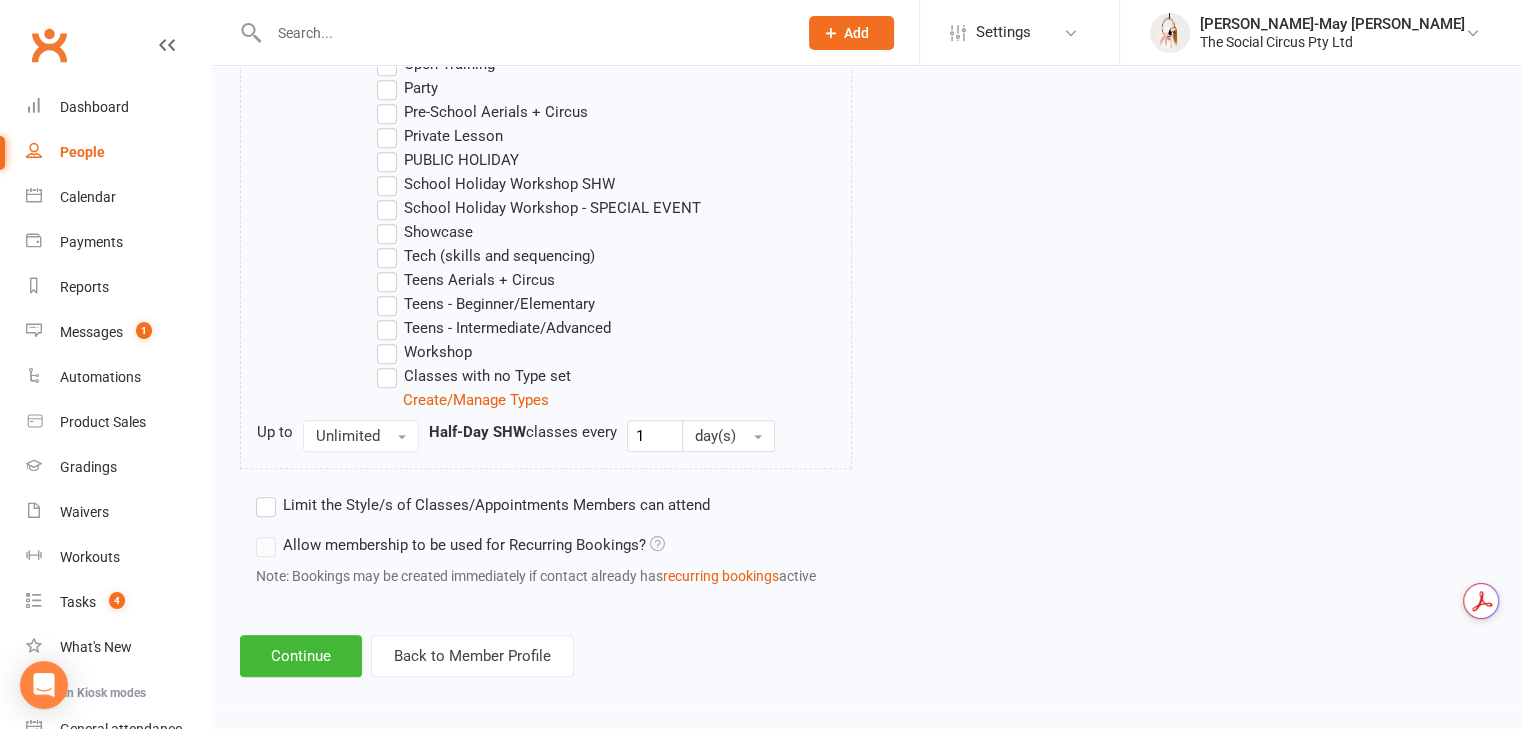 scroll, scrollTop: 1258, scrollLeft: 0, axis: vertical 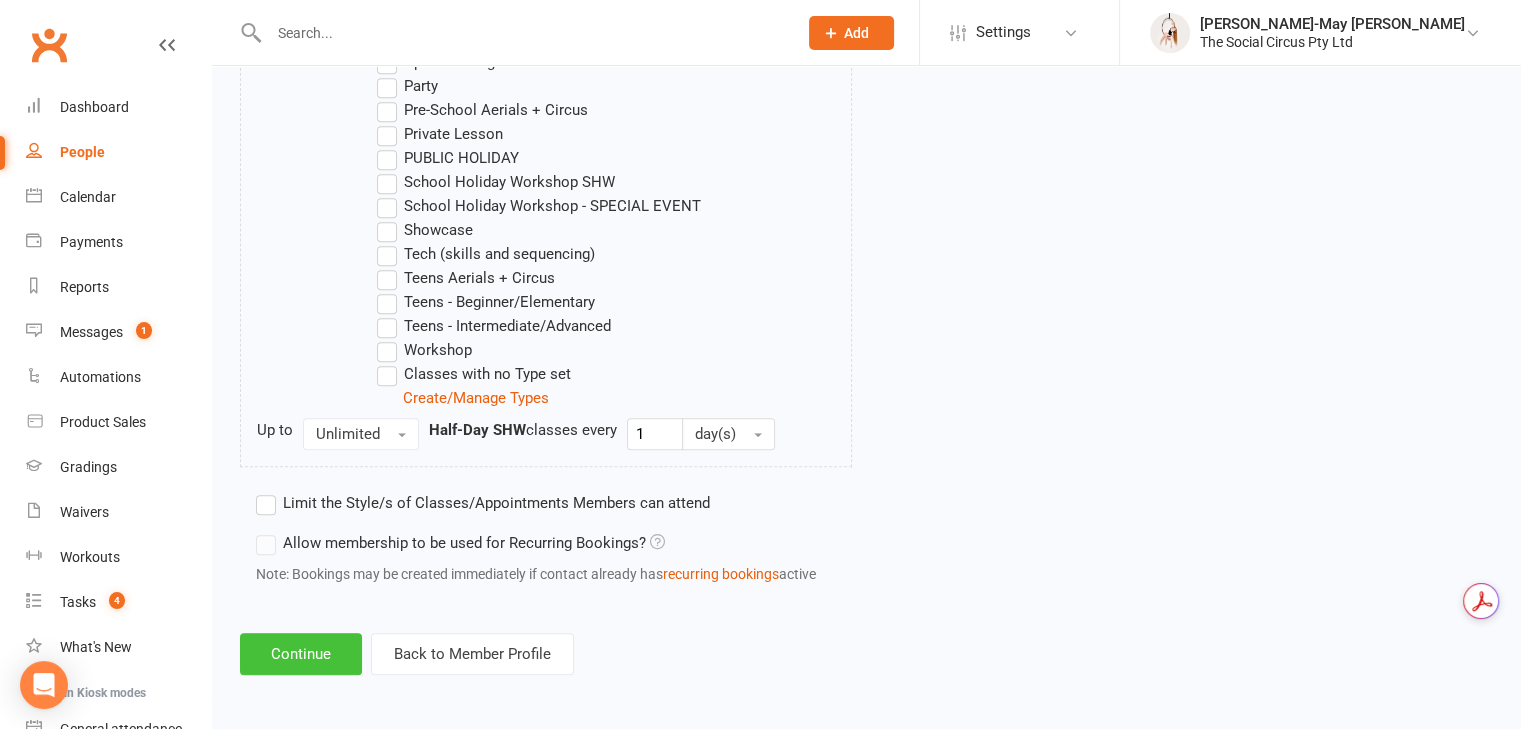 click on "Continue" at bounding box center (301, 654) 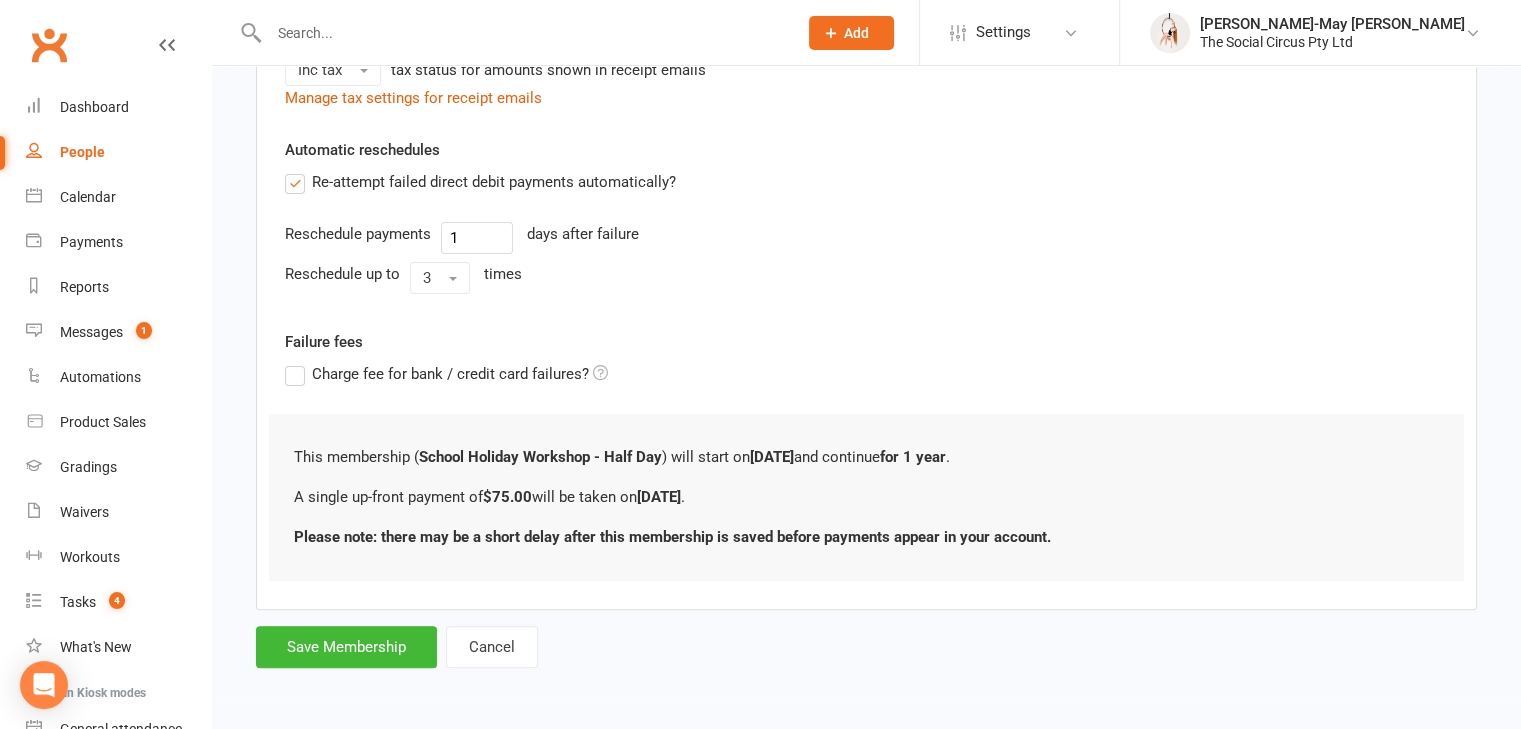 scroll, scrollTop: 0, scrollLeft: 0, axis: both 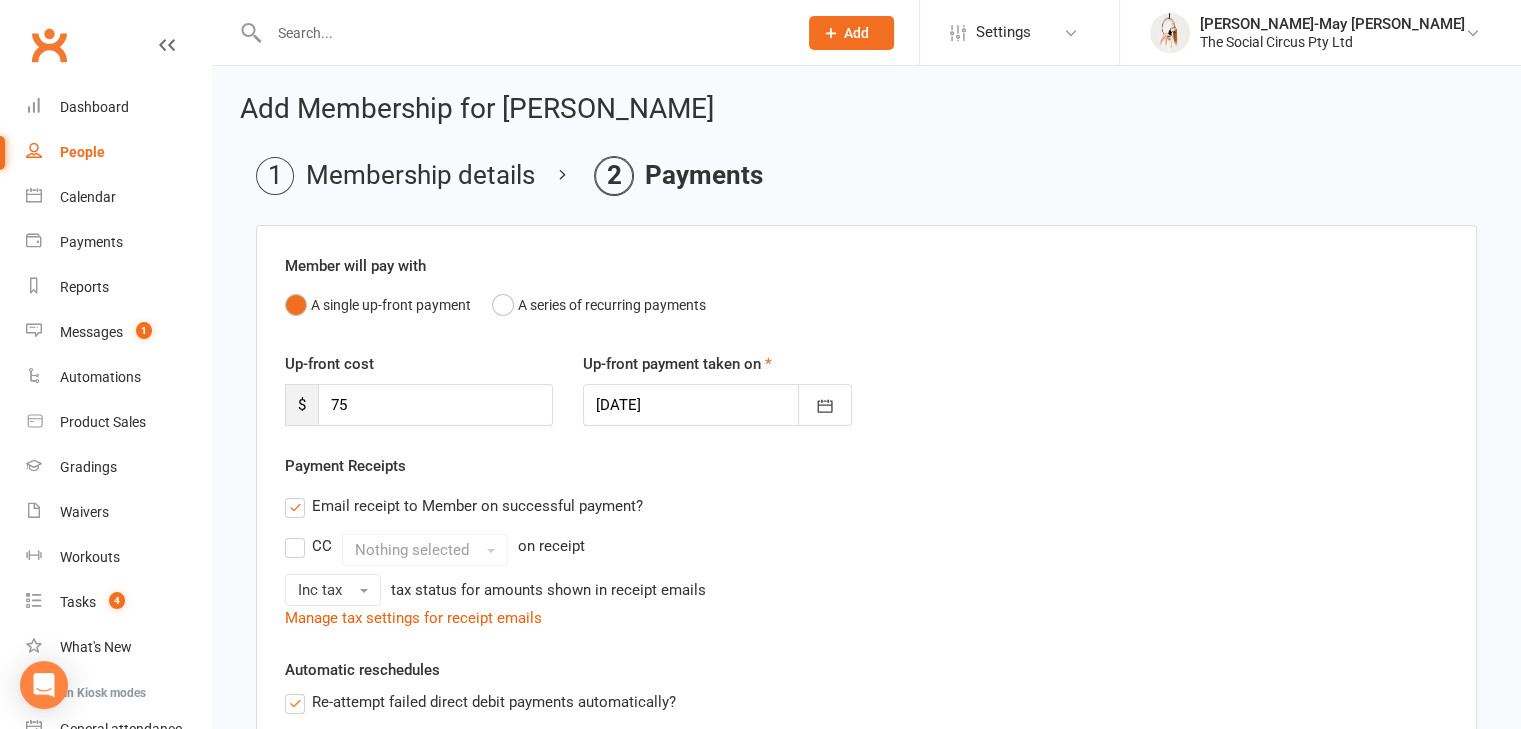 click at bounding box center [717, 405] 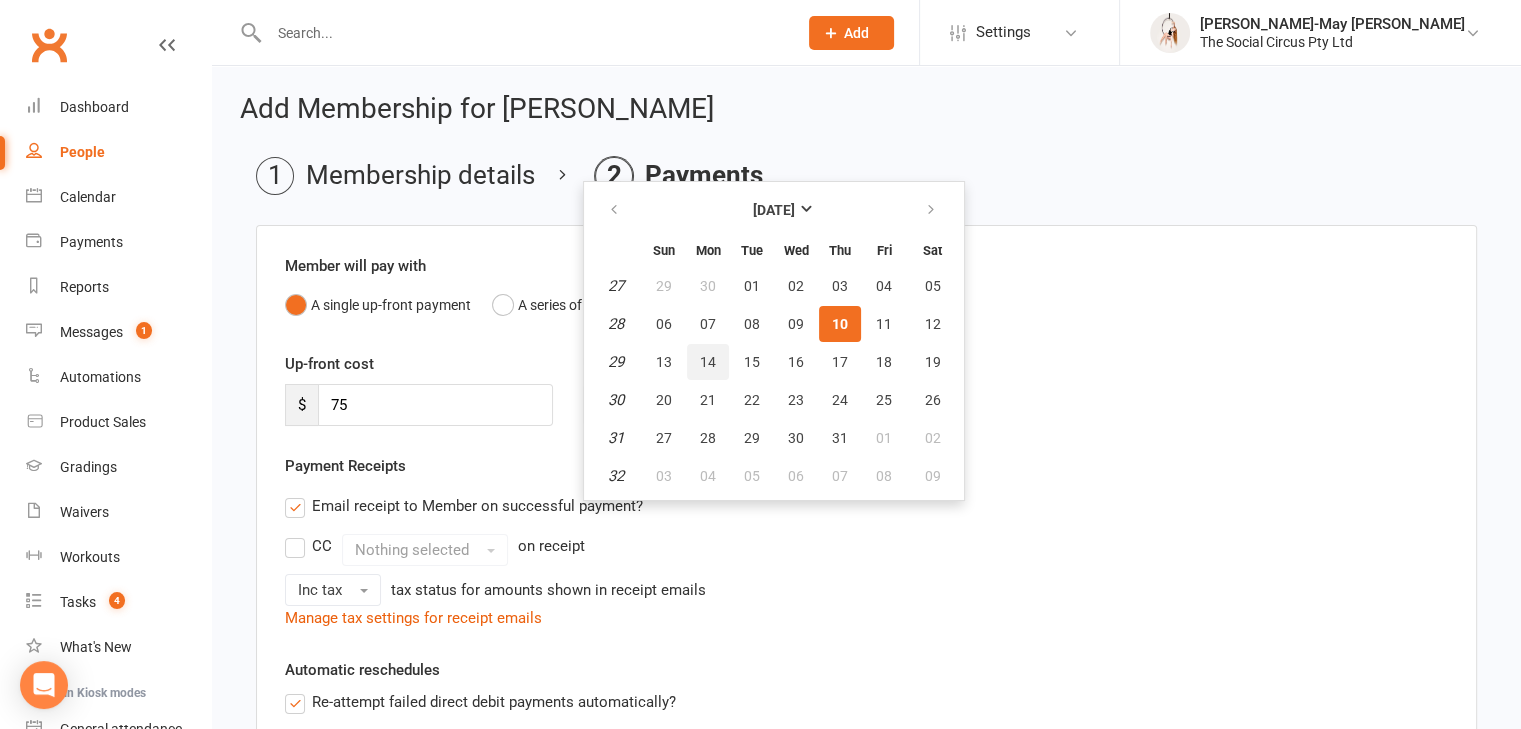 click on "14" at bounding box center [708, 362] 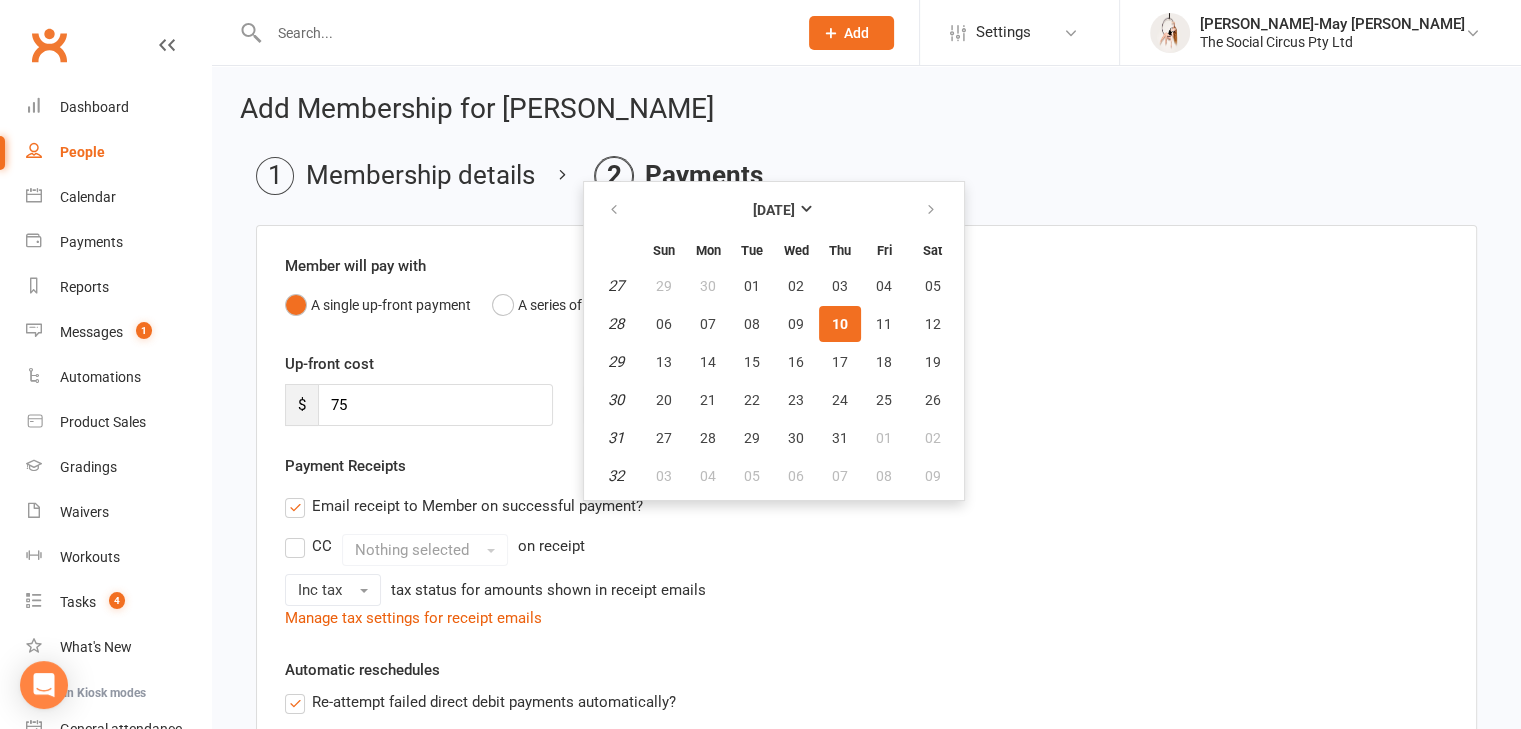 type on "[DATE]" 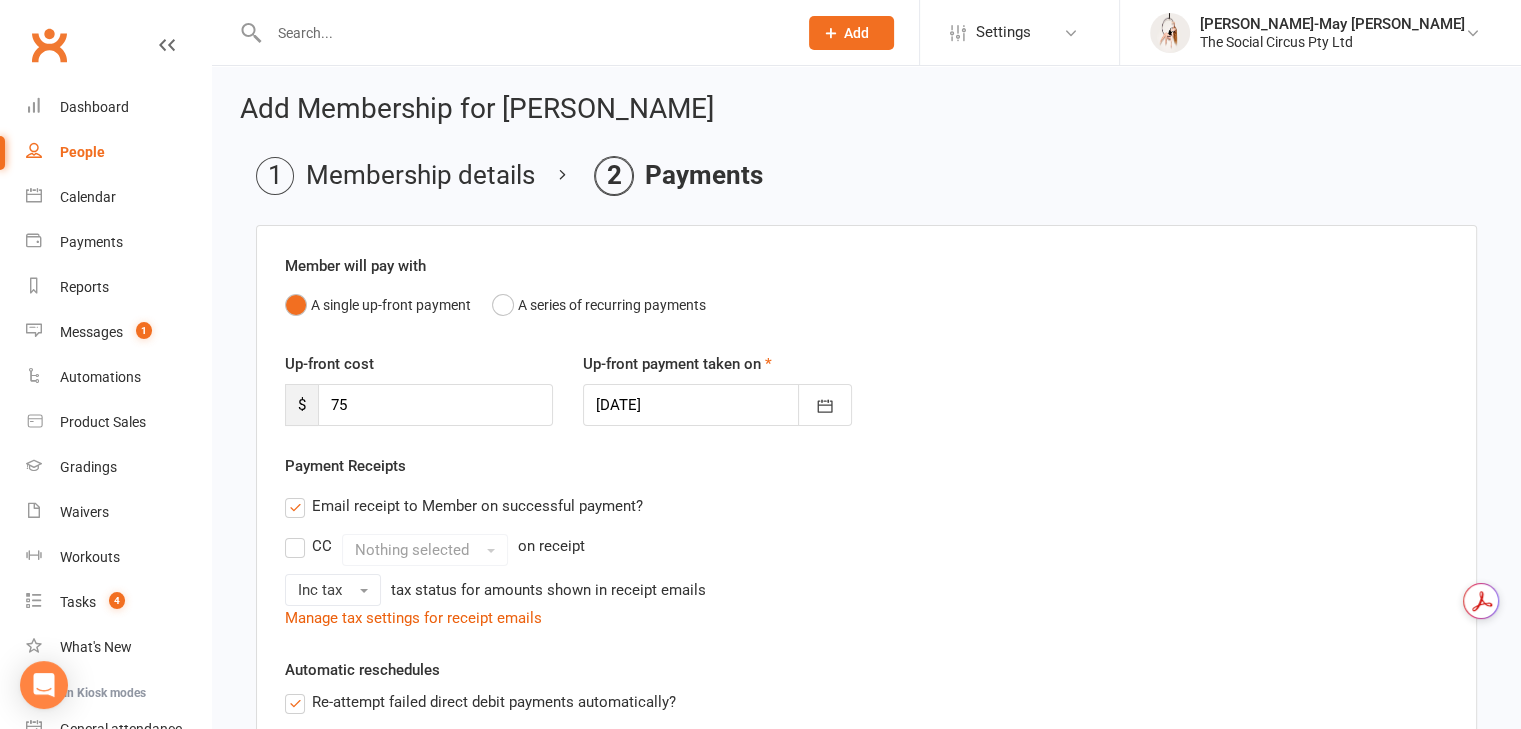 click on "Email receipt to Member on successful payment?" at bounding box center [858, 506] 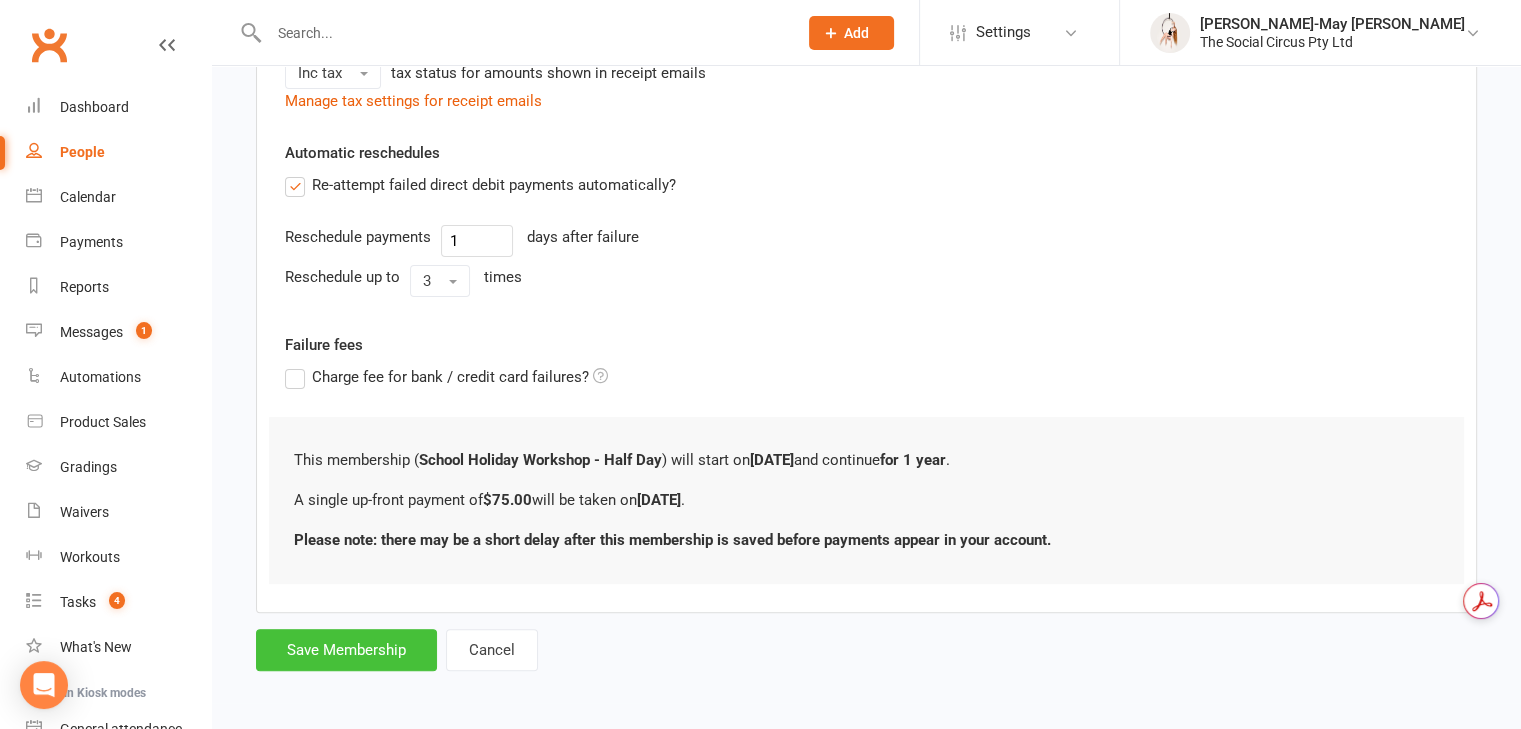 click on "Save Membership" at bounding box center (346, 650) 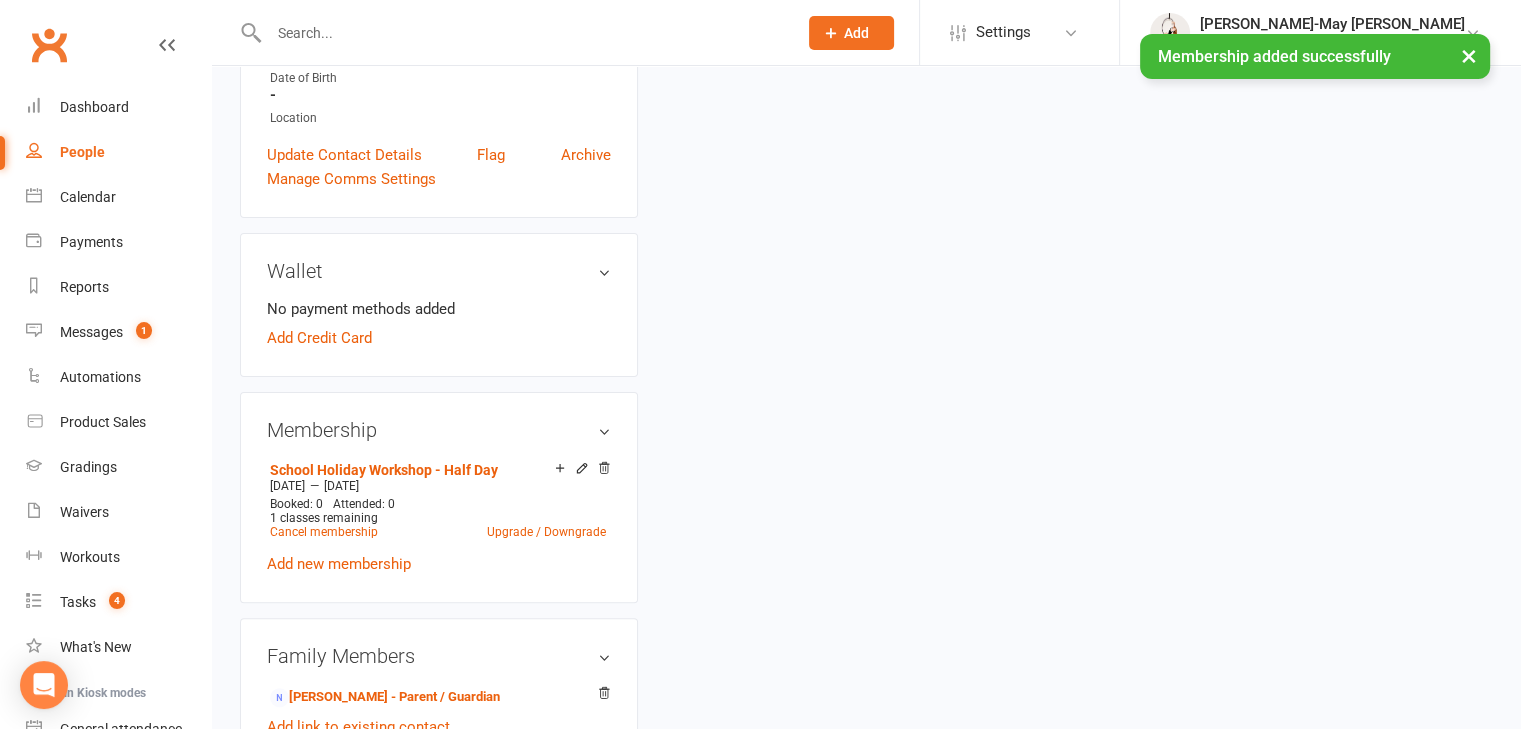 scroll, scrollTop: 0, scrollLeft: 0, axis: both 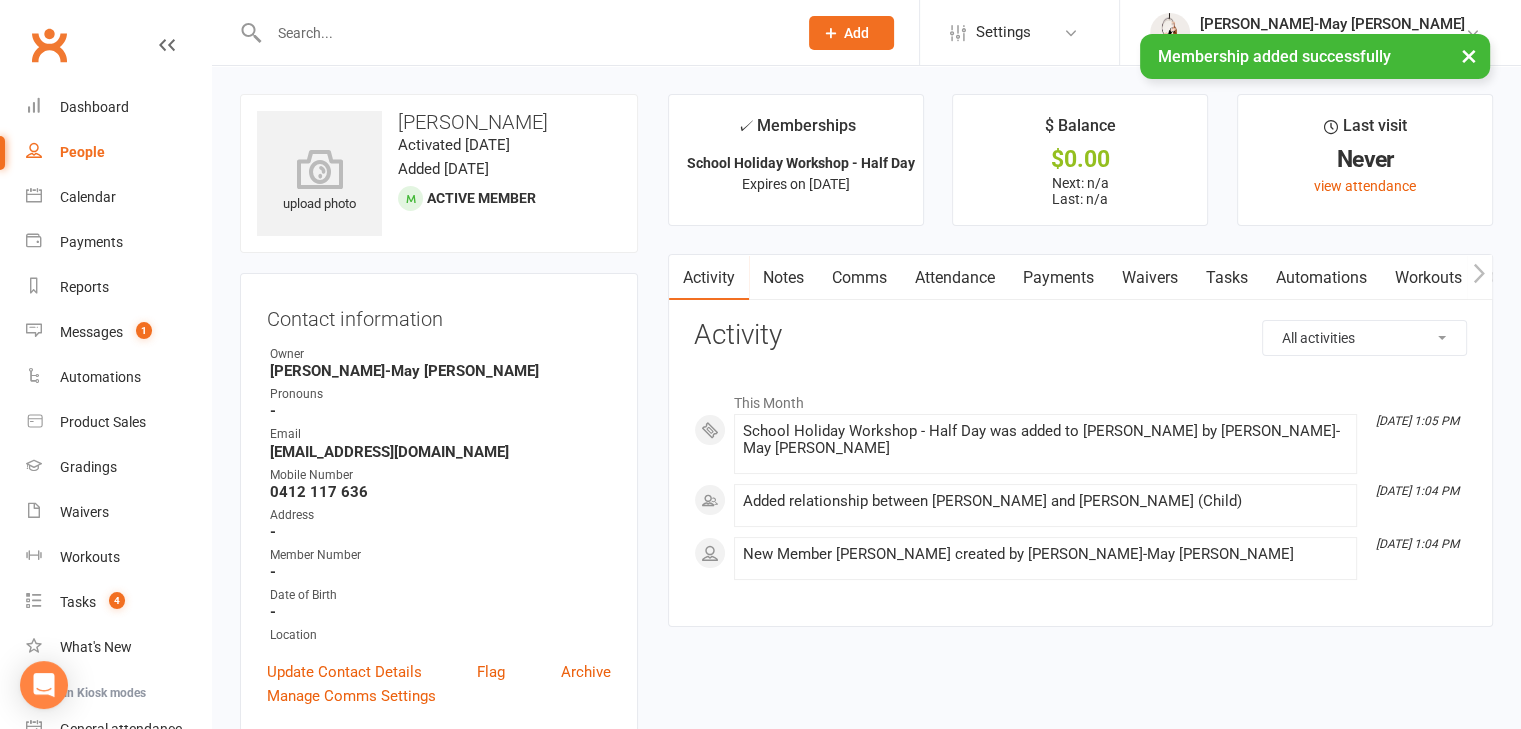 click on "Attendance" at bounding box center (955, 278) 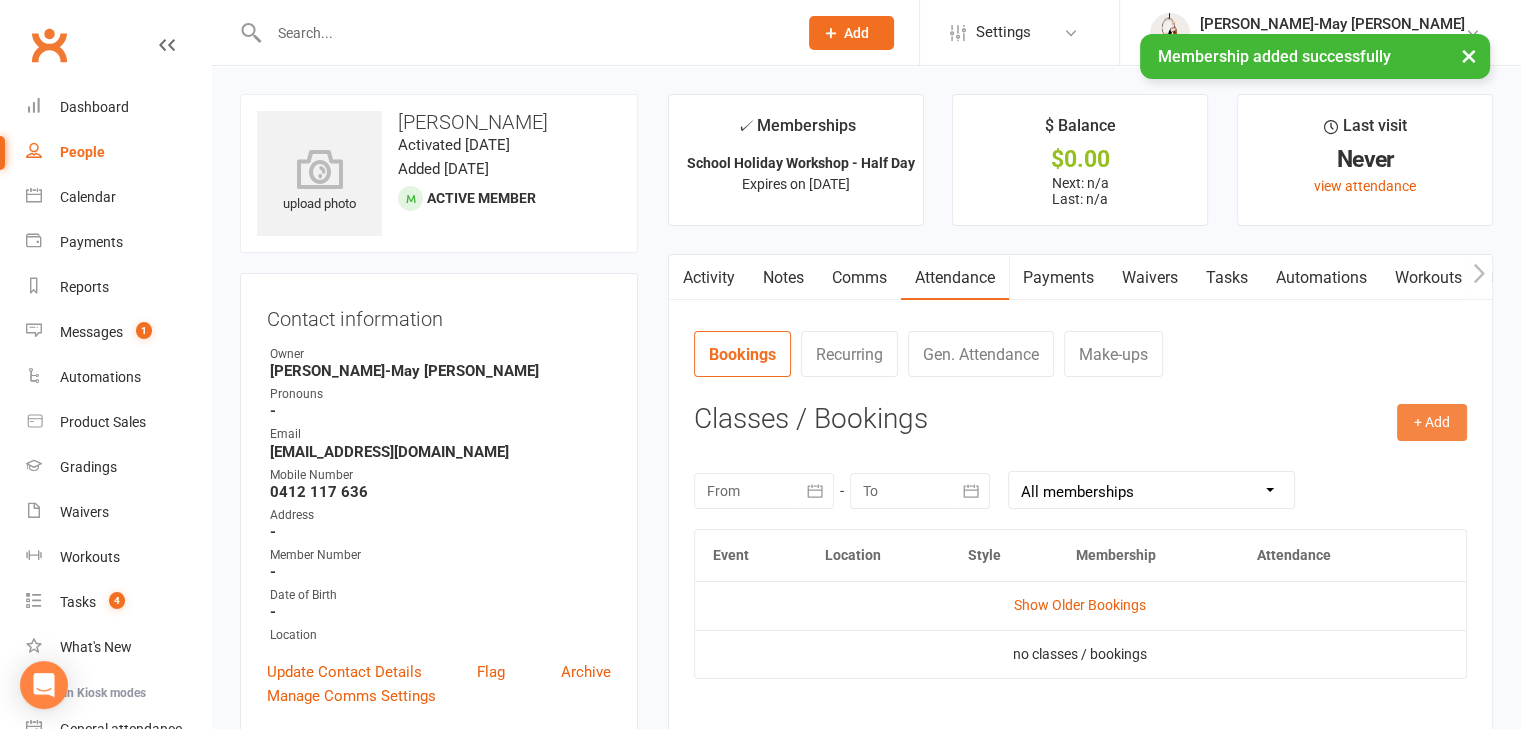 click on "+ Add" at bounding box center (1432, 422) 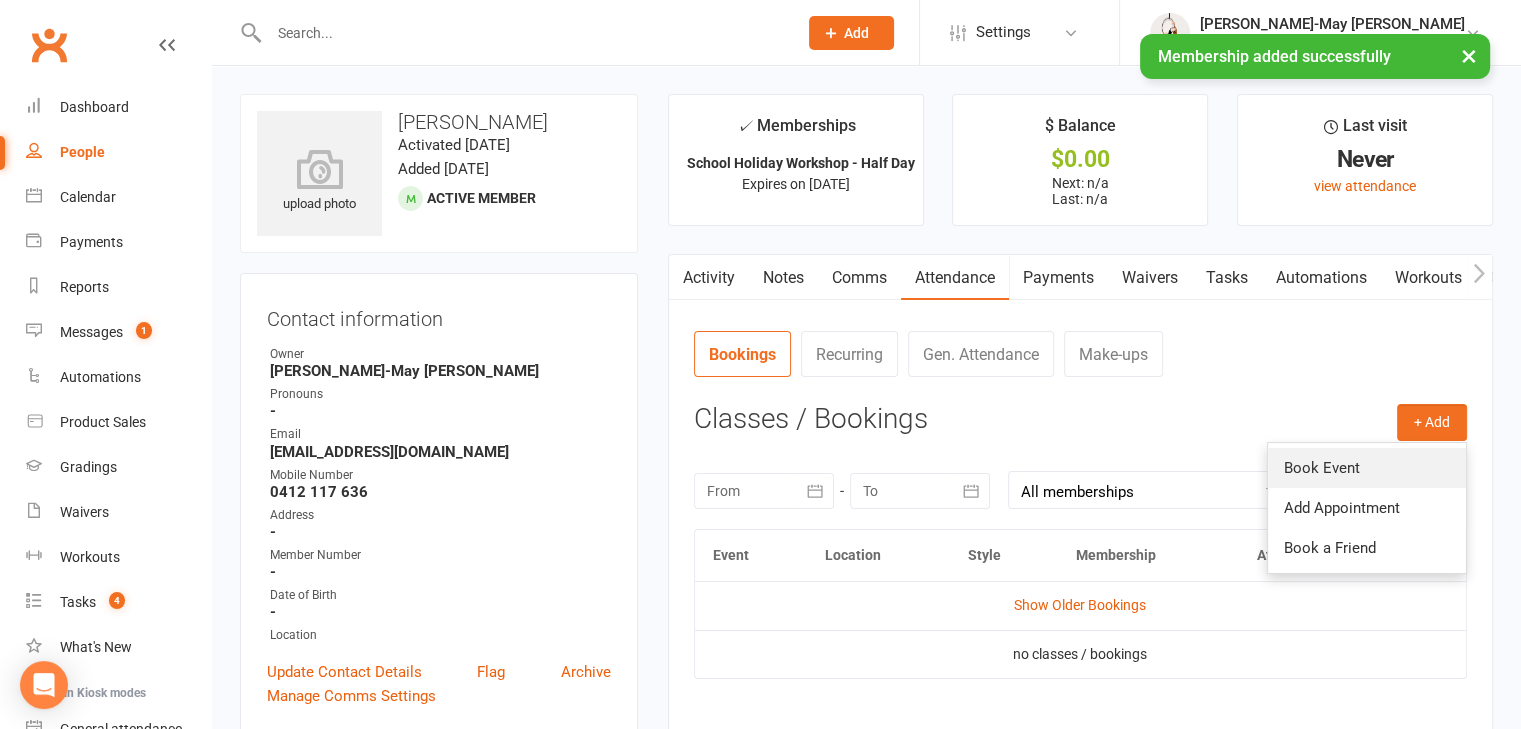 click on "Book Event" at bounding box center [1367, 468] 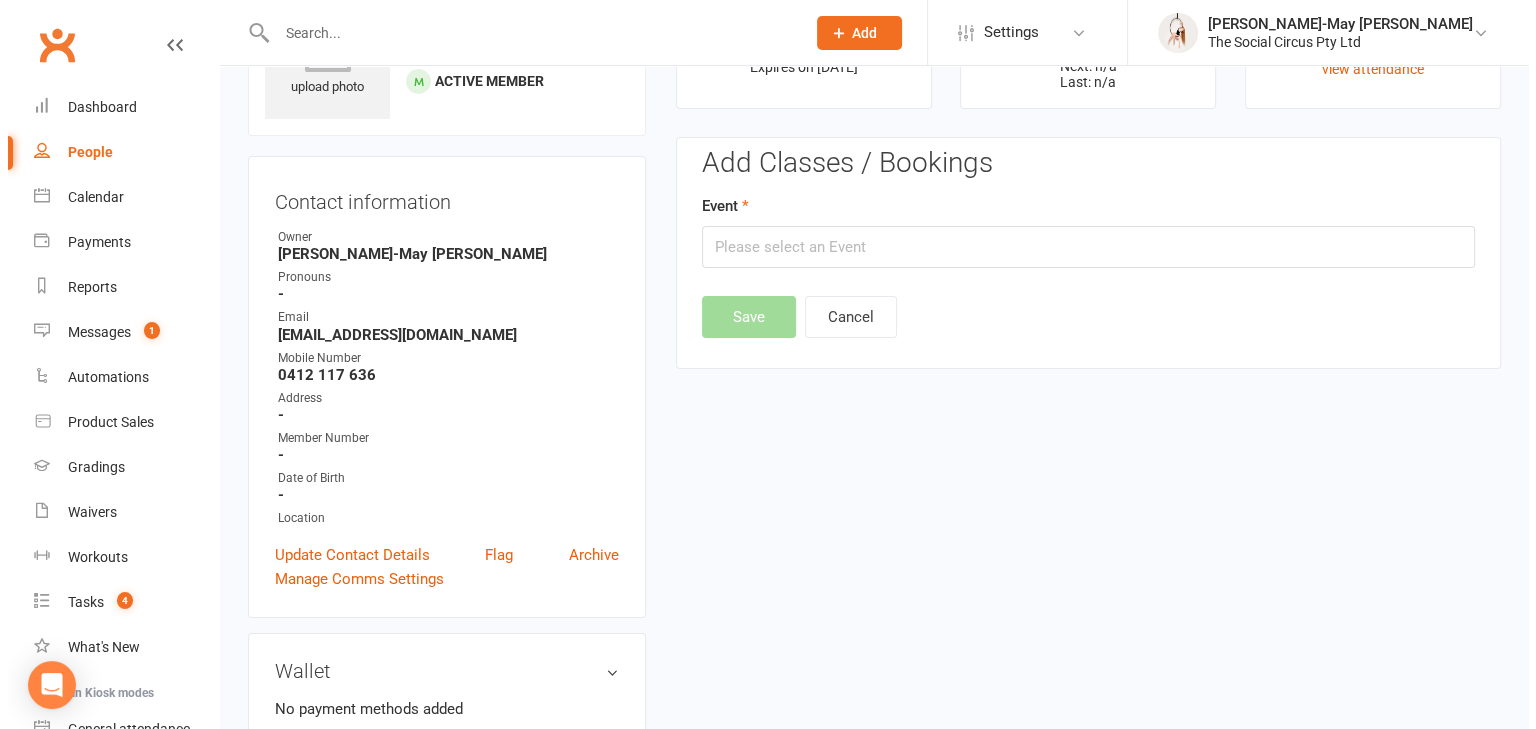 scroll, scrollTop: 153, scrollLeft: 0, axis: vertical 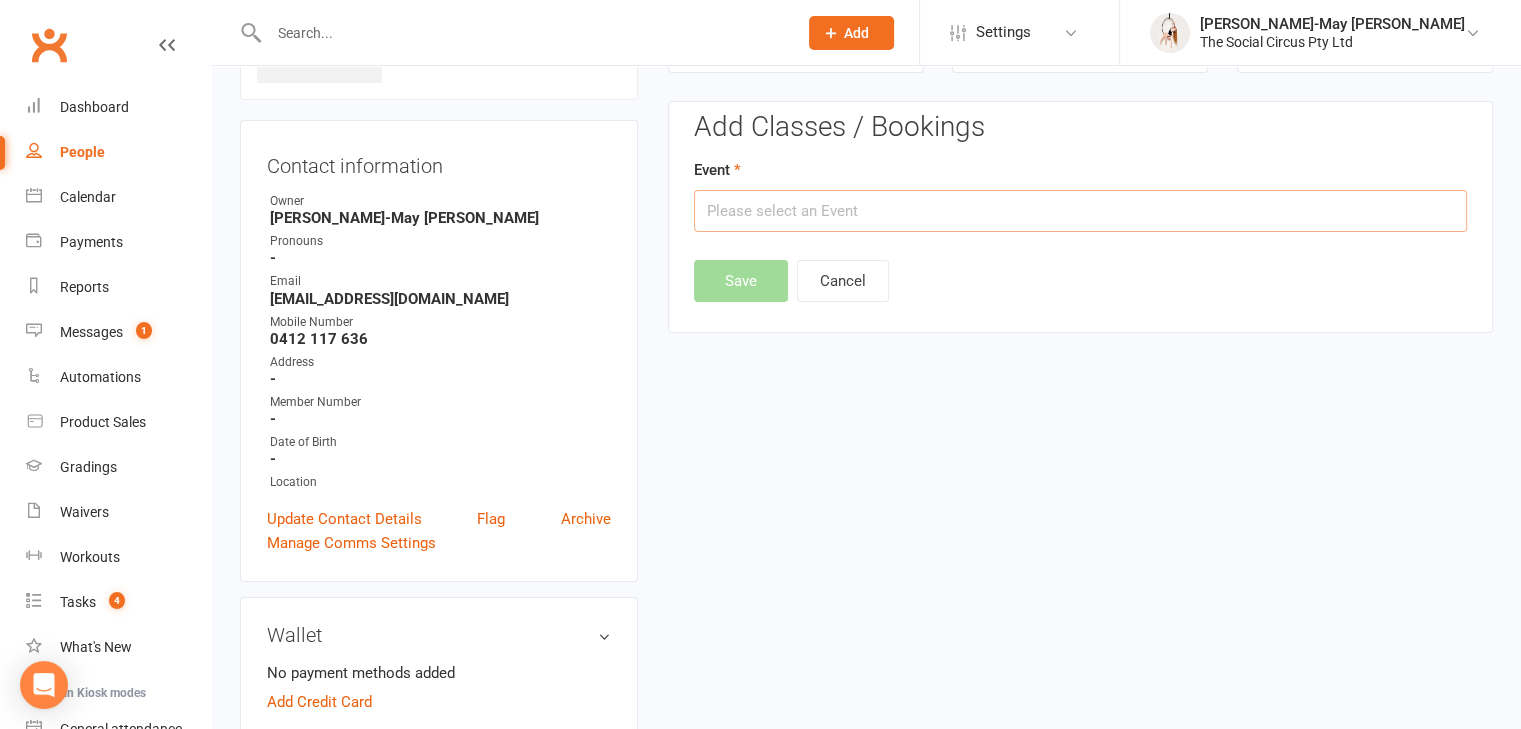 click at bounding box center [1080, 211] 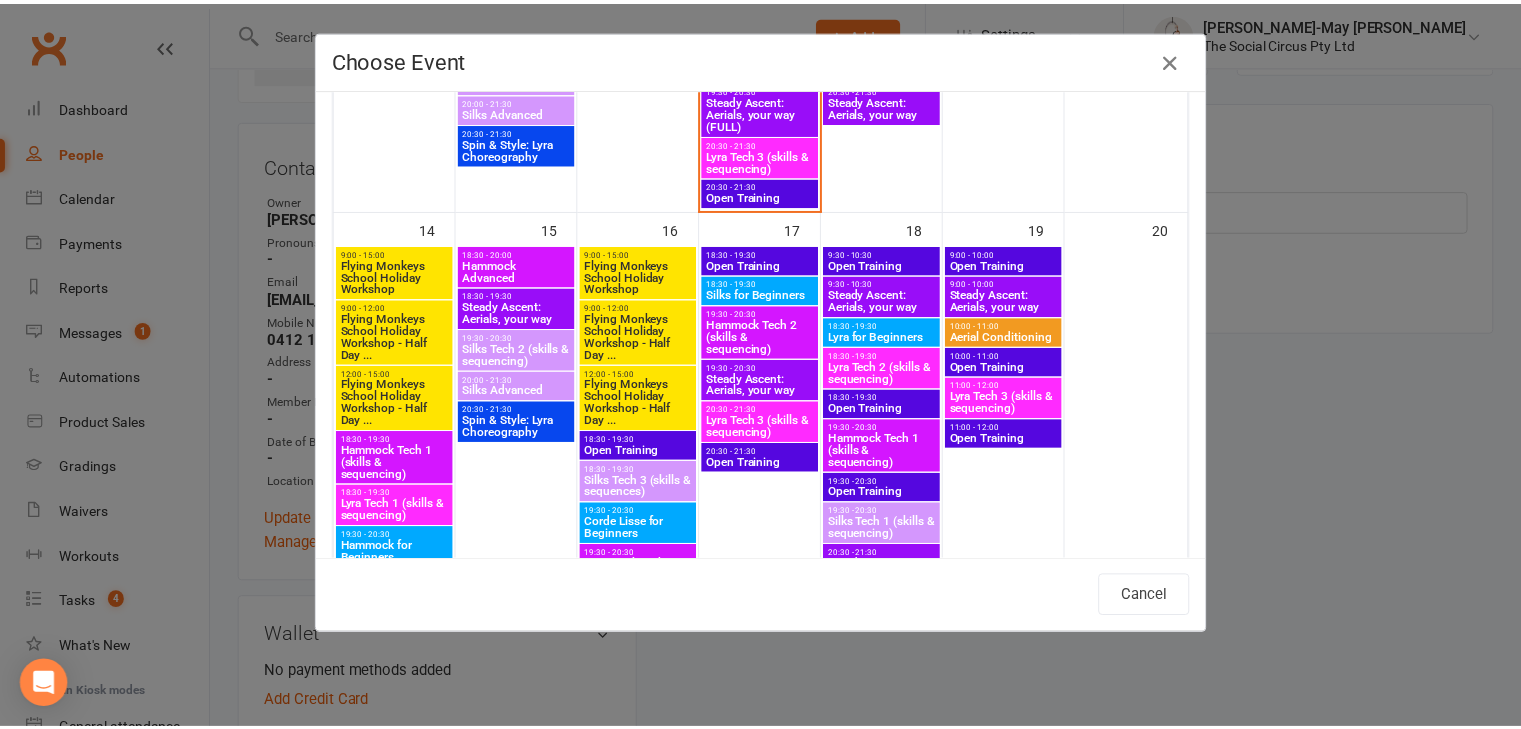 scroll, scrollTop: 900, scrollLeft: 0, axis: vertical 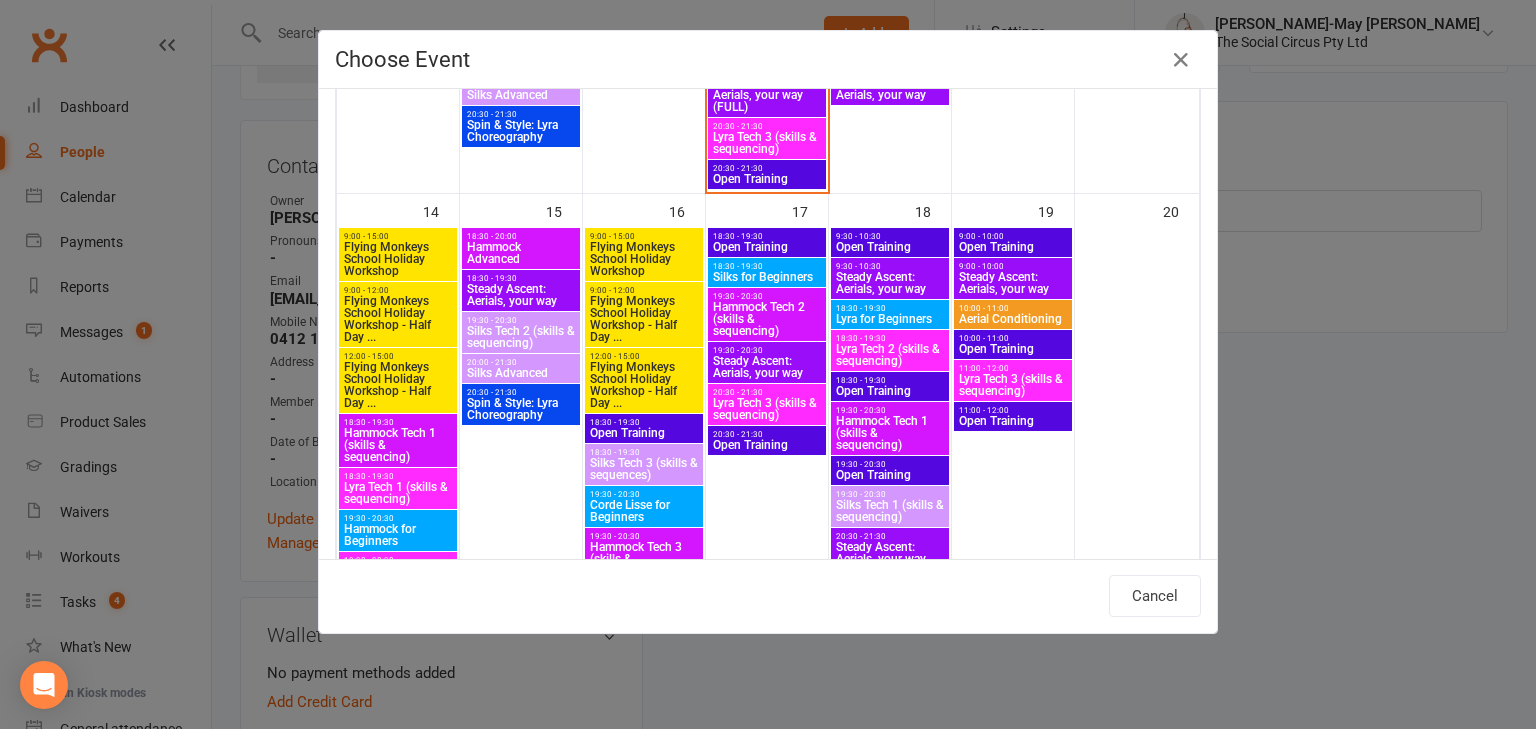 click on "Flying Monkeys School Holiday Workshop - Half Day ..." at bounding box center [644, 385] 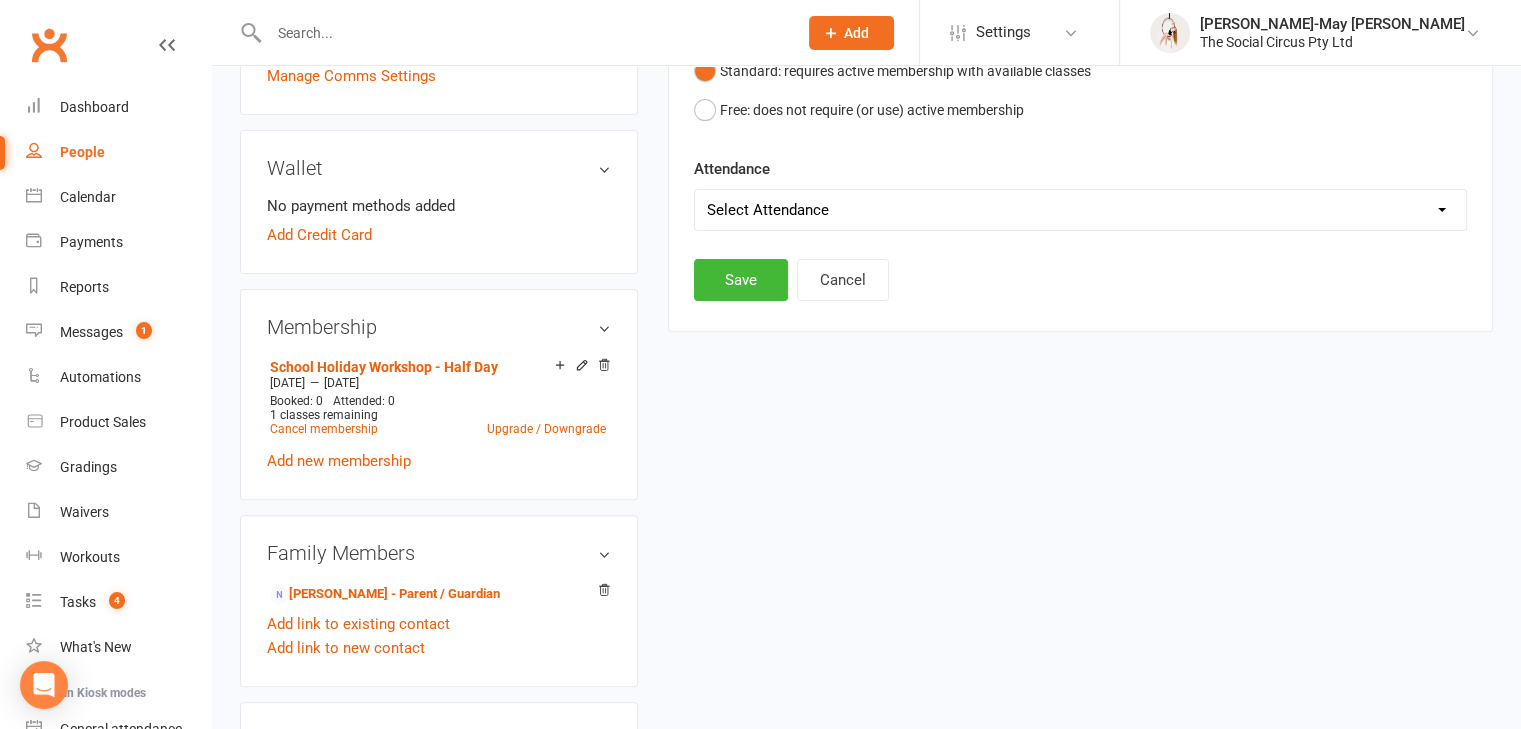 scroll, scrollTop: 653, scrollLeft: 0, axis: vertical 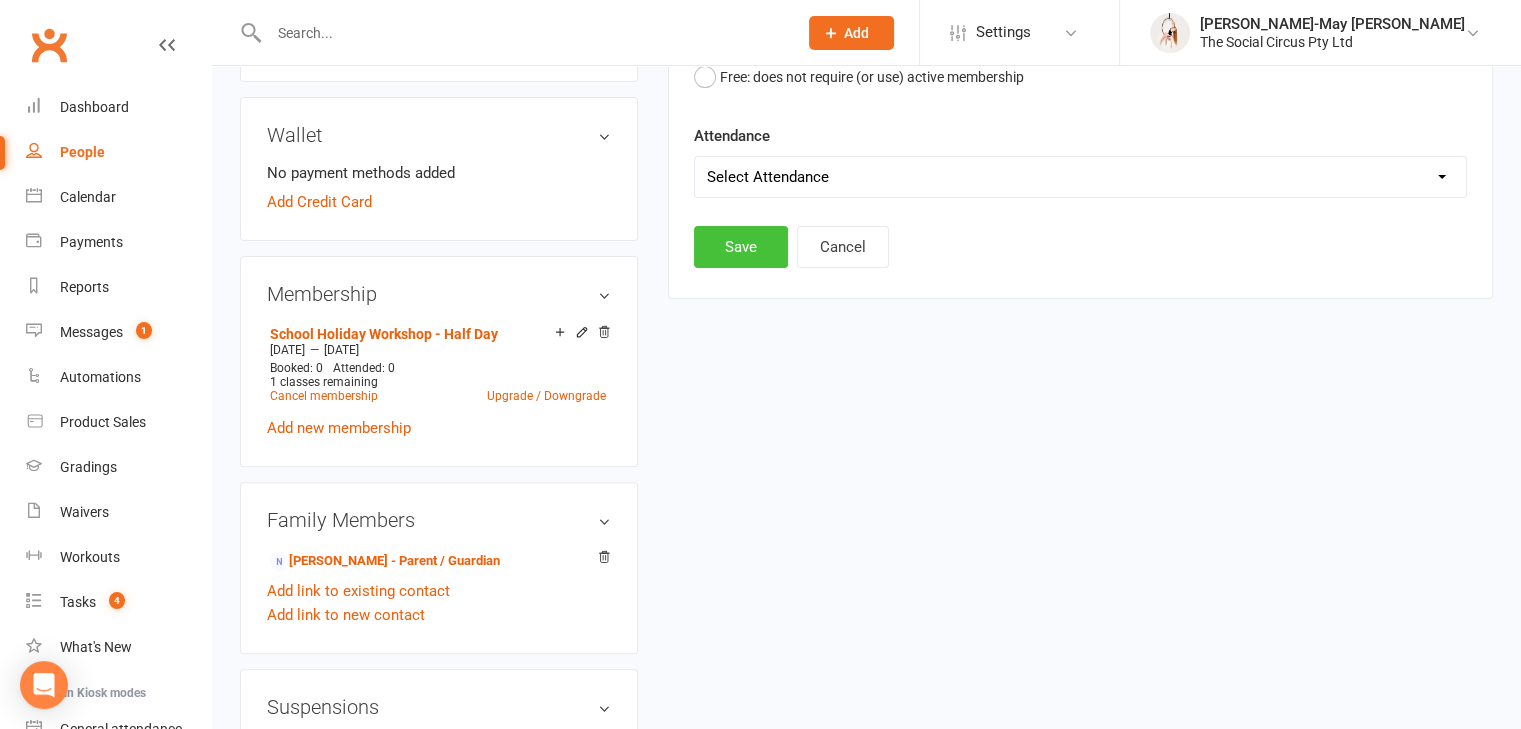 click on "Save" at bounding box center (741, 247) 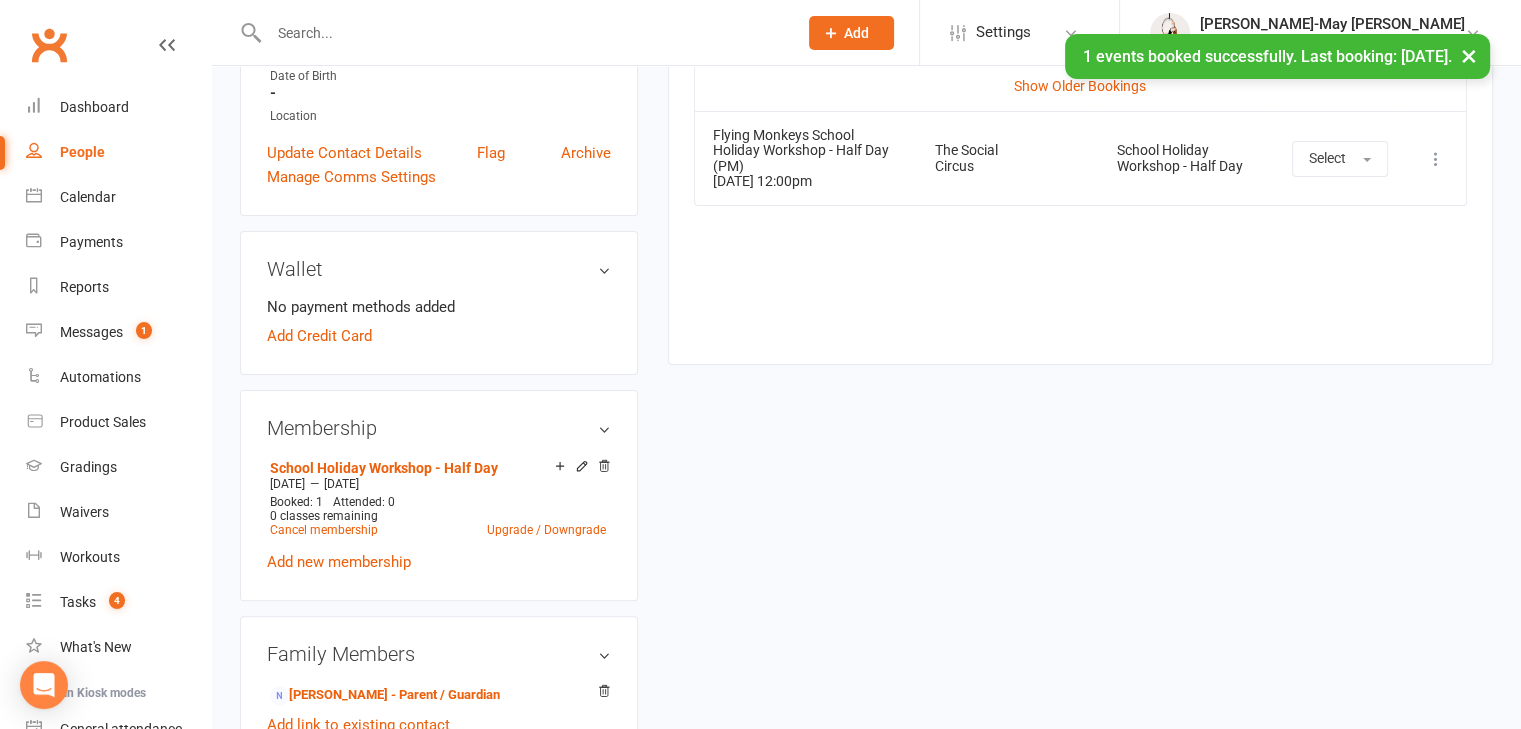 scroll, scrollTop: 600, scrollLeft: 0, axis: vertical 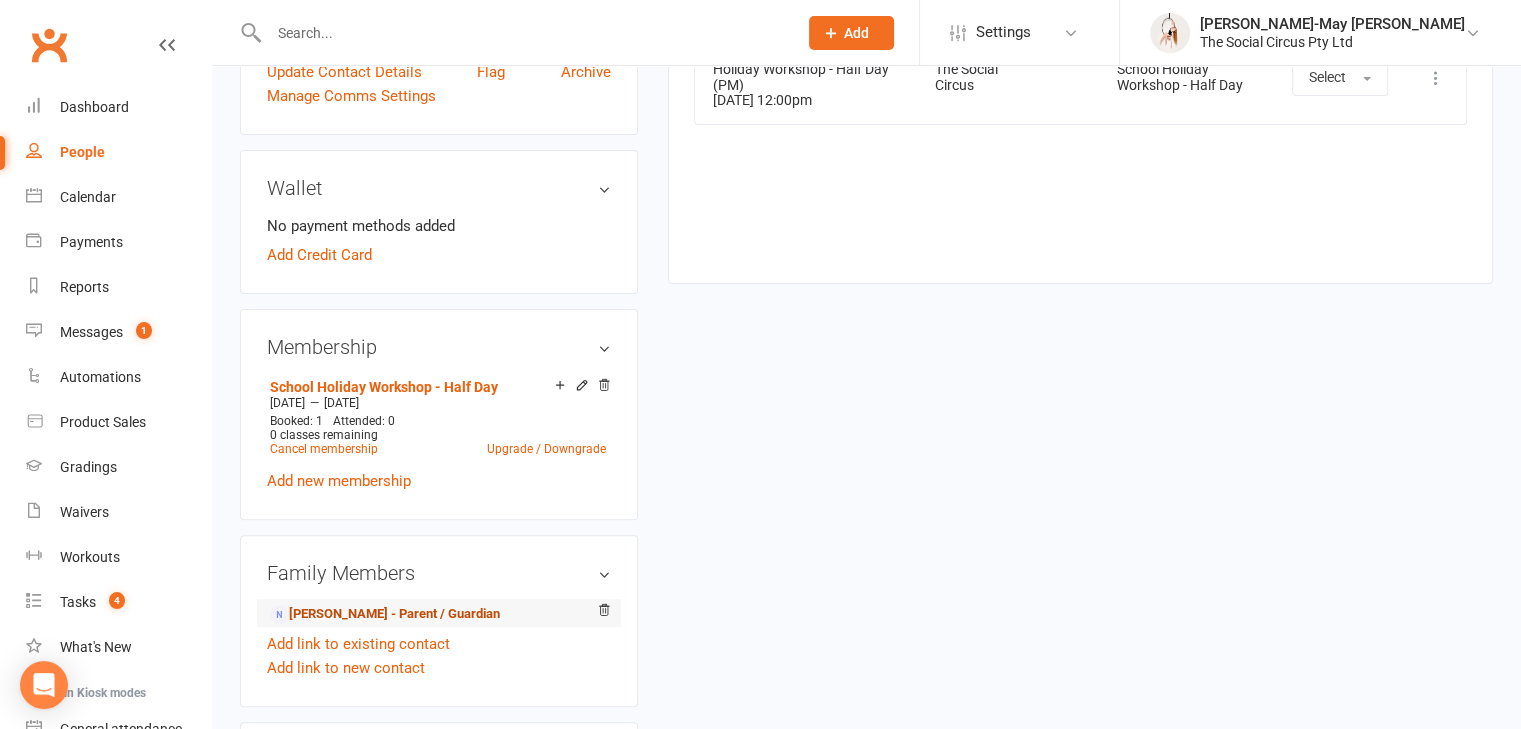 click on "[PERSON_NAME] - Parent / Guardian" at bounding box center [385, 614] 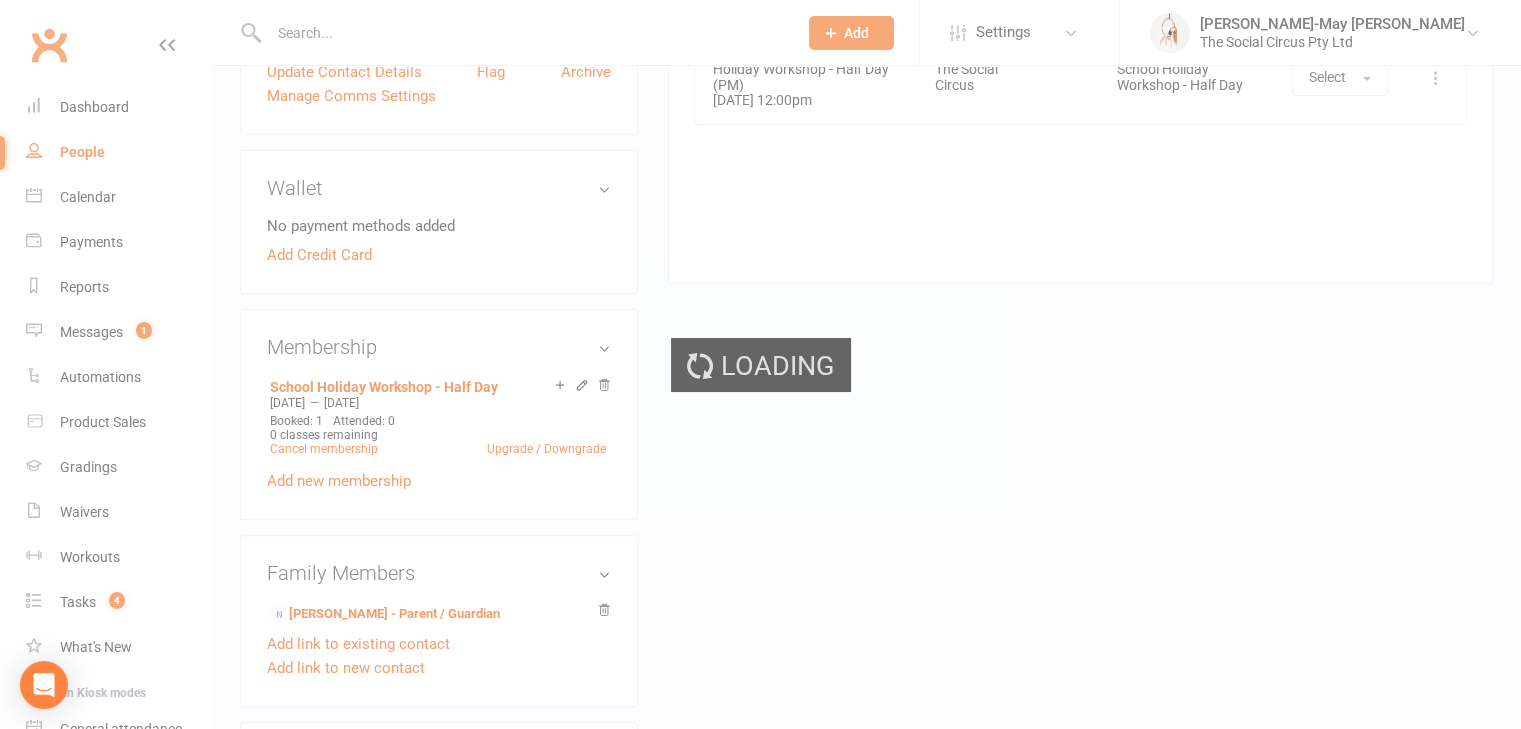 scroll, scrollTop: 0, scrollLeft: 0, axis: both 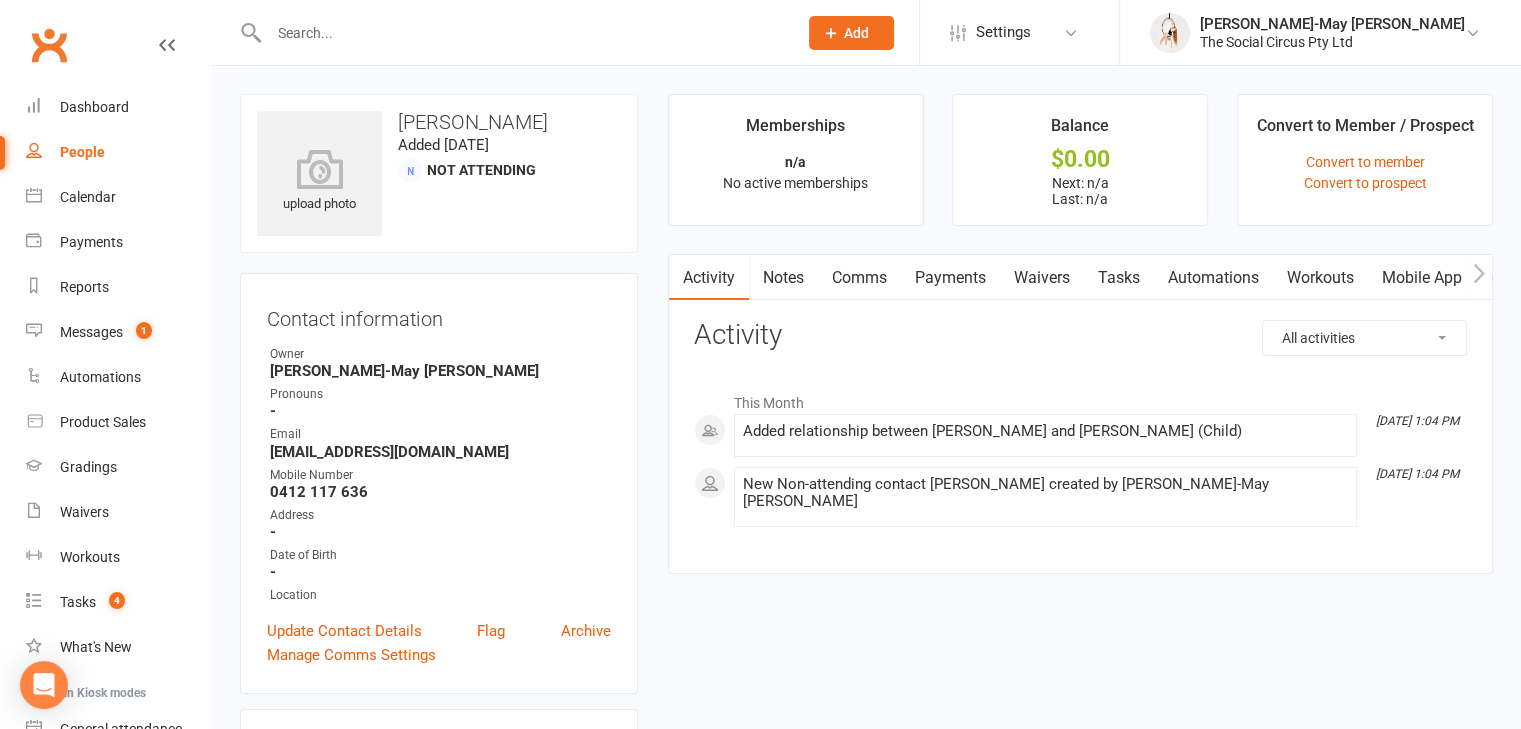 click on "Waivers" at bounding box center [1042, 278] 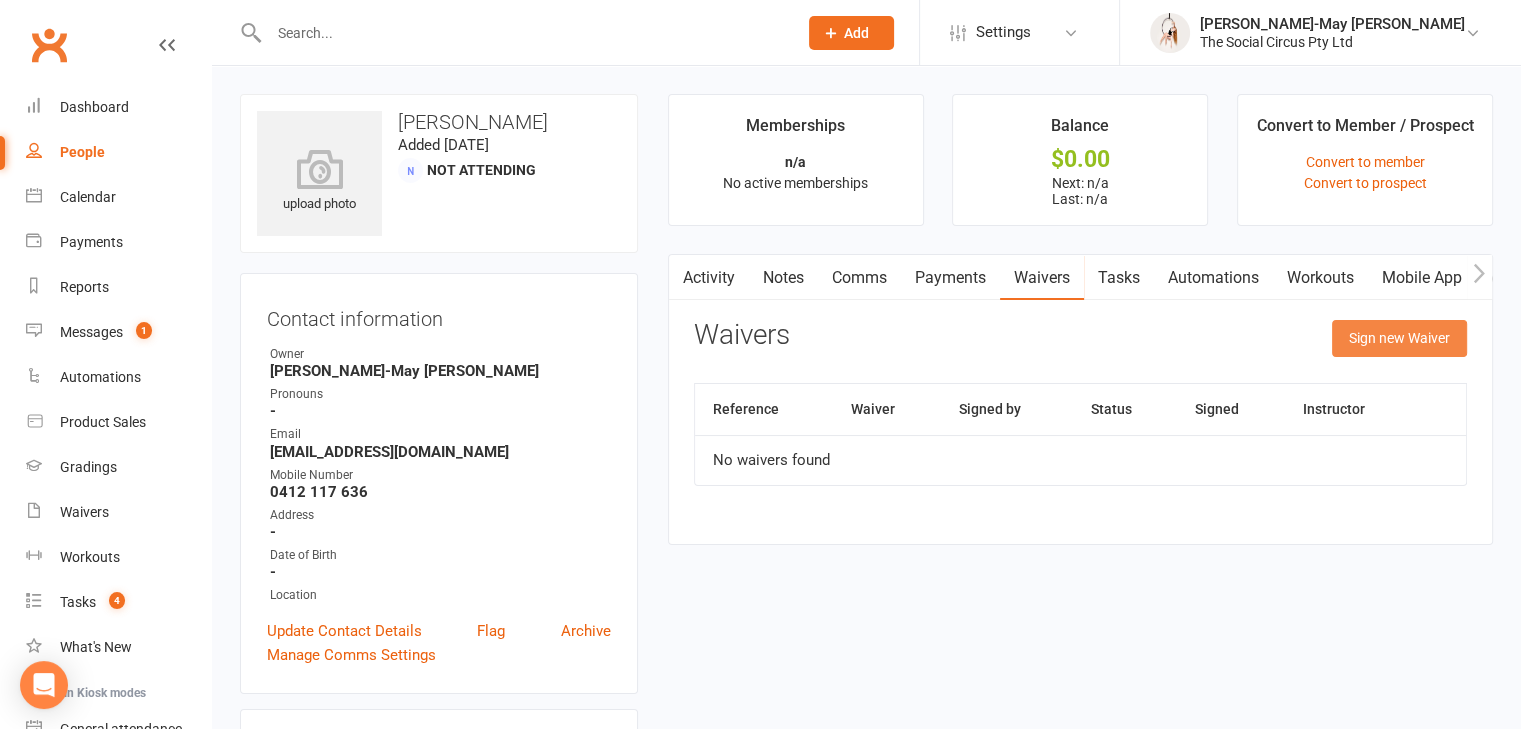 click on "Sign new Waiver" at bounding box center [1399, 338] 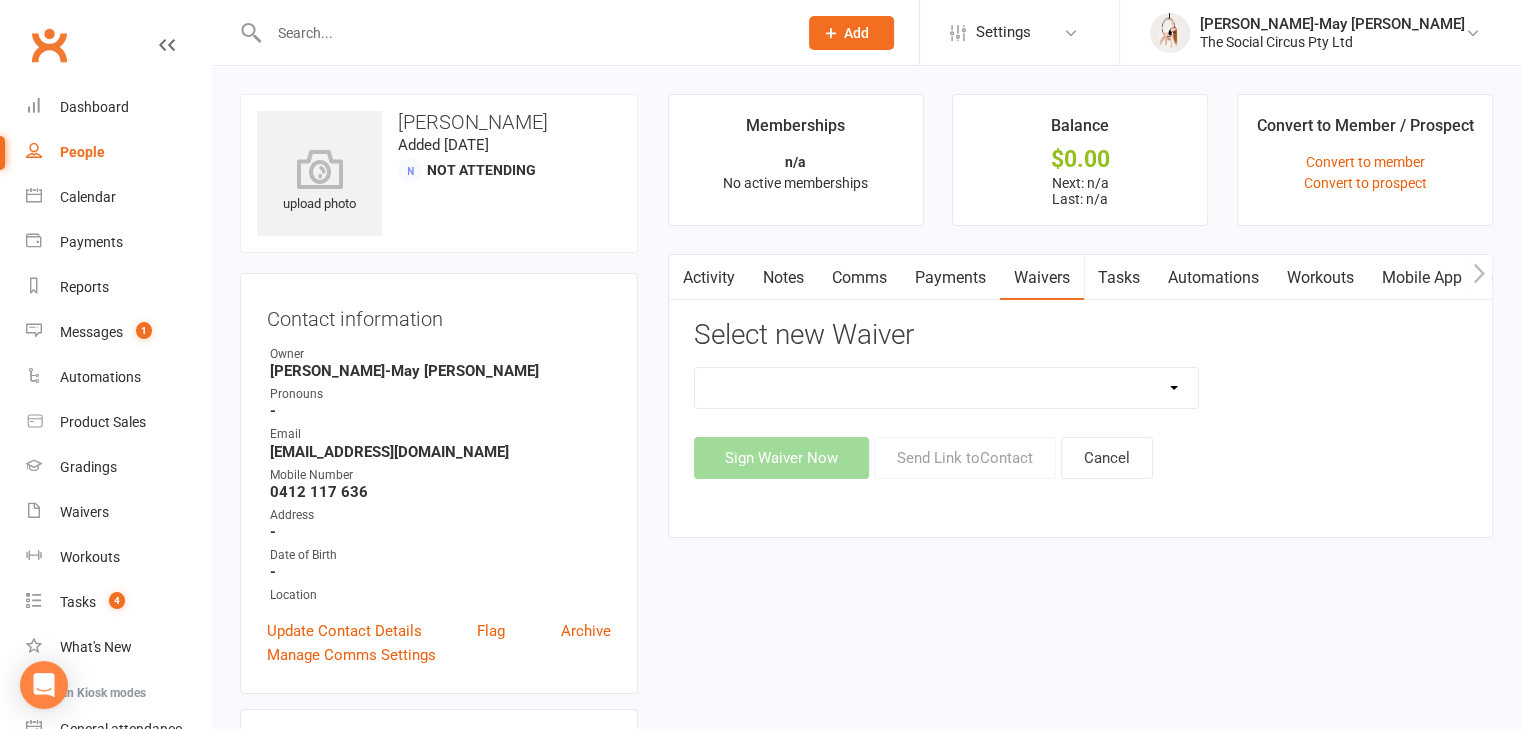 click on "Advanced Addict Foundation Membership 18+ Advanced Addict Membership 18+ Advanced Curious Membership 18+ Advanced Lover Foundation Membership 18+ Advanced Lover Membership 18+ Aerial Explorer 2-week trial membership All Memberships Circus Addict Foundation Membership 18+ Circus Addict Membership 18+ Circus Curious Membership 18+ Circus Lover Foundation Membership 18+ Circus Lover Membership 18+ Core Program Class Pack Waiver Kids Program Learn the Ropes Class Pack Waiver Learn the Ropes membership Membership Waiver New Member New Membership - Payment Details Open Training waiver Payment Form School Holiday Workshop Waiver School Holiday Workshop Waiver & Payment Teen Program" at bounding box center (947, 388) 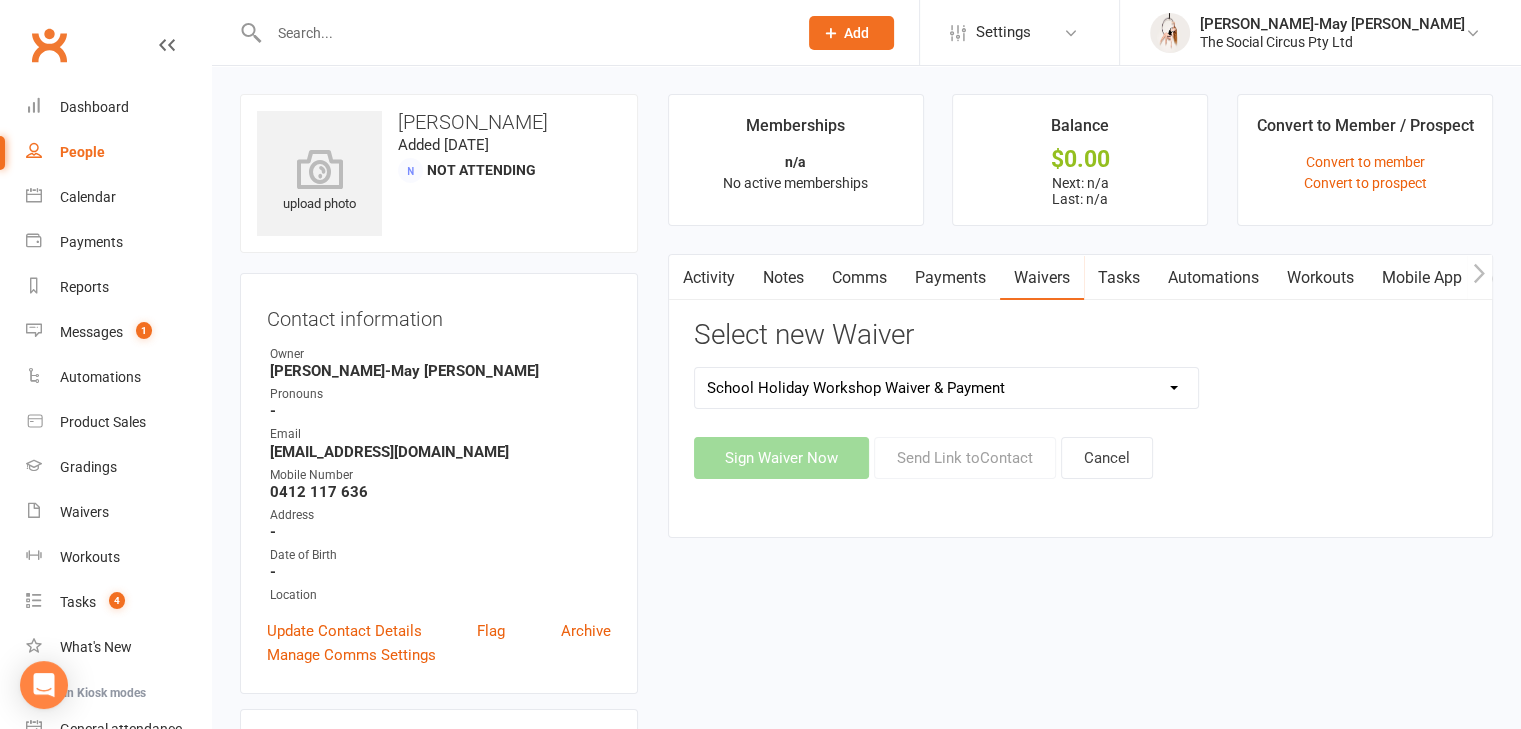 click on "Advanced Addict Foundation Membership 18+ Advanced Addict Membership 18+ Advanced Curious Membership 18+ Advanced Lover Foundation Membership 18+ Advanced Lover Membership 18+ Aerial Explorer 2-week trial membership All Memberships Circus Addict Foundation Membership 18+ Circus Addict Membership 18+ Circus Curious Membership 18+ Circus Lover Foundation Membership 18+ Circus Lover Membership 18+ Core Program Class Pack Waiver Kids Program Learn the Ropes Class Pack Waiver Learn the Ropes membership Membership Waiver New Member New Membership - Payment Details Open Training waiver Payment Form School Holiday Workshop Waiver School Holiday Workshop Waiver & Payment Teen Program" at bounding box center (947, 388) 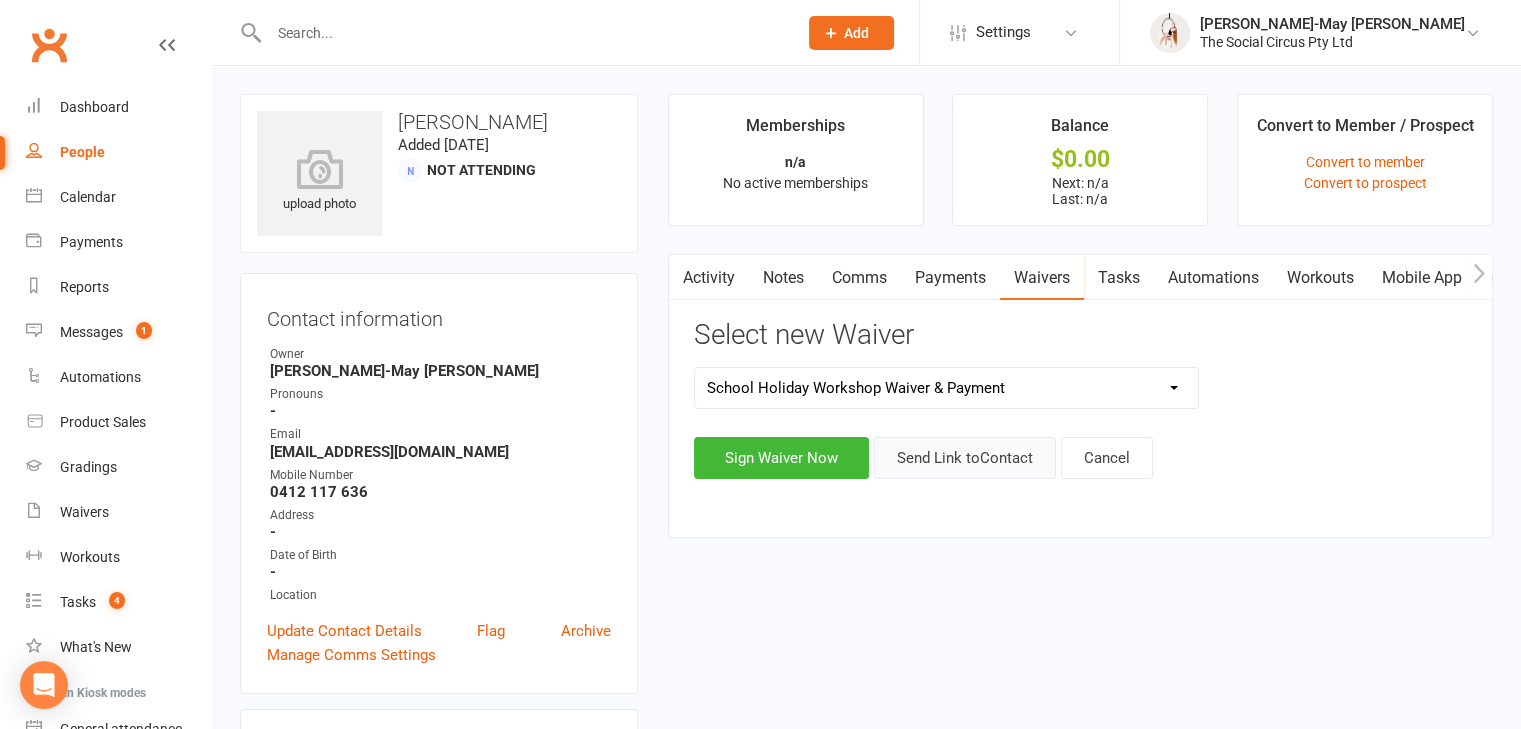 click on "Send Link to  Contact" at bounding box center [965, 458] 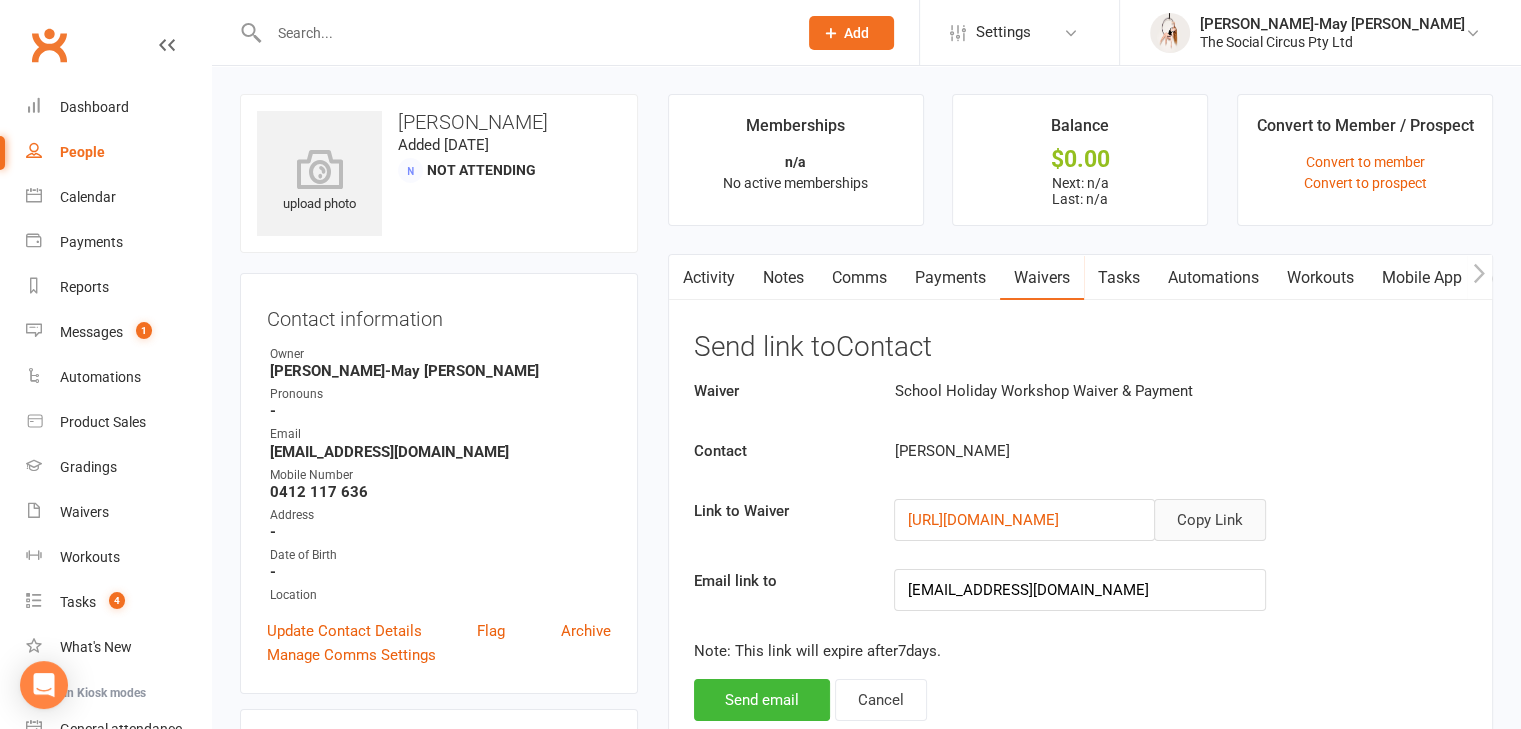 click on "Copy Link" at bounding box center [1210, 520] 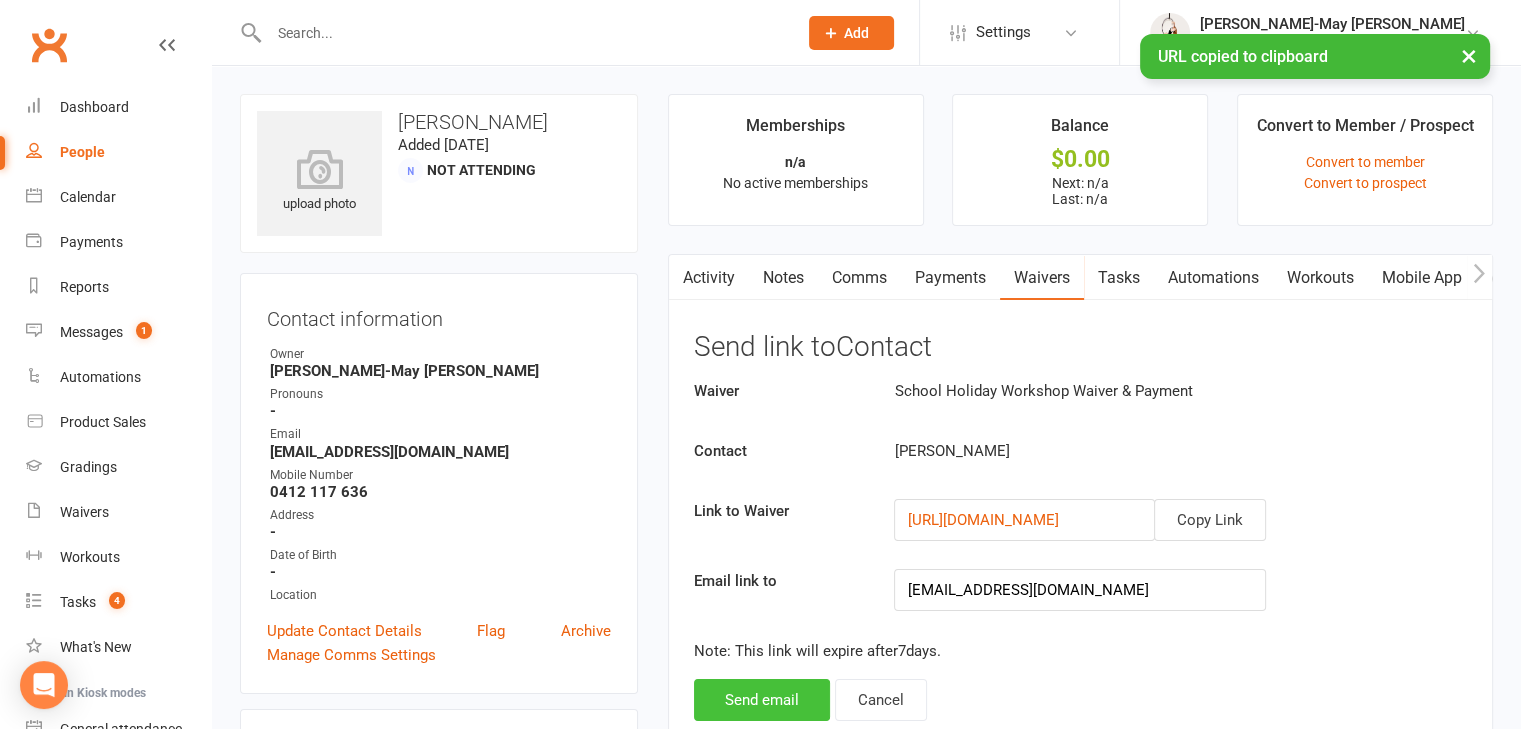 click on "Send email" at bounding box center (762, 700) 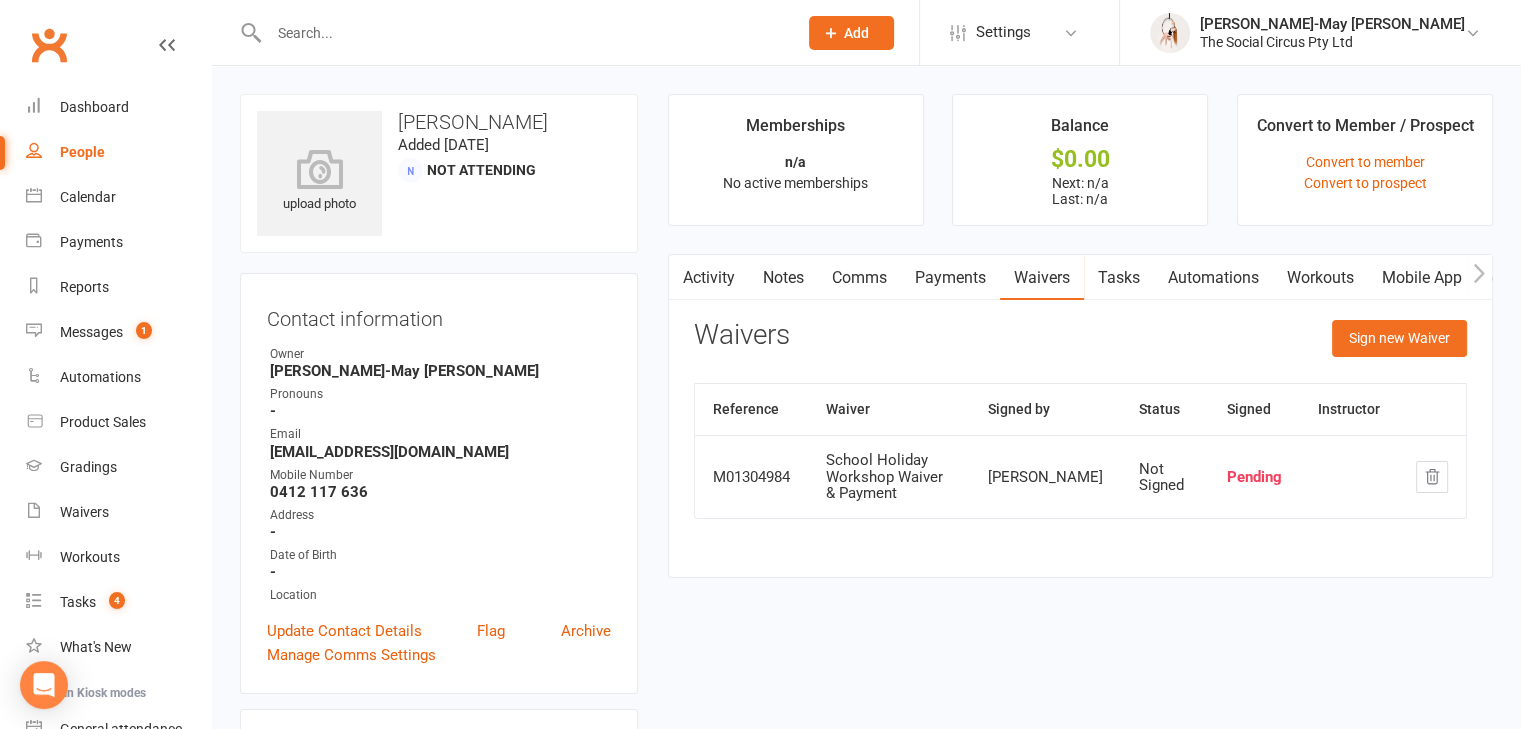 click at bounding box center [523, 33] 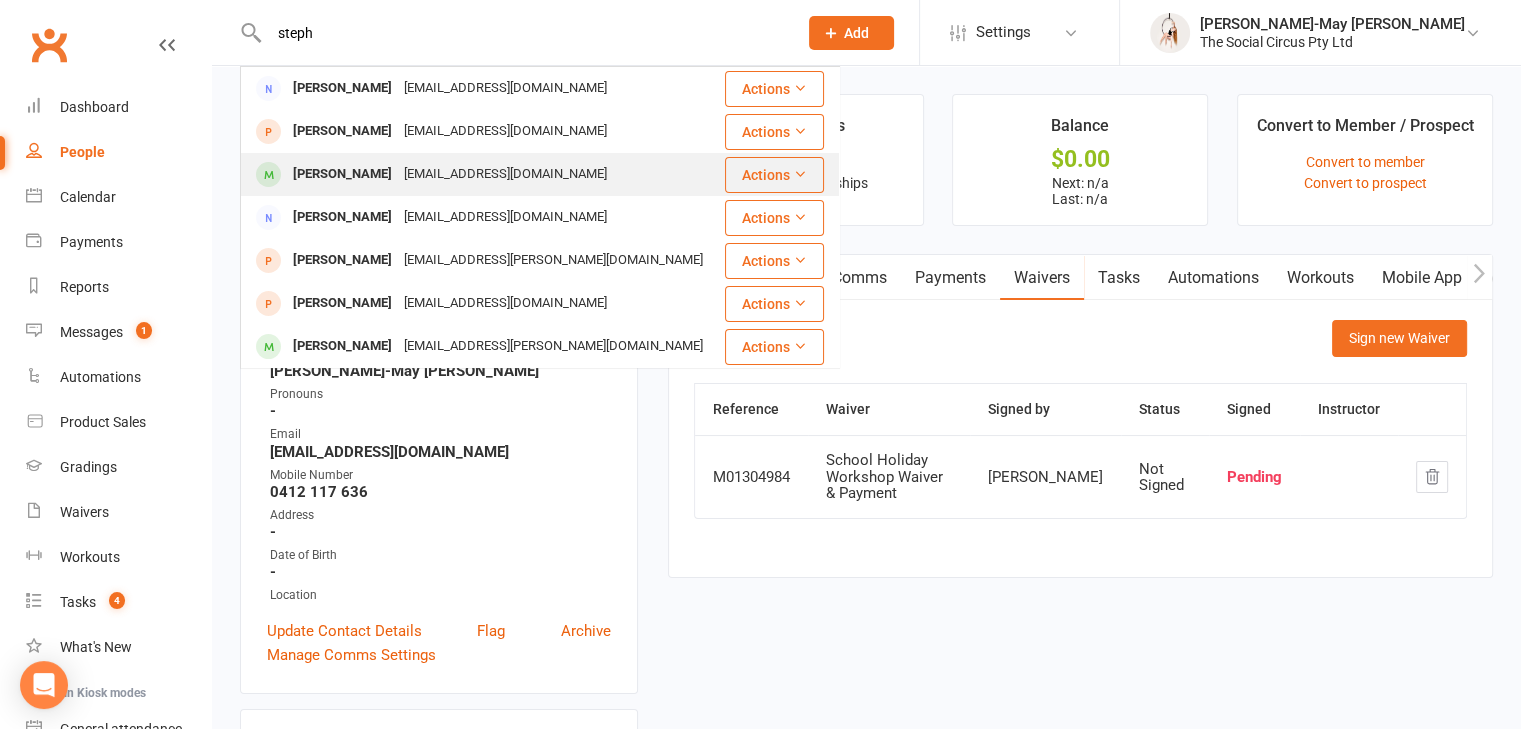 type on "steph" 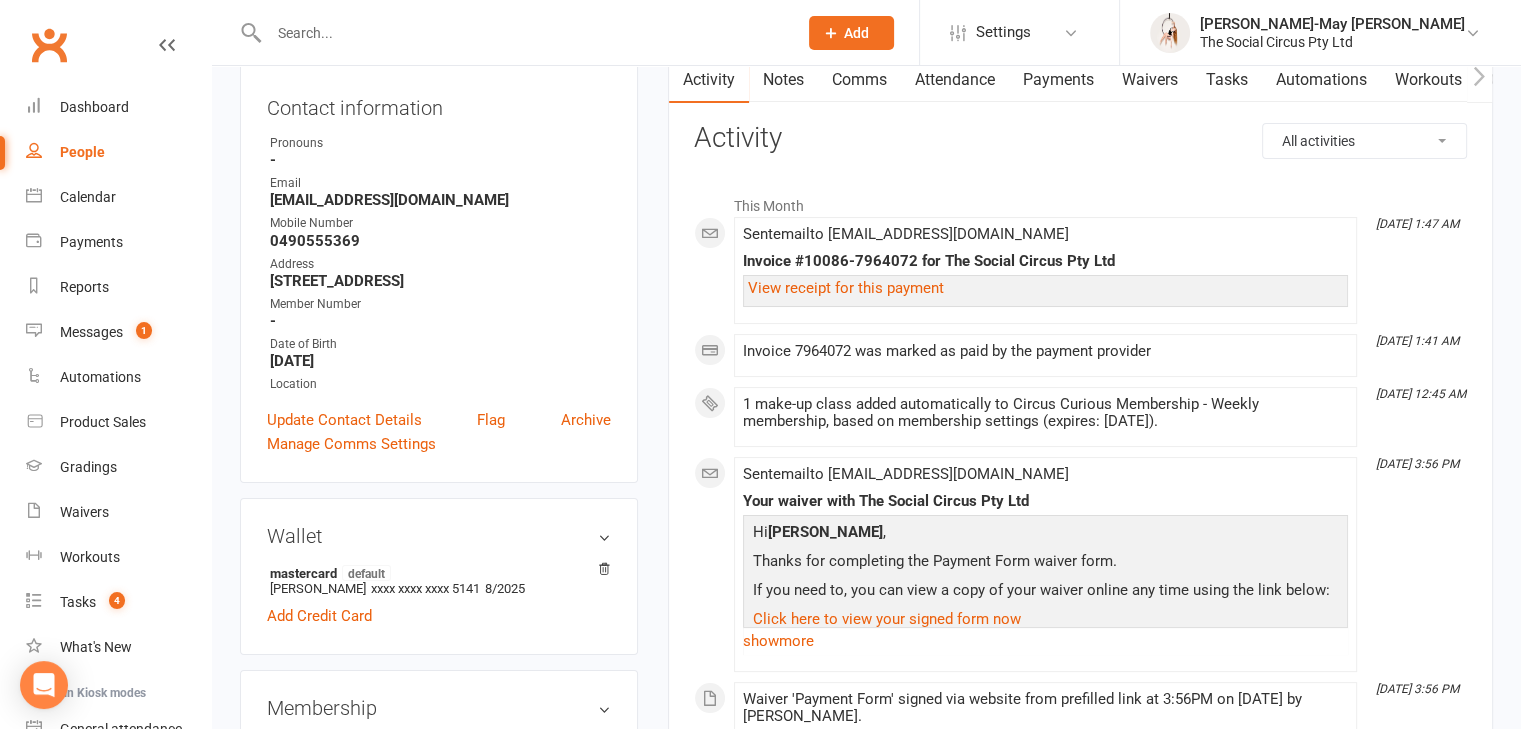 scroll, scrollTop: 200, scrollLeft: 0, axis: vertical 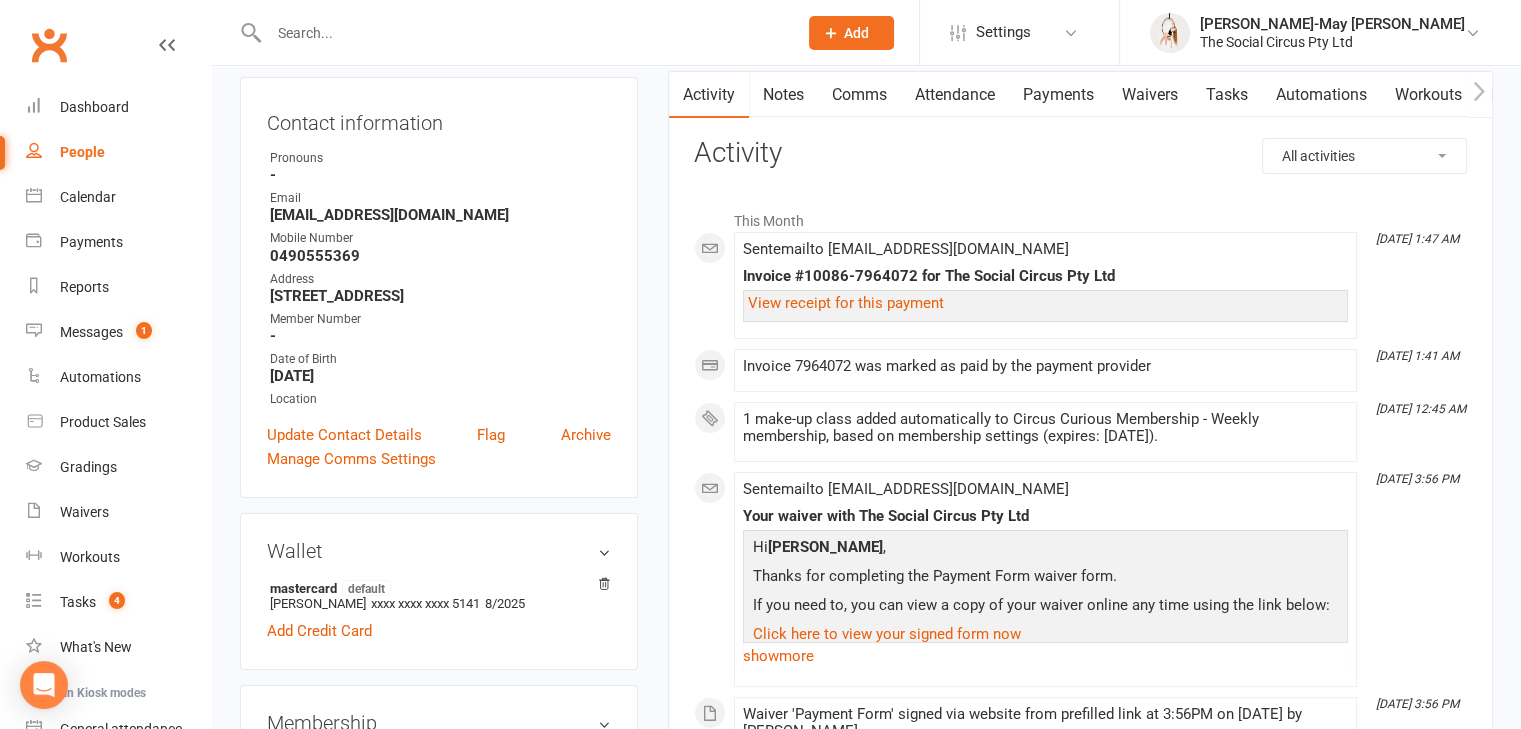 click on "Attendance" at bounding box center (955, 95) 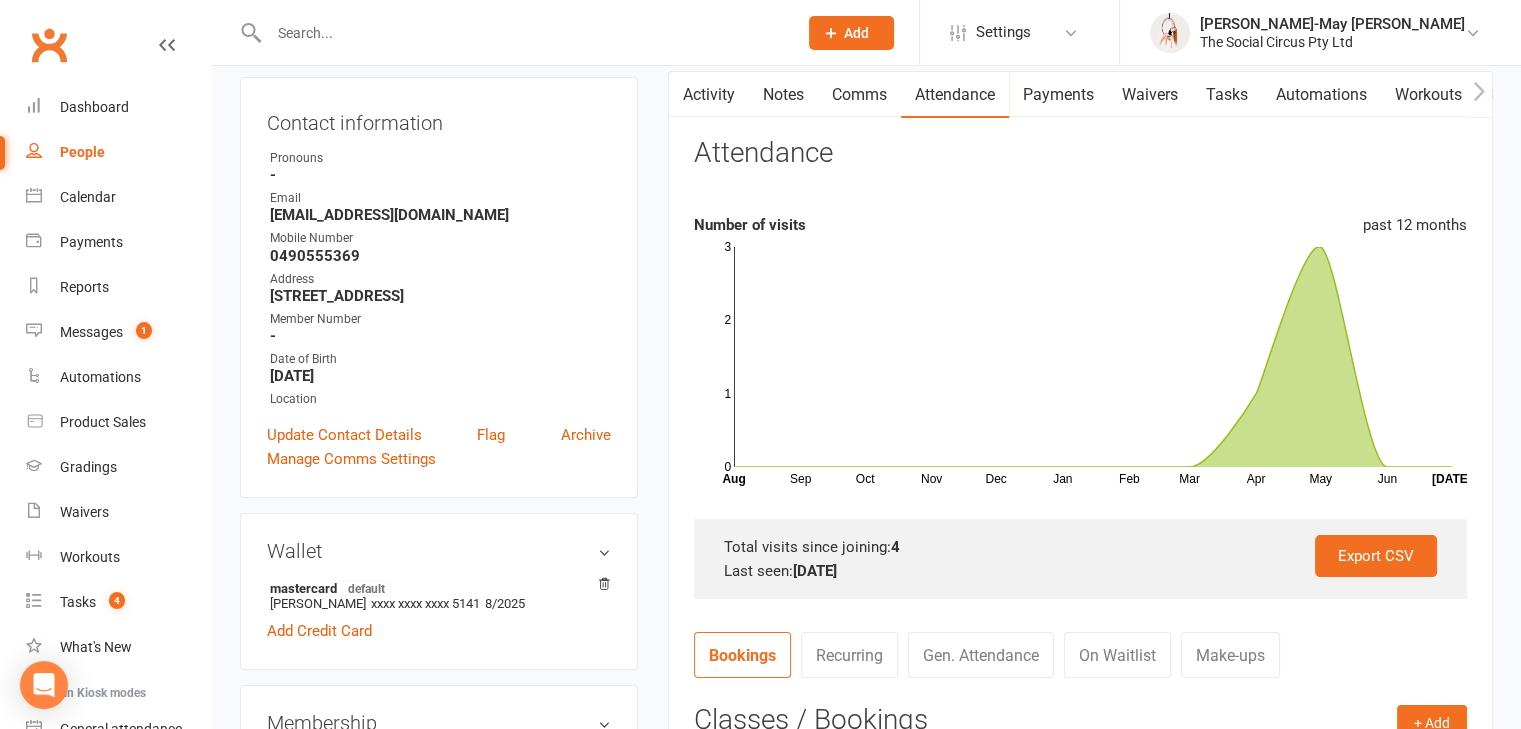 click on "Payments" at bounding box center (1058, 95) 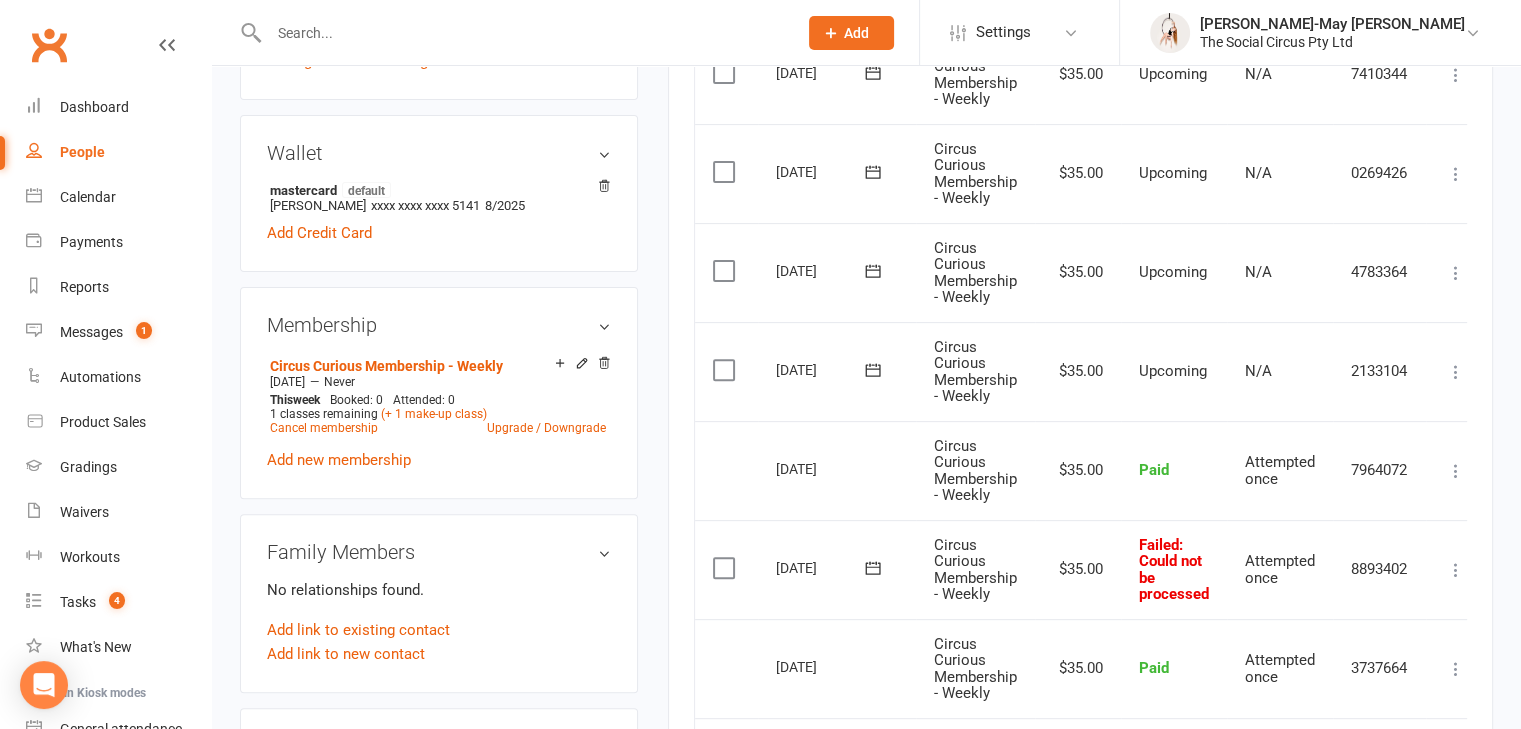 scroll, scrollTop: 800, scrollLeft: 0, axis: vertical 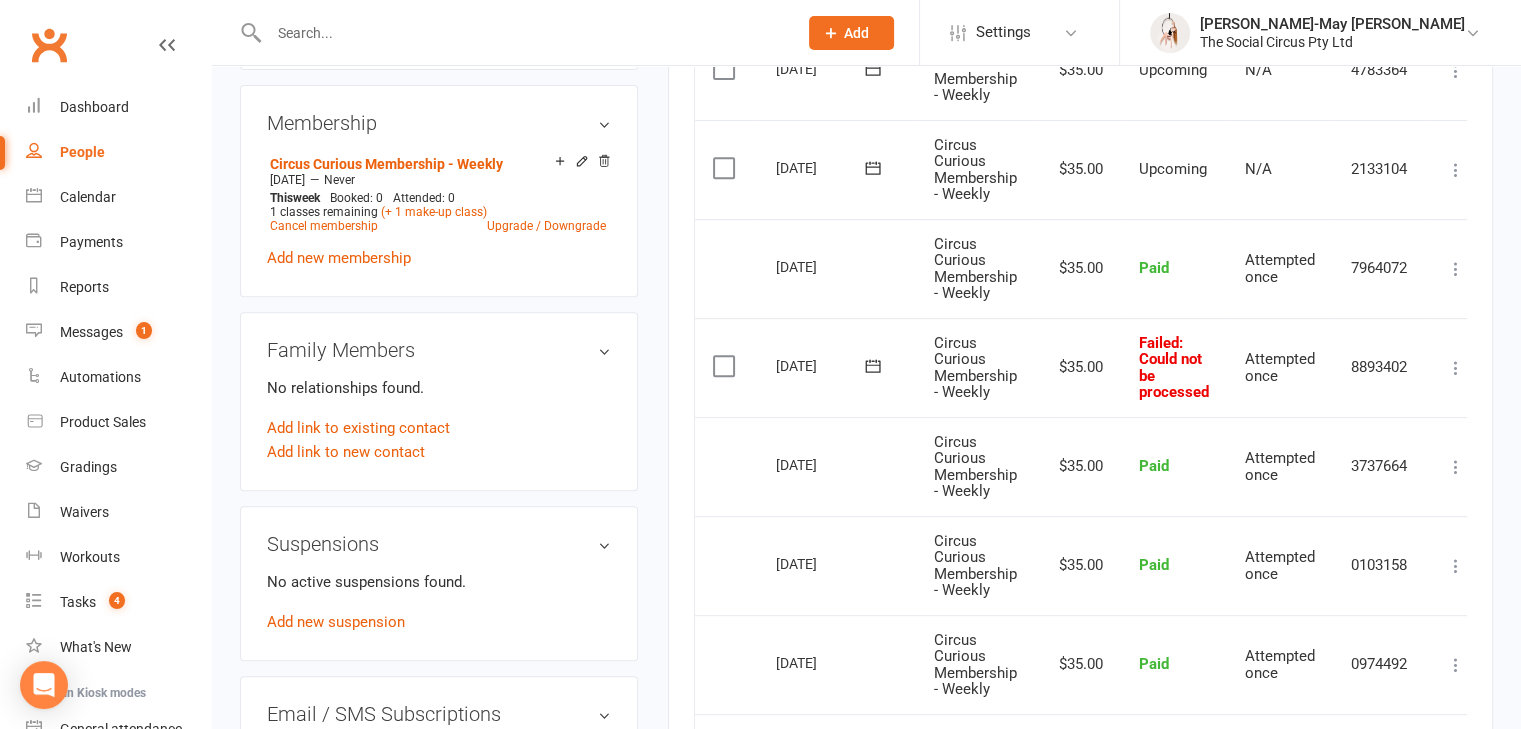 click at bounding box center (726, 366) 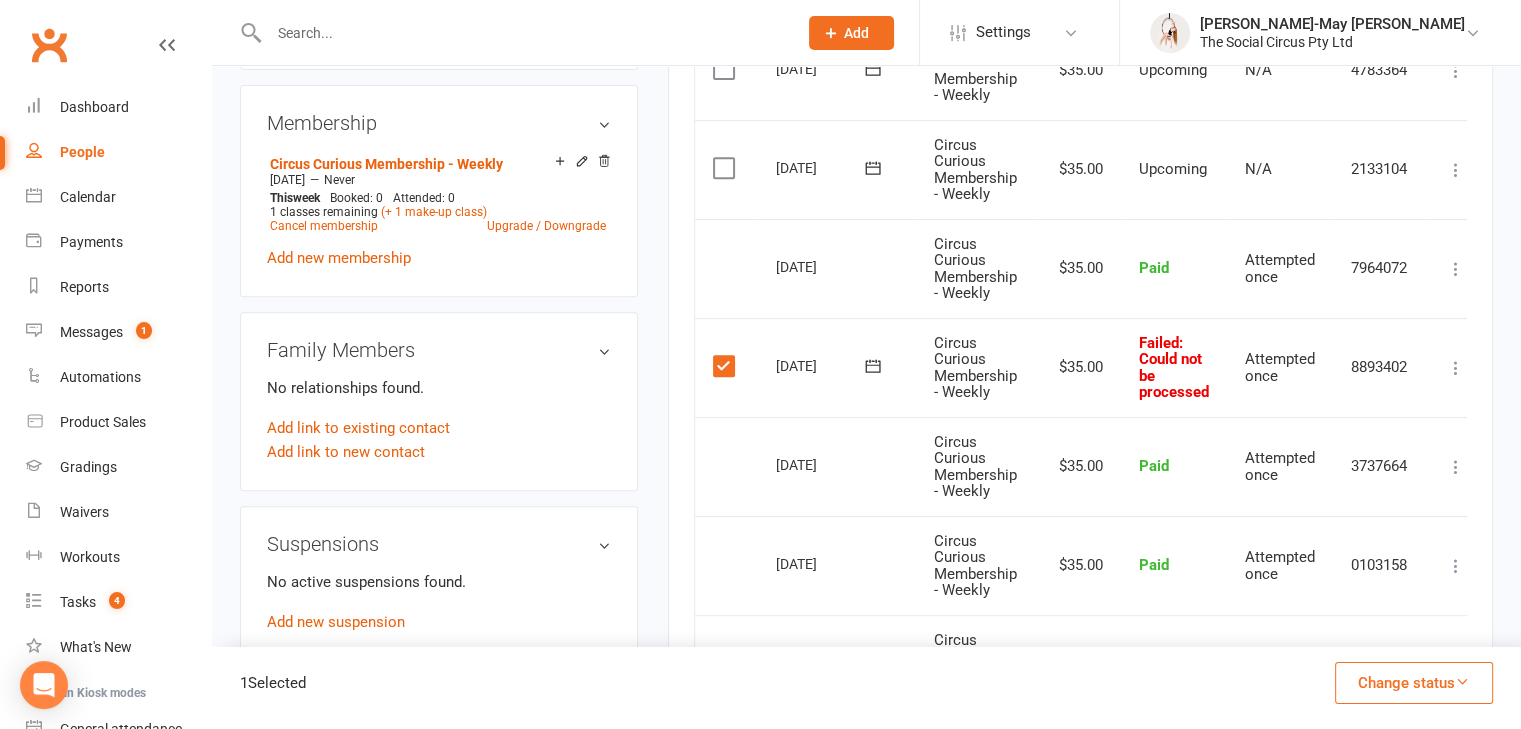 click at bounding box center (1456, 368) 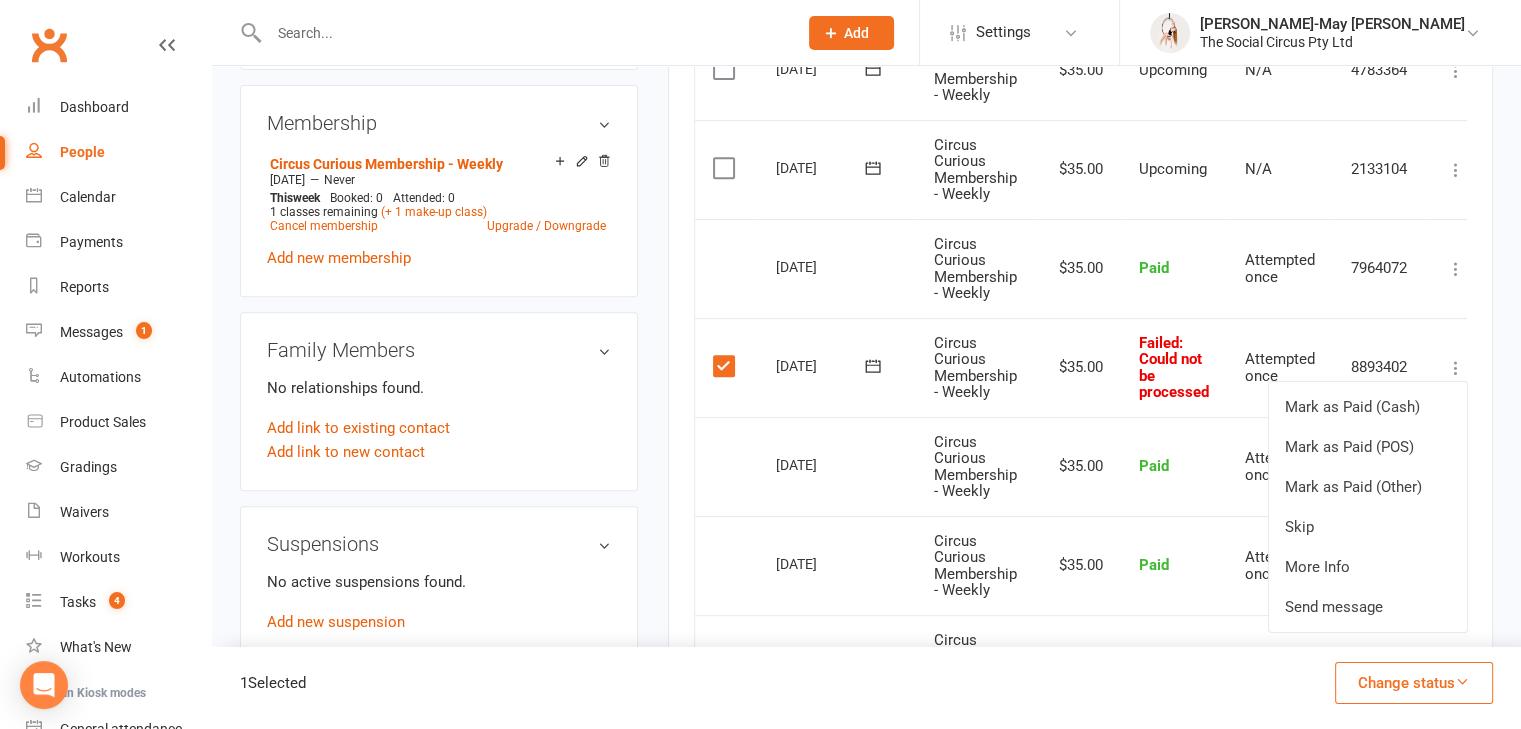 click at bounding box center [1456, 368] 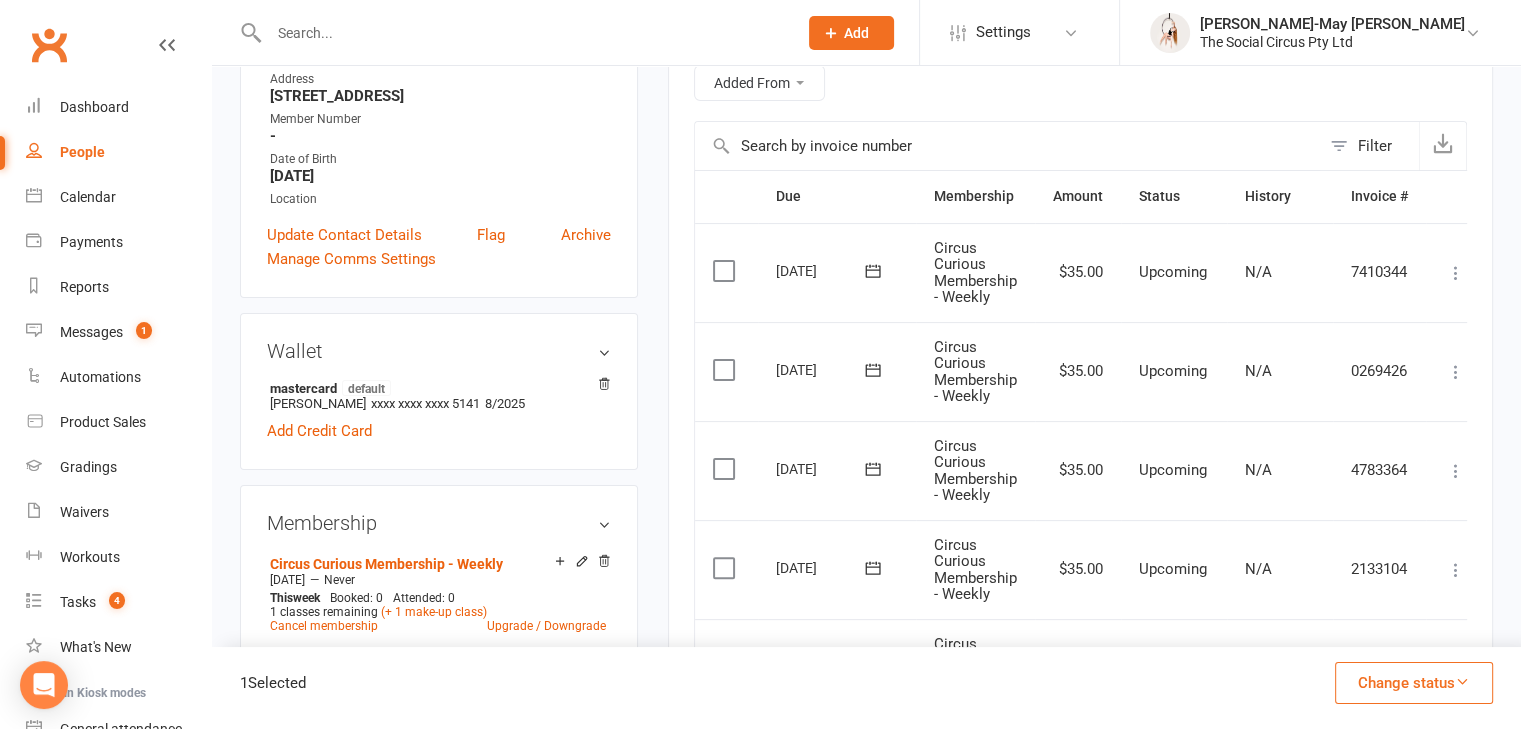 scroll, scrollTop: 0, scrollLeft: 0, axis: both 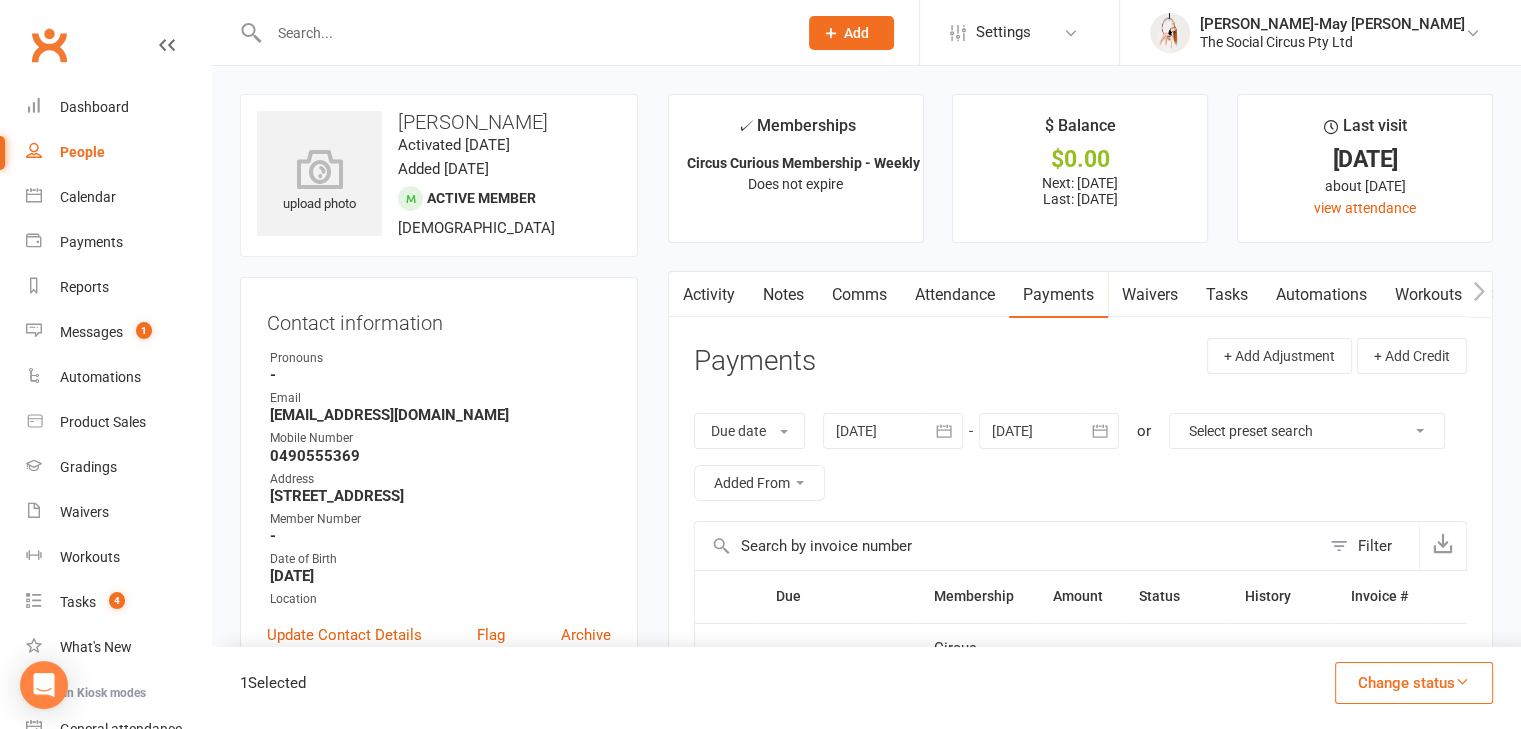 click on "Due date  Due date Date paid Date failed [DATE]
[DATE]
Sun Mon Tue Wed Thu Fri Sat
23
01
02
03
04
05
06
07
24
08
09
10
11
12
13
14
25
15
16
17
18
19
20
21
26
22
23
24
25
26
27
28
27
29
30
01
02
03
04" at bounding box center (1080, 457) 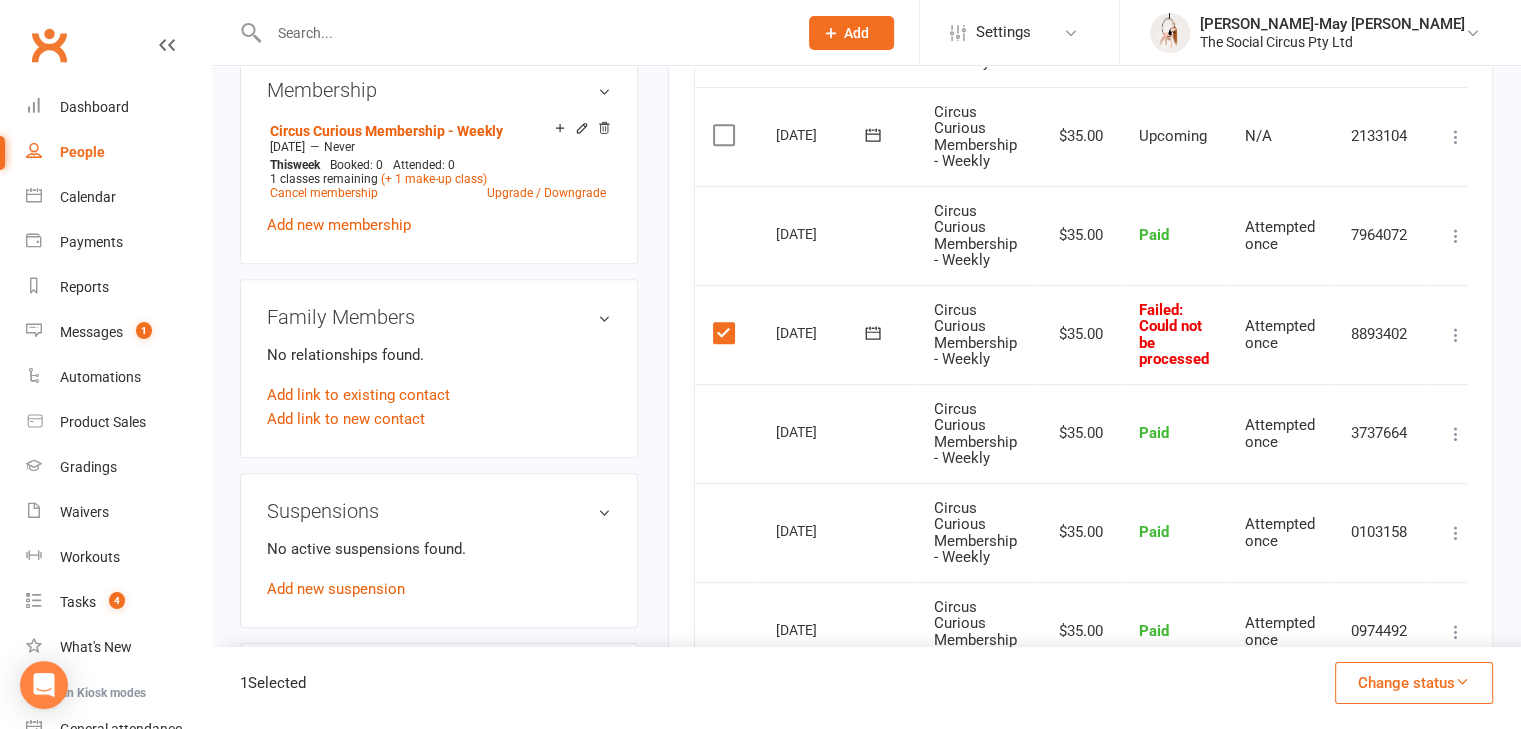scroll, scrollTop: 900, scrollLeft: 0, axis: vertical 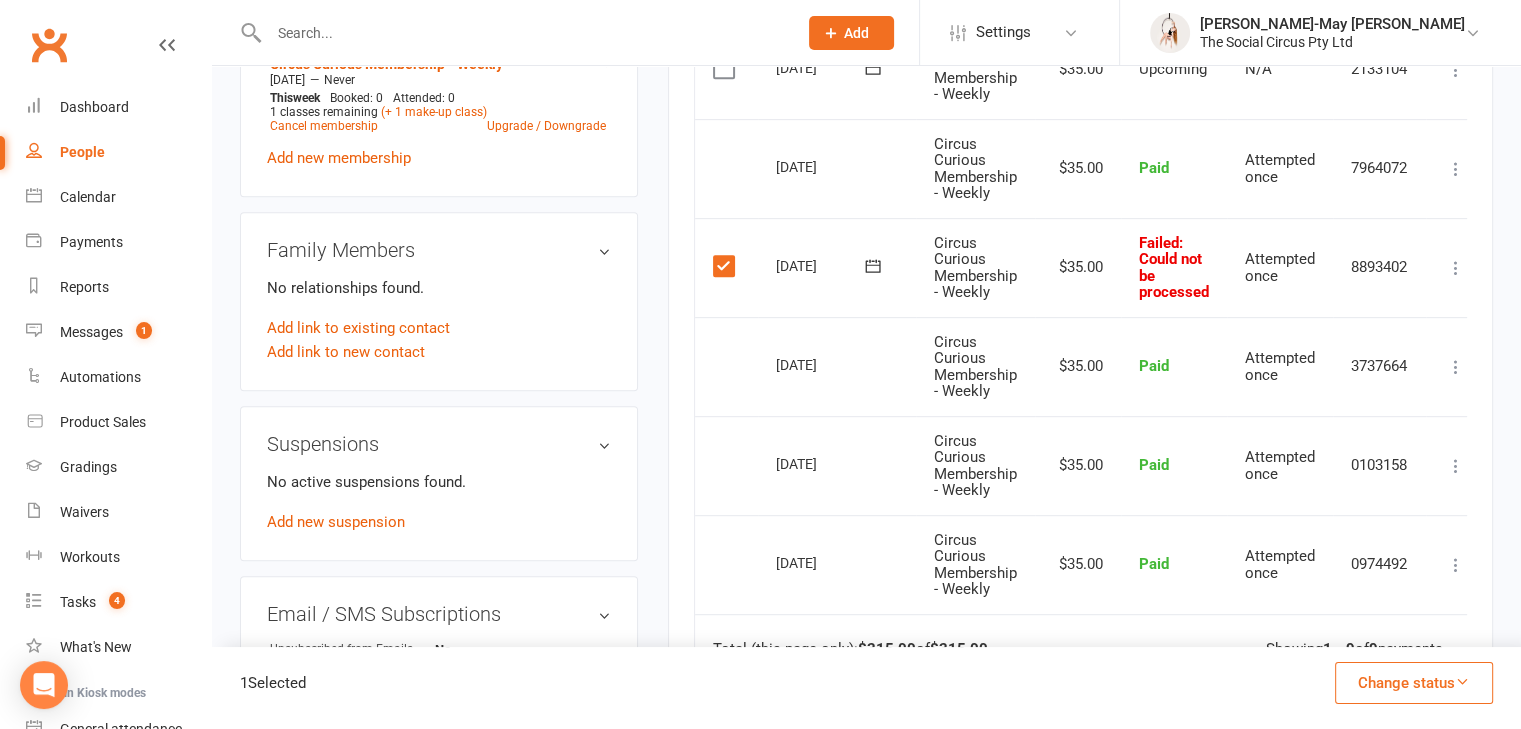 click at bounding box center (726, 266) 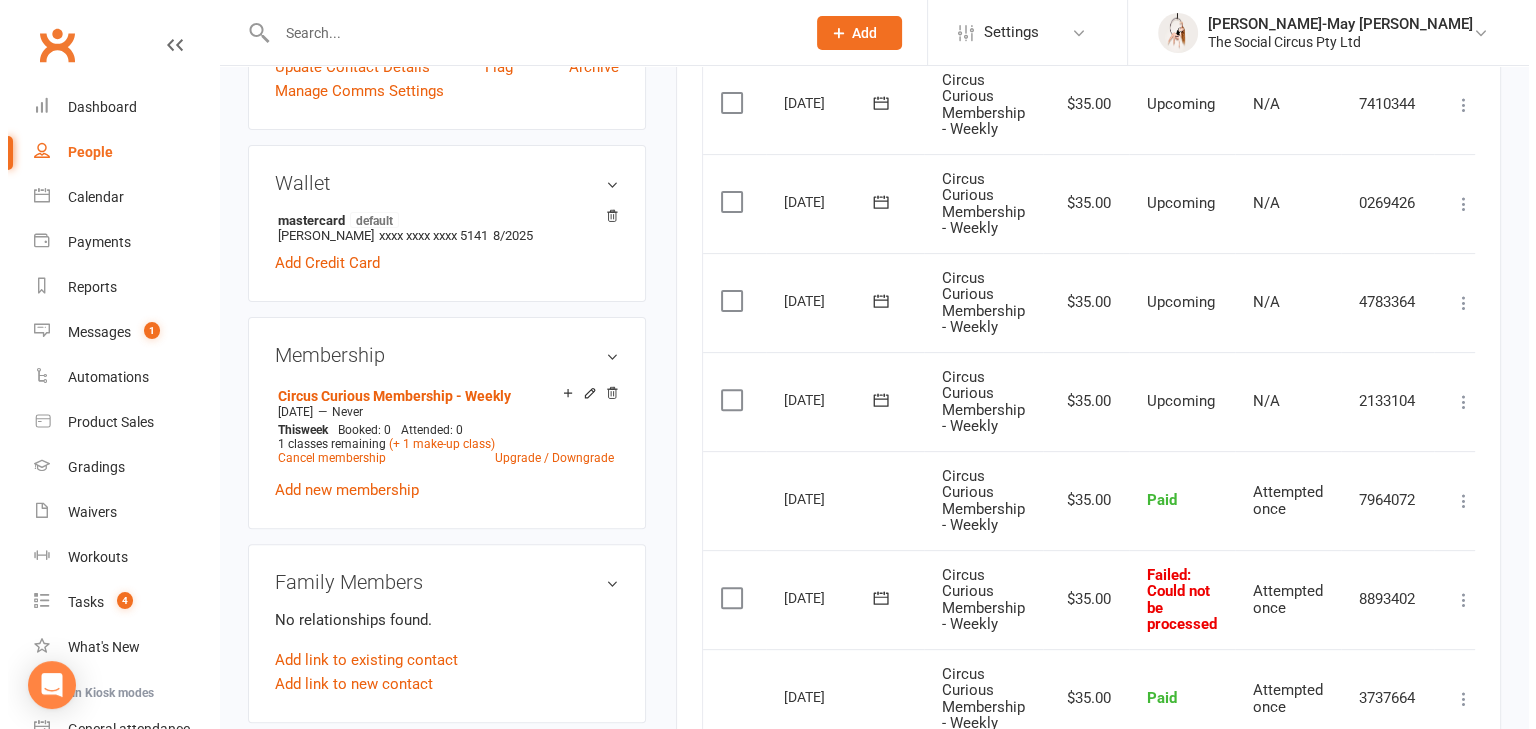 scroll, scrollTop: 700, scrollLeft: 0, axis: vertical 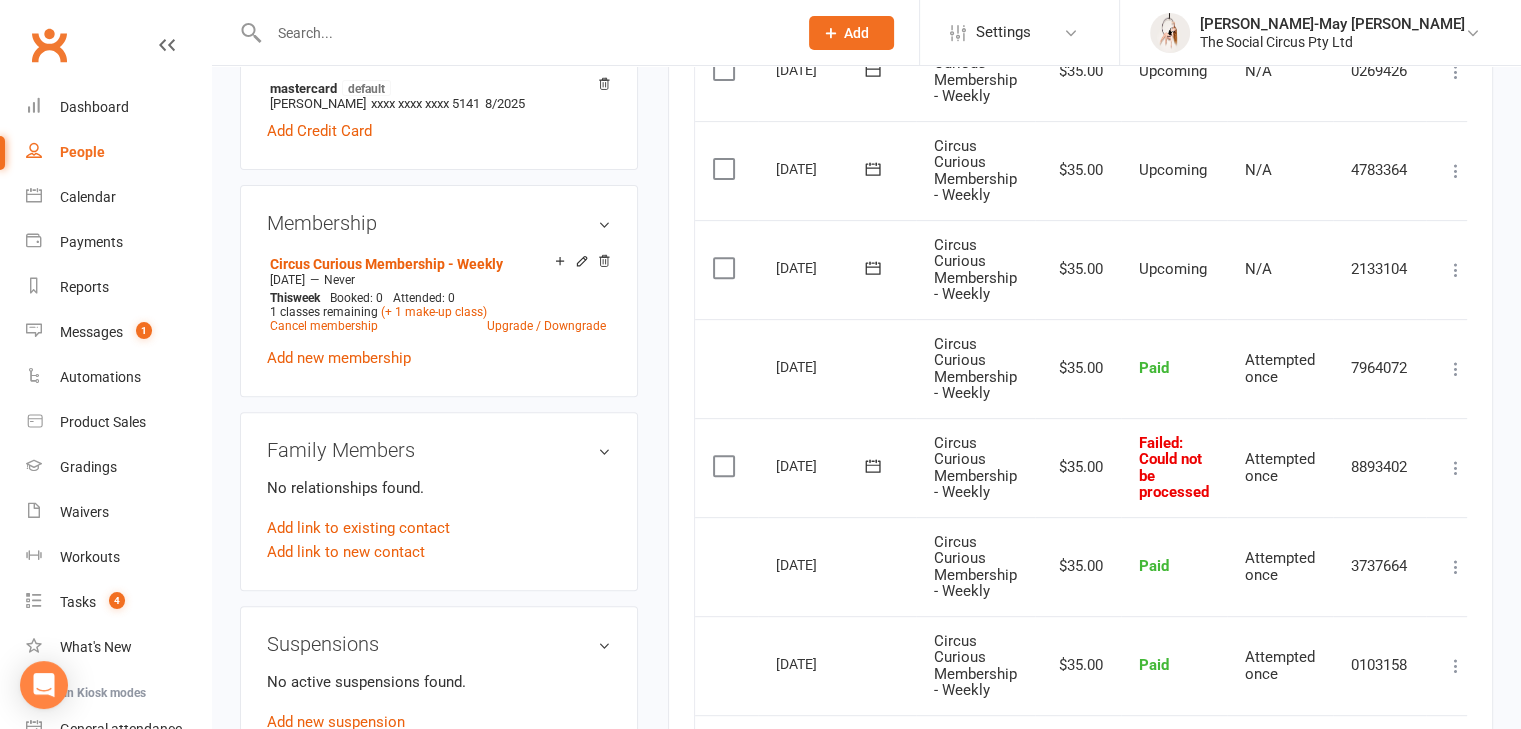 click on "Attempted once" at bounding box center (1280, 467) 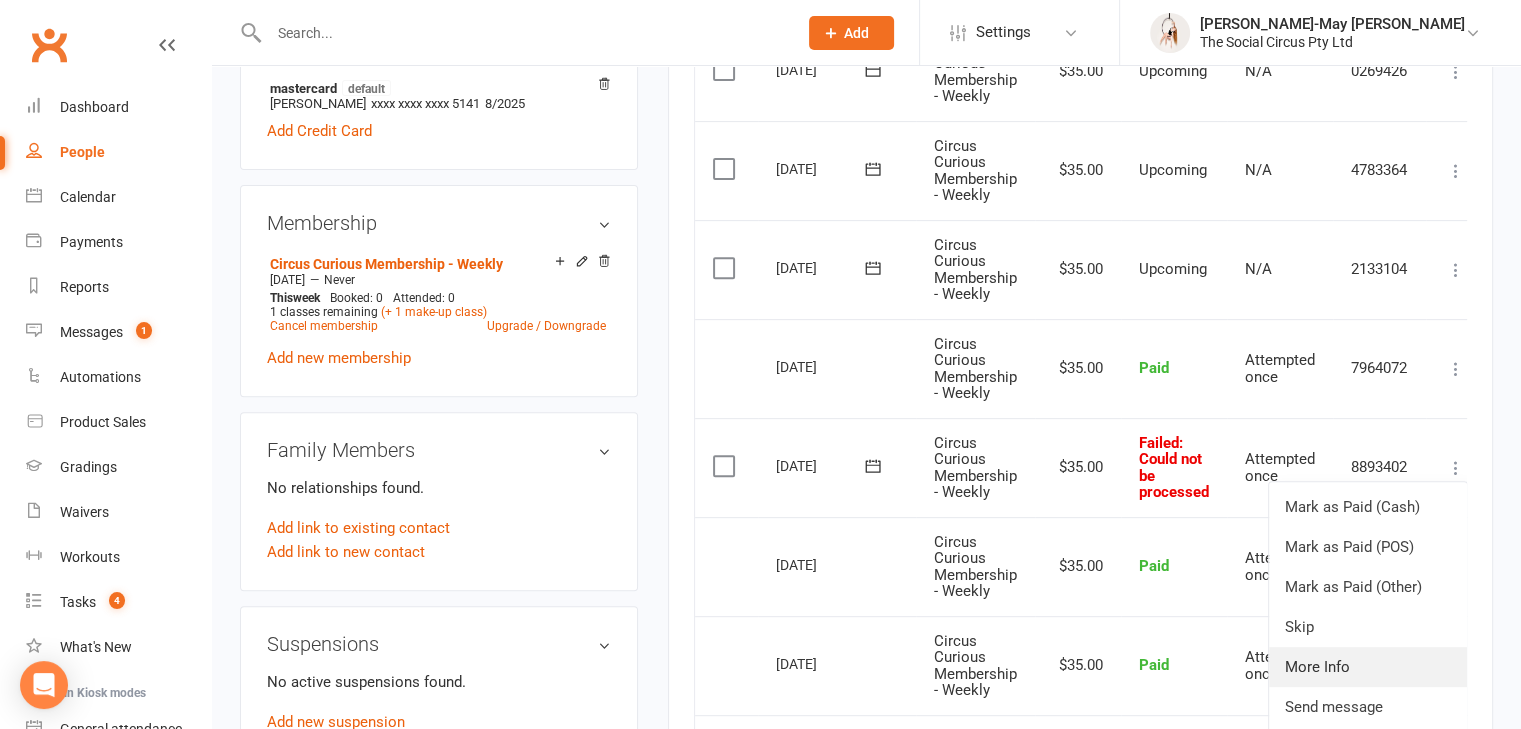 click on "More Info" at bounding box center [1368, 667] 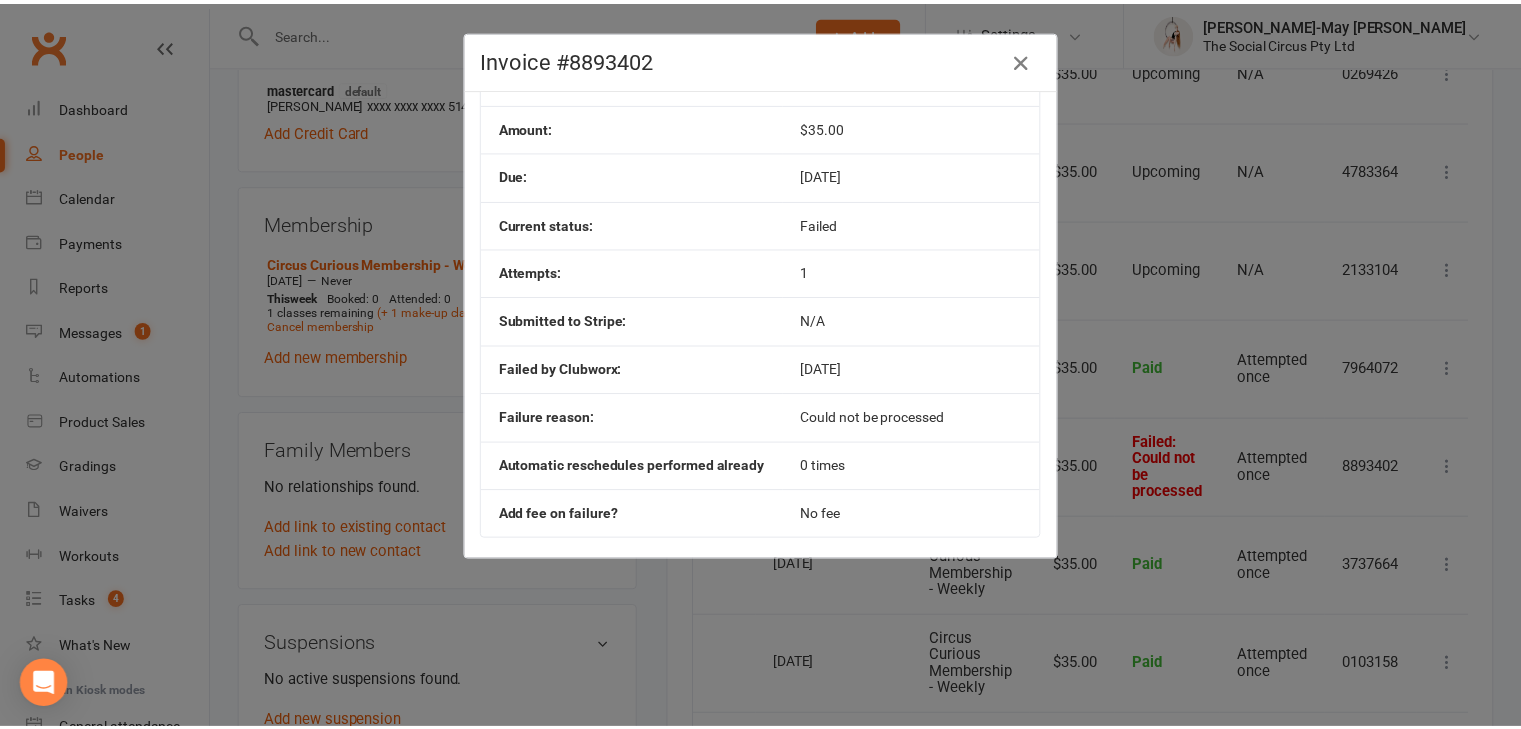 scroll, scrollTop: 152, scrollLeft: 0, axis: vertical 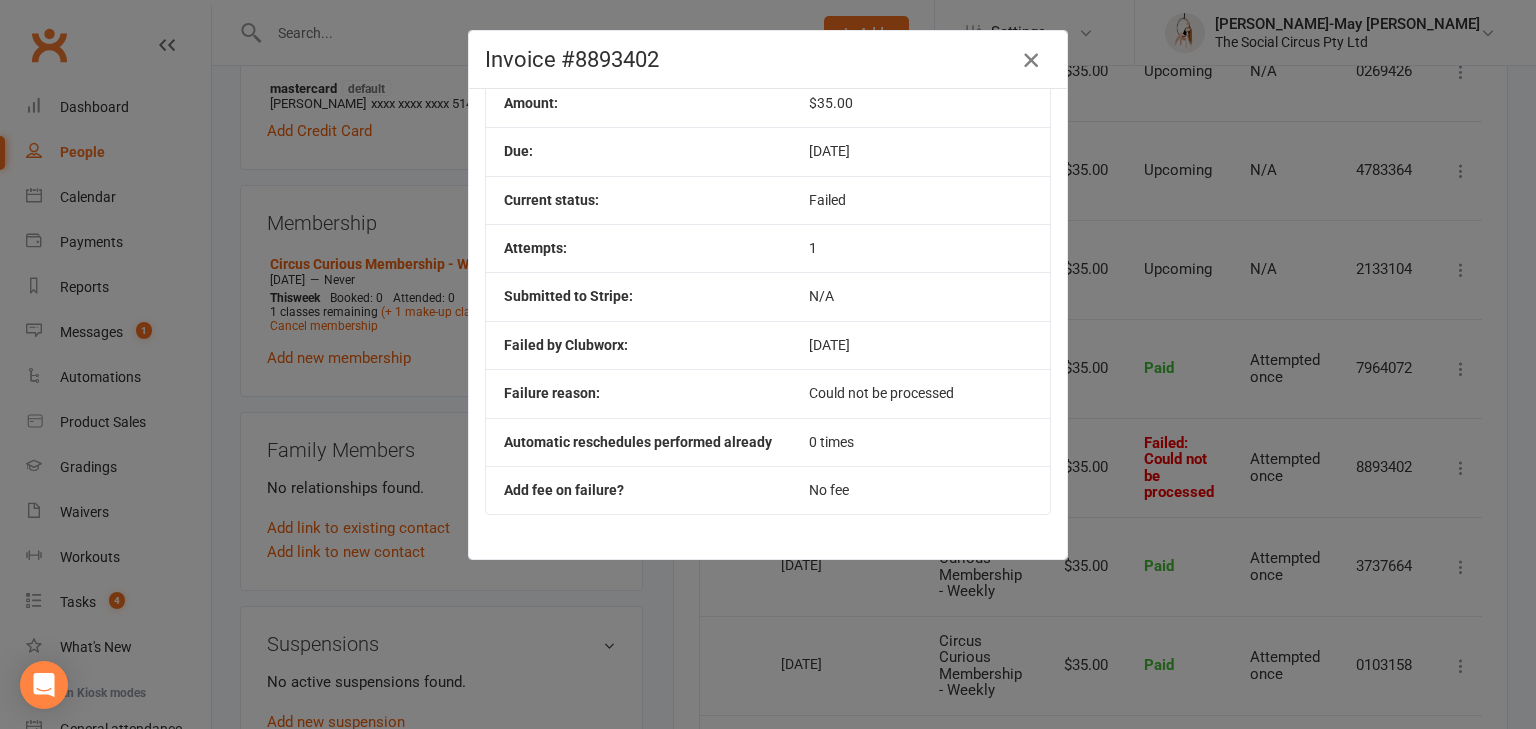 click at bounding box center [1031, 60] 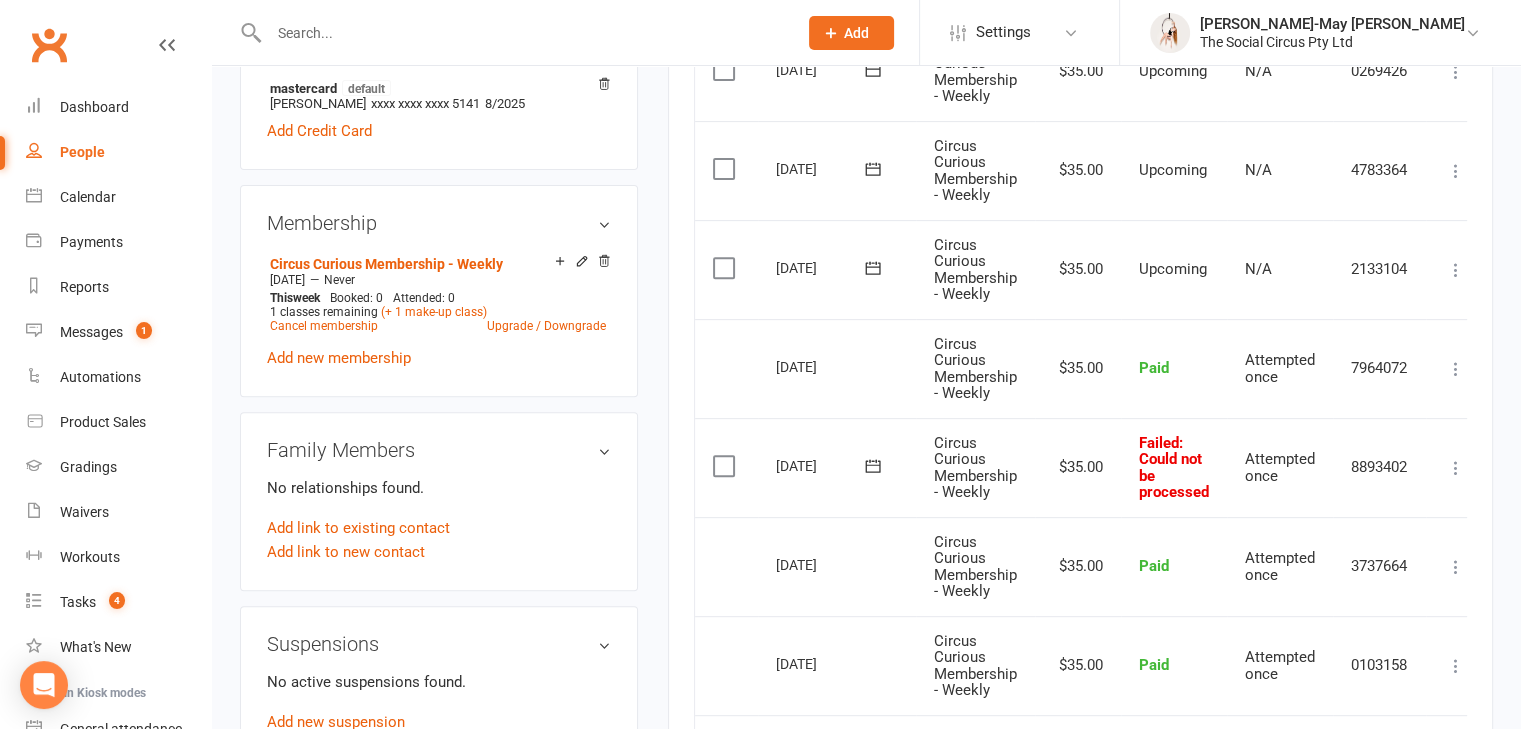 click at bounding box center (726, 466) 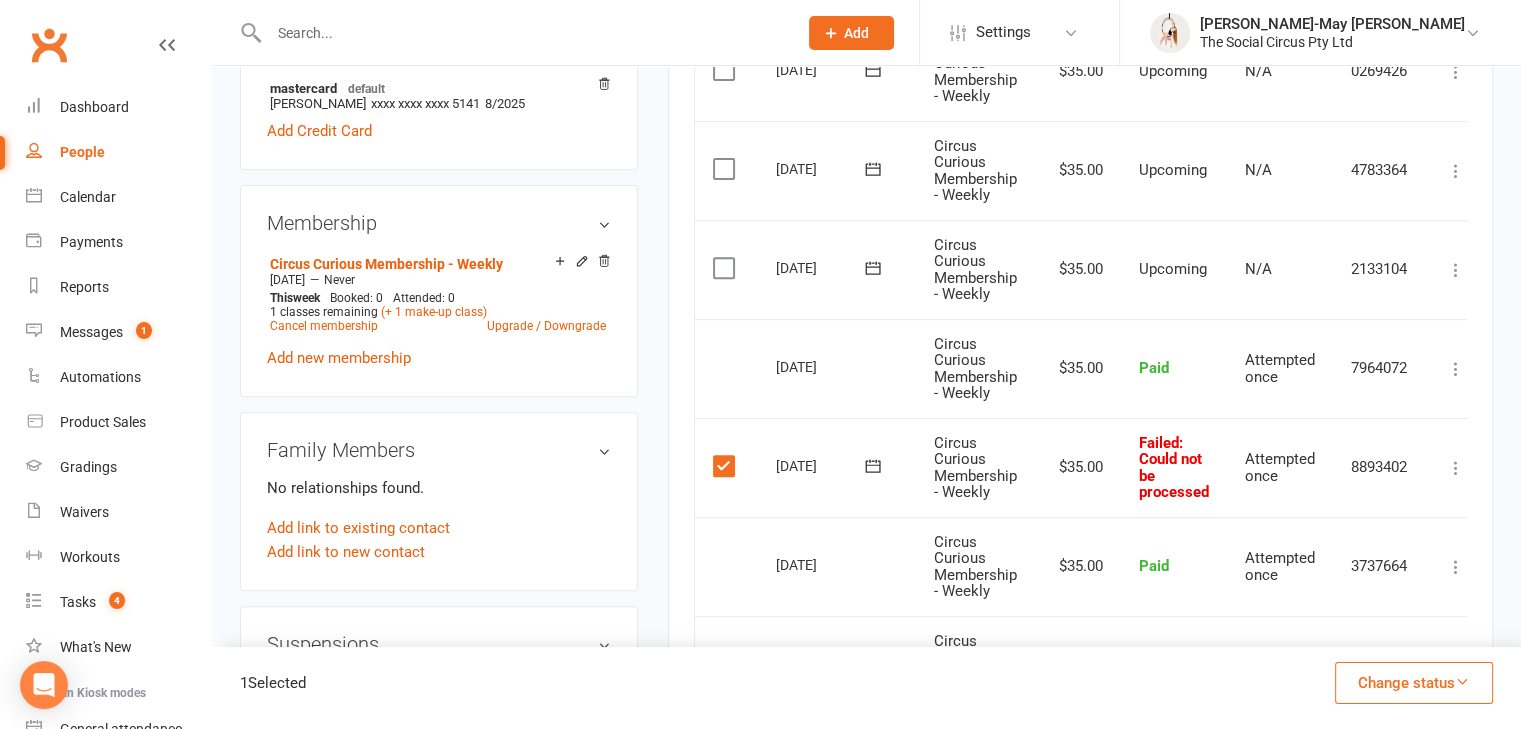 click on "Change status" at bounding box center [1414, 683] 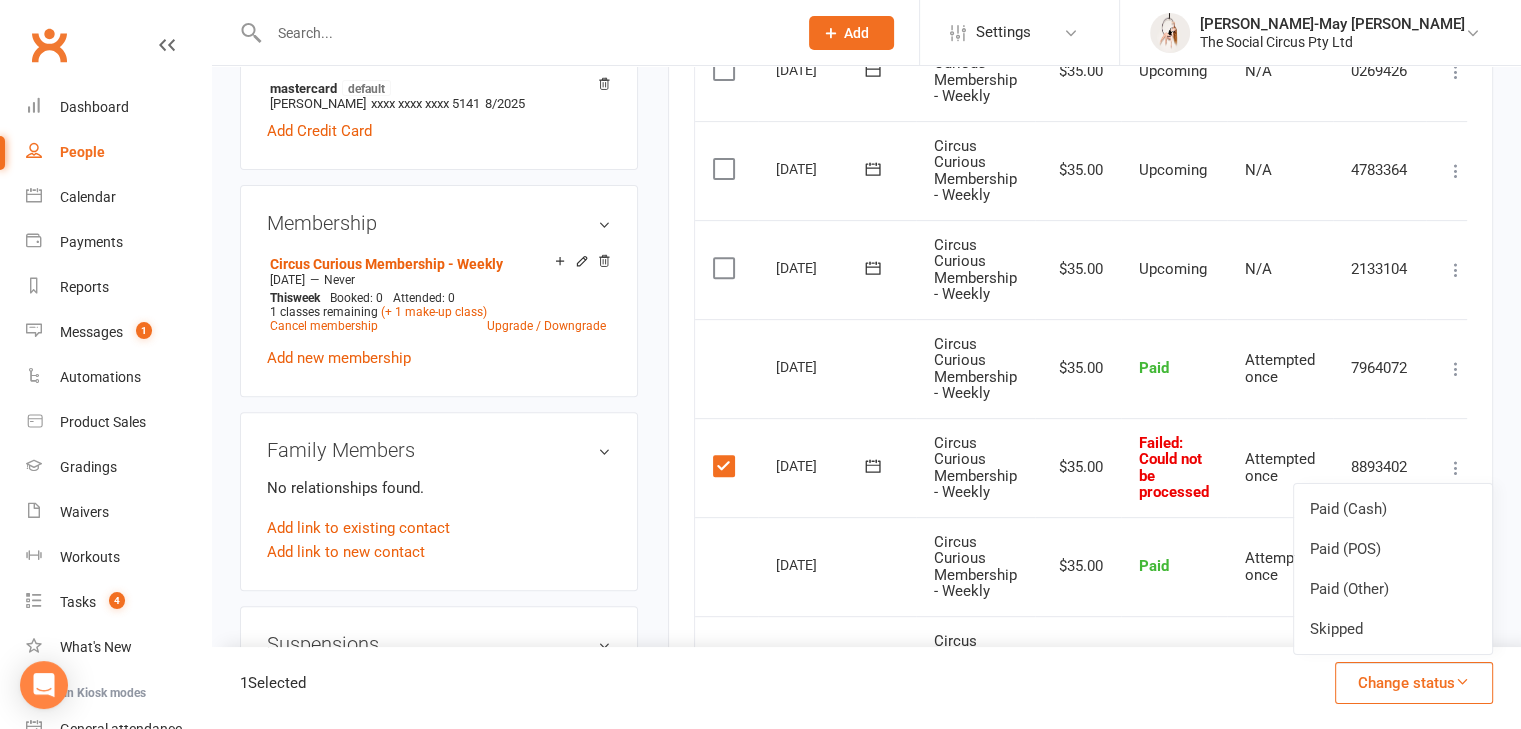 click on "Change status" at bounding box center (1414, 683) 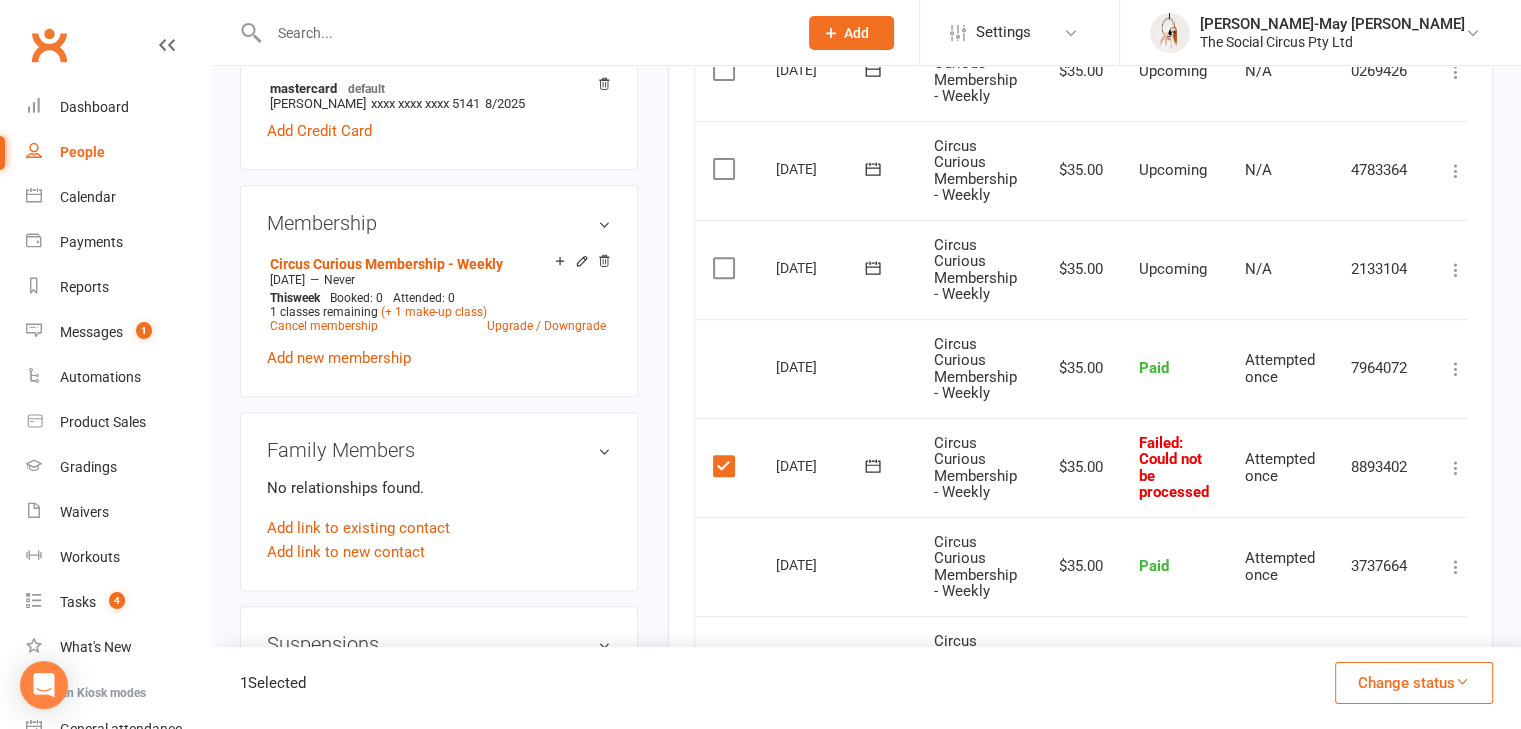 click on "1  Selected Change status  Paid (Cash) Paid (POS) Paid (Other) Skipped" at bounding box center (866, 688) 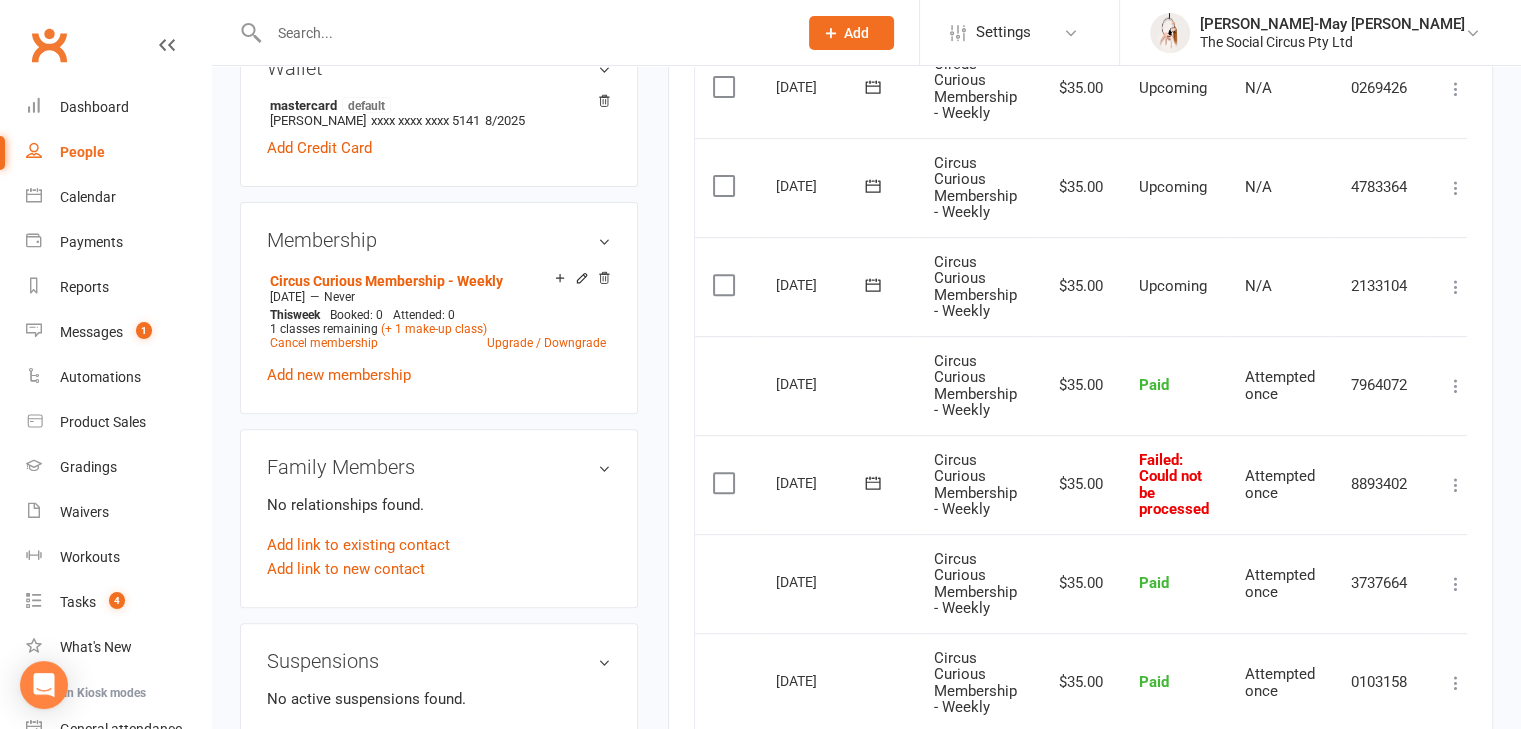 scroll, scrollTop: 700, scrollLeft: 0, axis: vertical 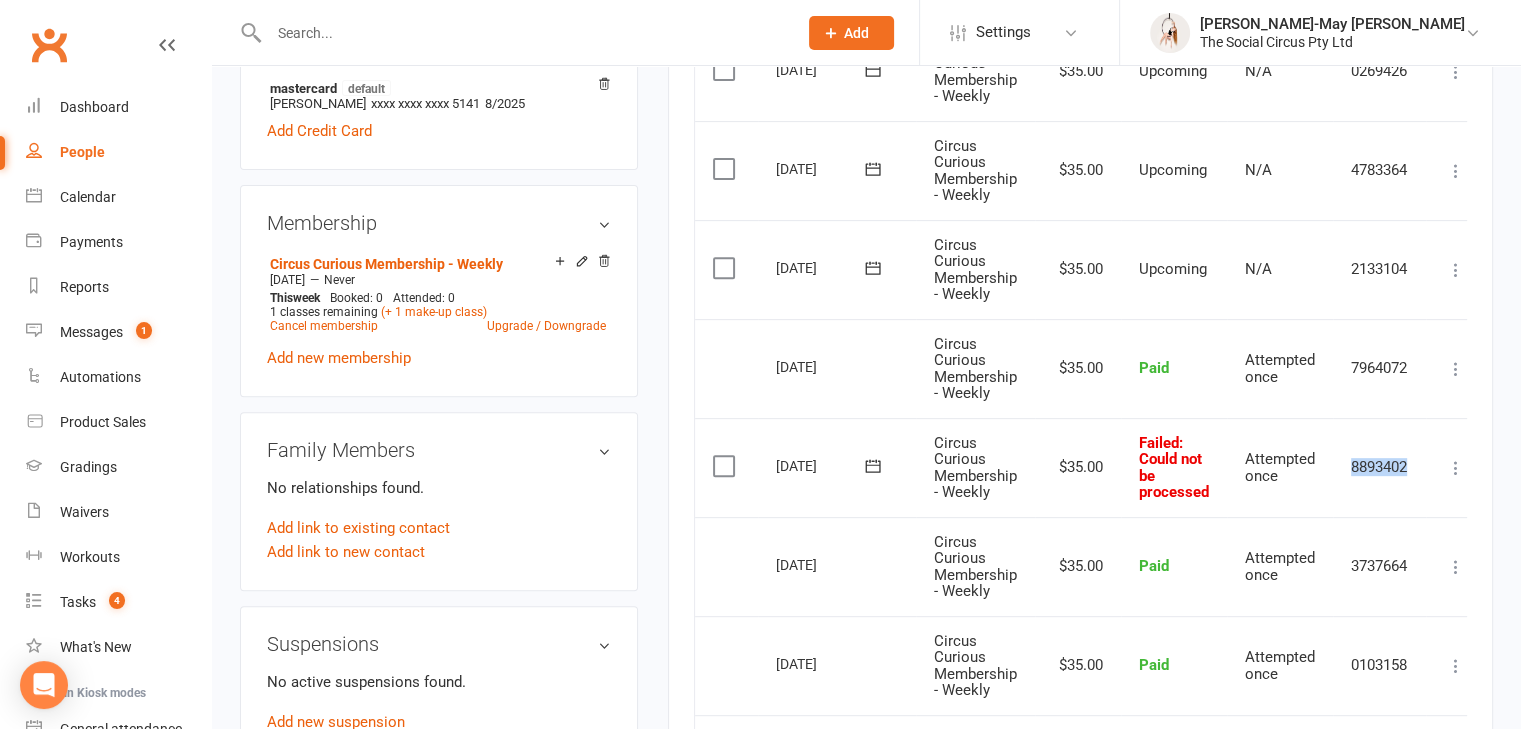 drag, startPoint x: 1416, startPoint y: 461, endPoint x: 1353, endPoint y: 463, distance: 63.03174 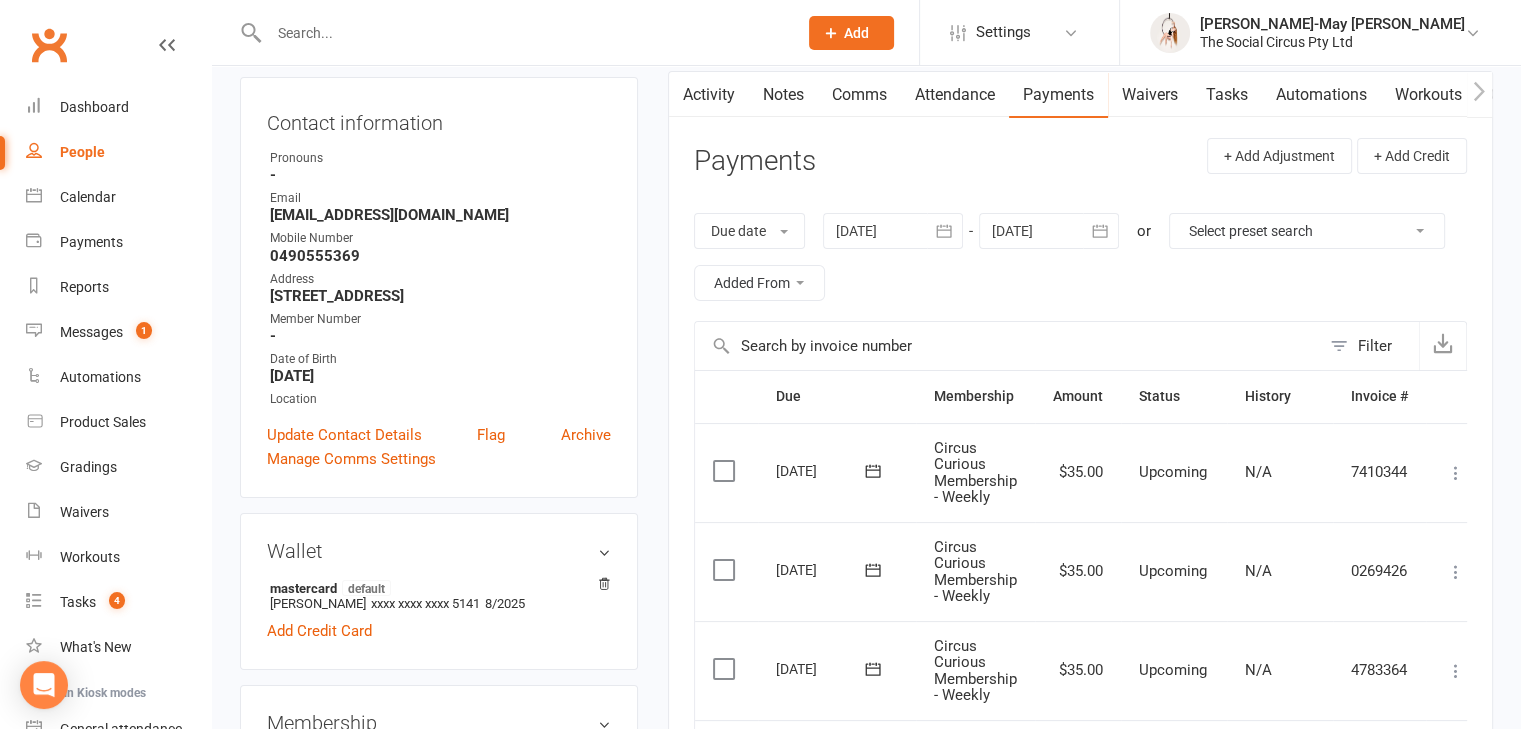 scroll, scrollTop: 0, scrollLeft: 0, axis: both 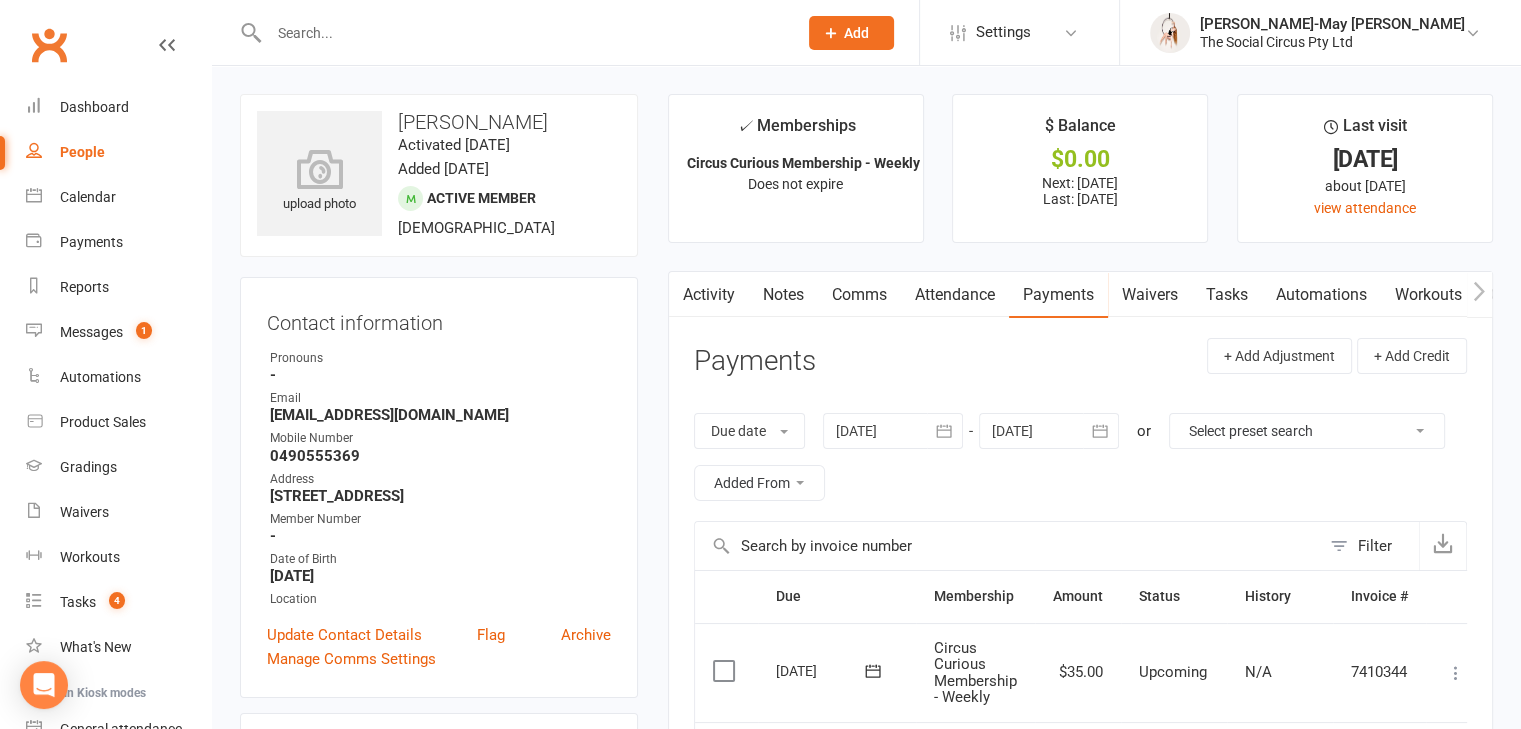click on "Select preset search All failures All skipped payments All pending payments Successful payments (last 14 days)  Successful payments (last 30 days) Successful payments (last 90 days)" at bounding box center (1307, 431) 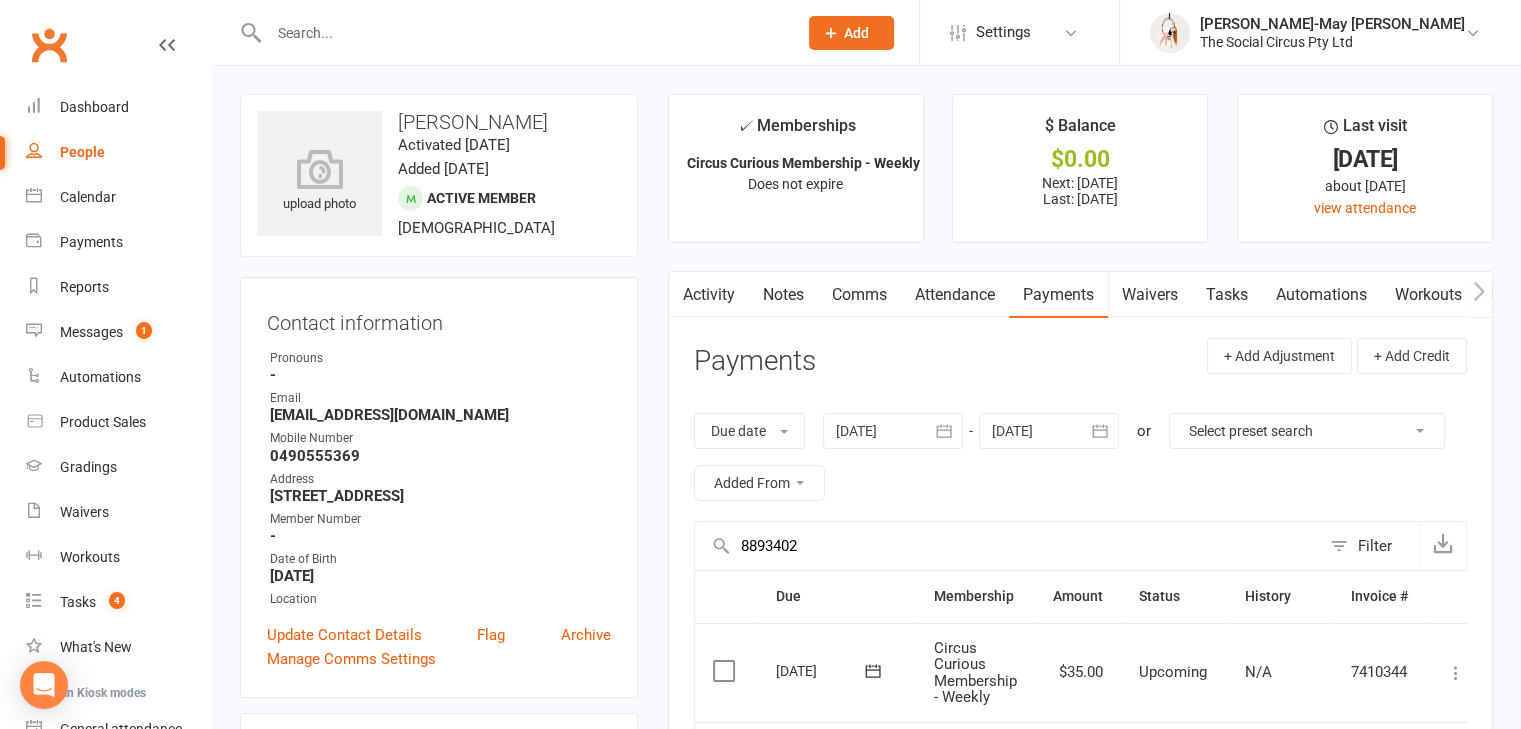 type on "8893402" 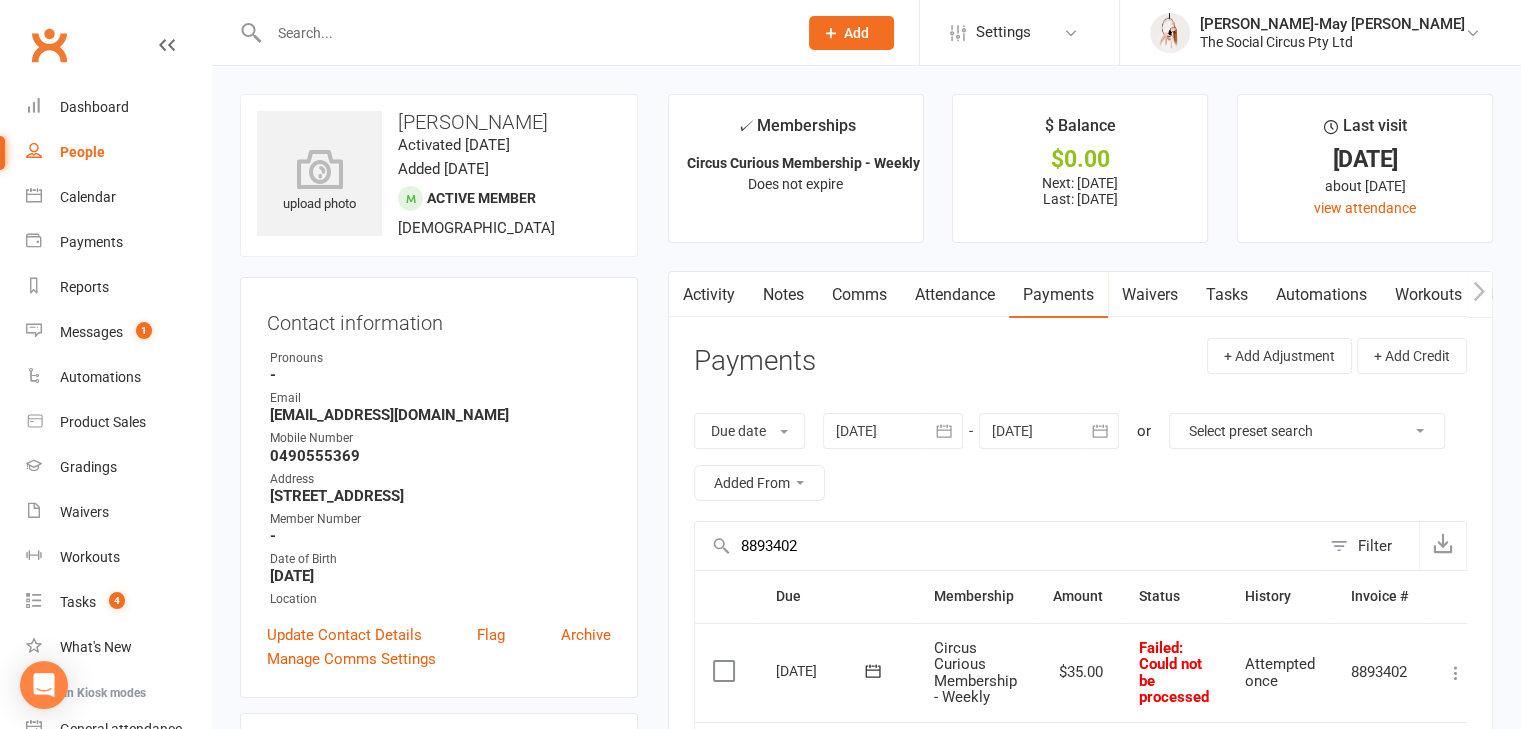 click on "8893402" at bounding box center (1379, 672) 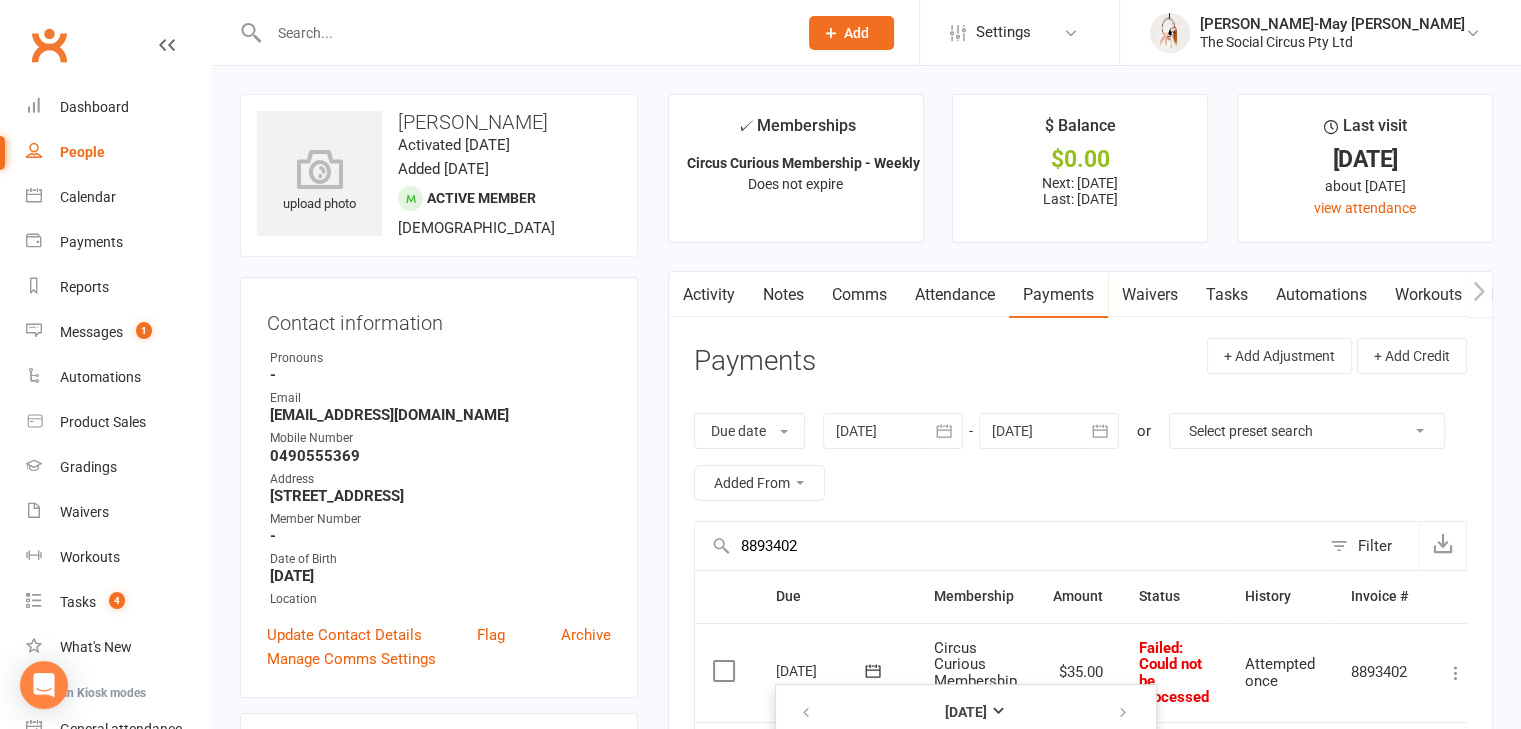 drag, startPoint x: 639, startPoint y: 669, endPoint x: 652, endPoint y: 667, distance: 13.152946 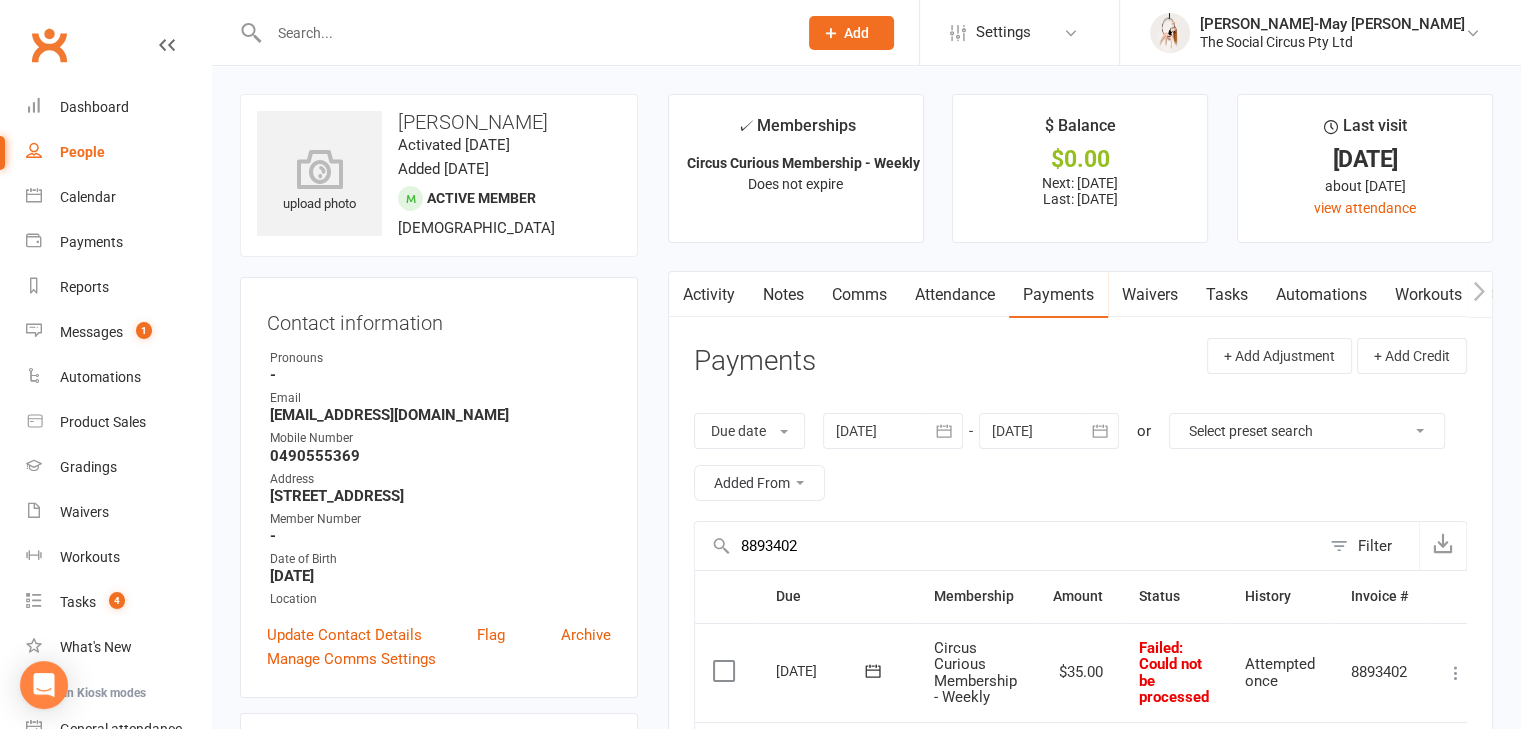 click at bounding box center (726, 671) 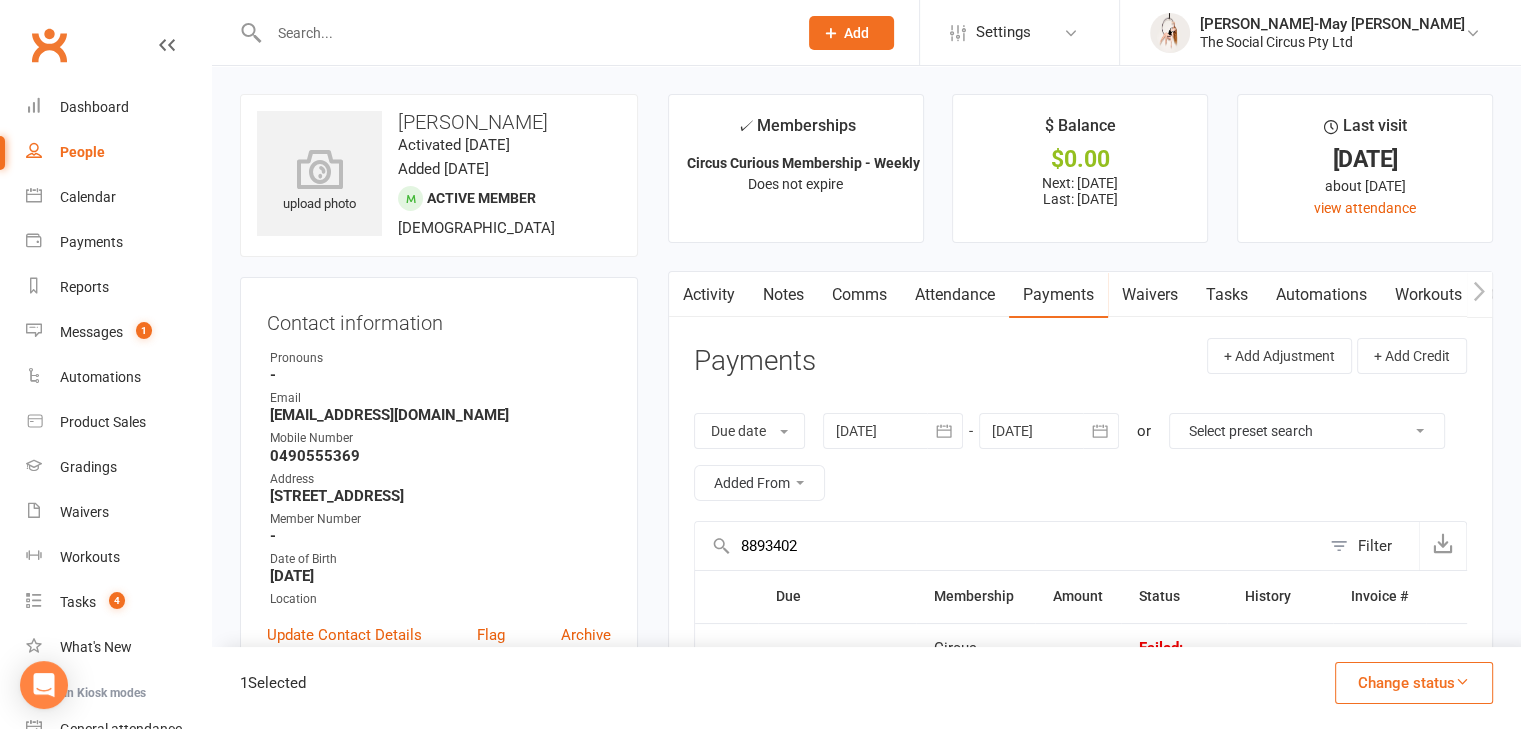 click on "1  Selected Change status  Paid (Cash) Paid (POS) Paid (Other) Skipped" at bounding box center (866, 688) 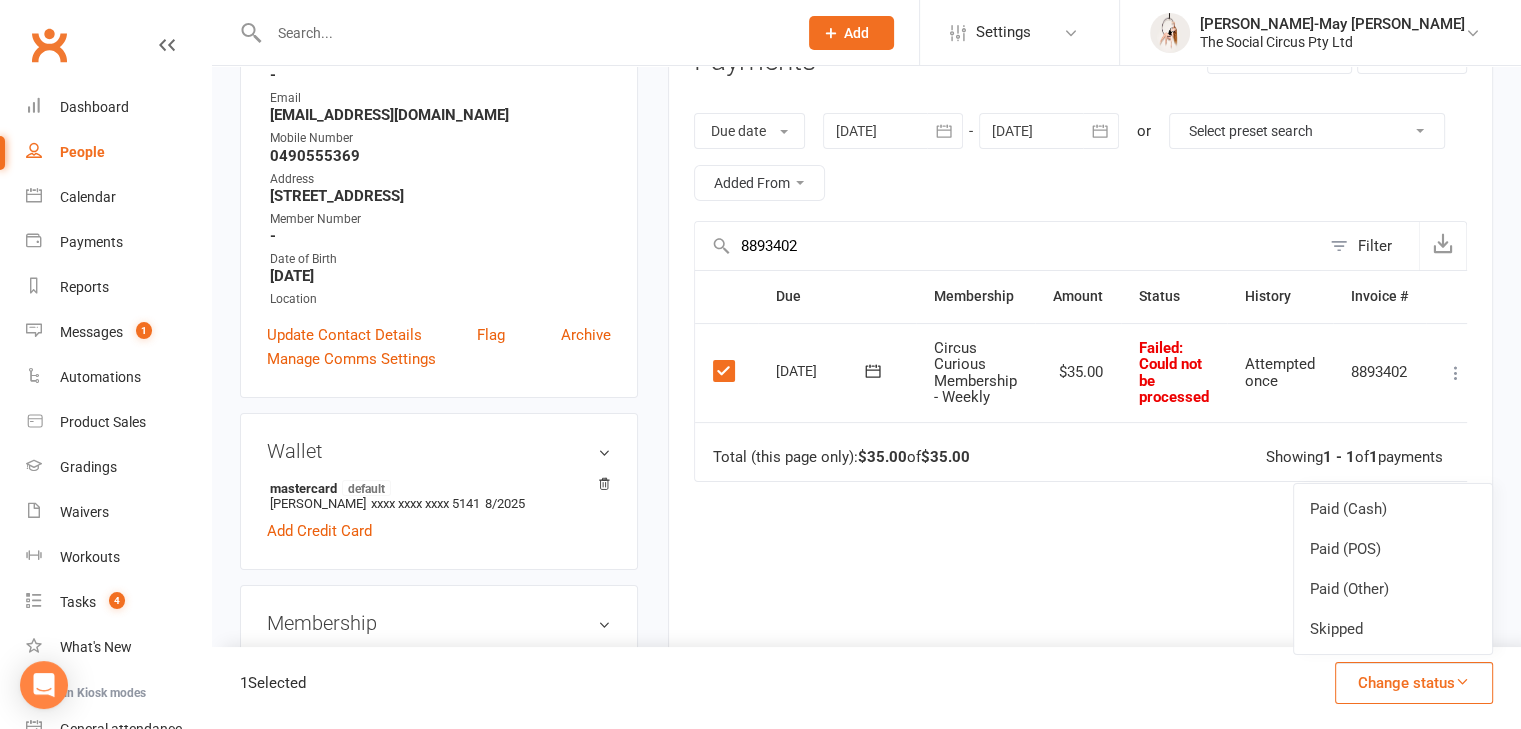 click on "Circus Curious Membership - Weekly" at bounding box center [975, 373] 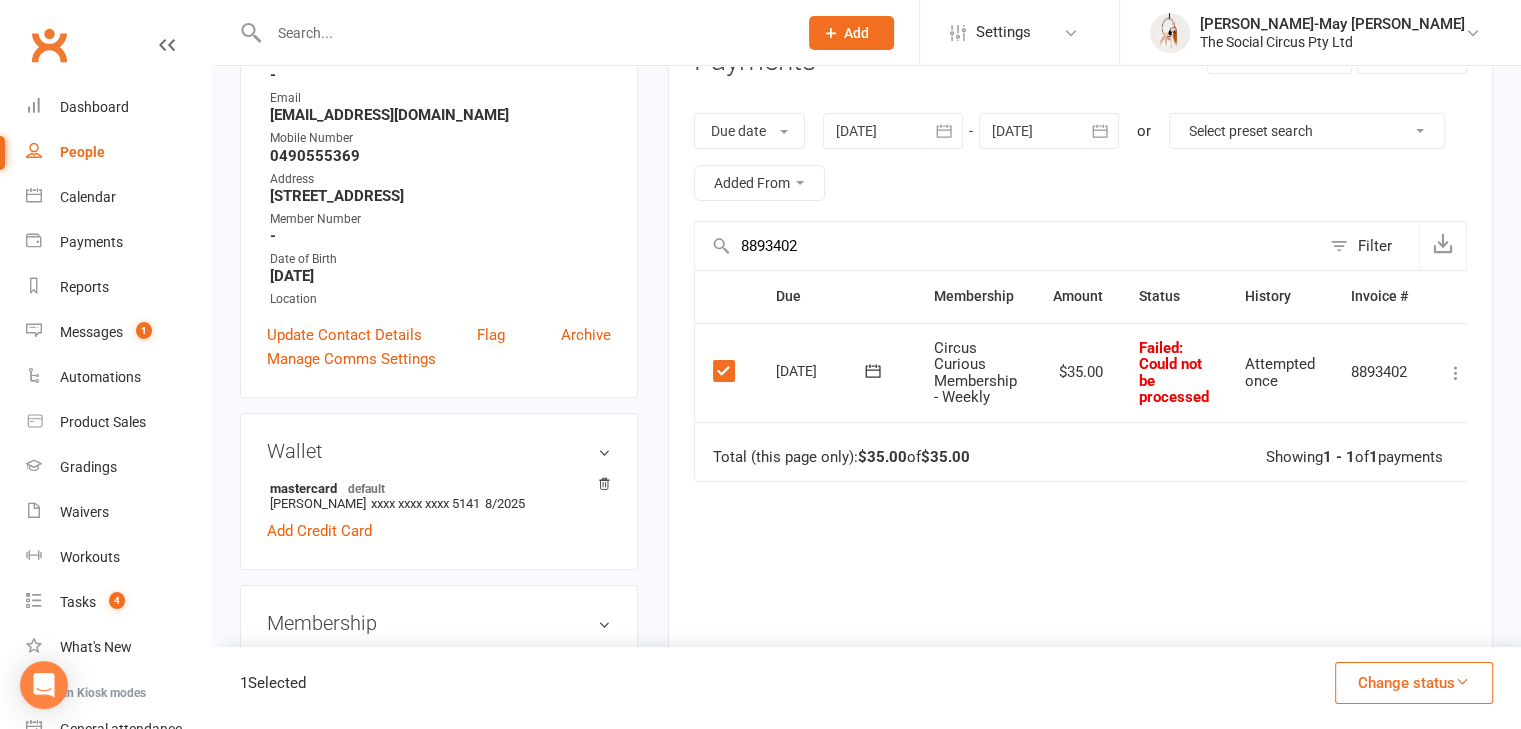 scroll, scrollTop: 300, scrollLeft: 0, axis: vertical 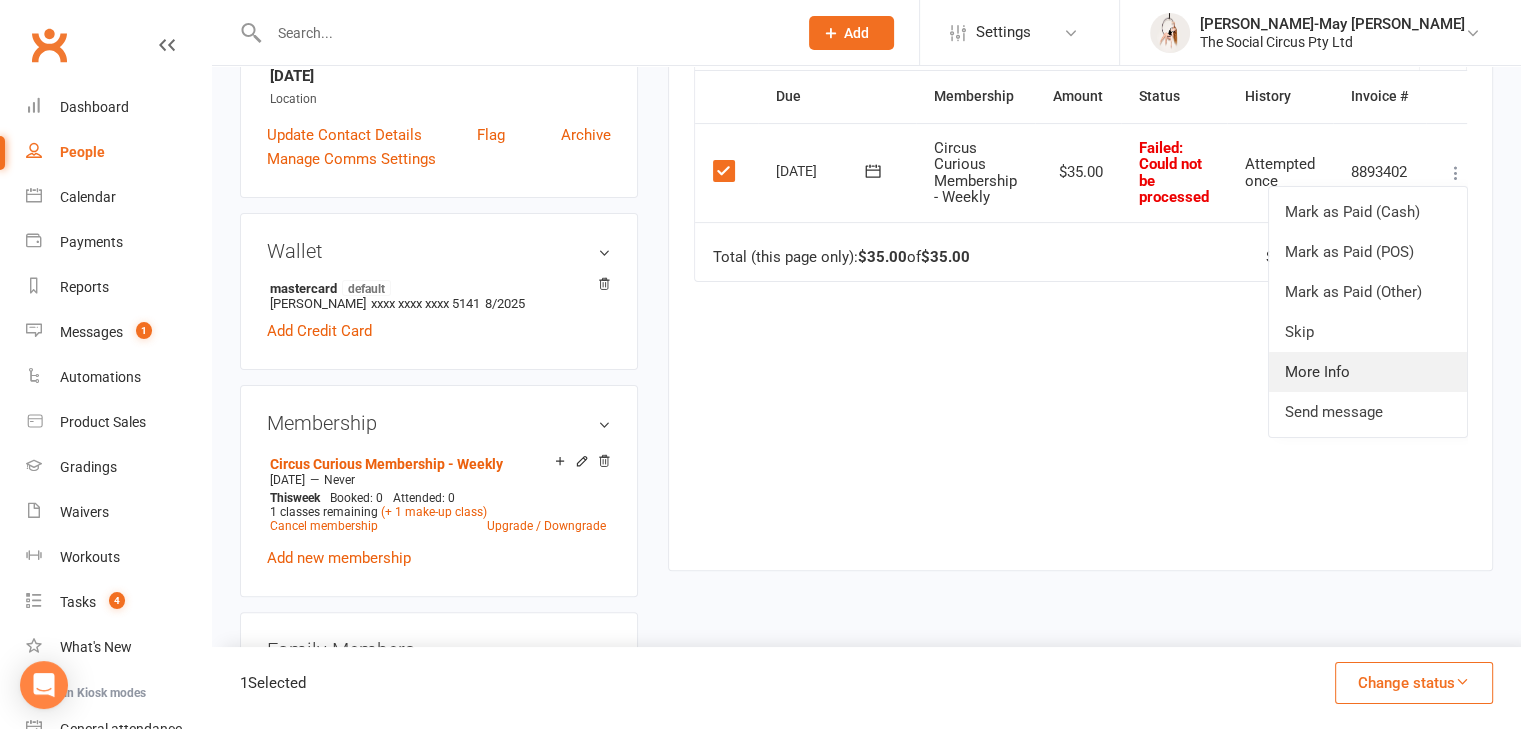click on "More Info" at bounding box center (1368, 372) 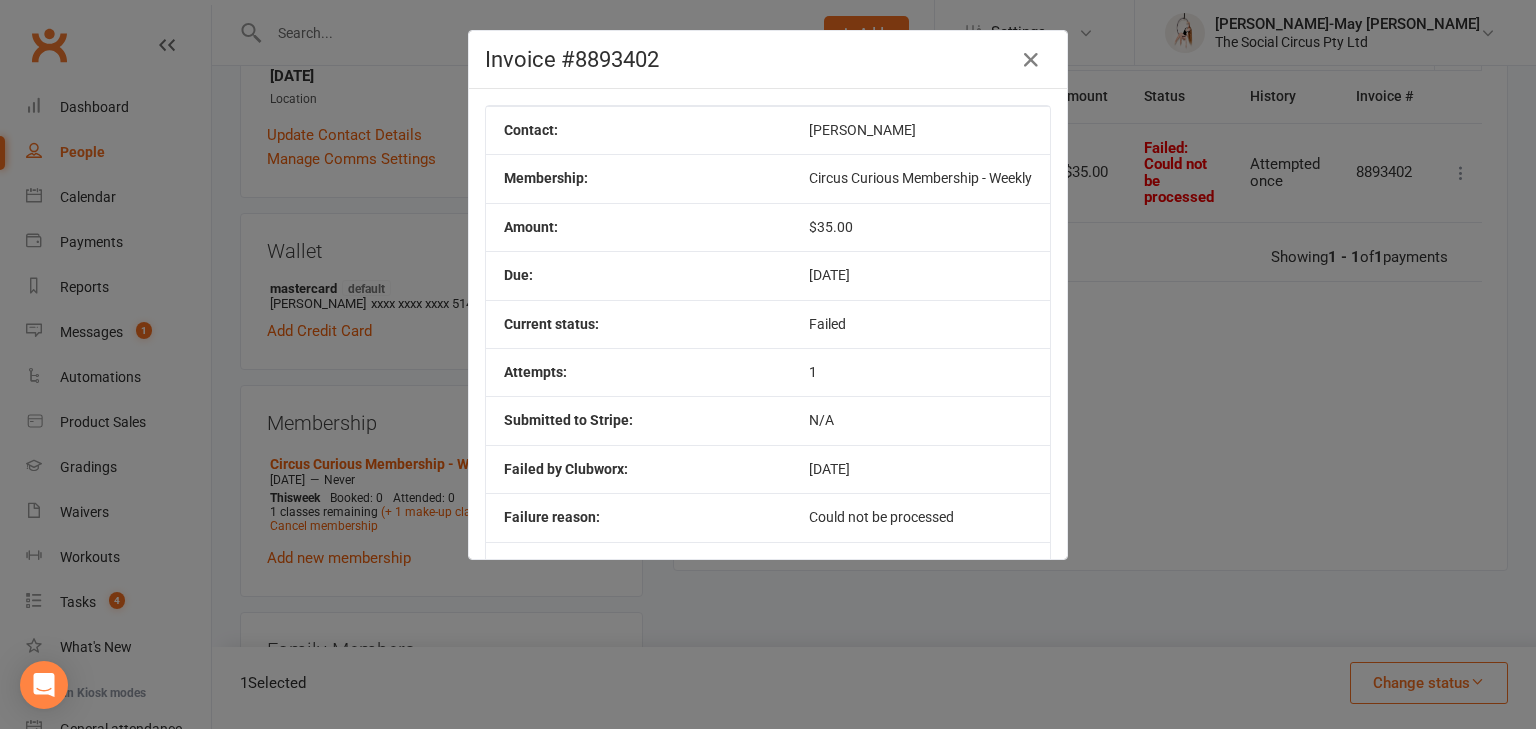 click on "Attempts:" at bounding box center (638, 372) 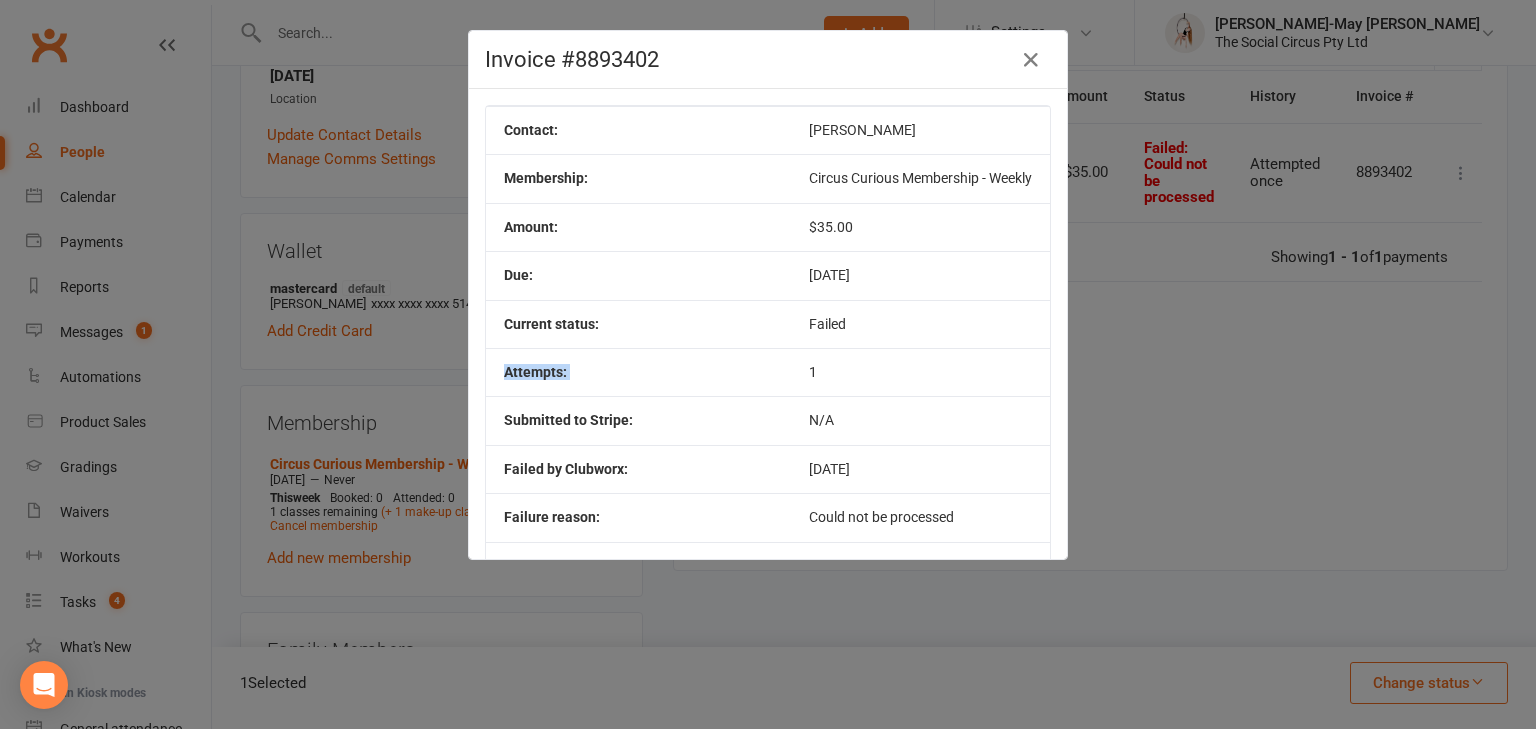 click on "Attempts:" at bounding box center [638, 372] 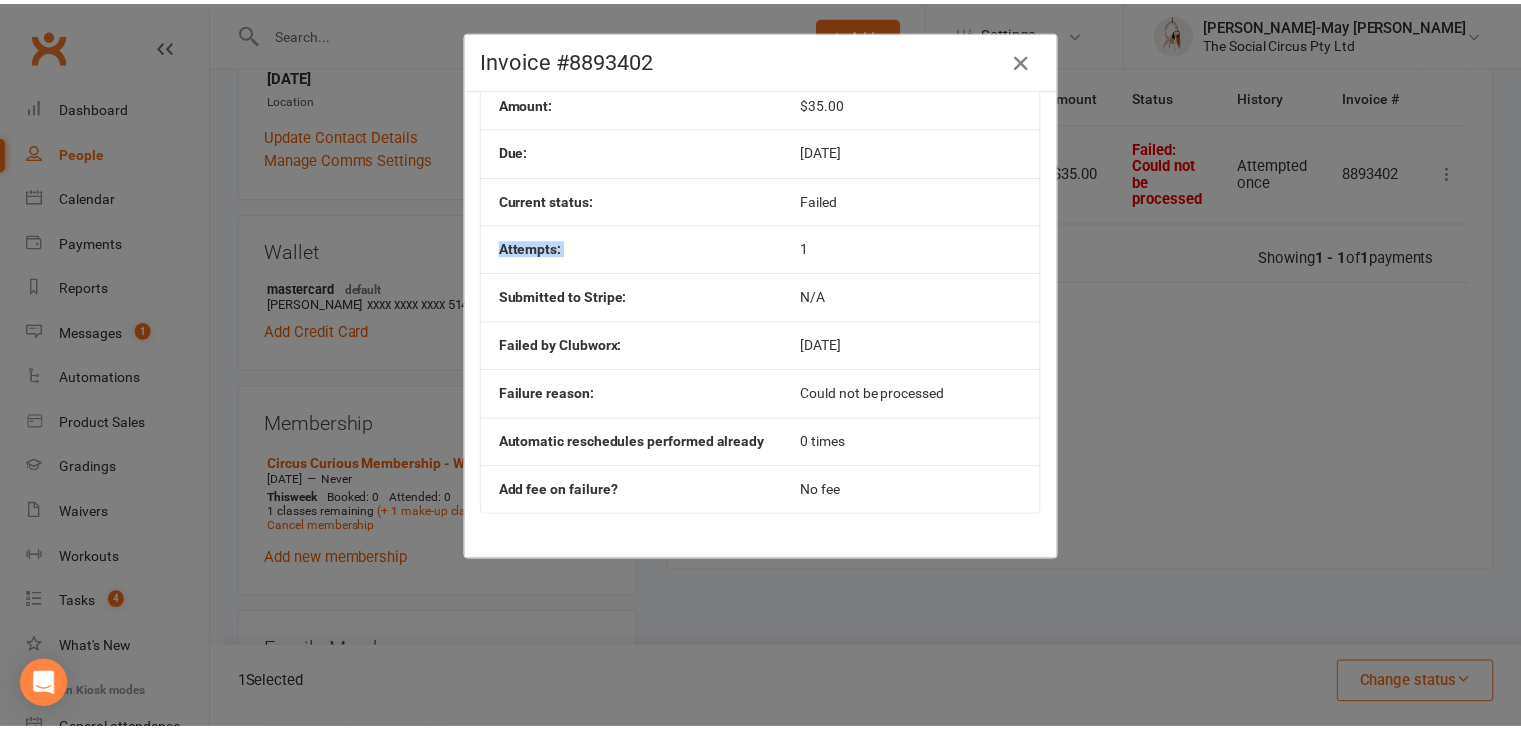 scroll, scrollTop: 0, scrollLeft: 0, axis: both 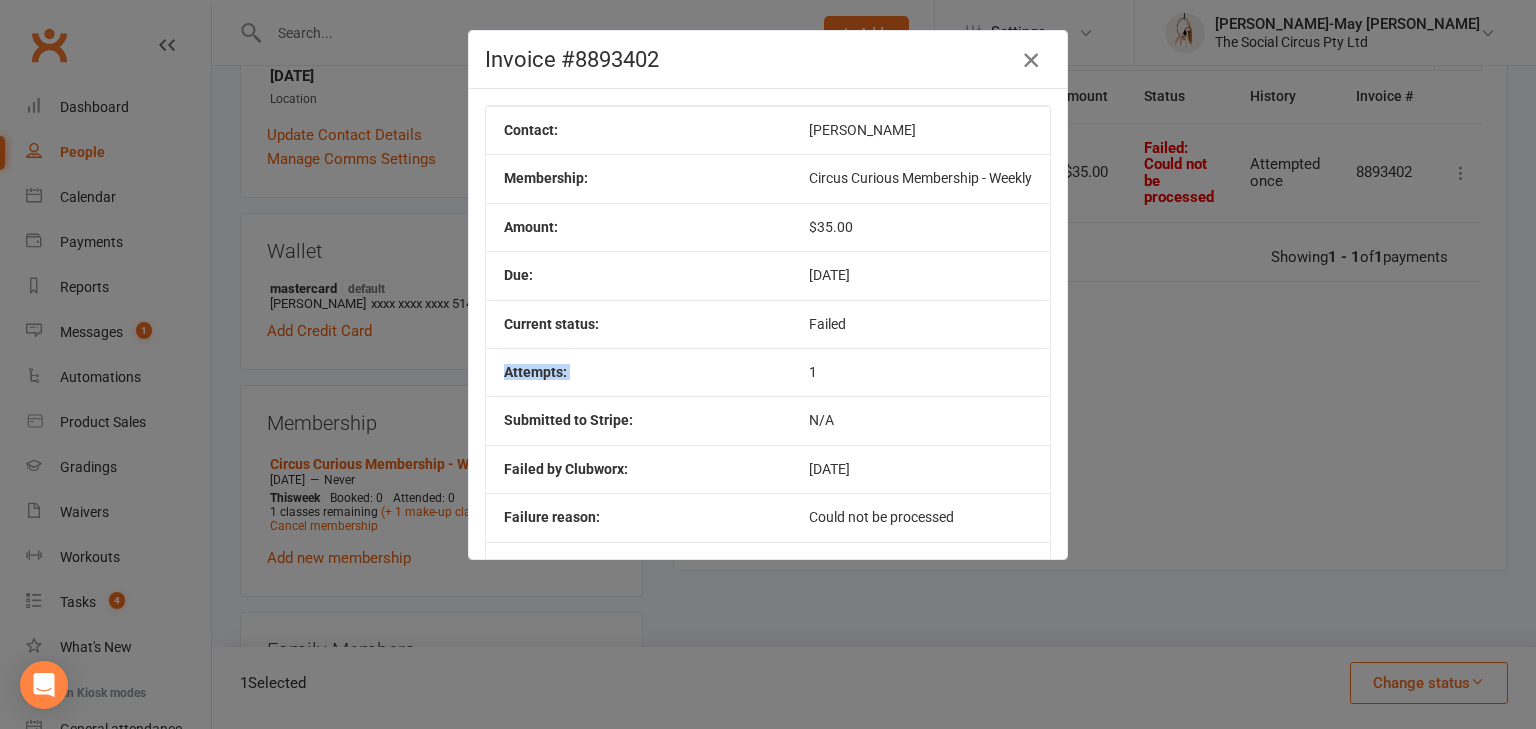 click at bounding box center (1031, 60) 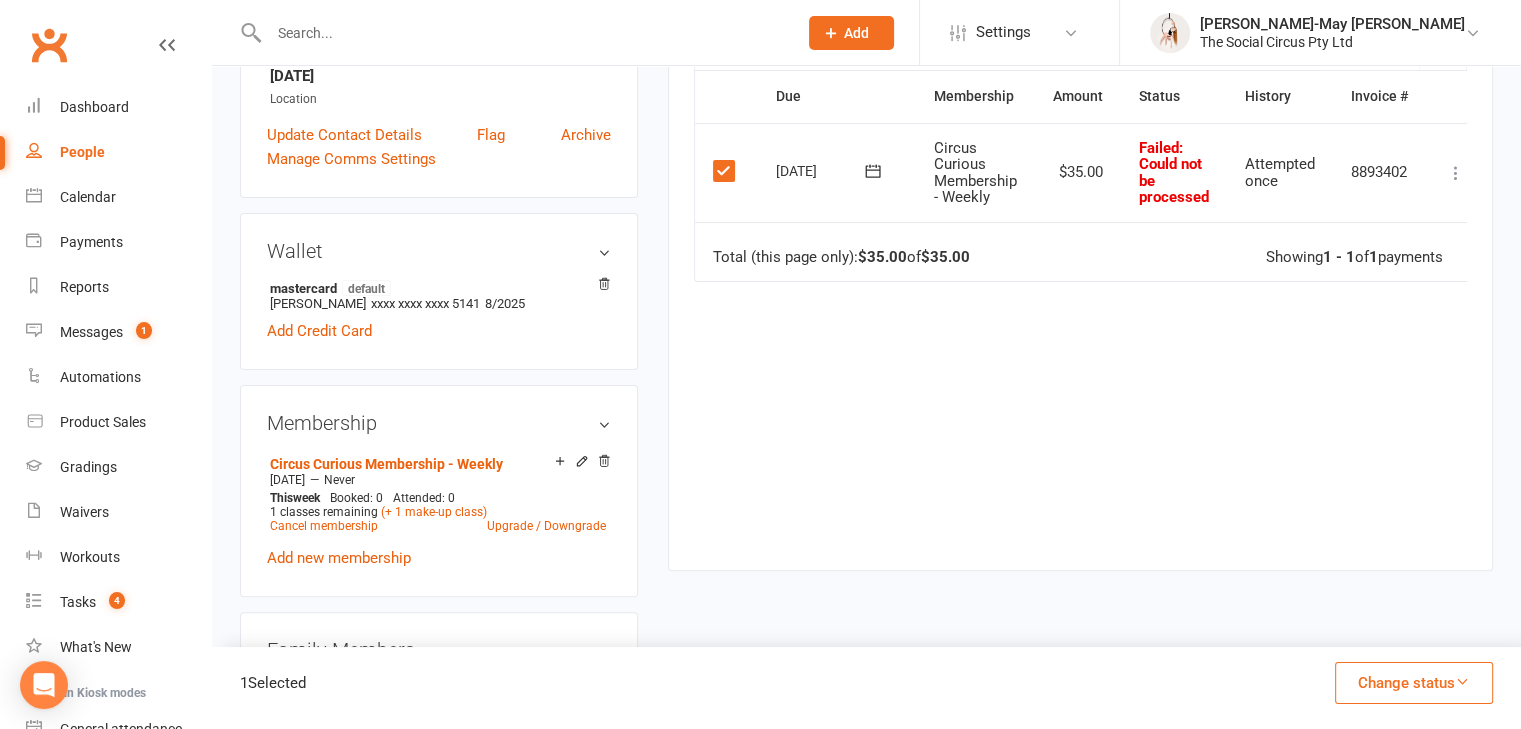scroll, scrollTop: 200, scrollLeft: 0, axis: vertical 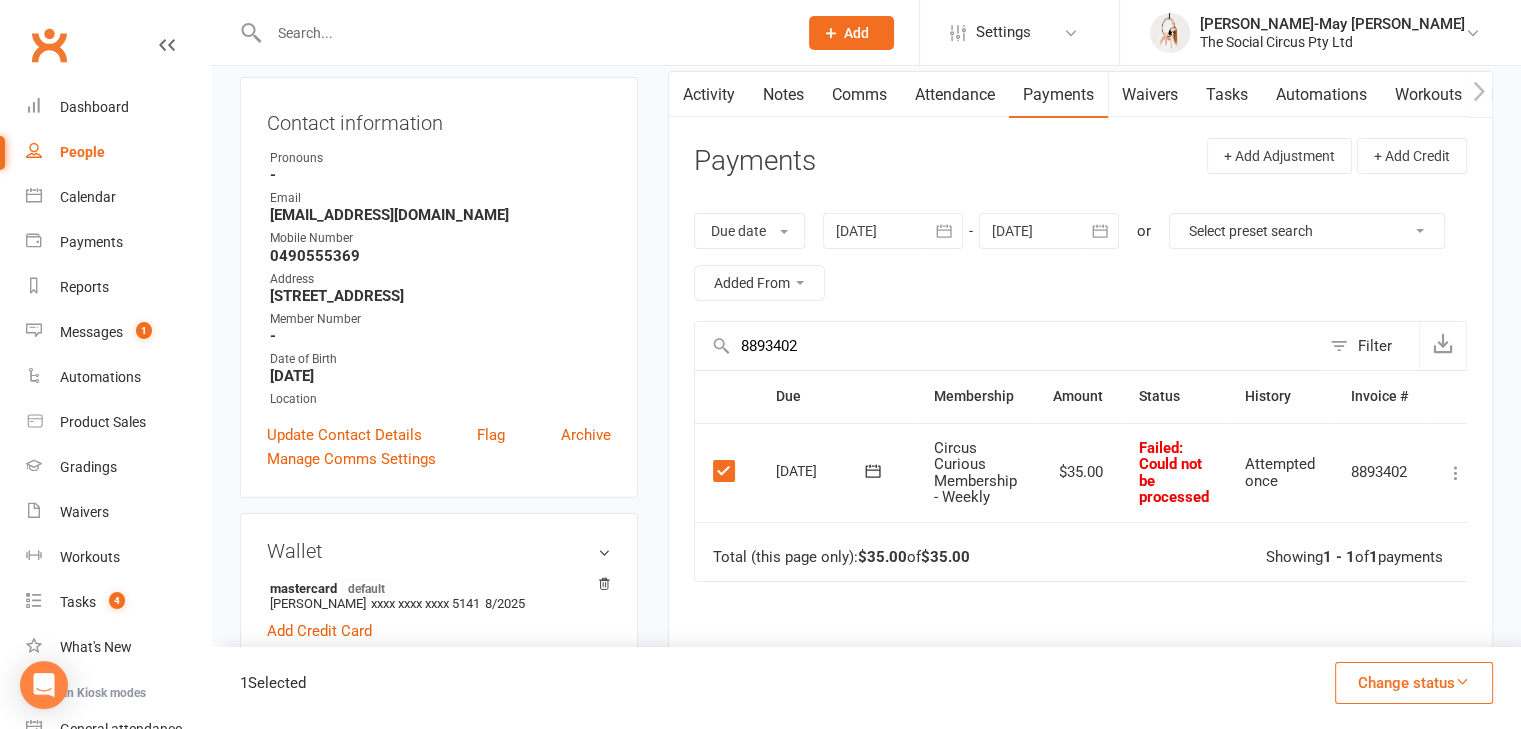 click on "Activity" at bounding box center [709, 95] 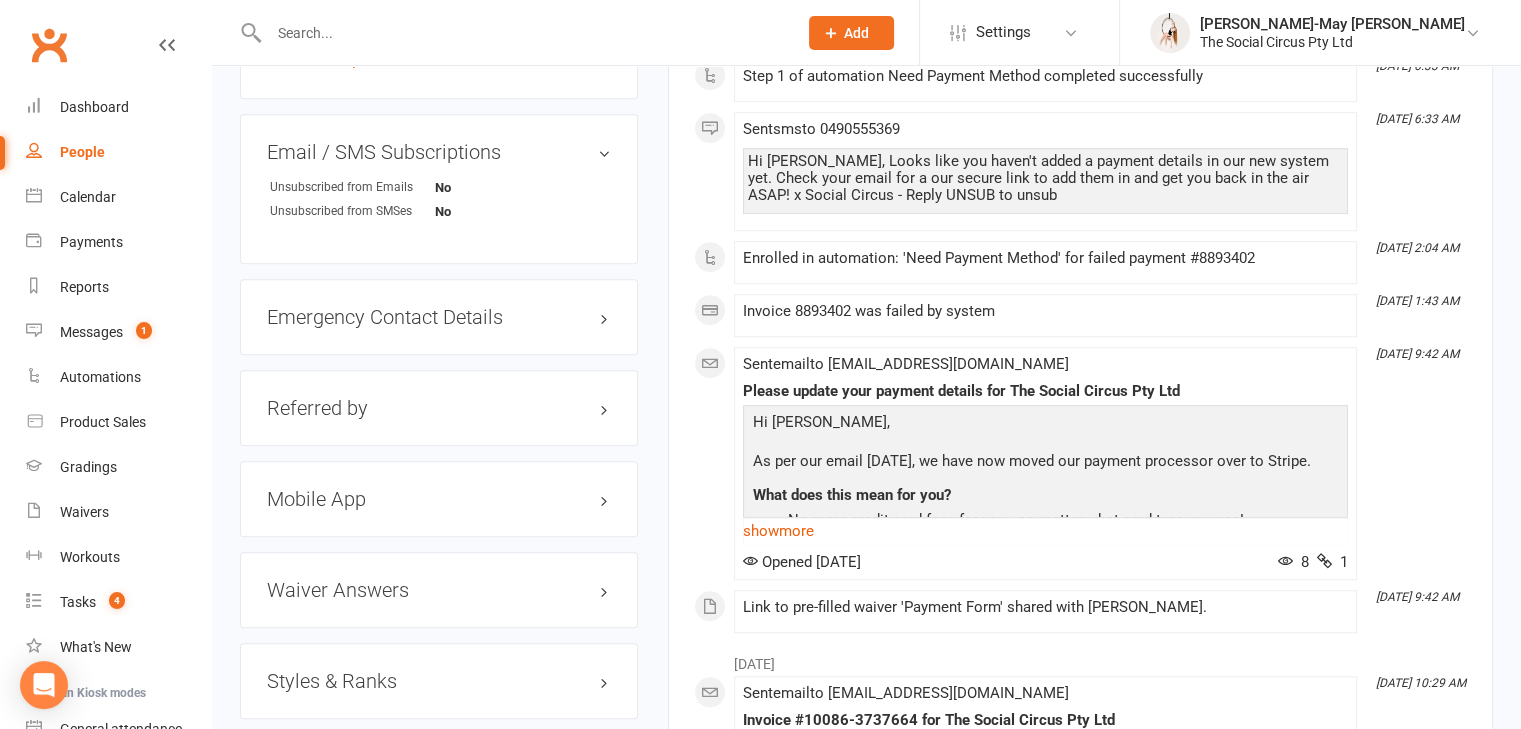 scroll, scrollTop: 1500, scrollLeft: 0, axis: vertical 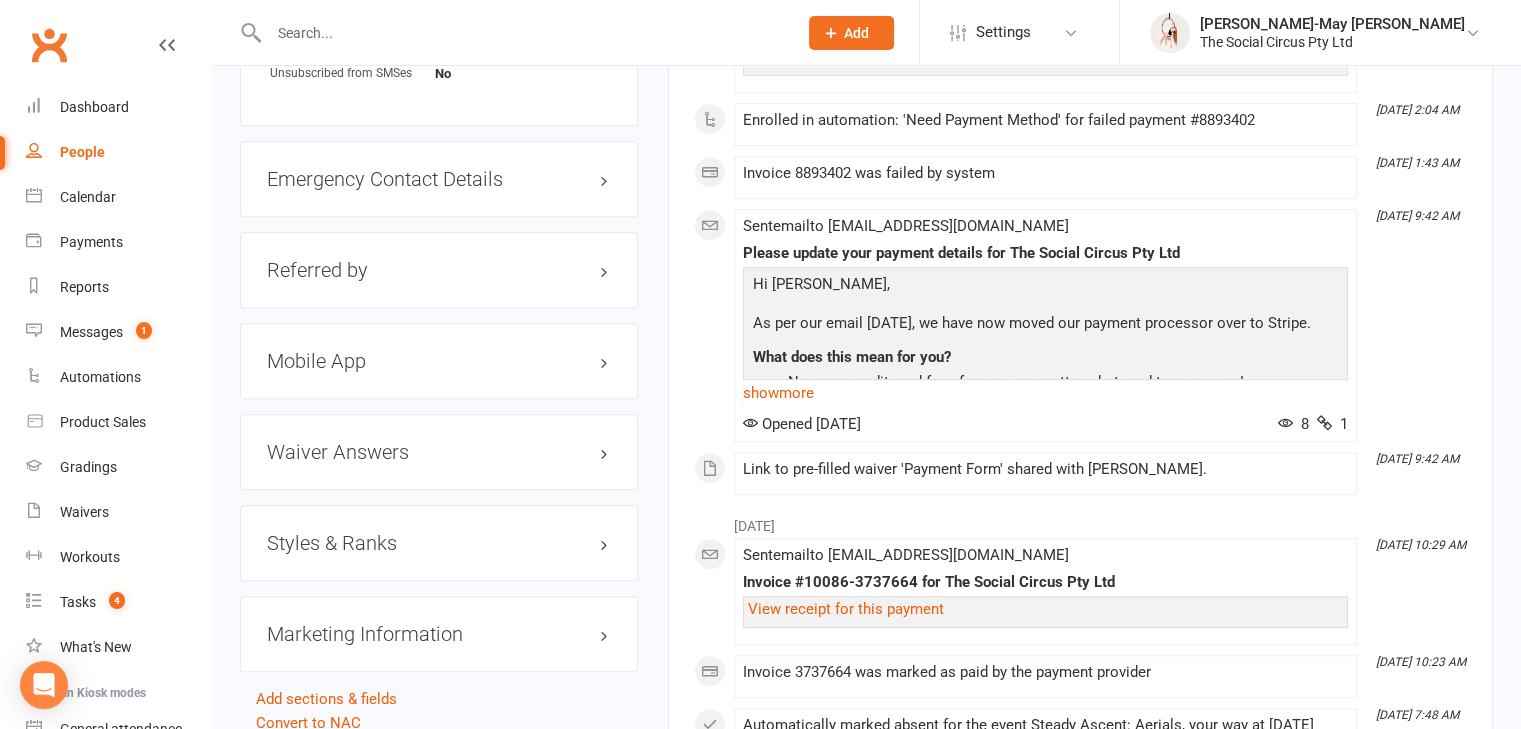 click on "Invoice 8893402 was failed by system" 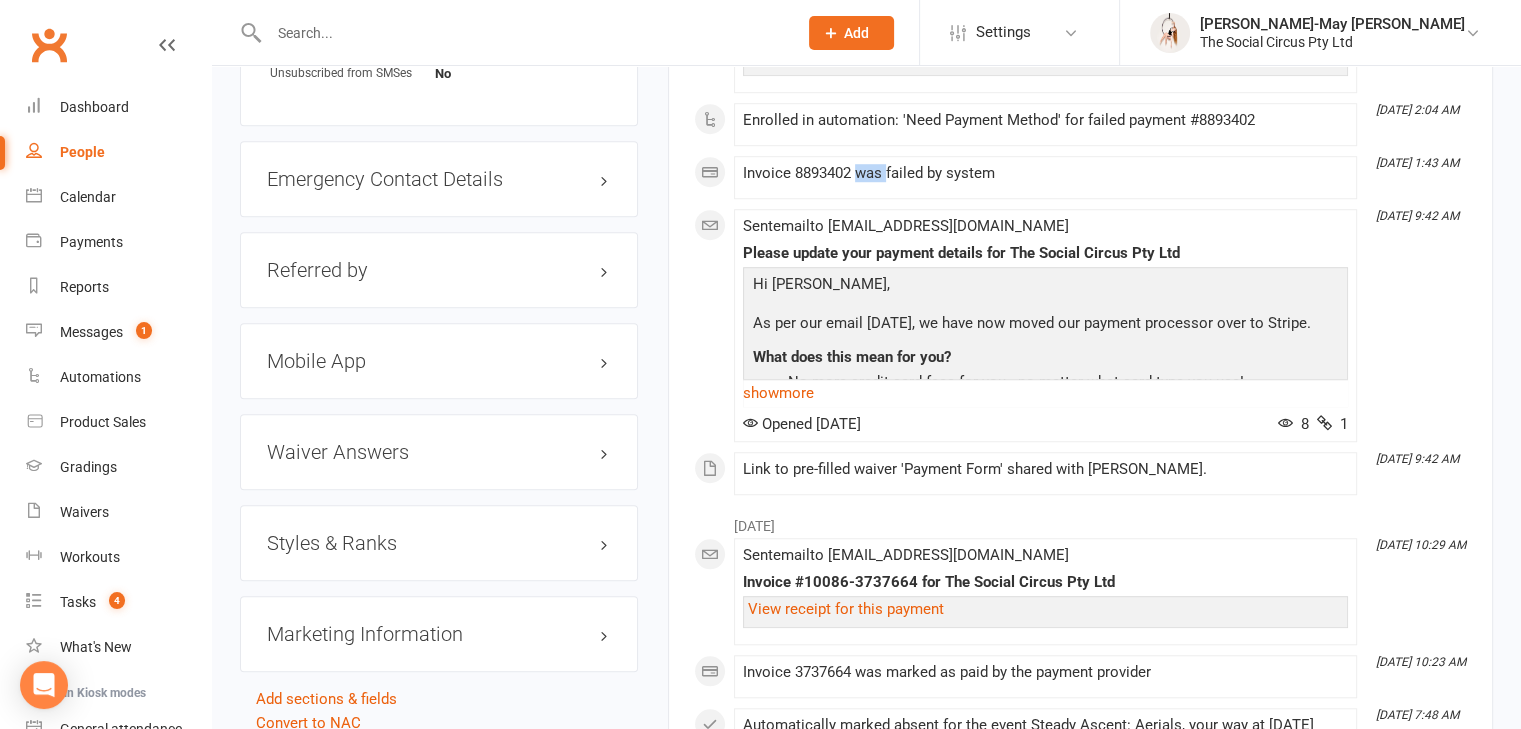 click on "Invoice 8893402 was failed by system" 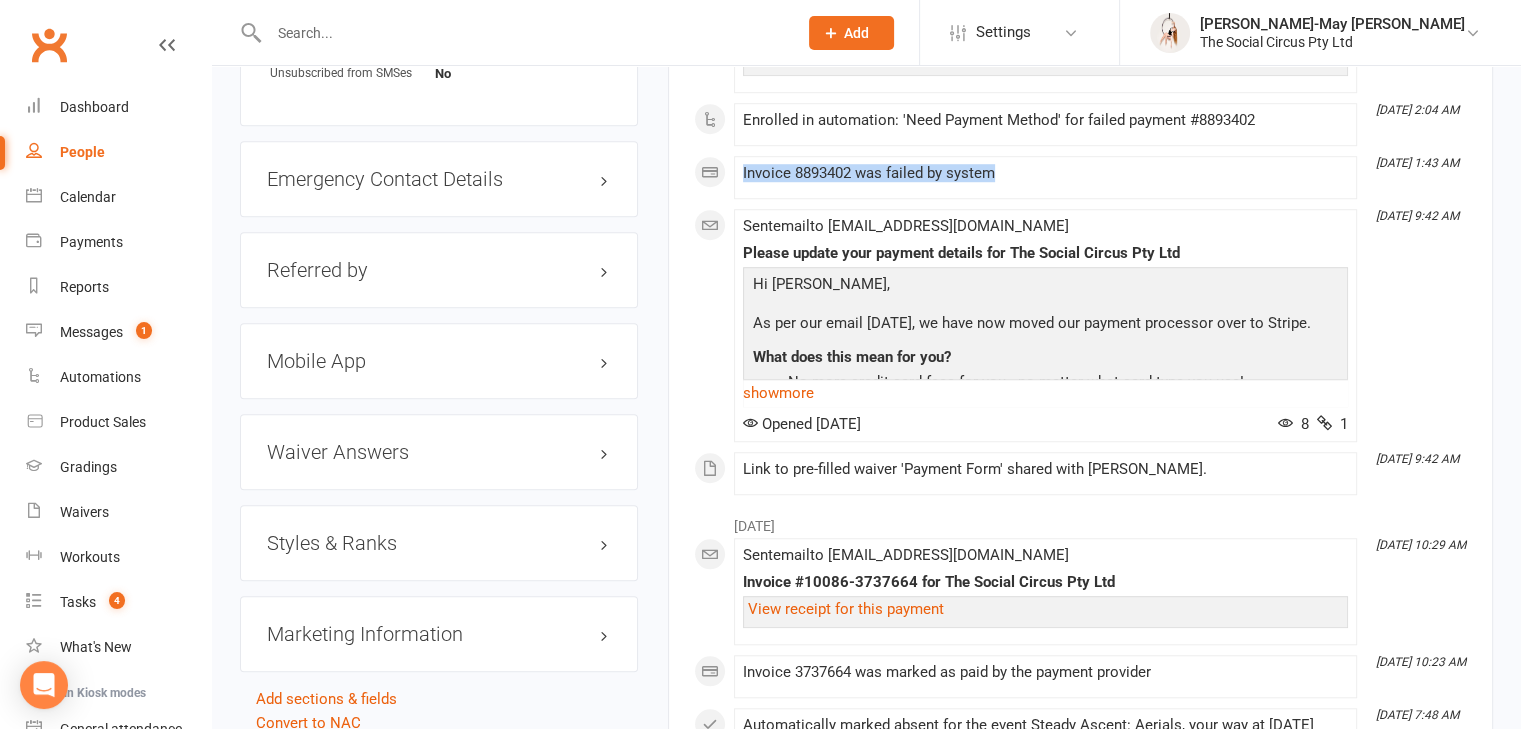 click on "Invoice 8893402 was failed by system" 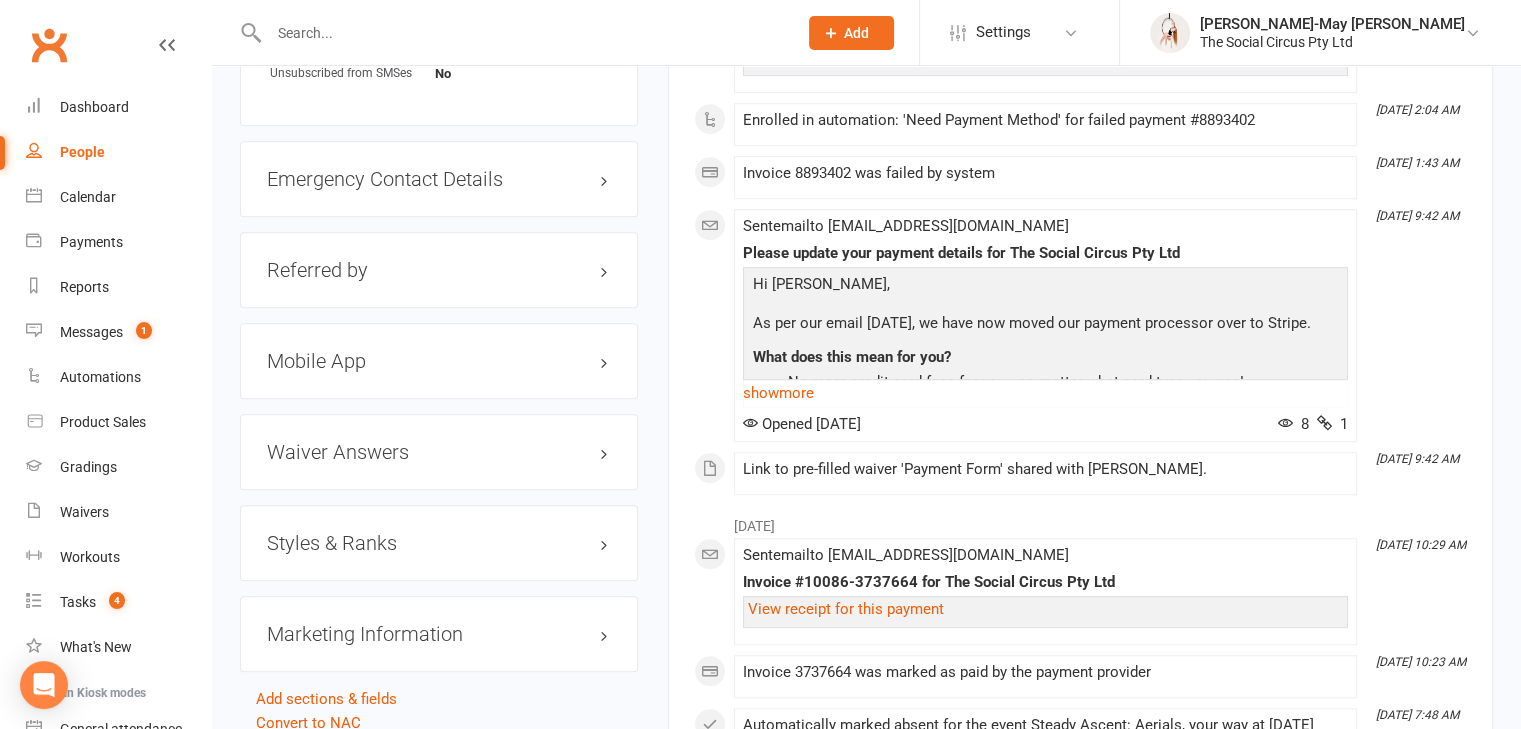 click on "Enrolled in automation: 'Need Payment Method' for failed payment #8893402" 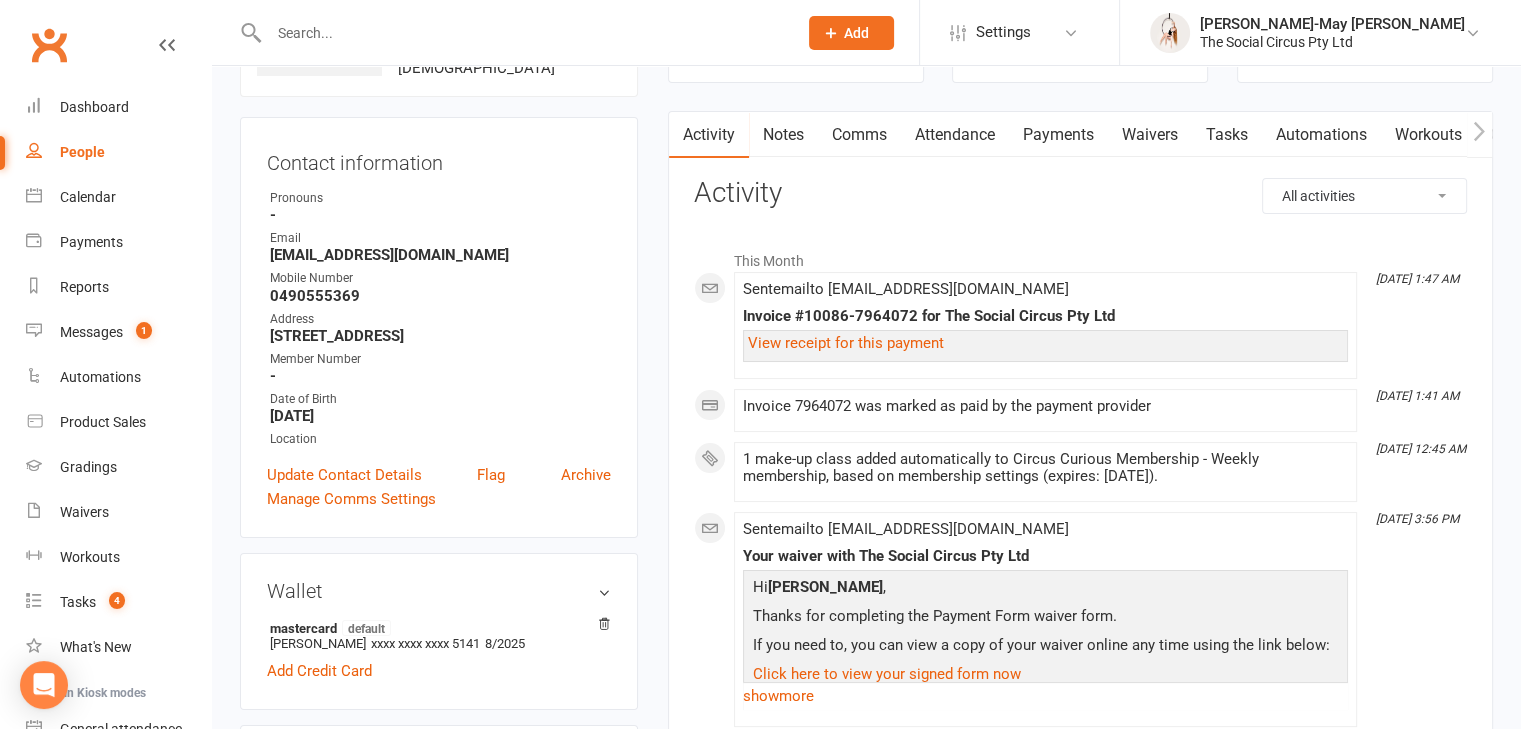 scroll, scrollTop: 100, scrollLeft: 0, axis: vertical 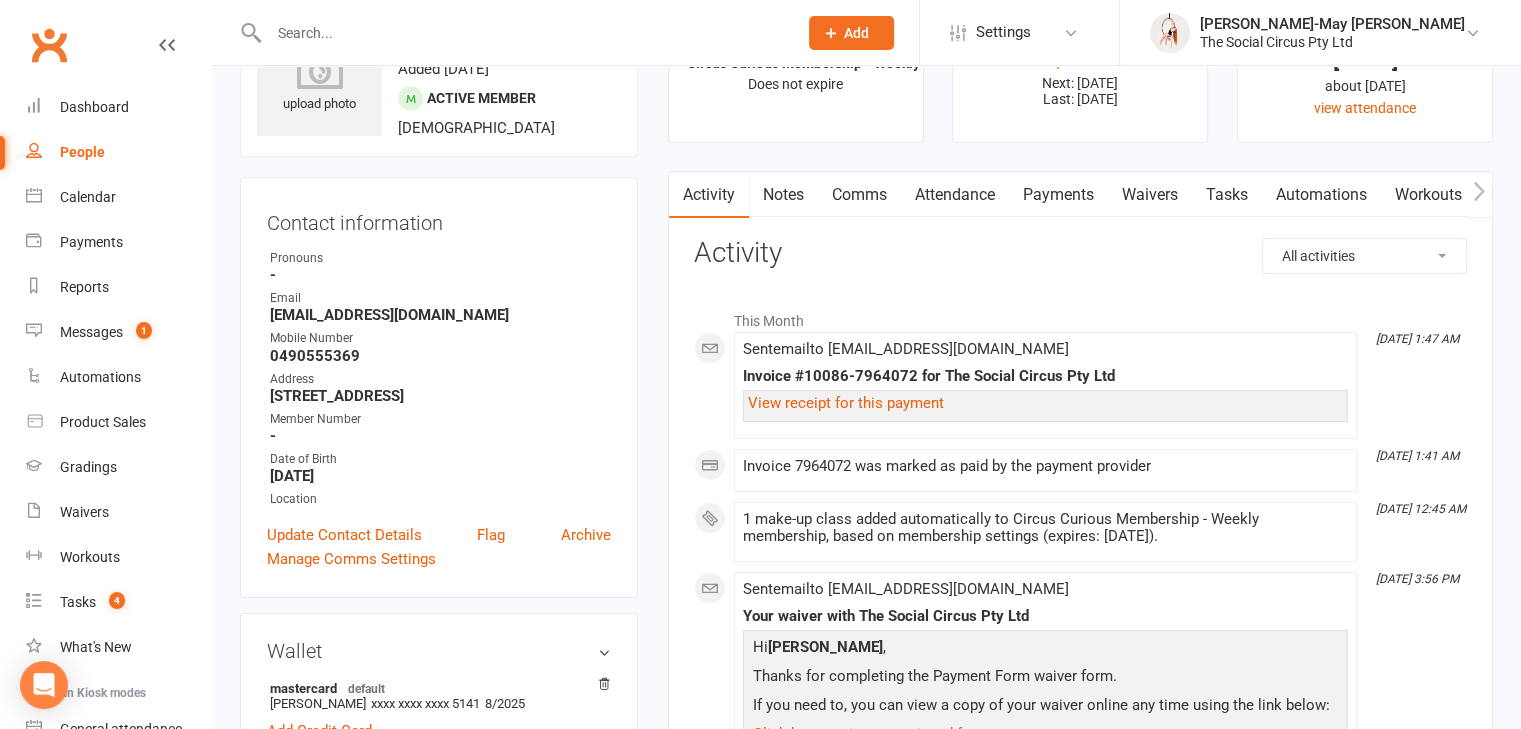 click on "Automations" at bounding box center [1321, 195] 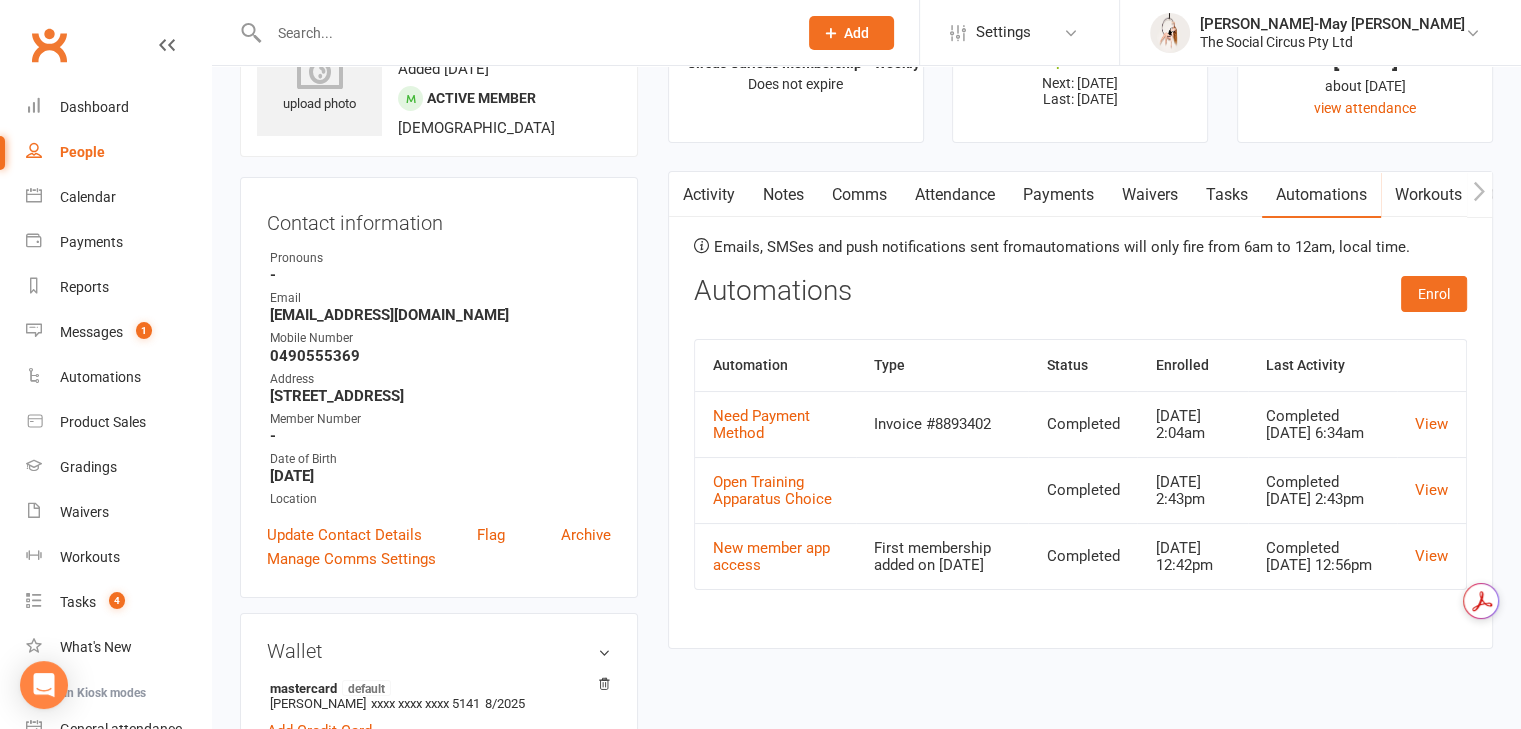 click on "Payments" at bounding box center (1058, 195) 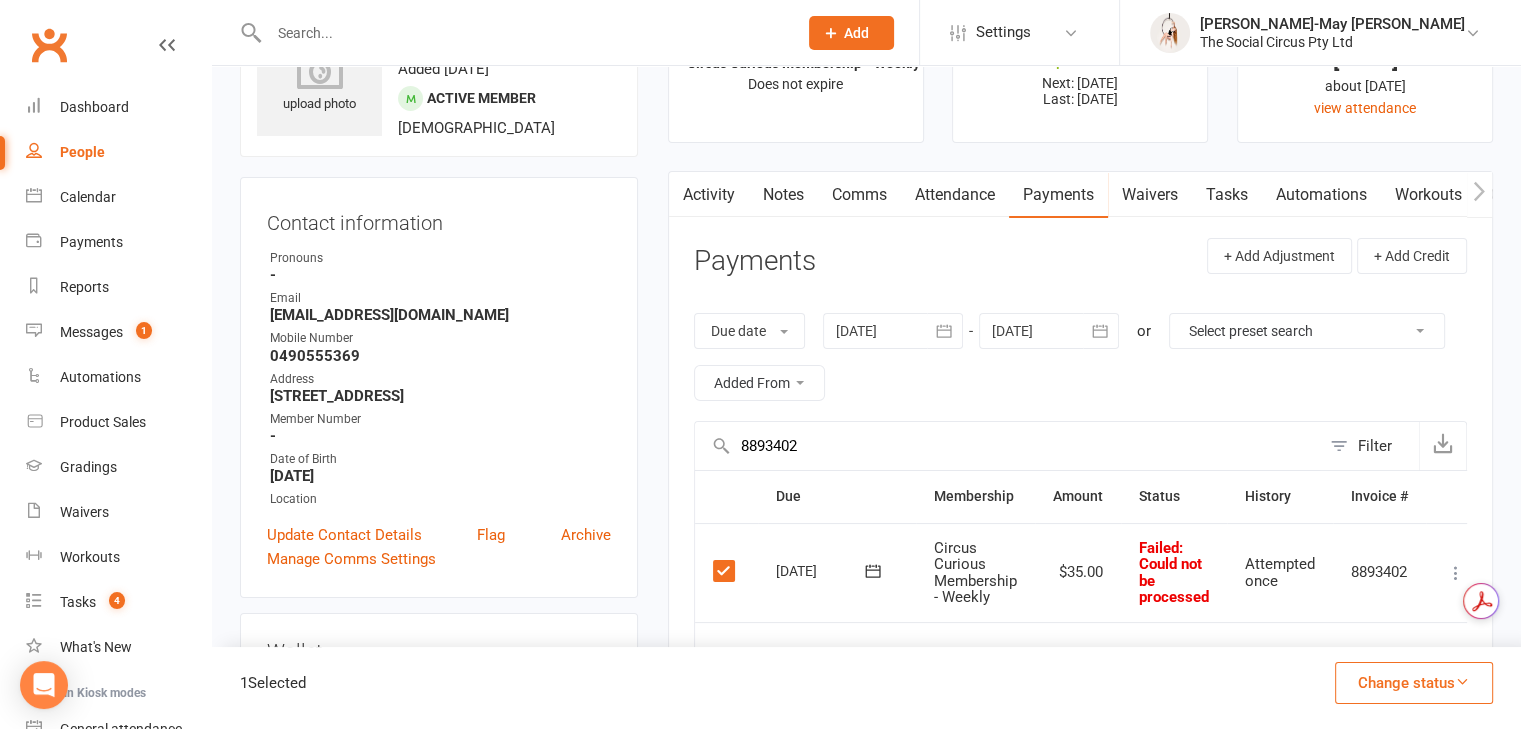 click 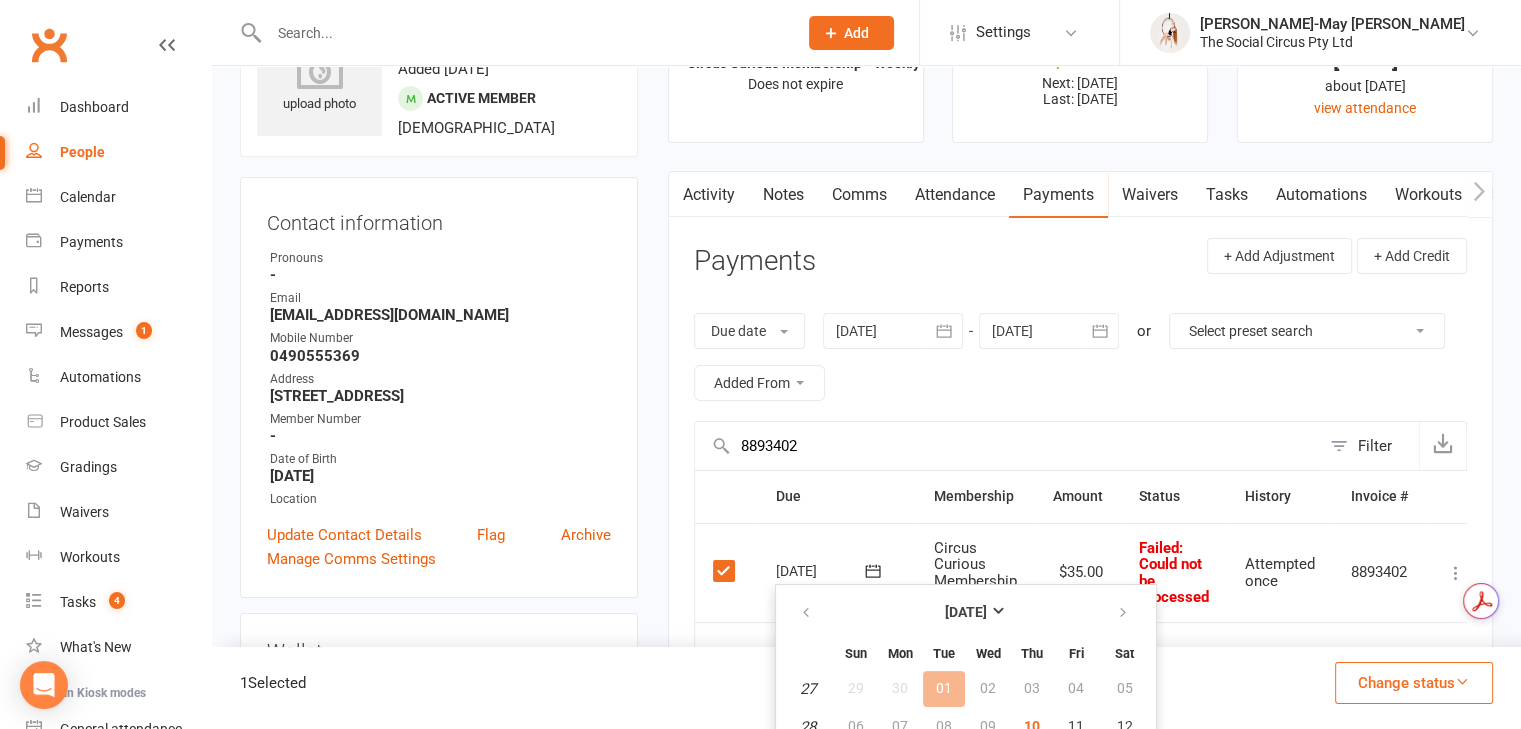 click 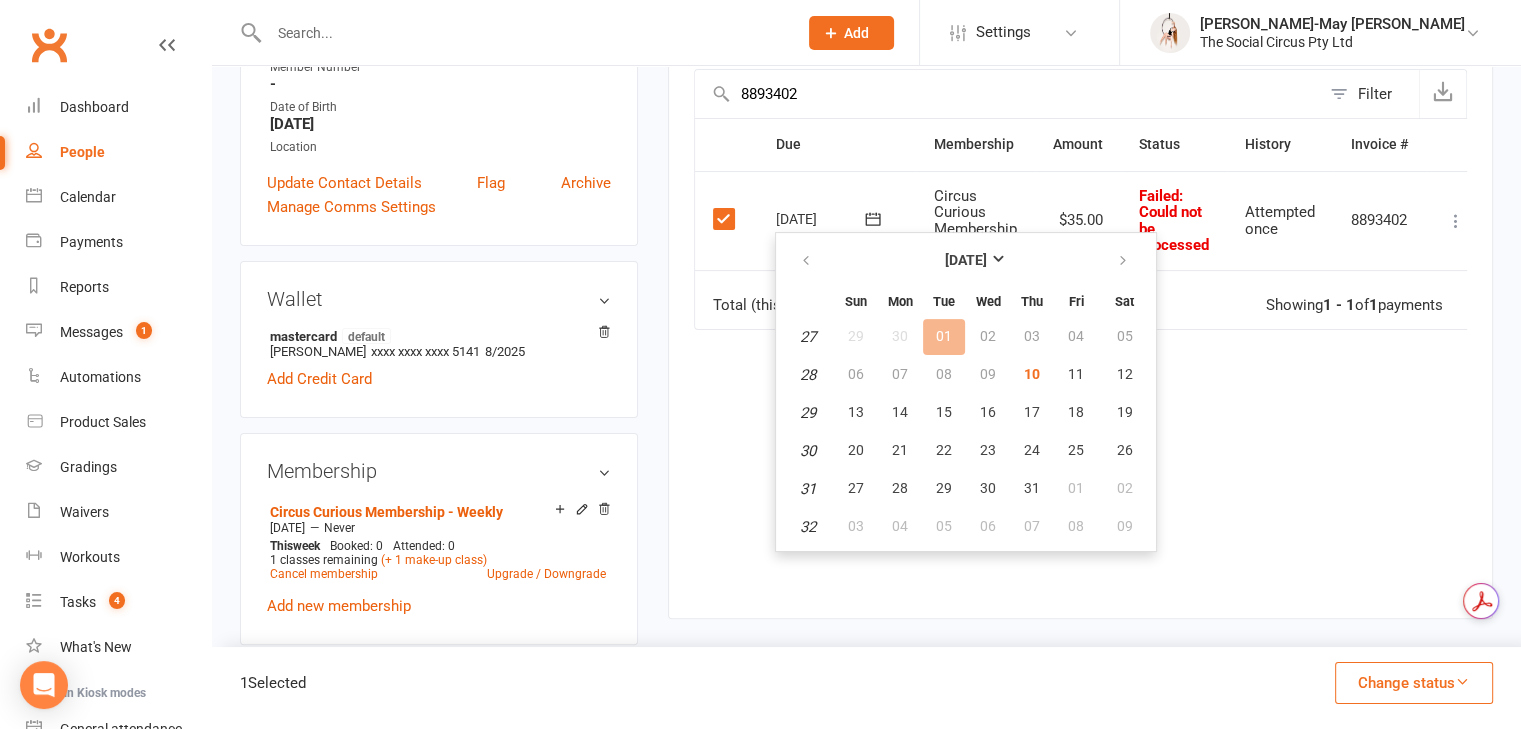 scroll, scrollTop: 500, scrollLeft: 0, axis: vertical 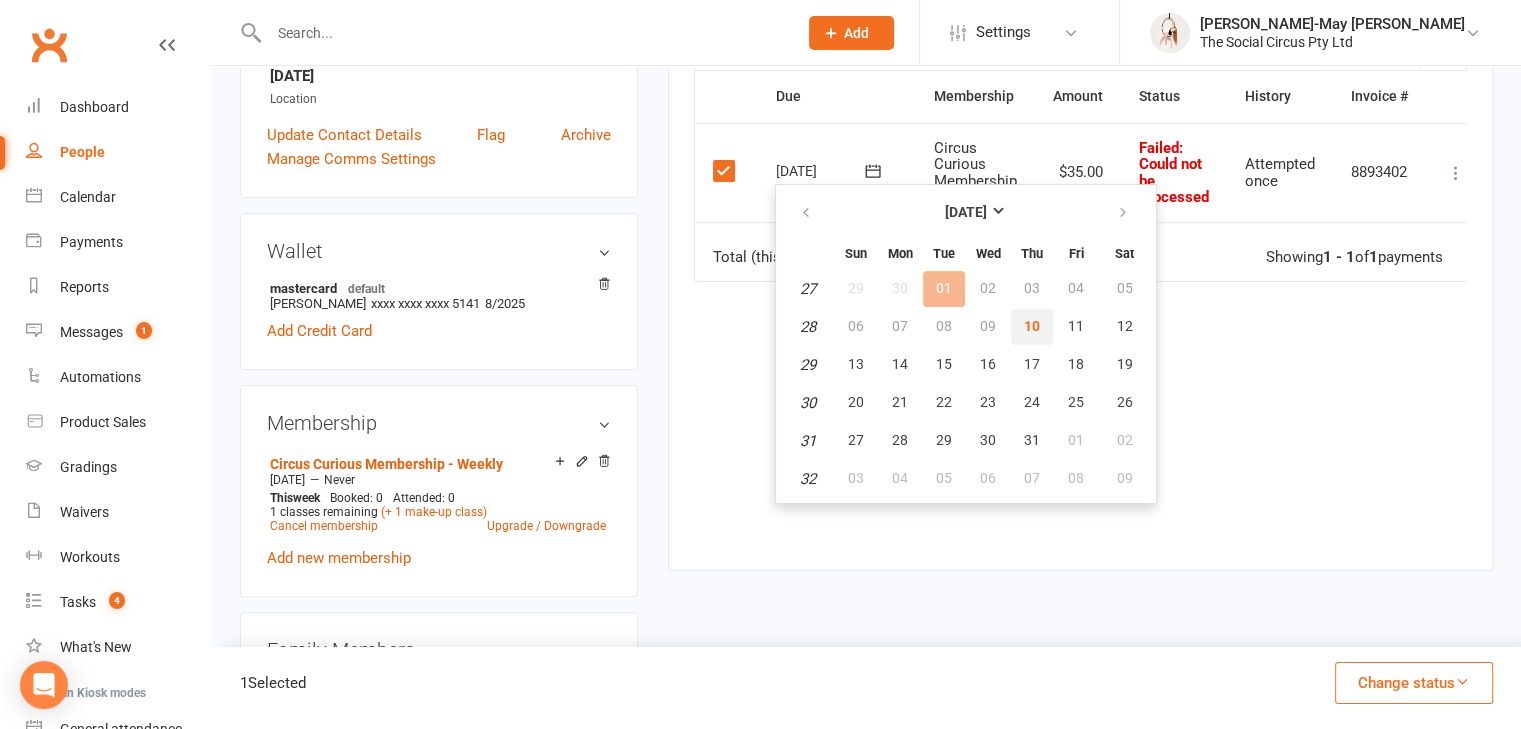 click on "10" at bounding box center (1032, 327) 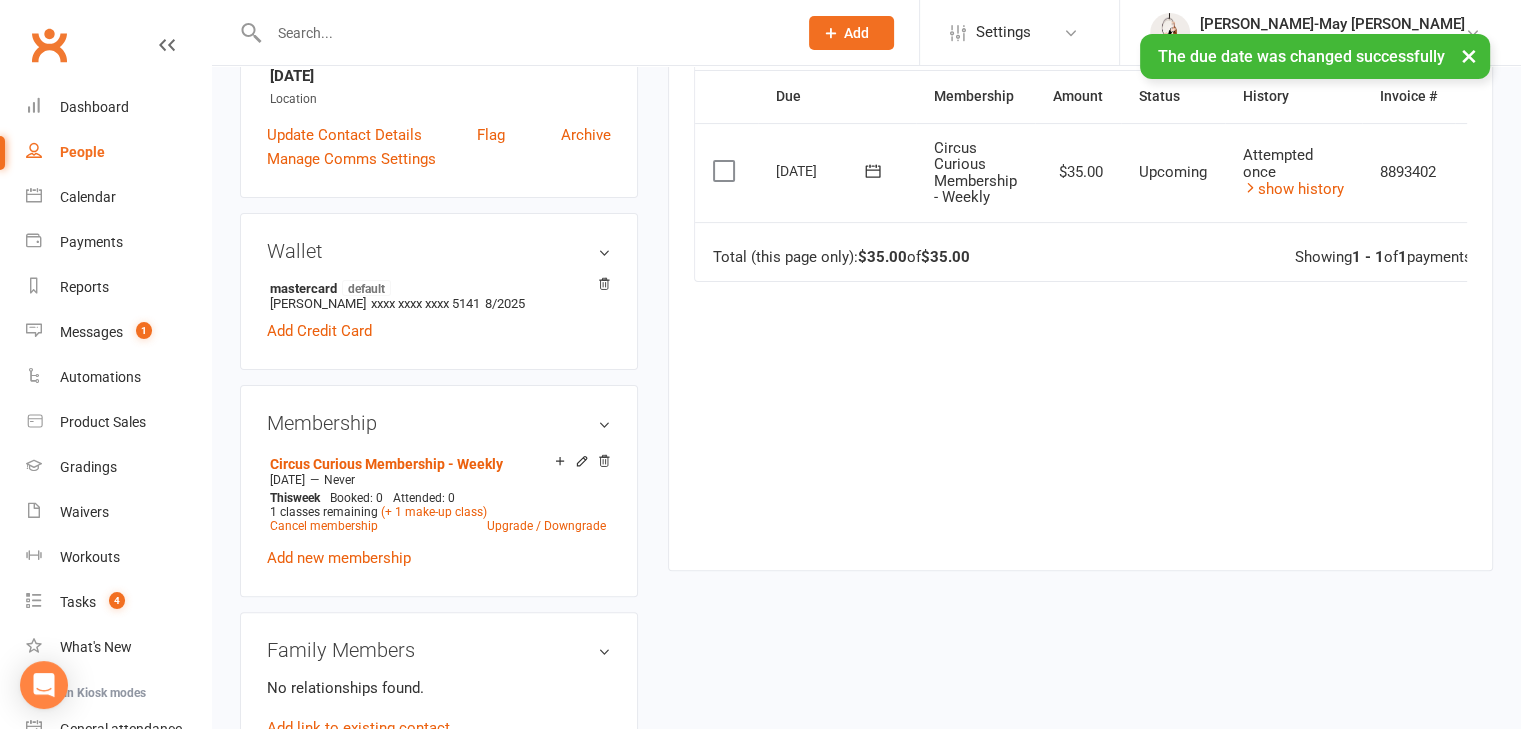 scroll, scrollTop: 100, scrollLeft: 0, axis: vertical 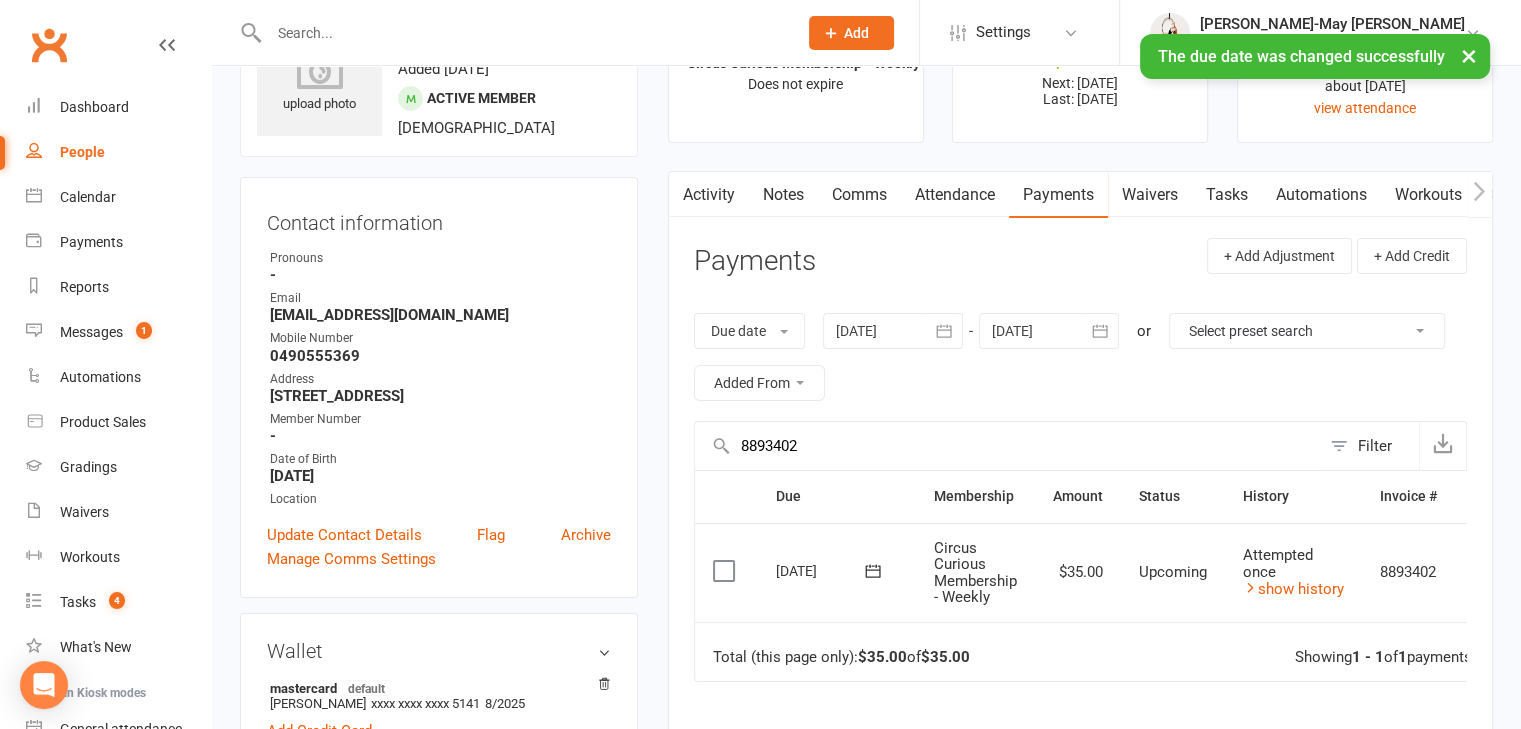 click on "Activity" at bounding box center (709, 195) 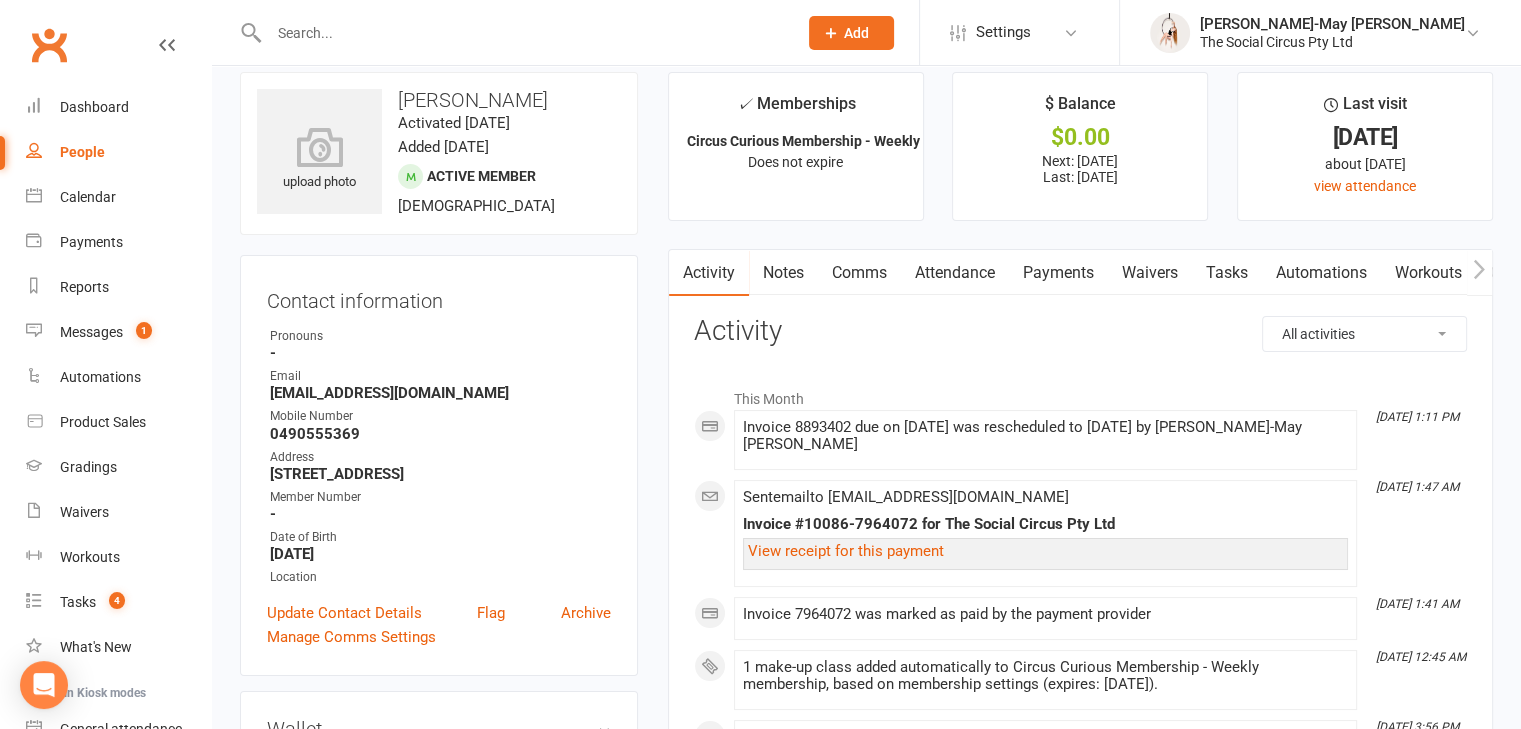 scroll, scrollTop: 0, scrollLeft: 0, axis: both 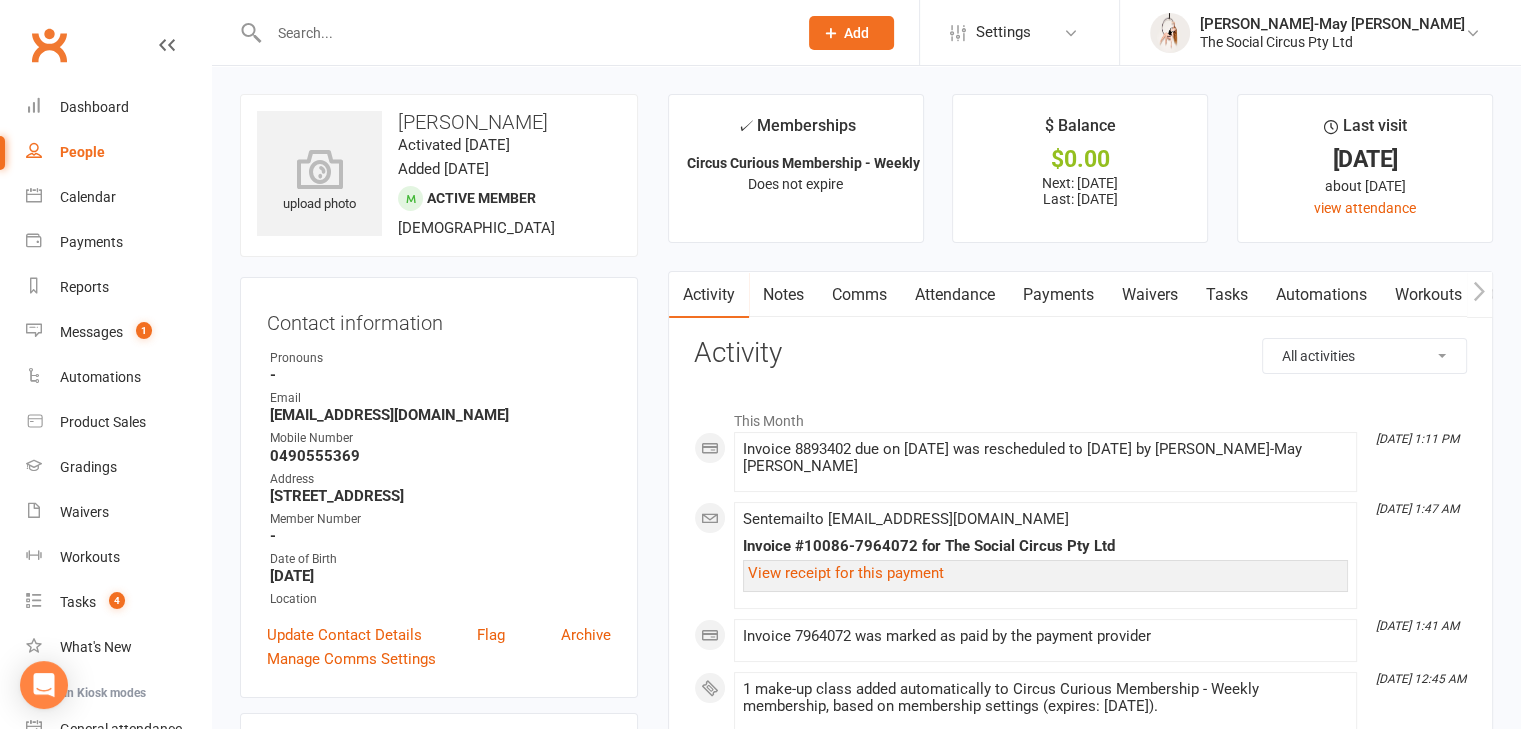 click on "Attendance" at bounding box center [955, 295] 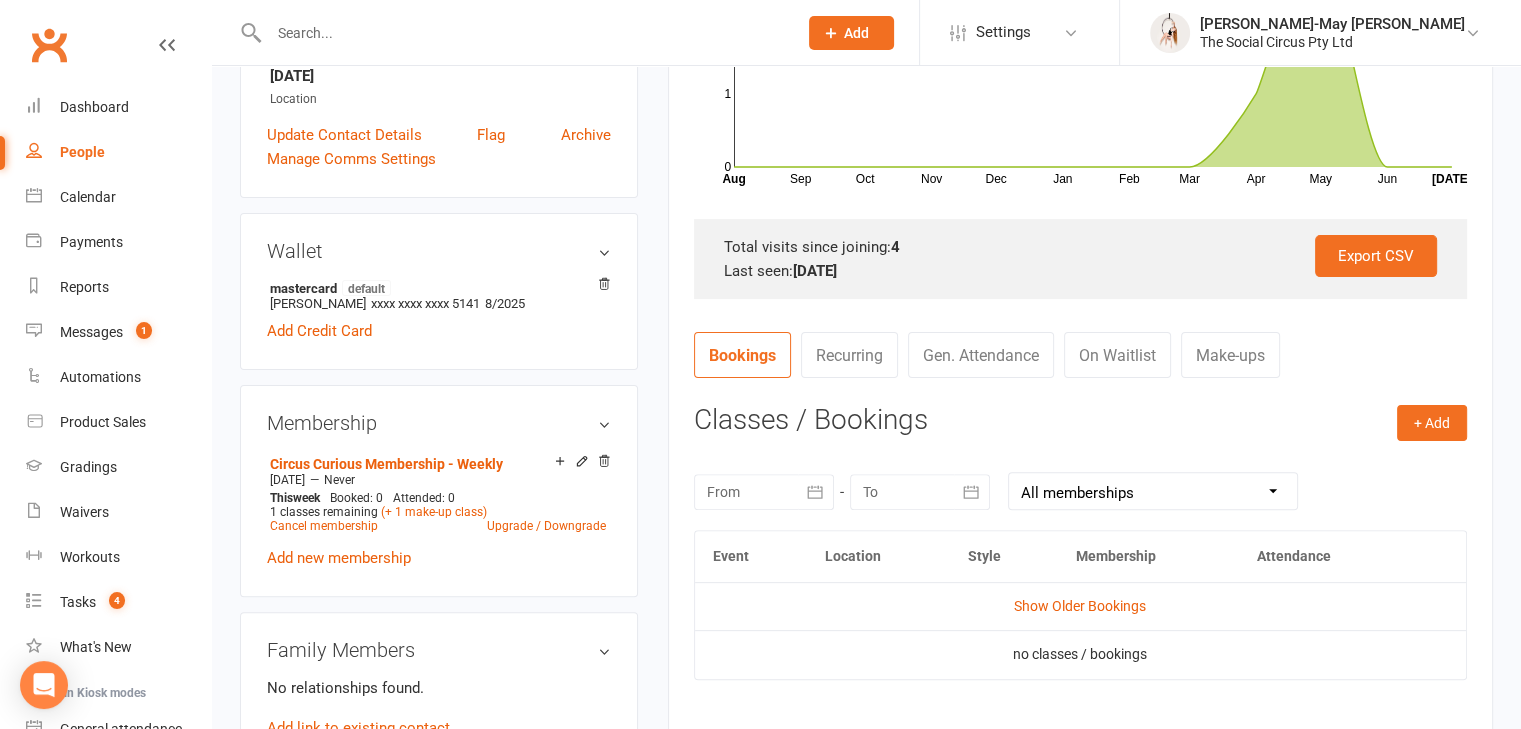scroll, scrollTop: 600, scrollLeft: 0, axis: vertical 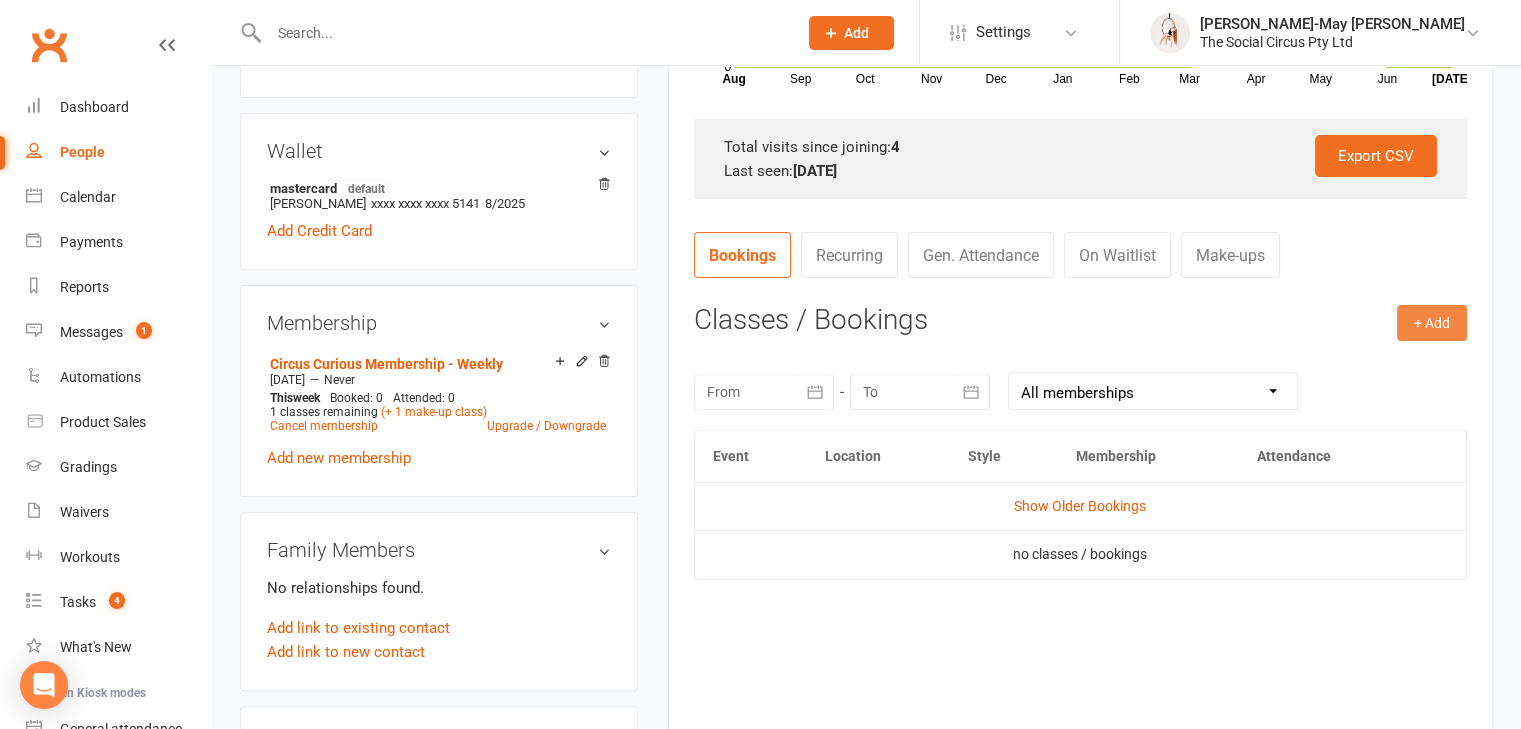 click on "+ Add" at bounding box center (1432, 323) 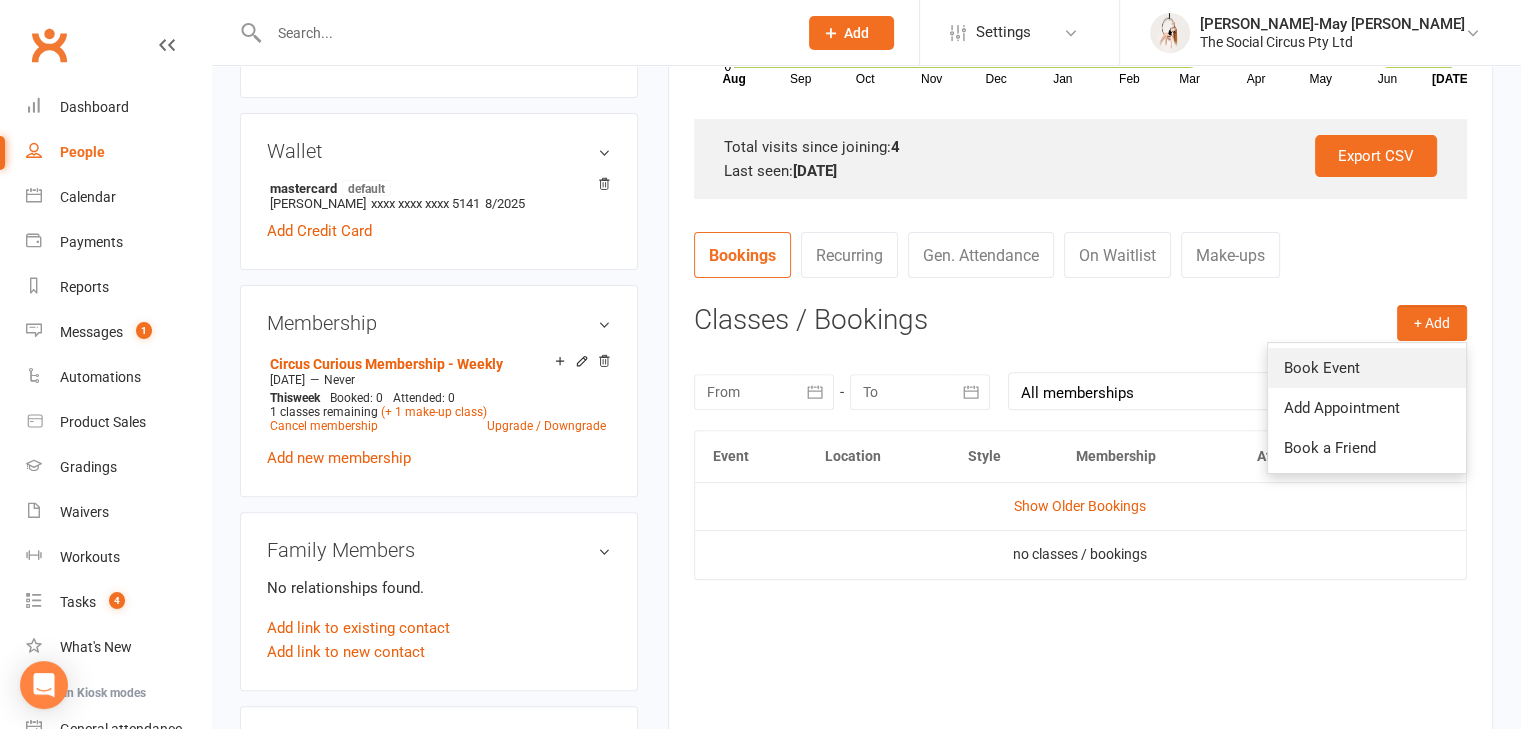 click on "Book Event" at bounding box center (1367, 368) 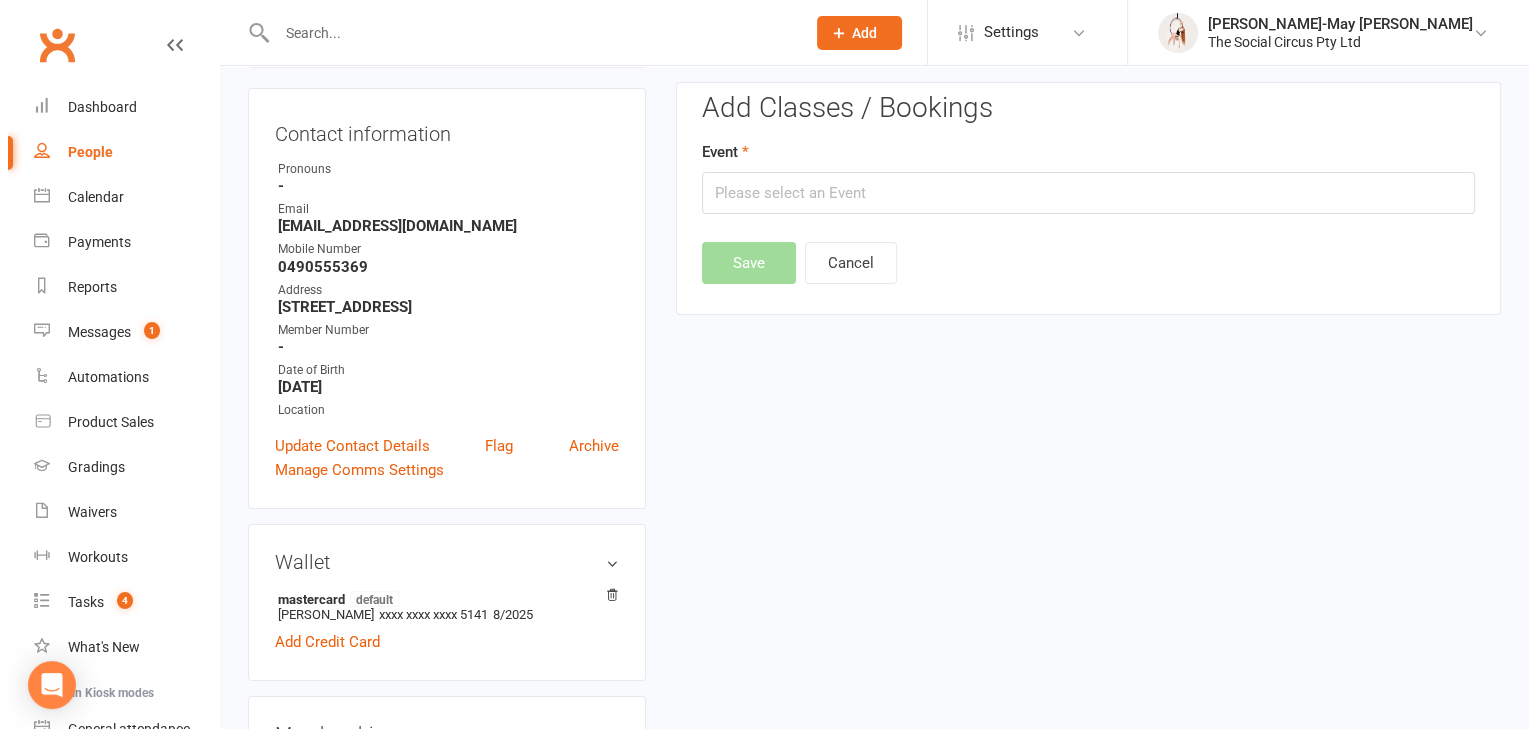 scroll, scrollTop: 171, scrollLeft: 0, axis: vertical 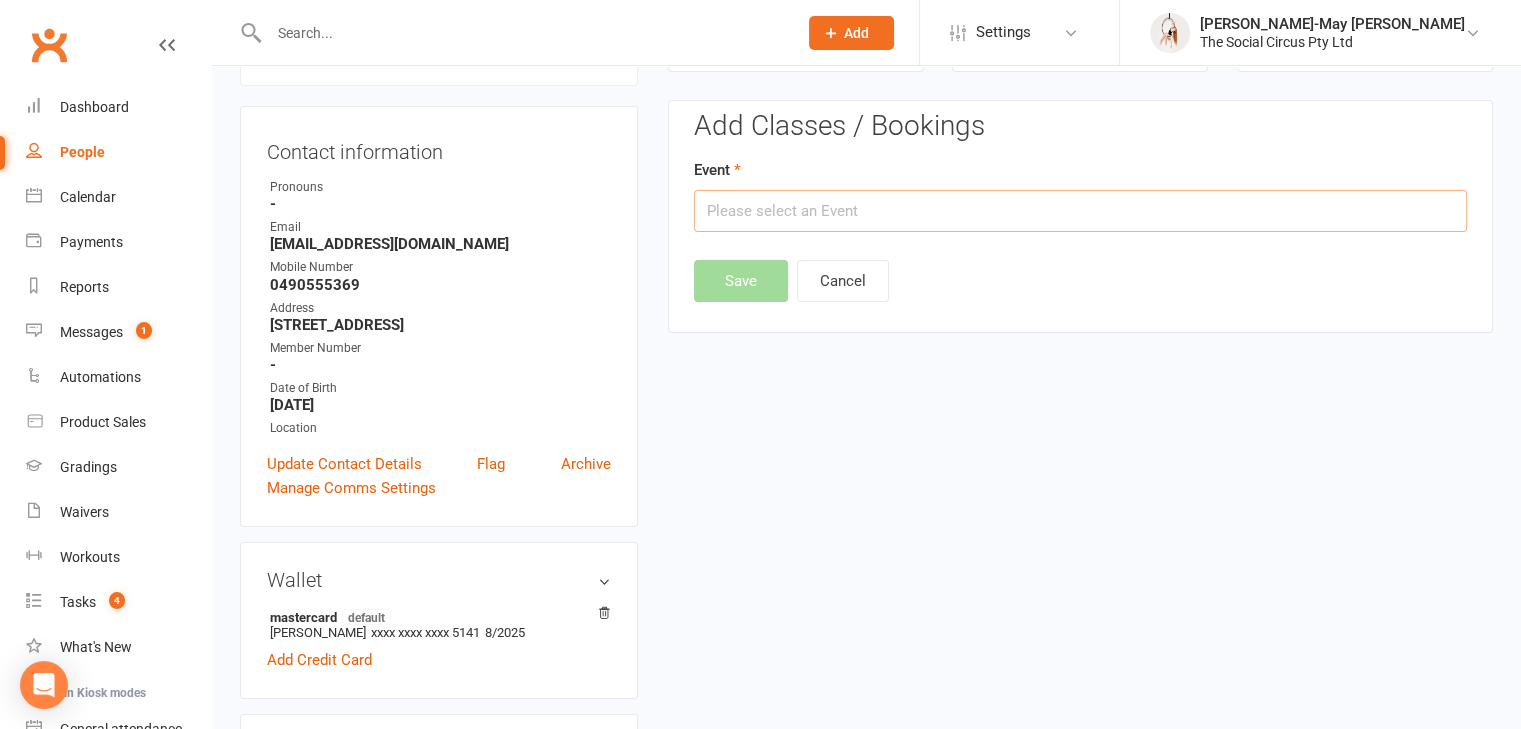 click at bounding box center (1080, 211) 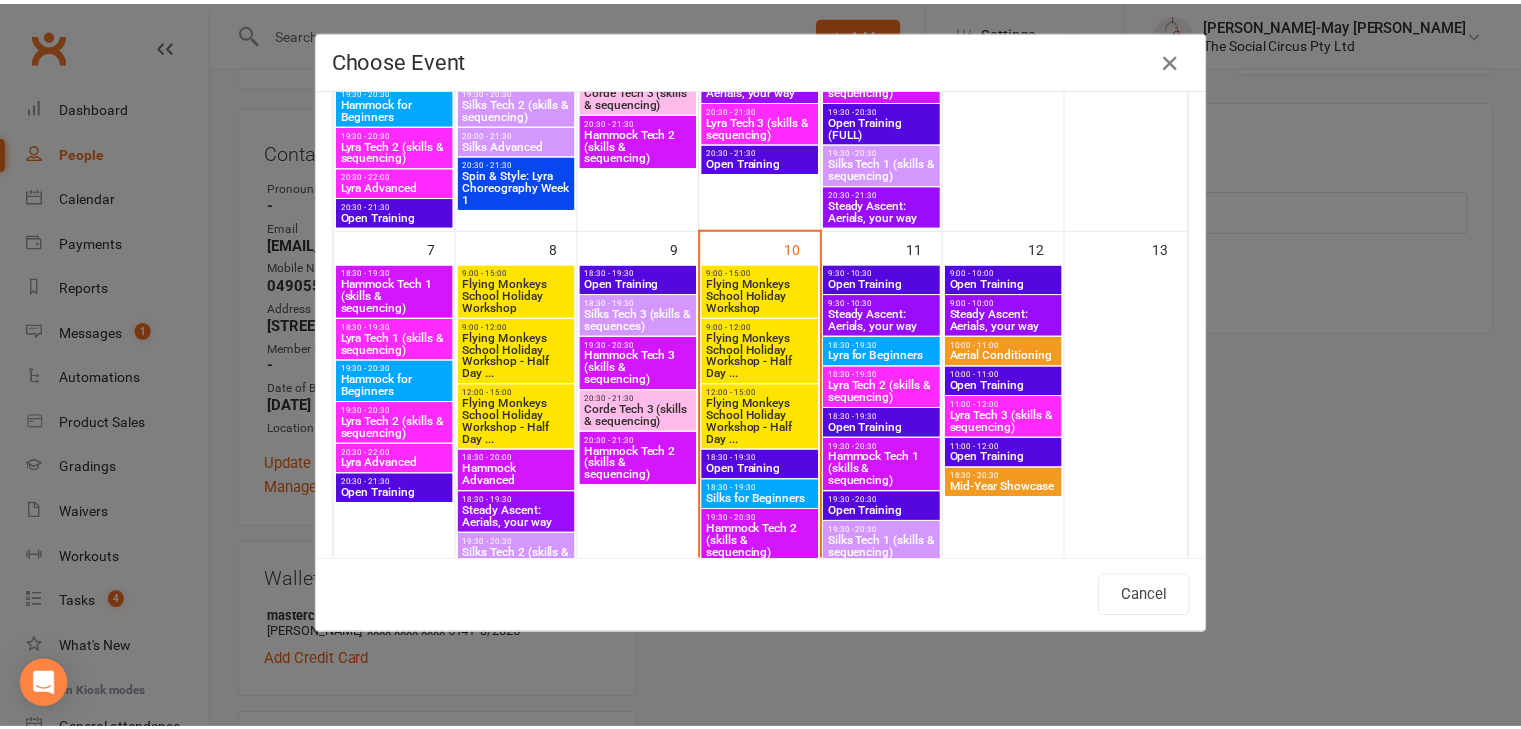 scroll, scrollTop: 500, scrollLeft: 0, axis: vertical 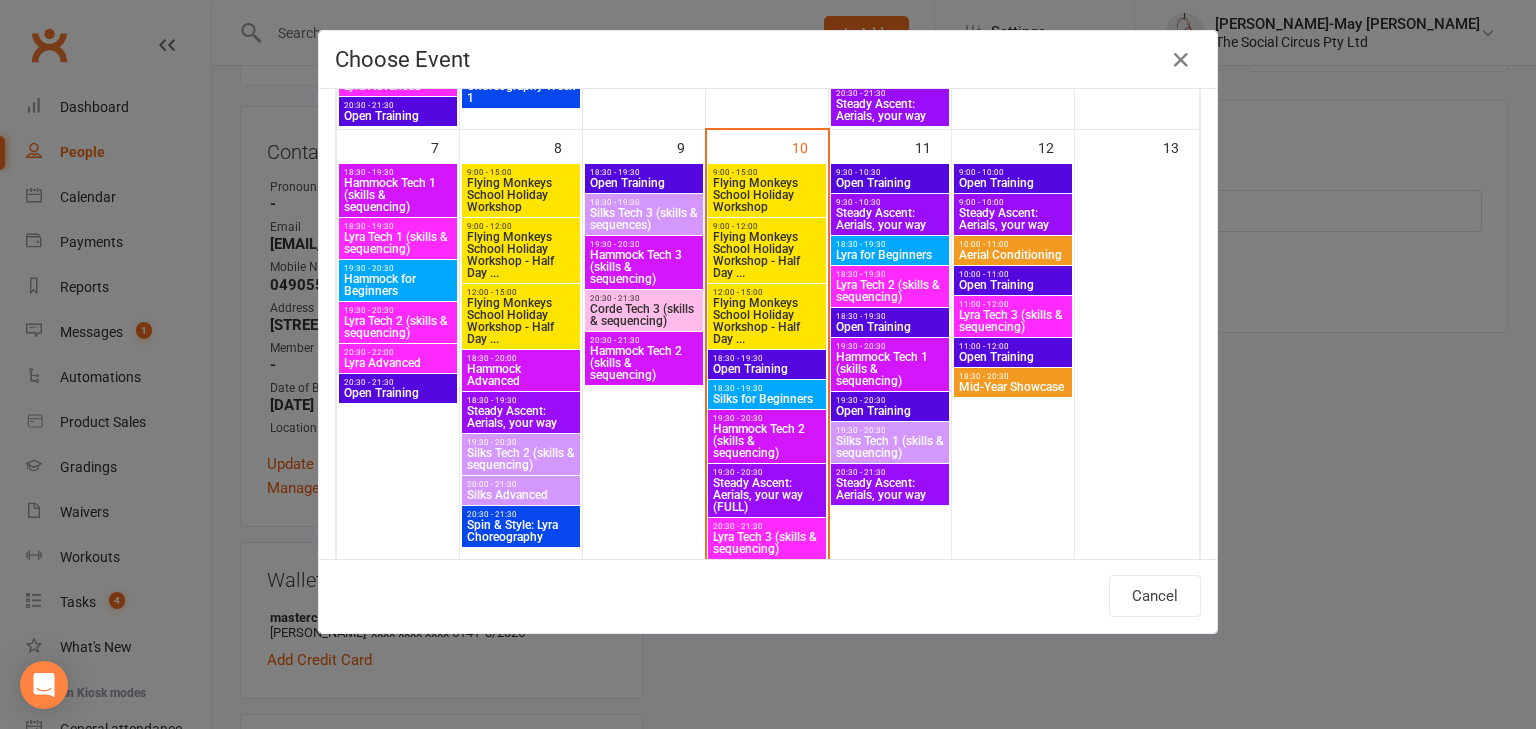 click on "19:30 - 20:30" at bounding box center [890, 430] 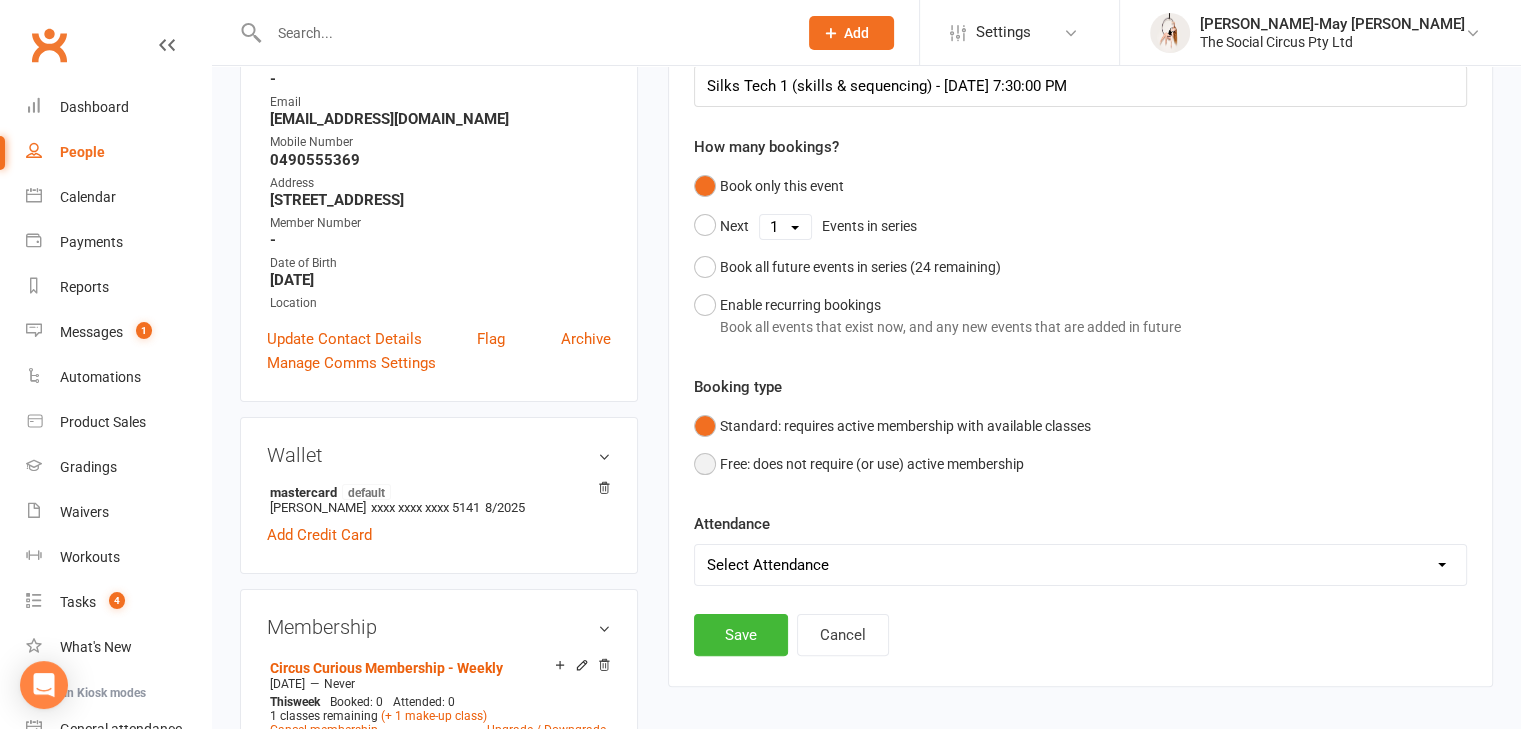 scroll, scrollTop: 371, scrollLeft: 0, axis: vertical 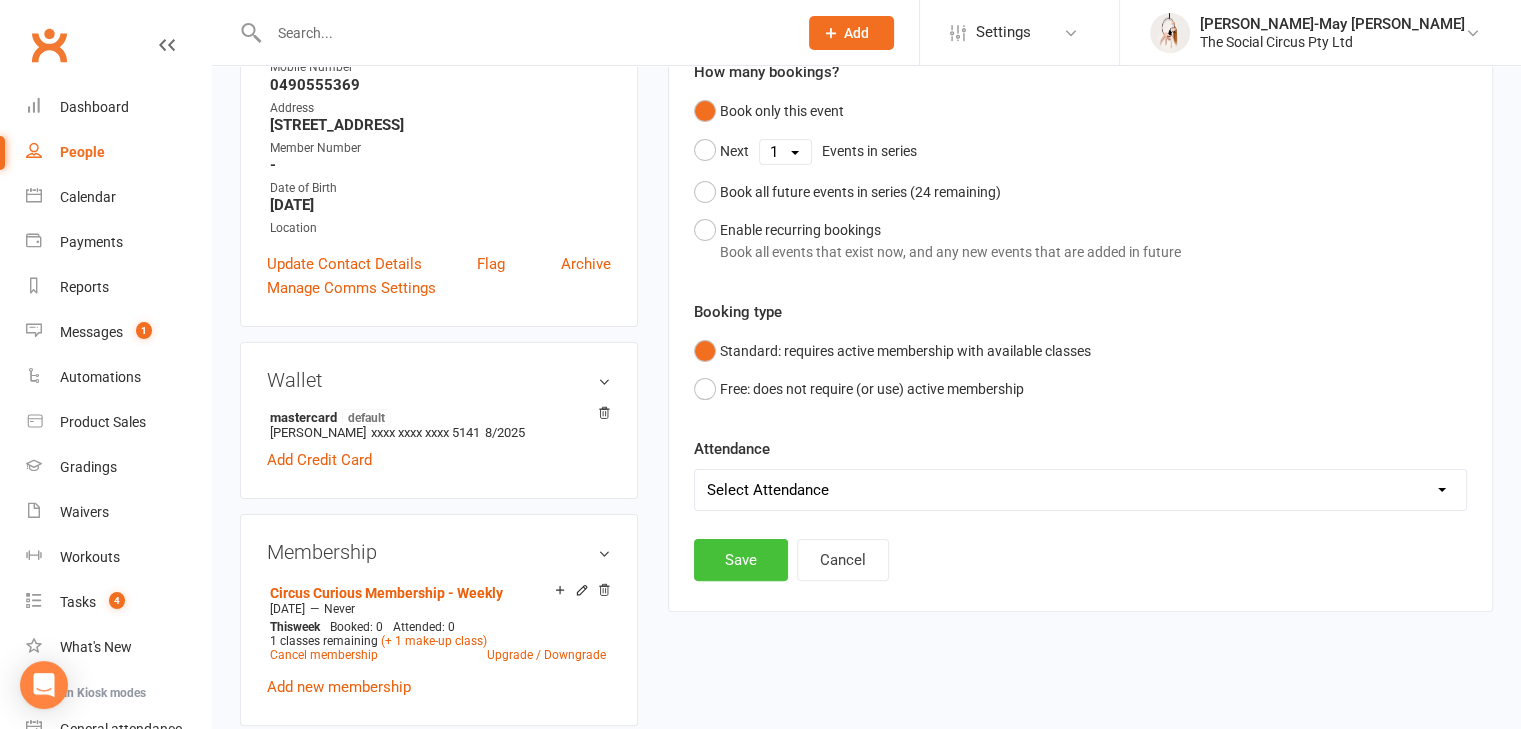 click on "Save" at bounding box center (741, 560) 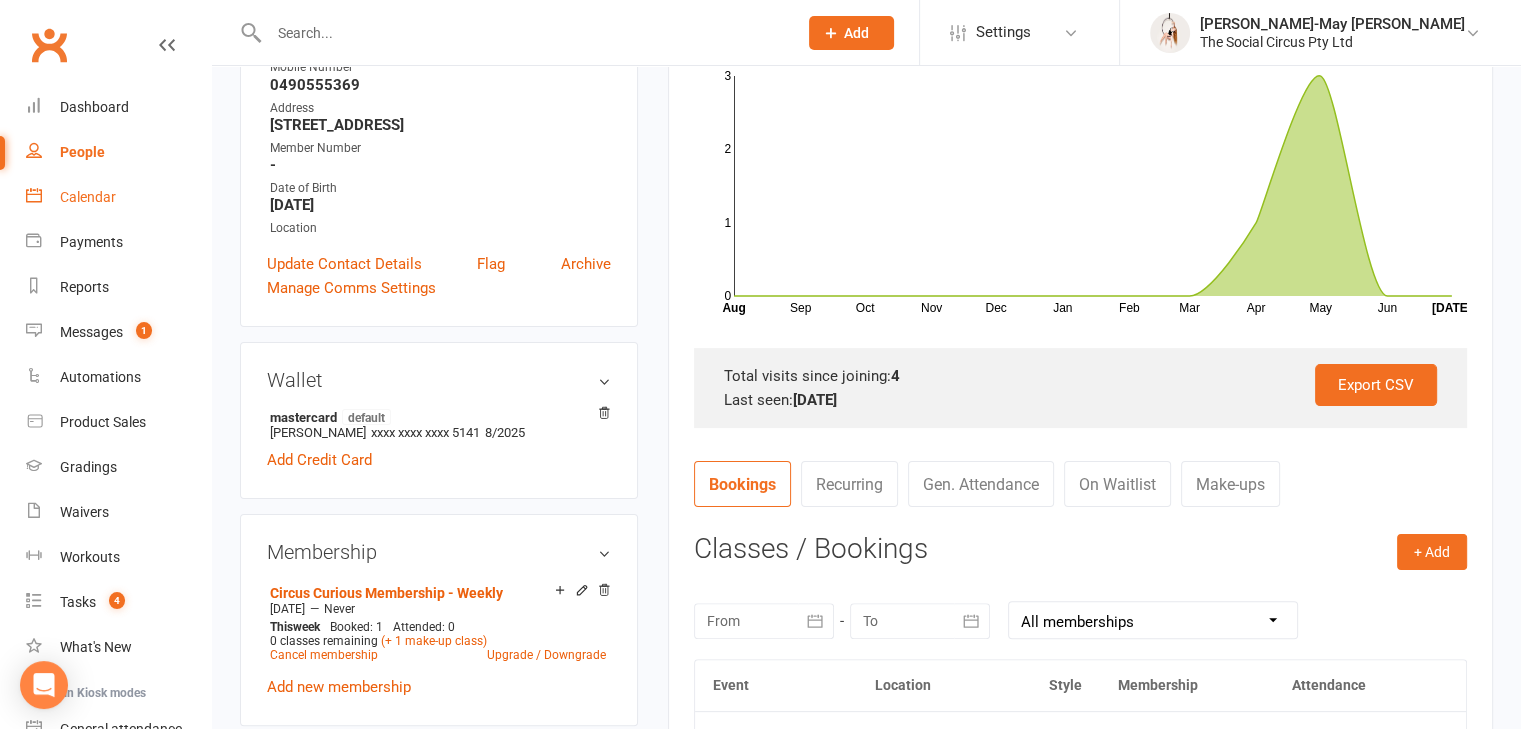click on "Calendar" at bounding box center (88, 197) 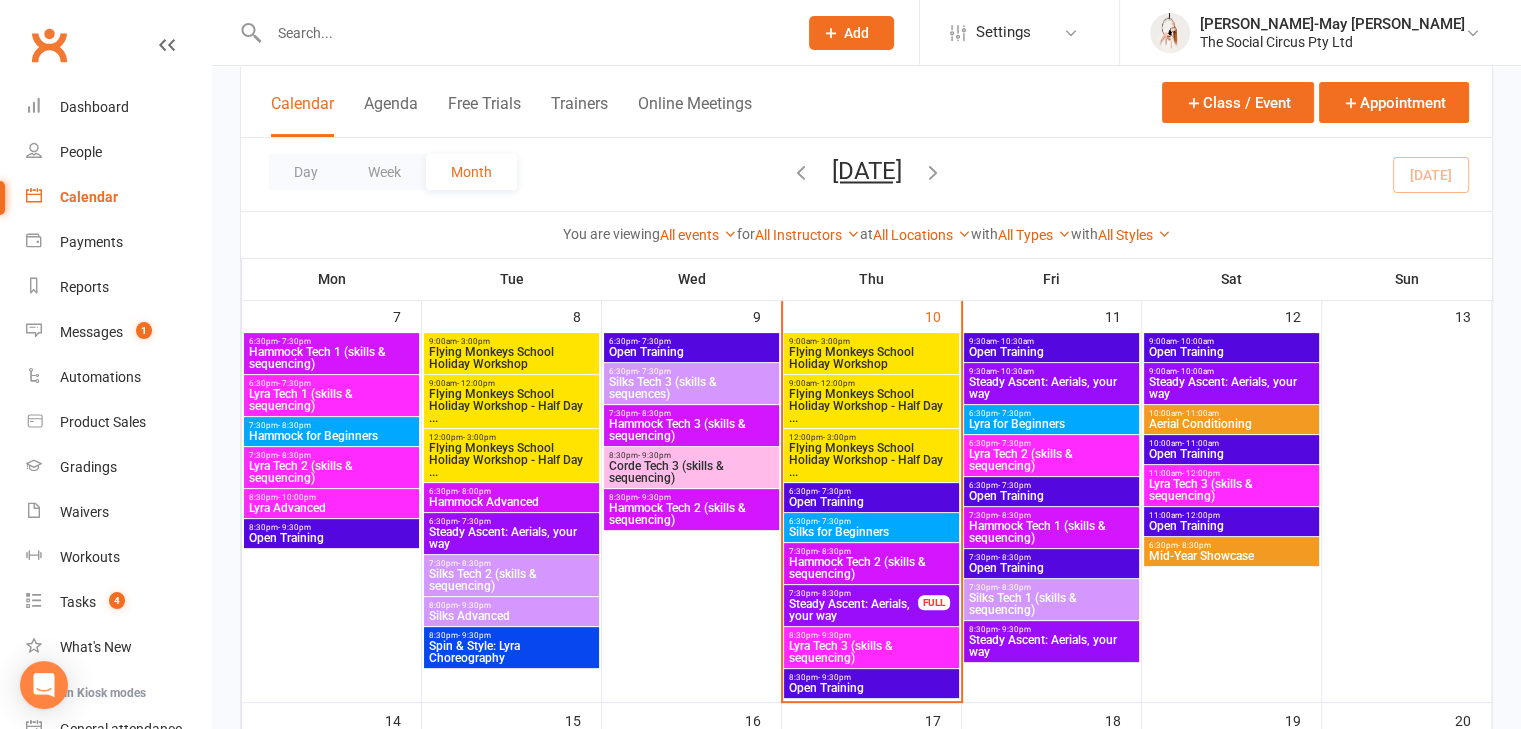 scroll, scrollTop: 500, scrollLeft: 0, axis: vertical 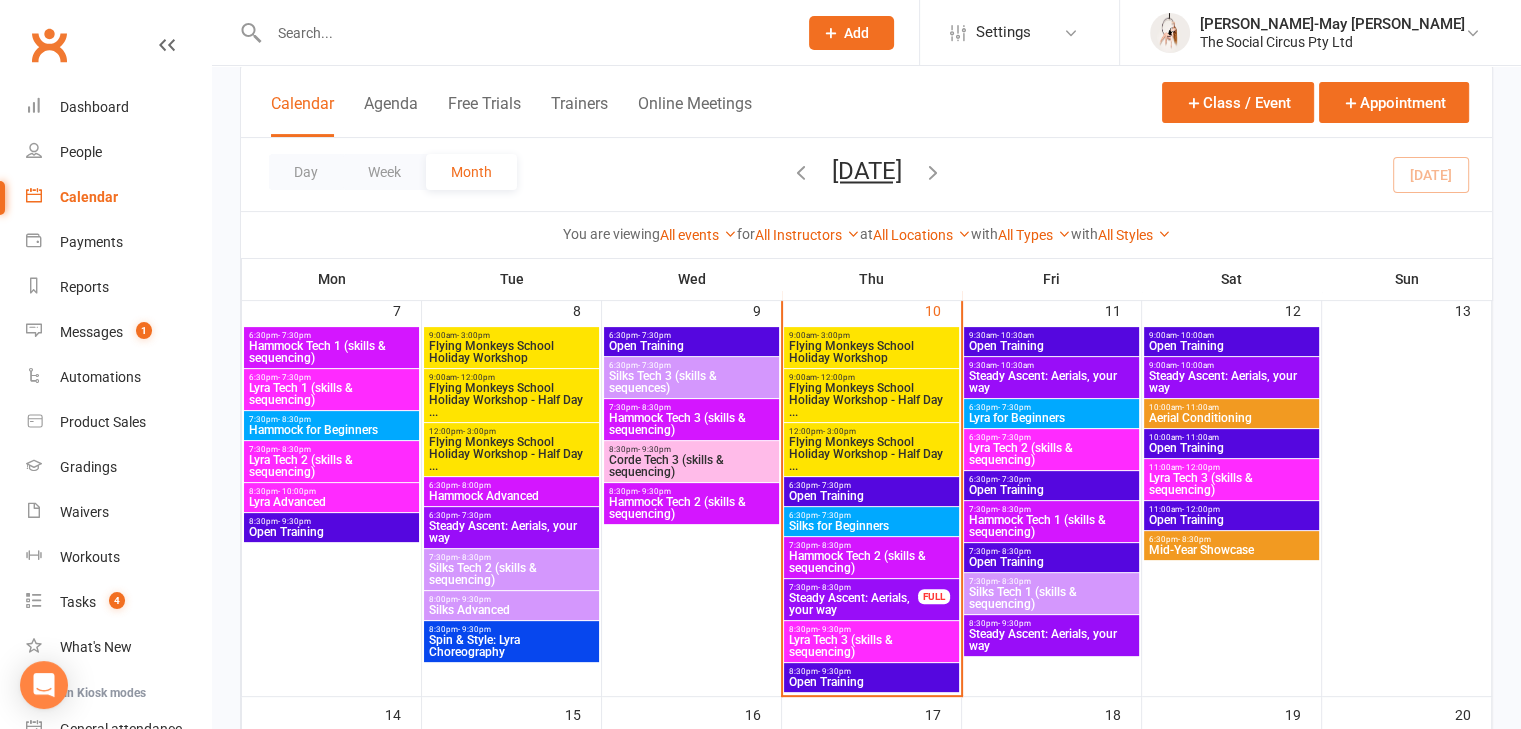 click on "Steady Ascent: Aerials, your way" at bounding box center [853, 604] 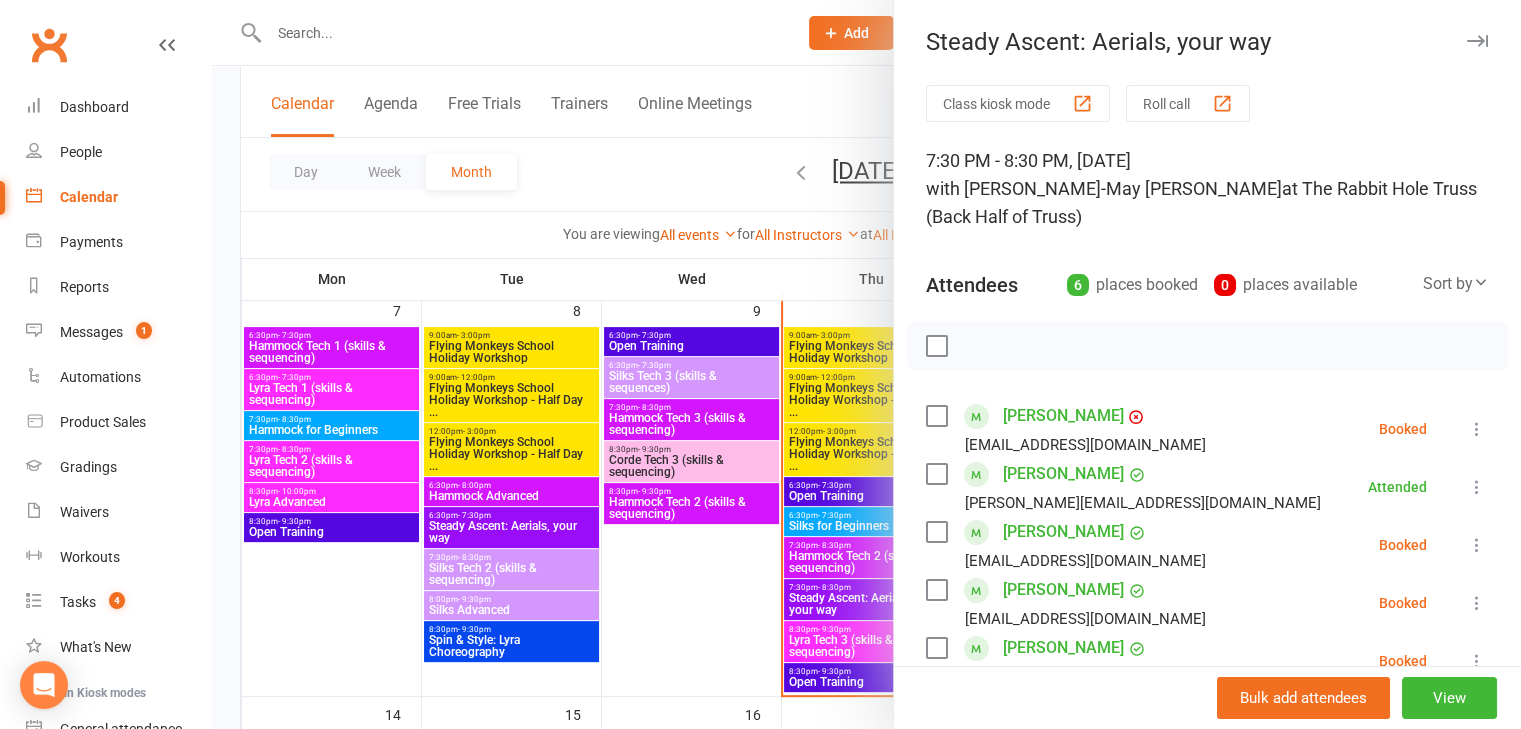 scroll, scrollTop: 100, scrollLeft: 0, axis: vertical 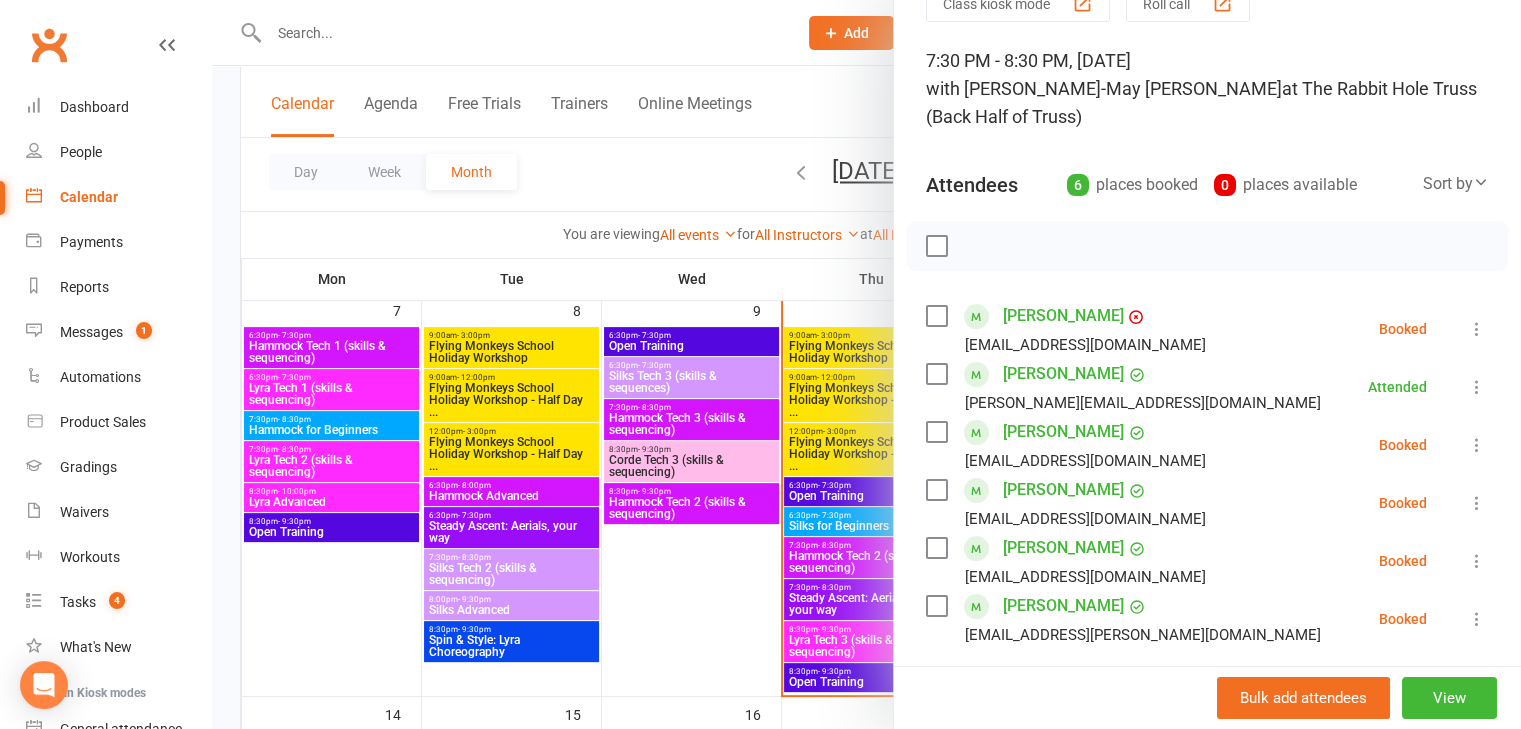 click at bounding box center [866, 364] 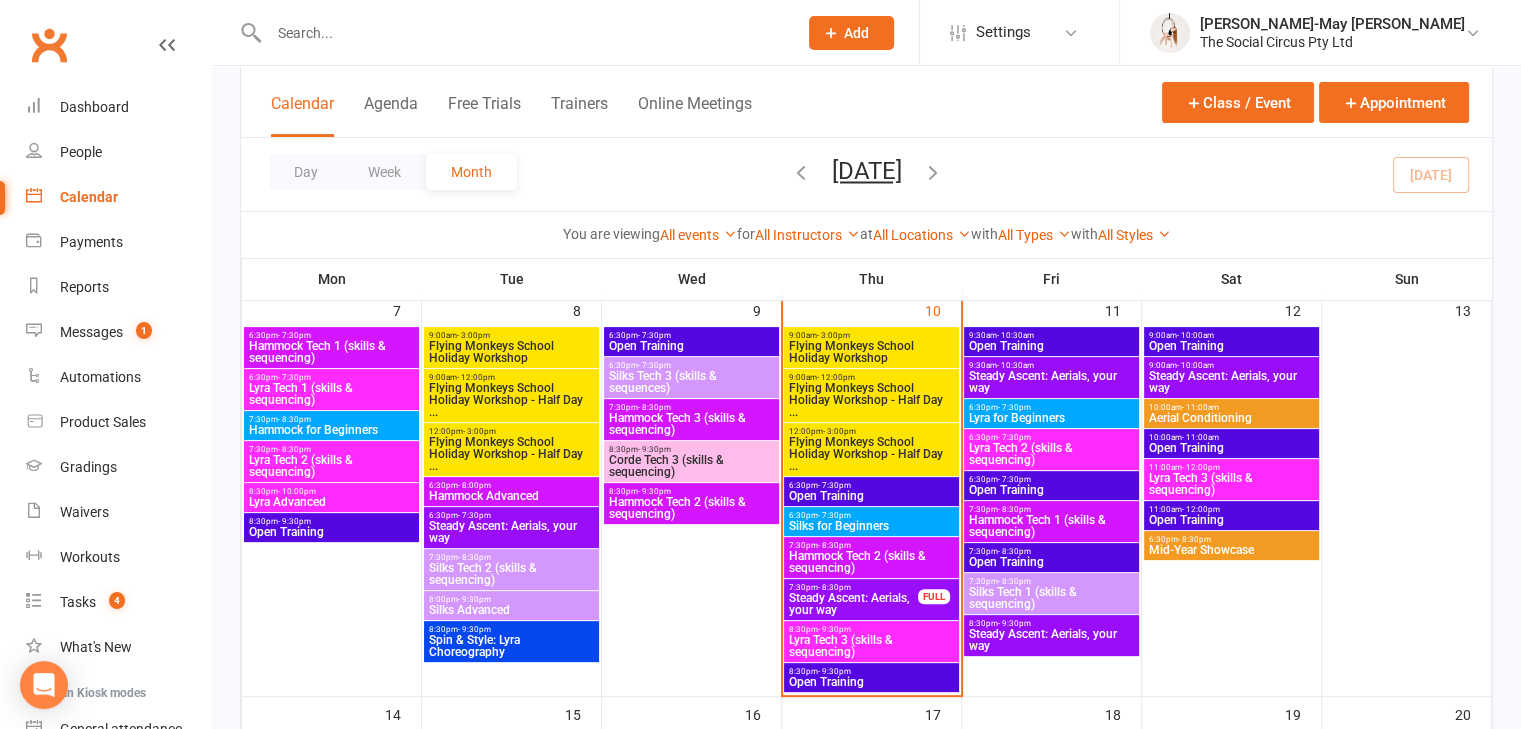 click at bounding box center (523, 33) 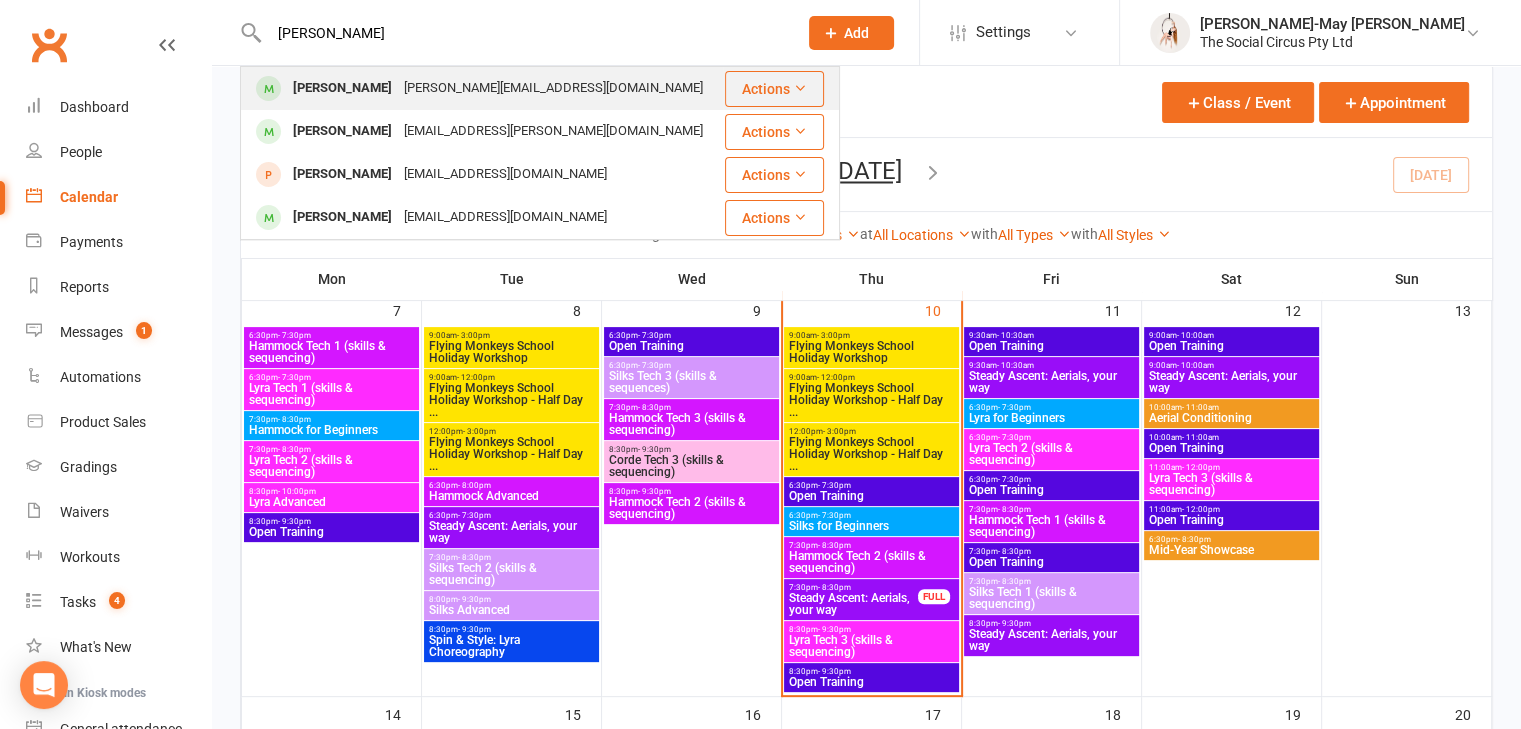 type on "[PERSON_NAME]" 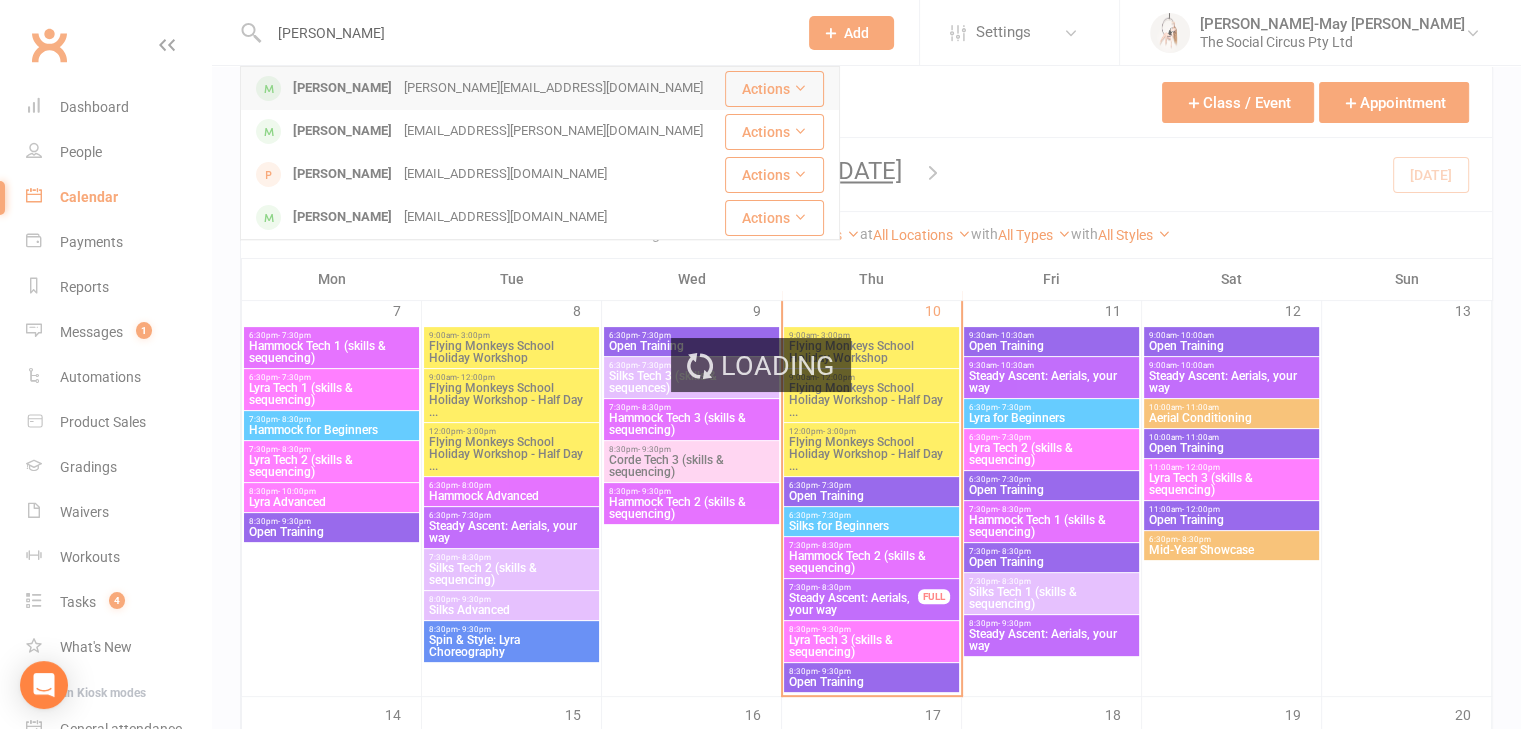 type 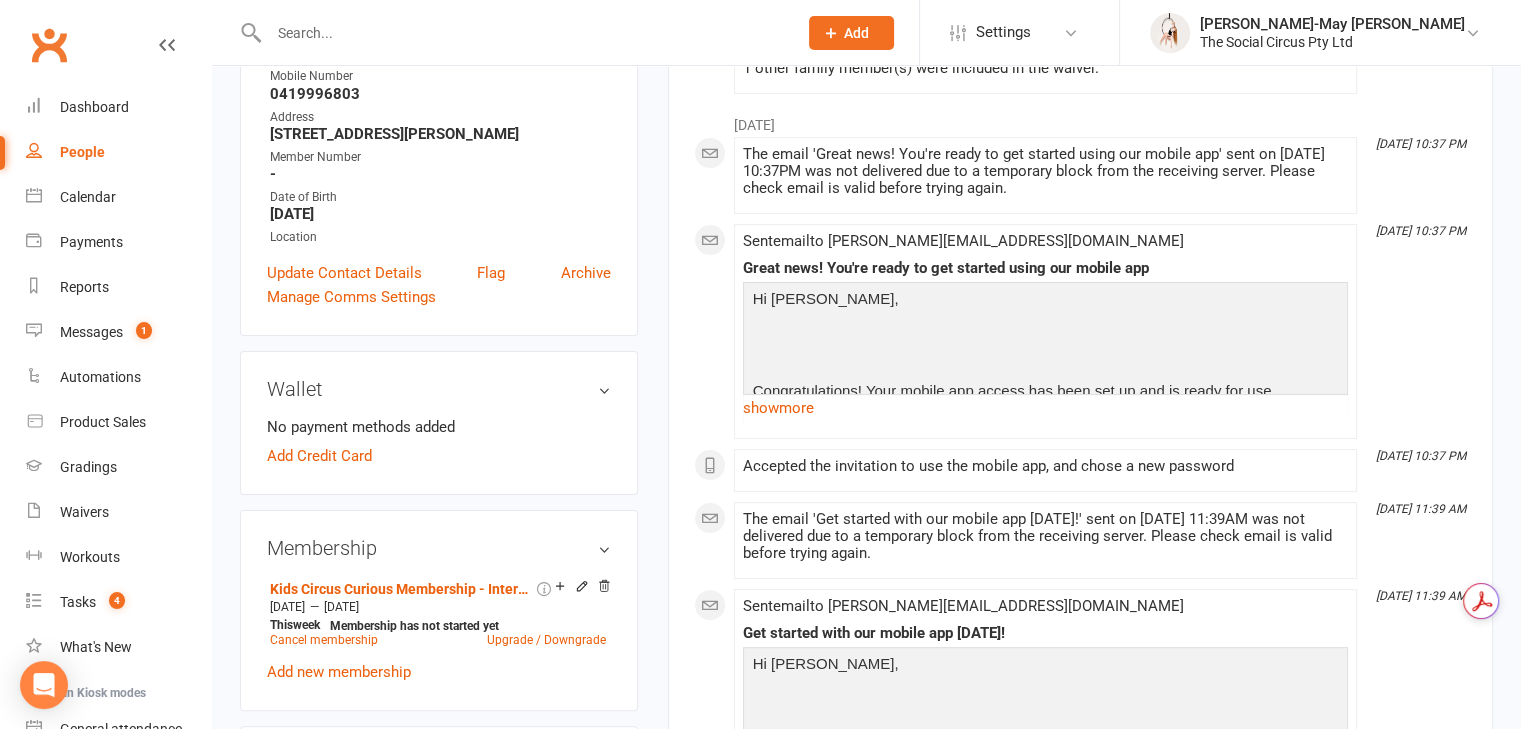 scroll, scrollTop: 500, scrollLeft: 0, axis: vertical 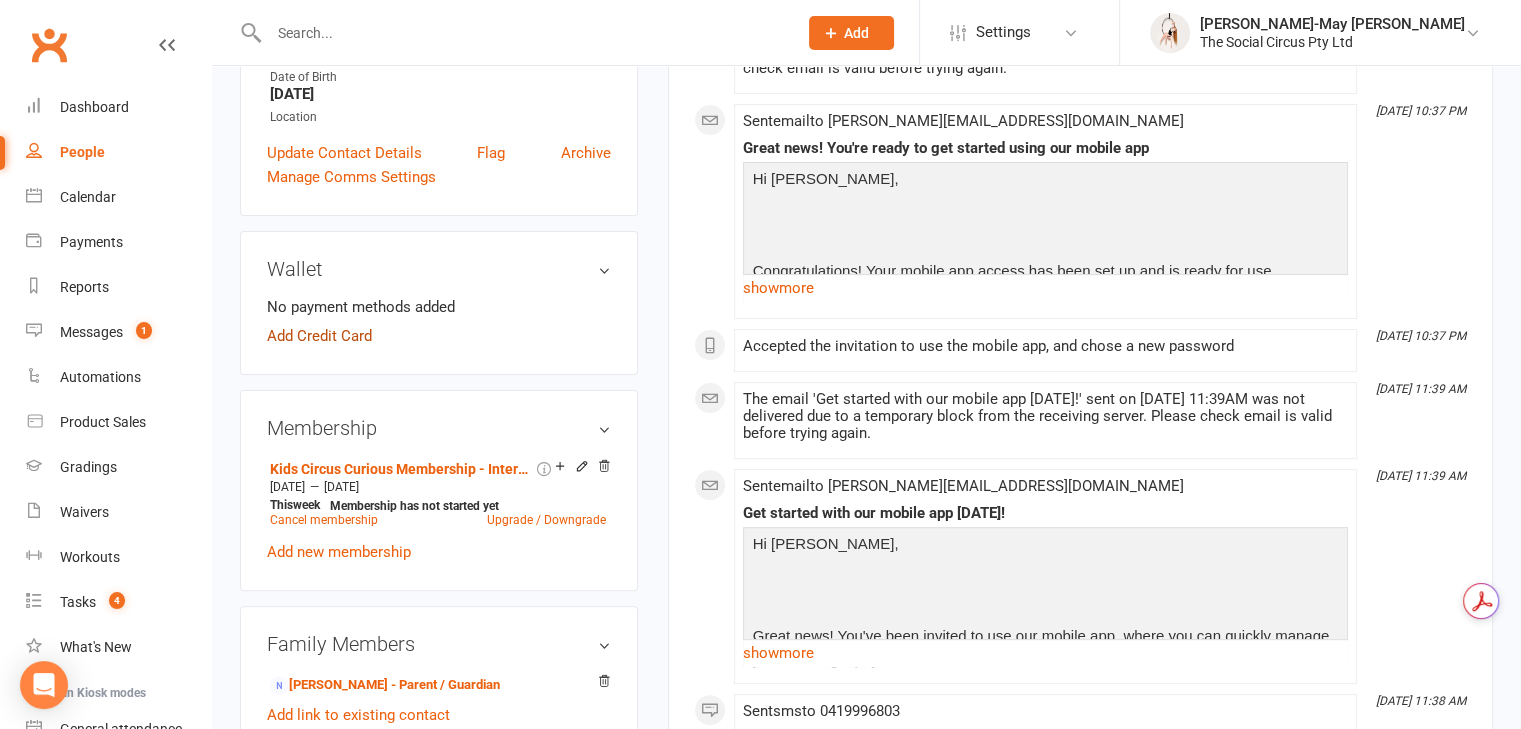 click on "Add Credit Card" at bounding box center (319, 336) 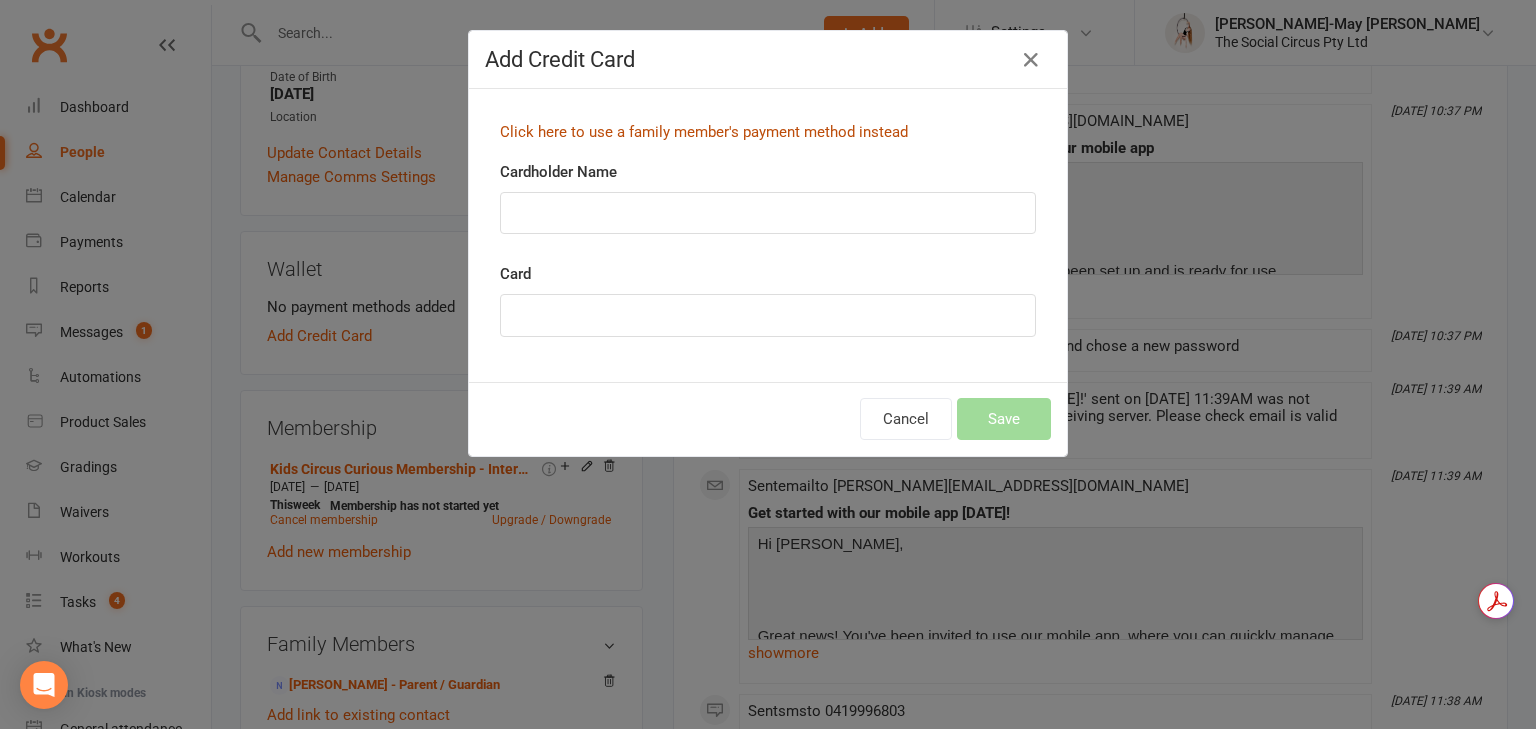 click on "Click here to use a family member's payment method instead" at bounding box center (704, 132) 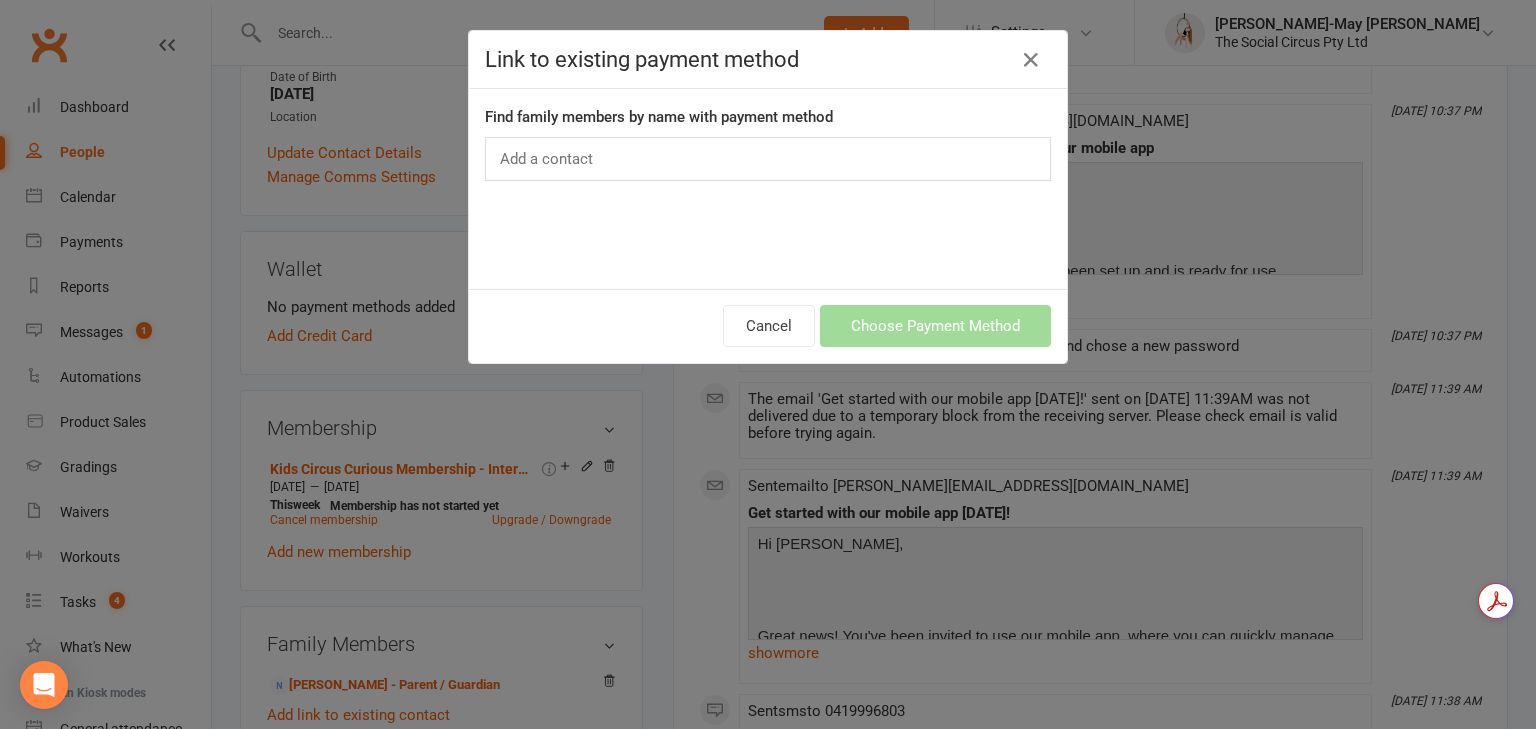 click on "Add a contact" at bounding box center (768, 159) 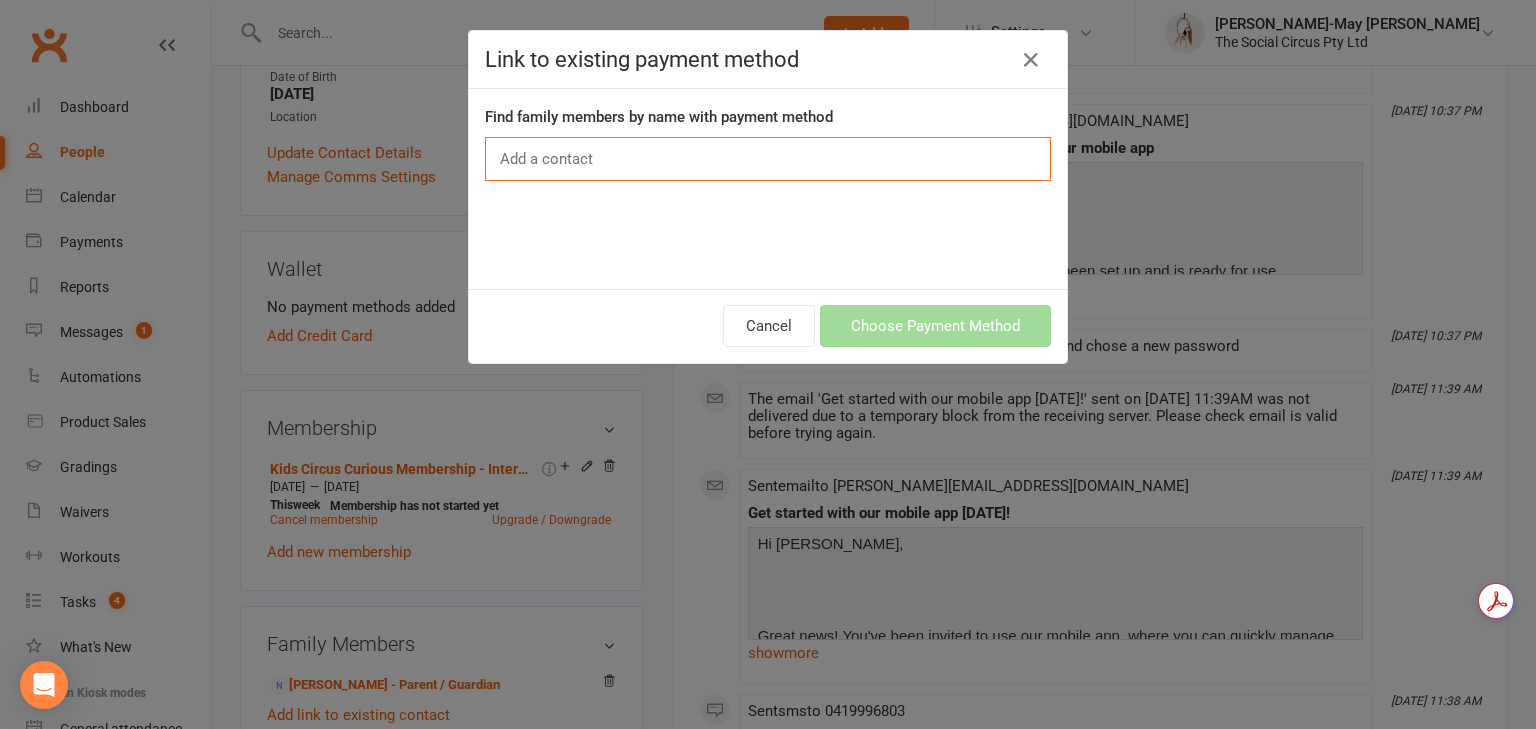 click on "Add a contact" at bounding box center [768, 159] 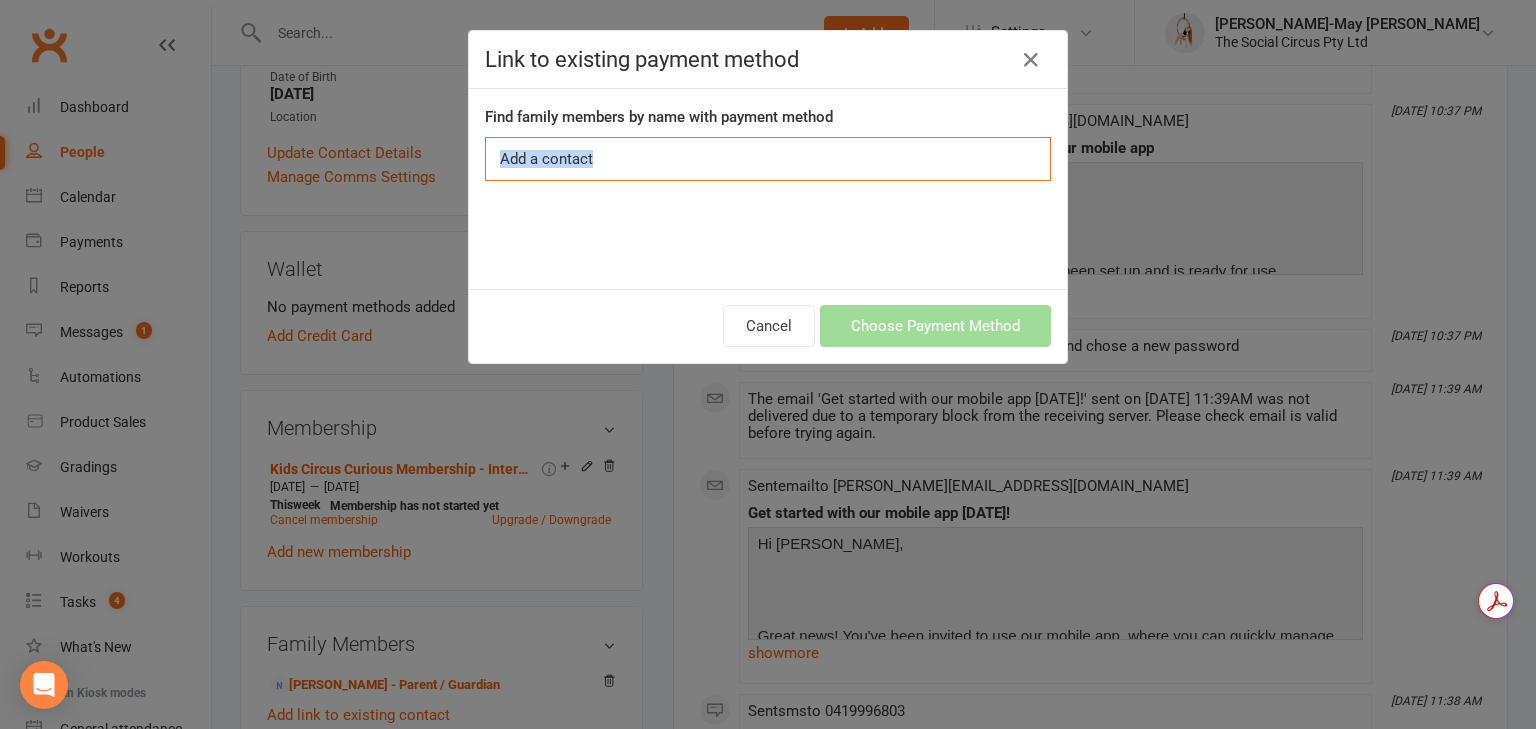 click on "Add a contact" at bounding box center [768, 159] 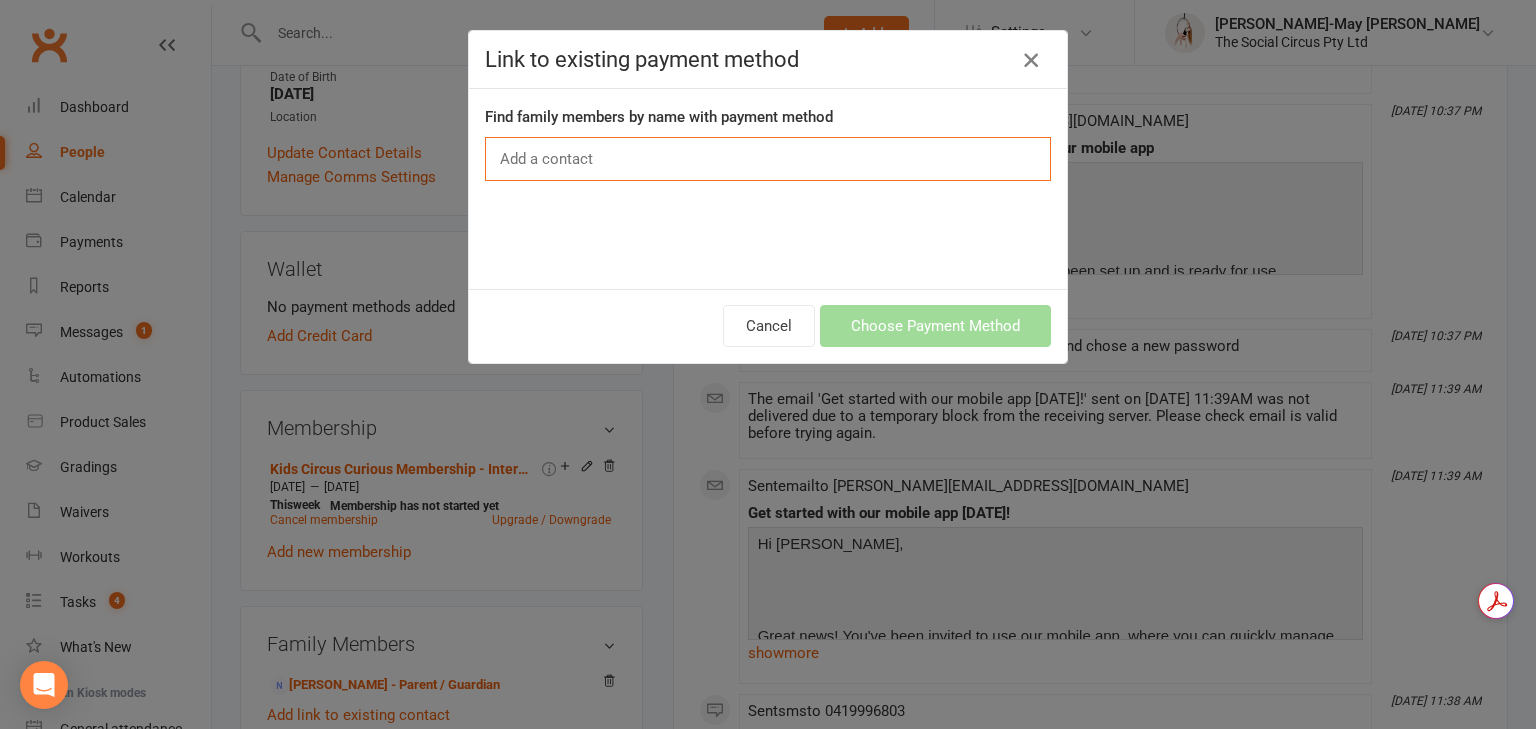 click at bounding box center (1031, 60) 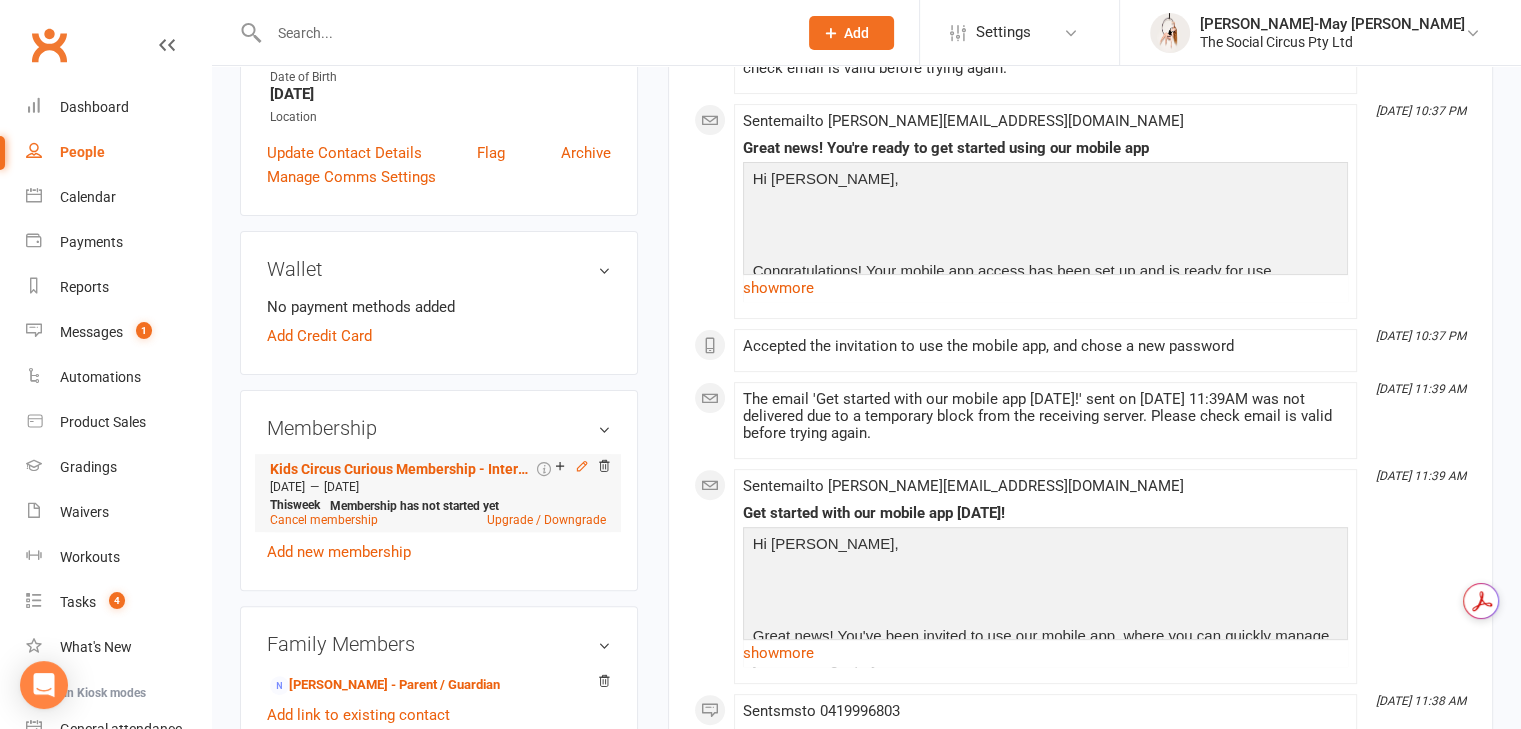 click 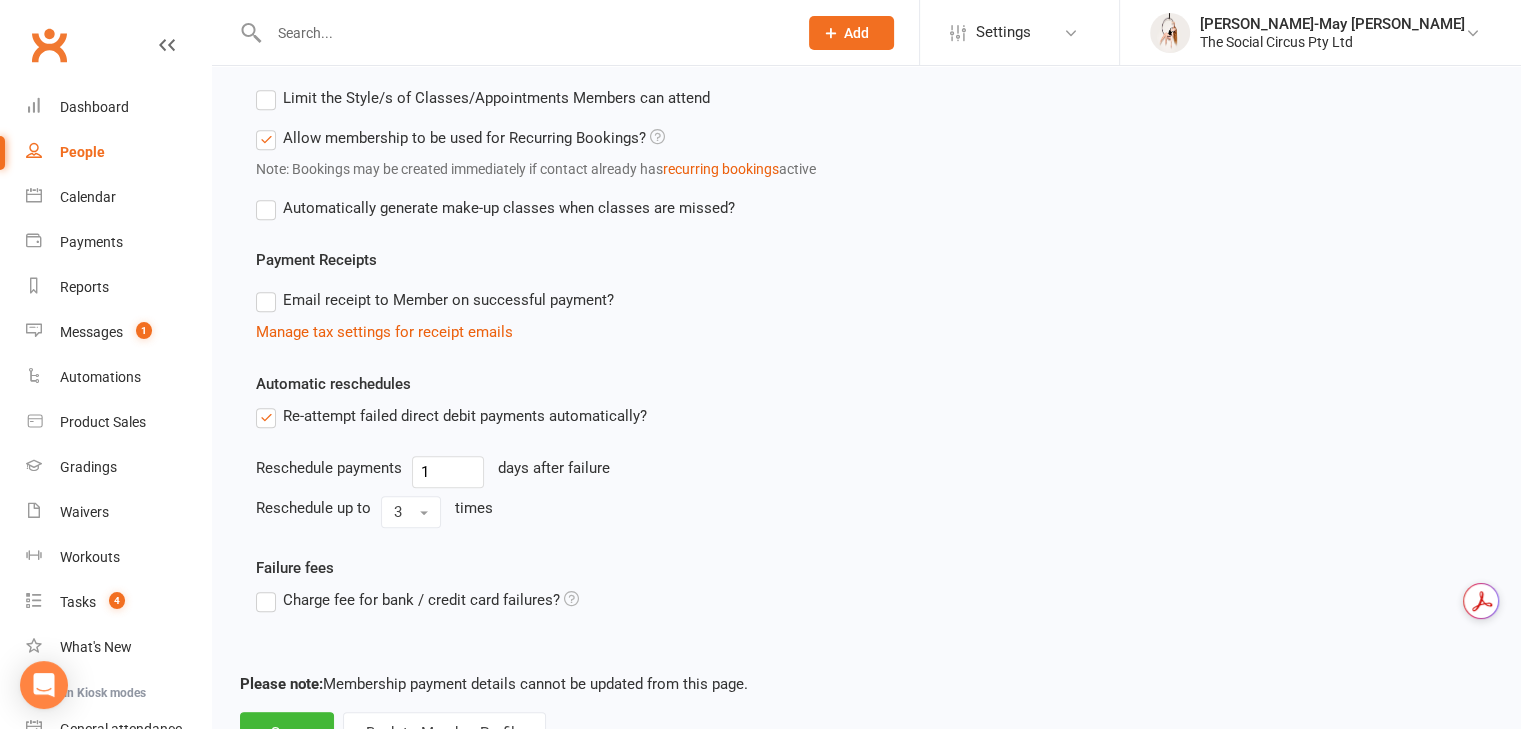 scroll, scrollTop: 1531, scrollLeft: 0, axis: vertical 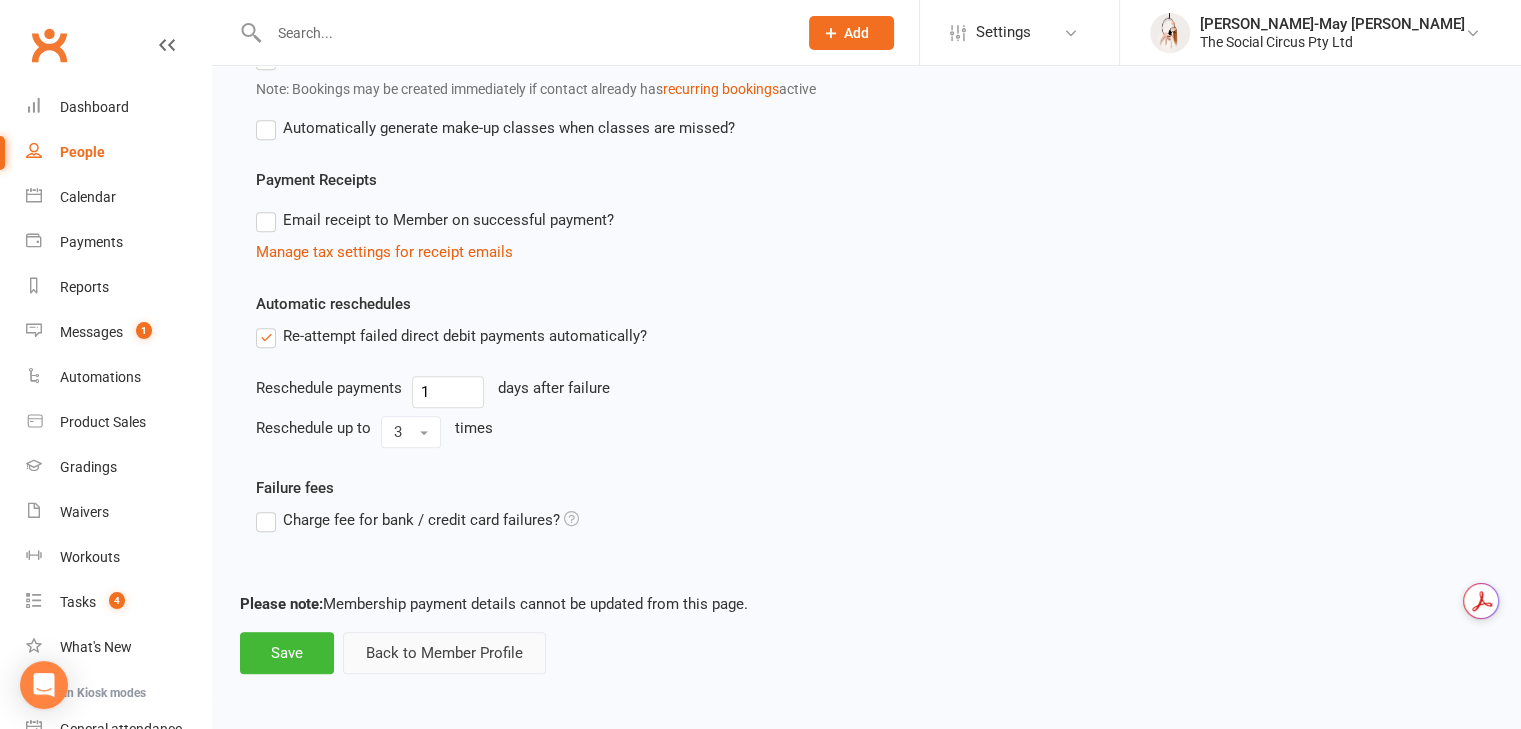click on "Back to Member Profile" at bounding box center (444, 653) 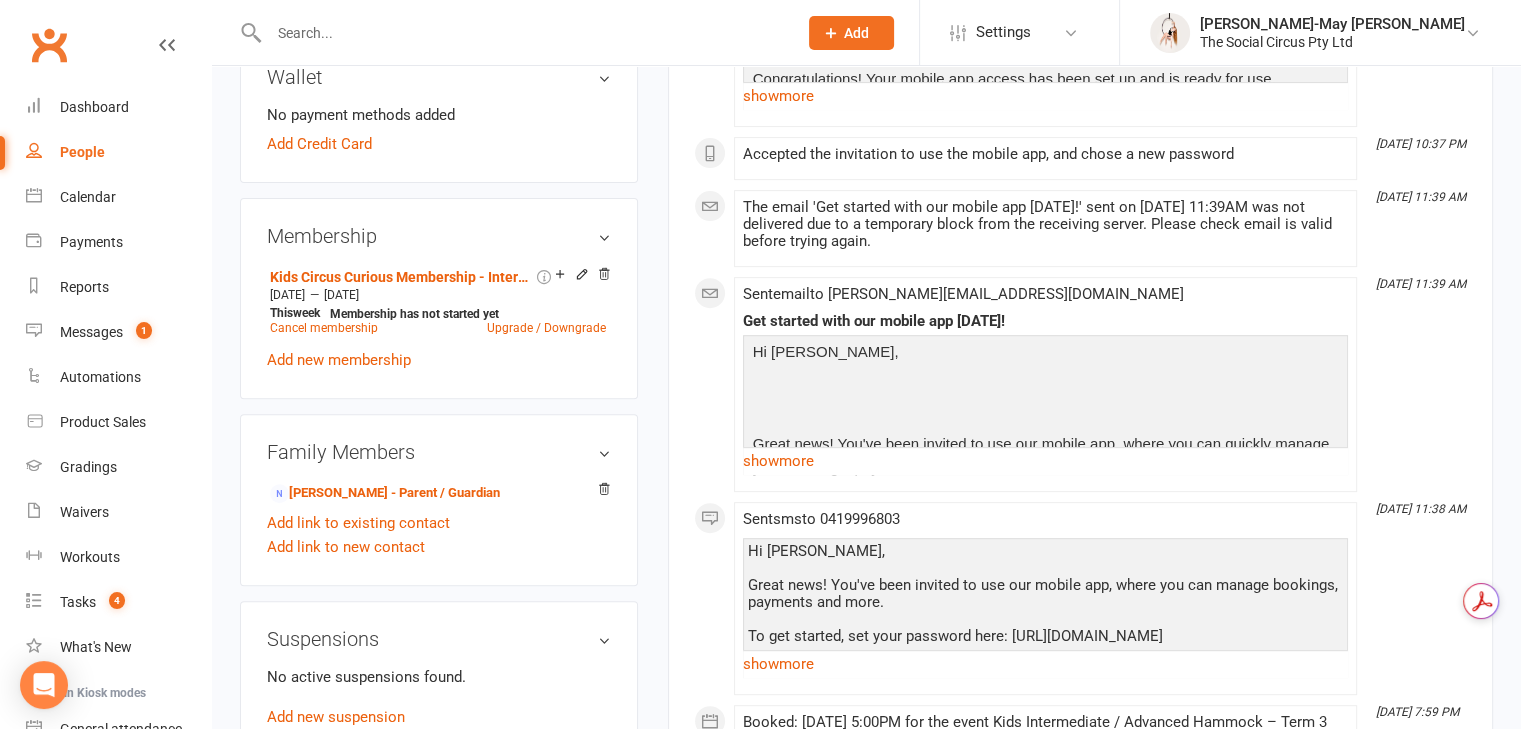 scroll, scrollTop: 800, scrollLeft: 0, axis: vertical 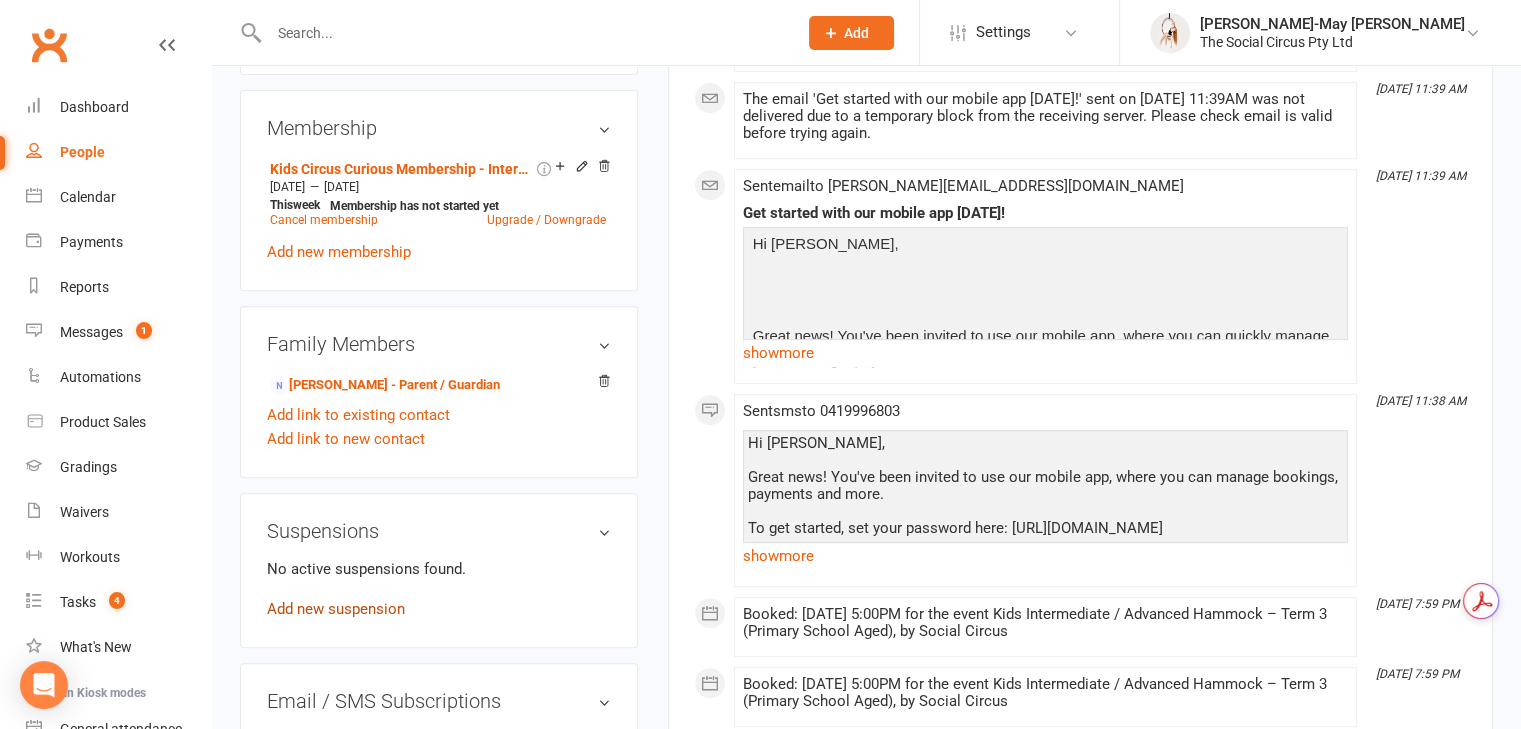 click on "Add new suspension" at bounding box center (336, 609) 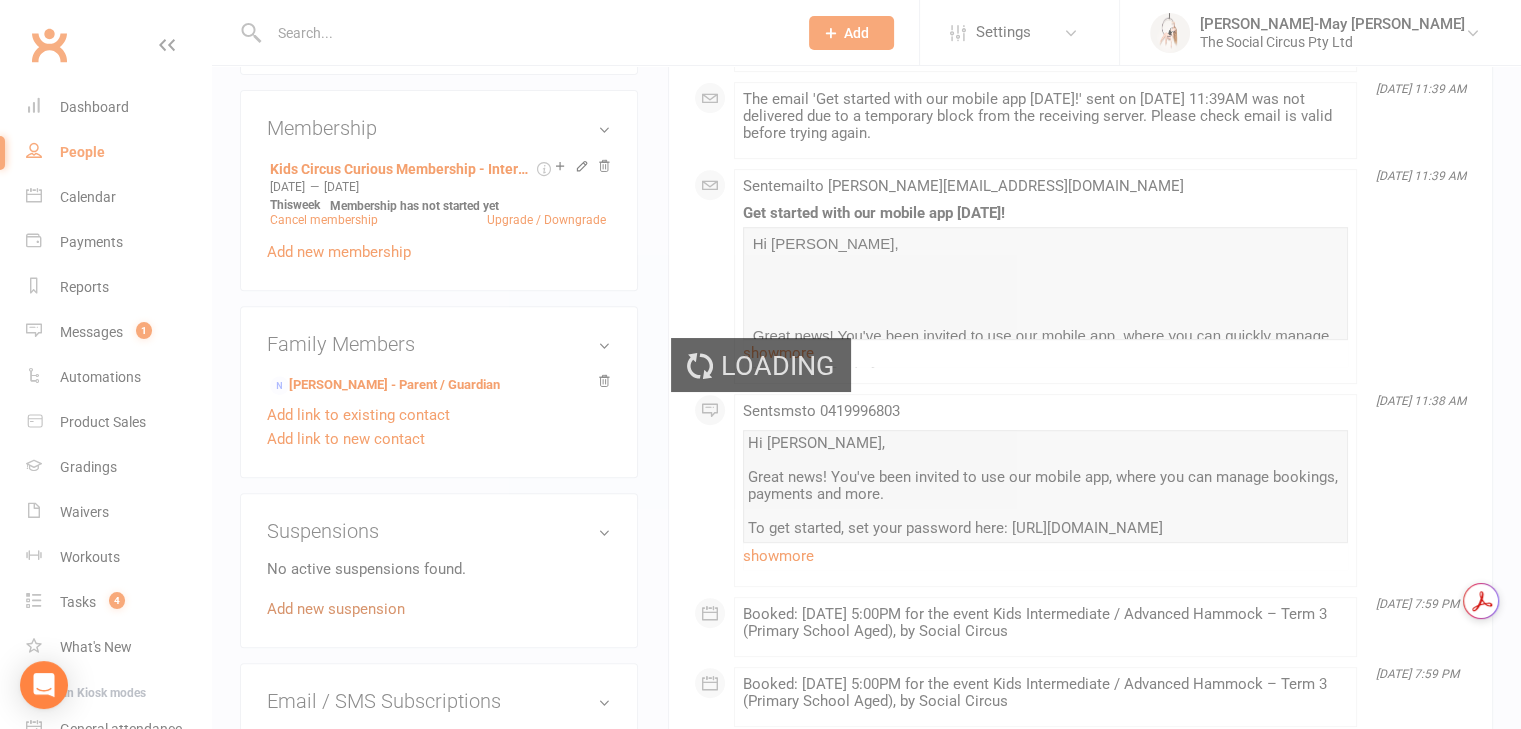 scroll, scrollTop: 0, scrollLeft: 0, axis: both 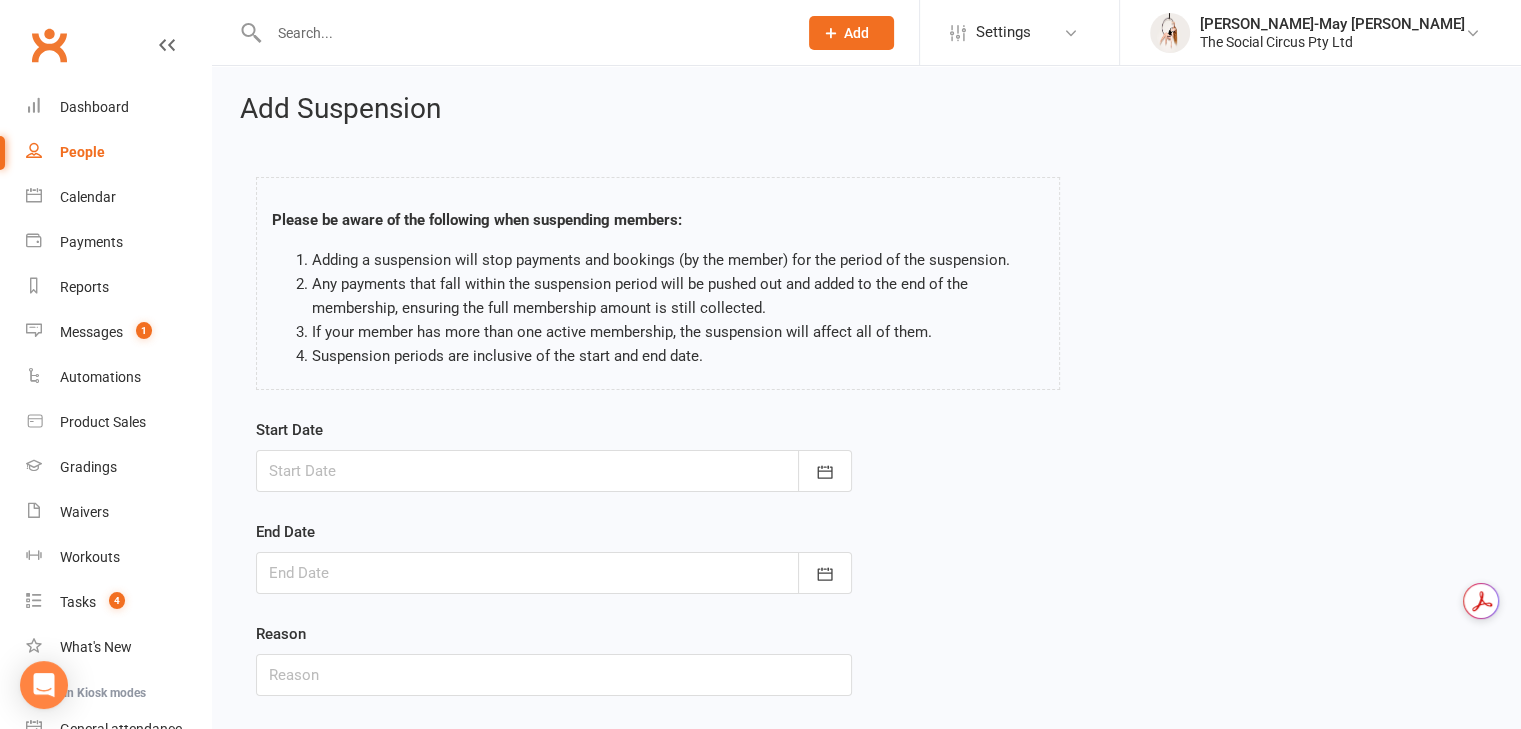 click at bounding box center [554, 471] 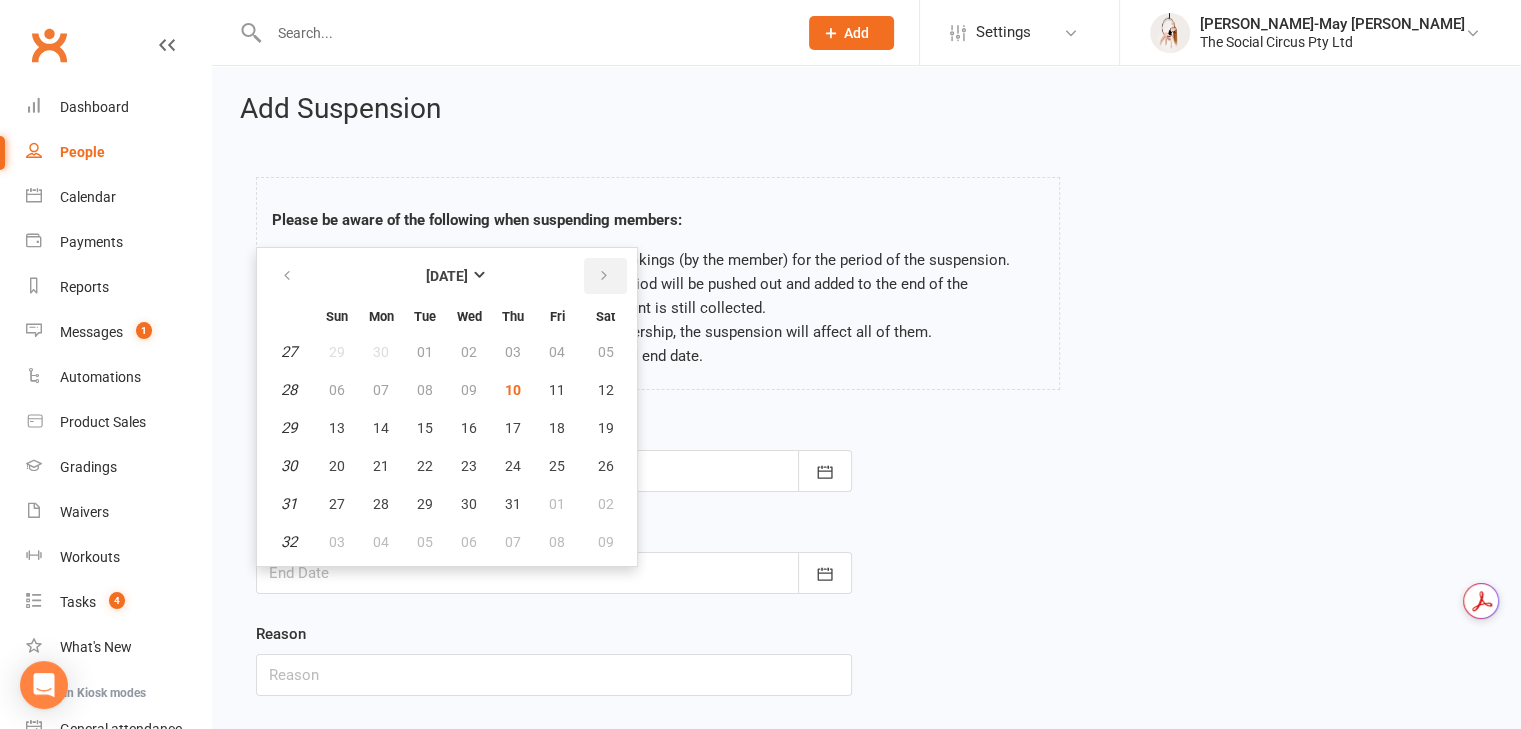 click at bounding box center [604, 276] 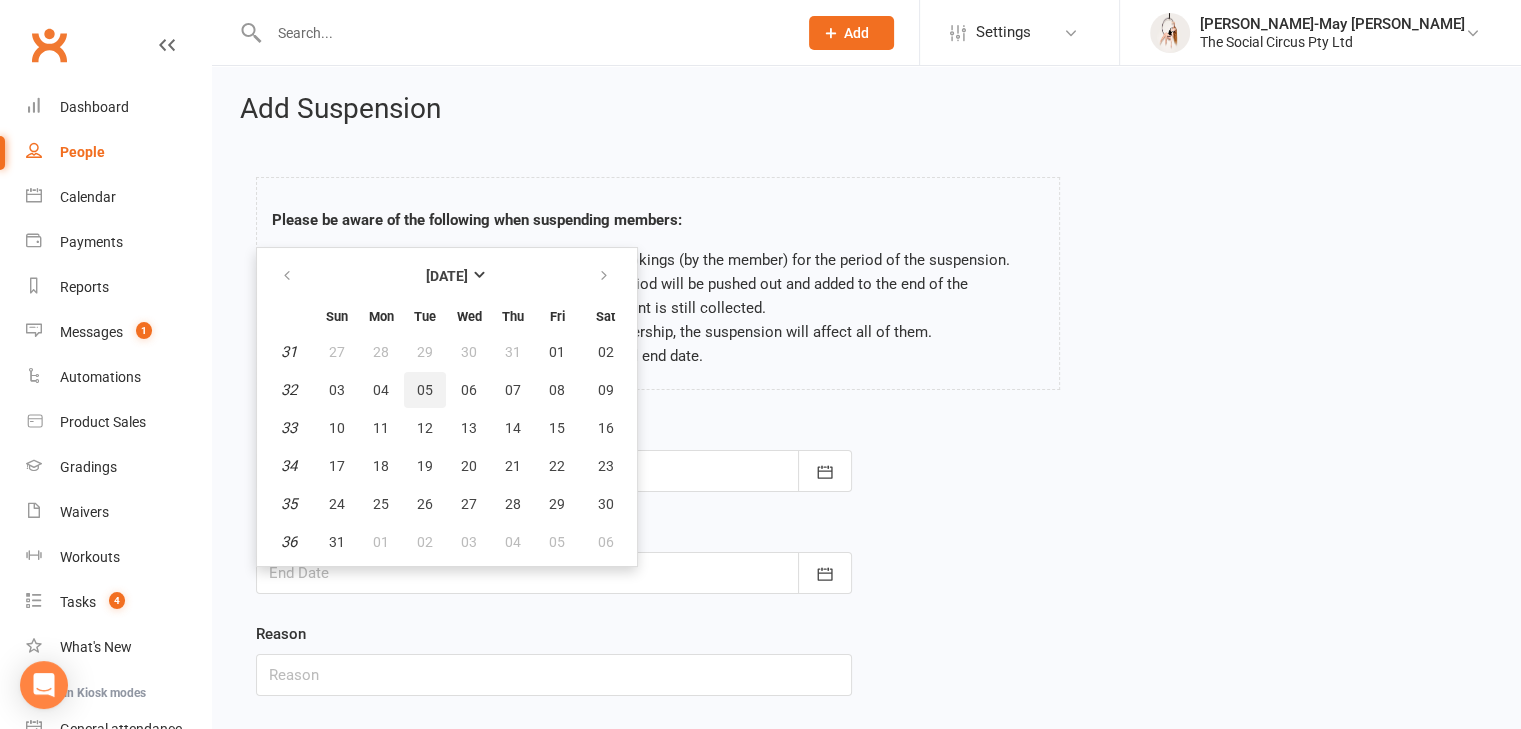 click on "05" at bounding box center [425, 390] 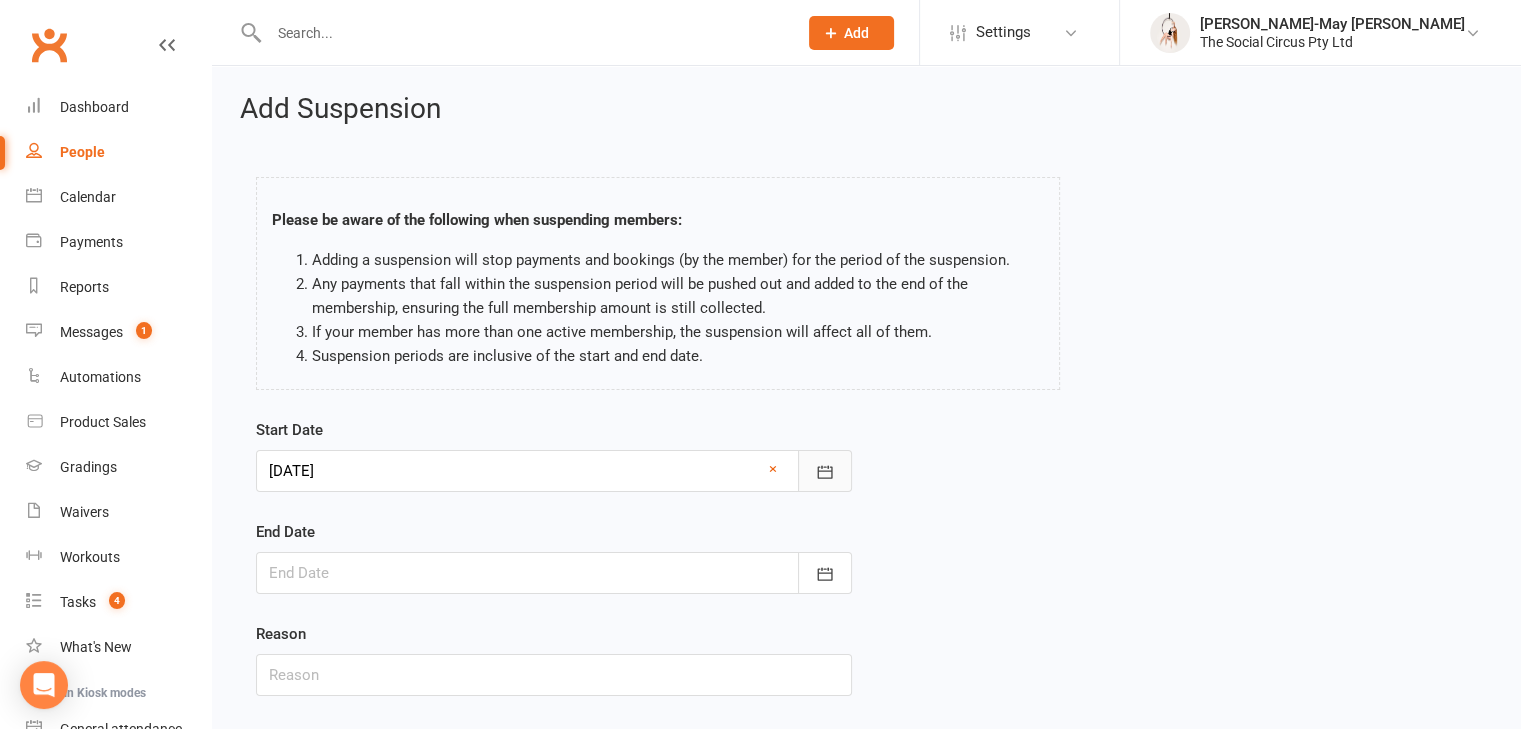 click 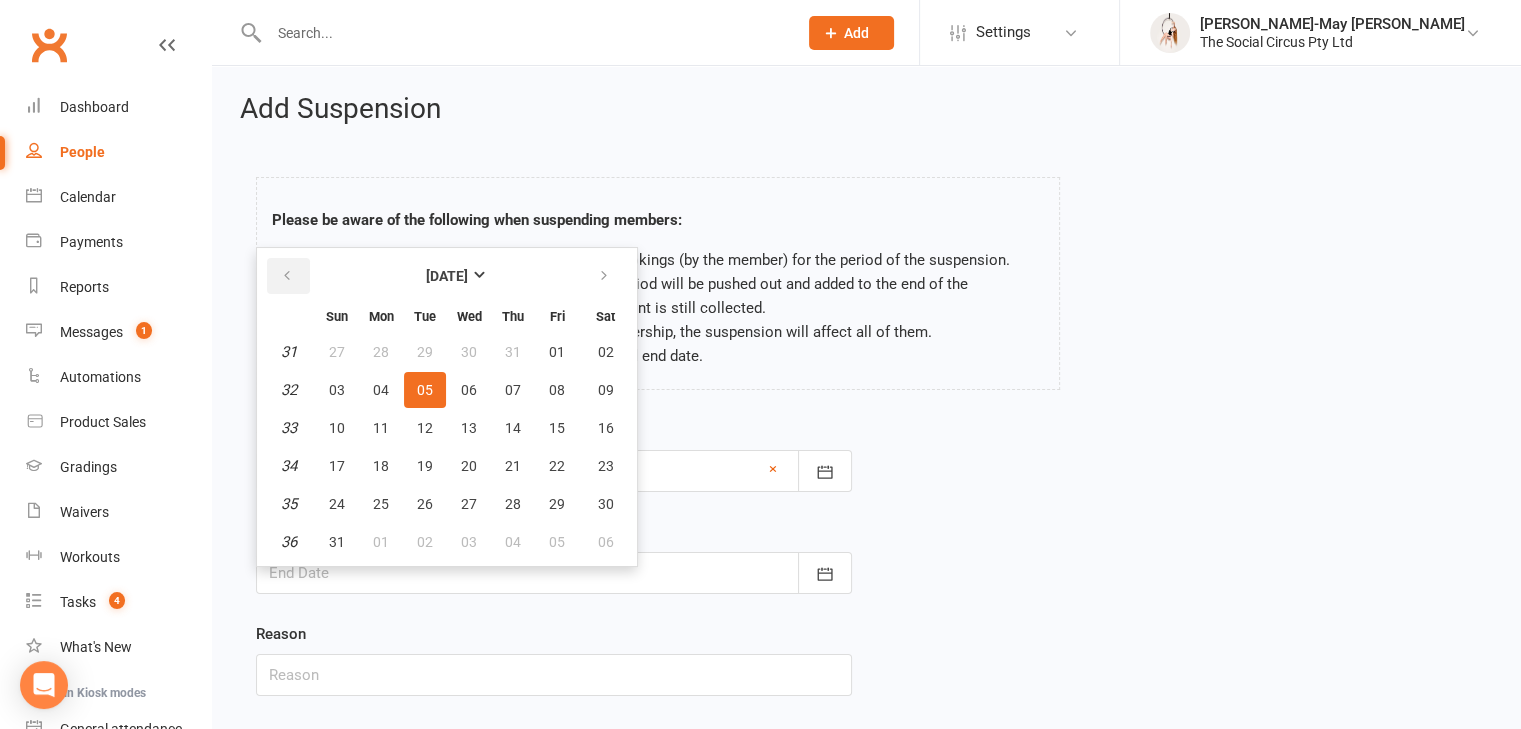click at bounding box center [288, 276] 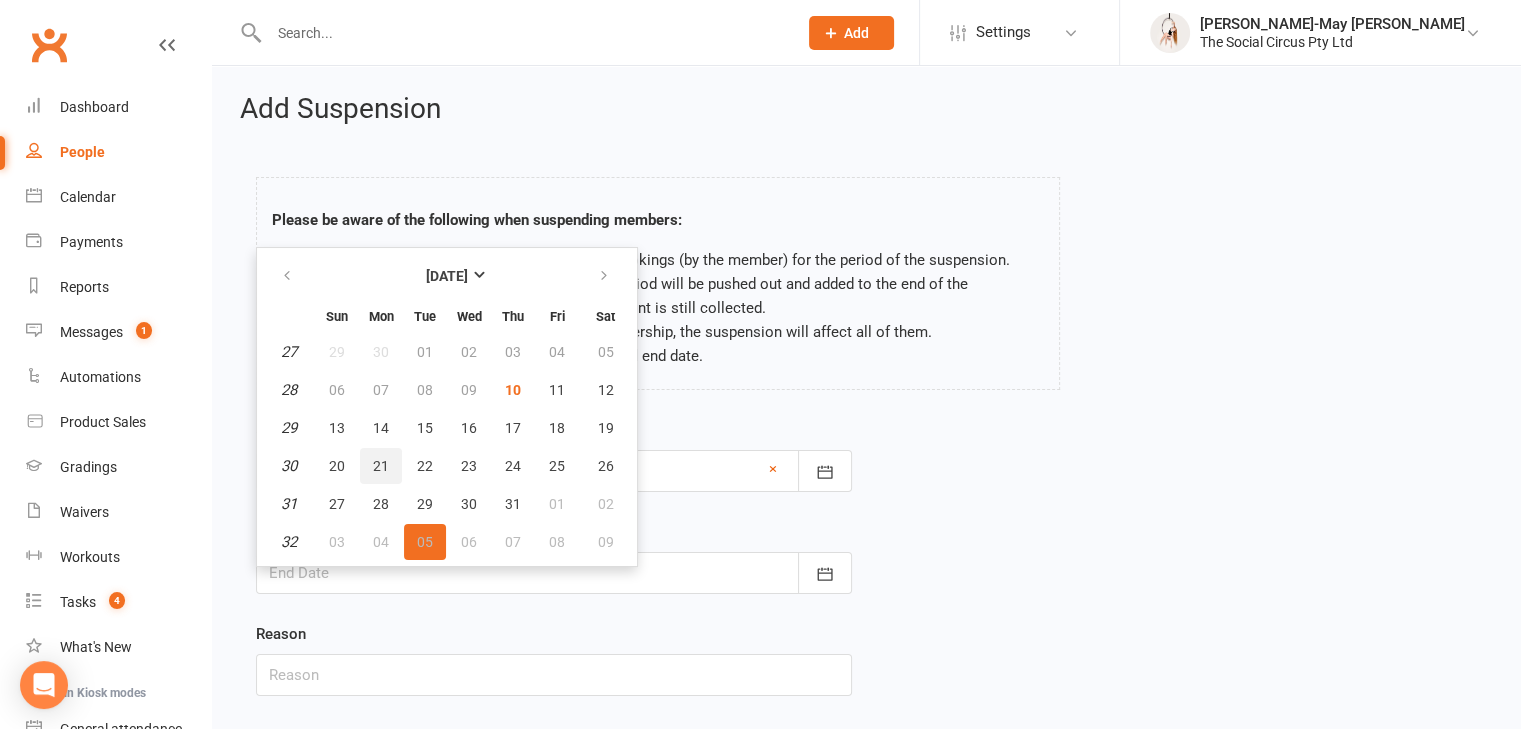 click on "21" at bounding box center [381, 466] 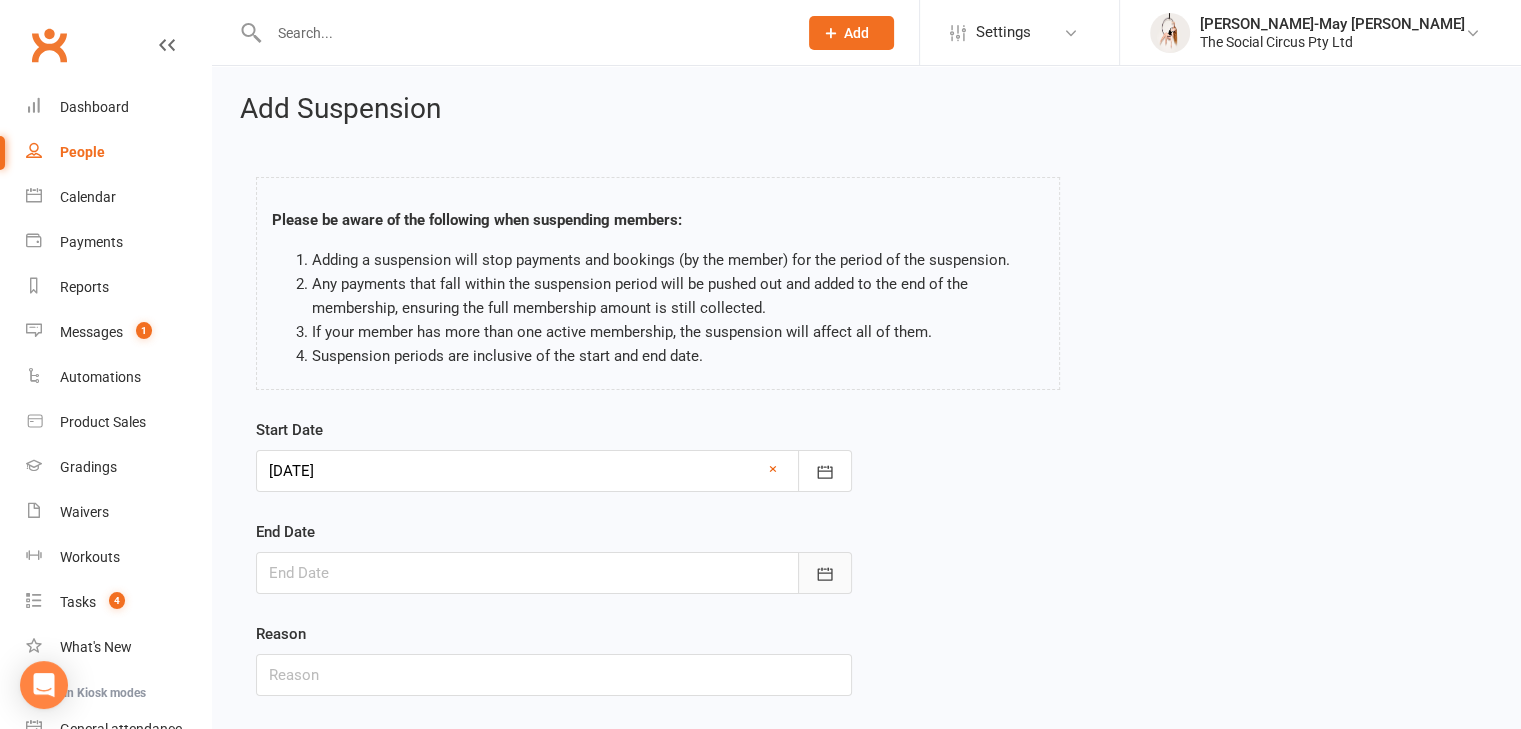 click 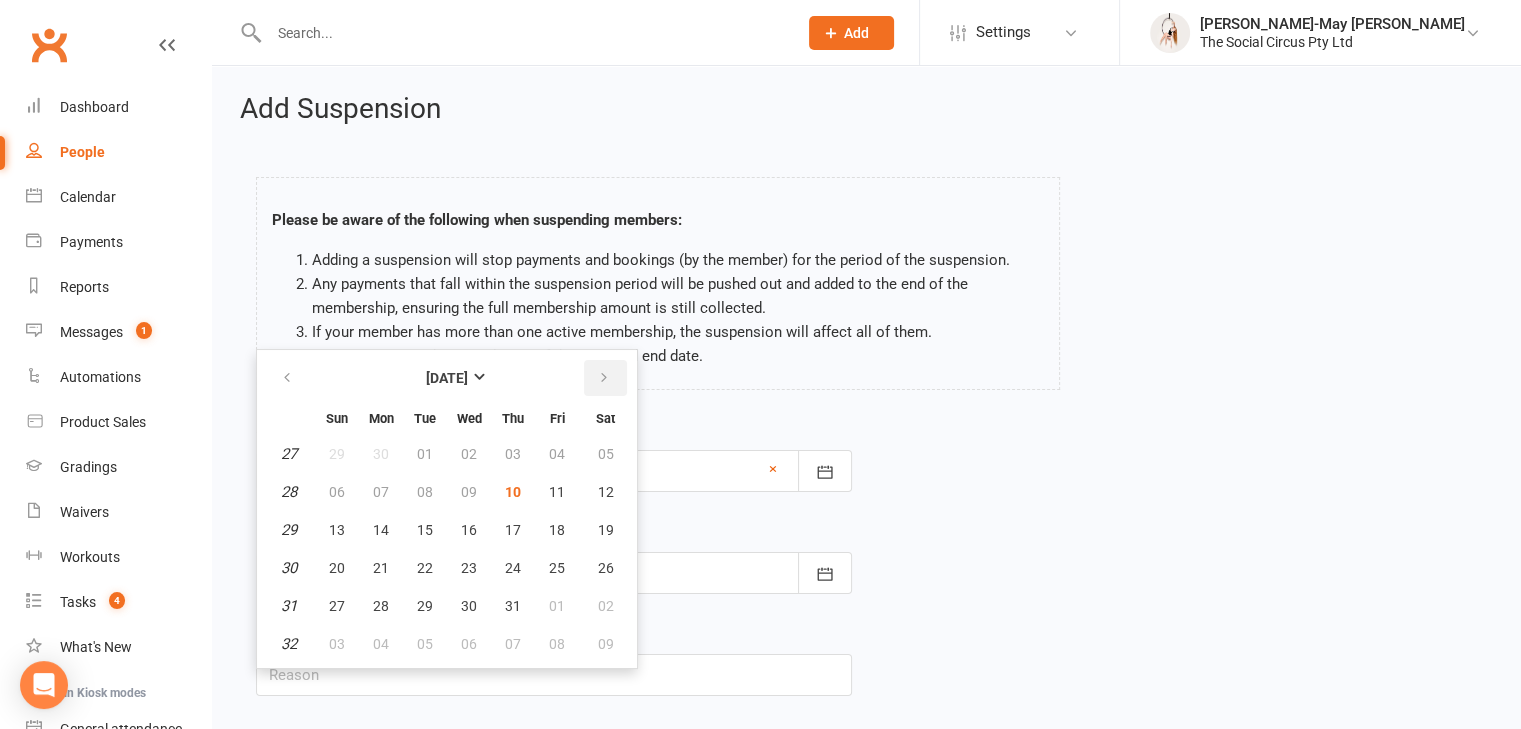 click at bounding box center (604, 378) 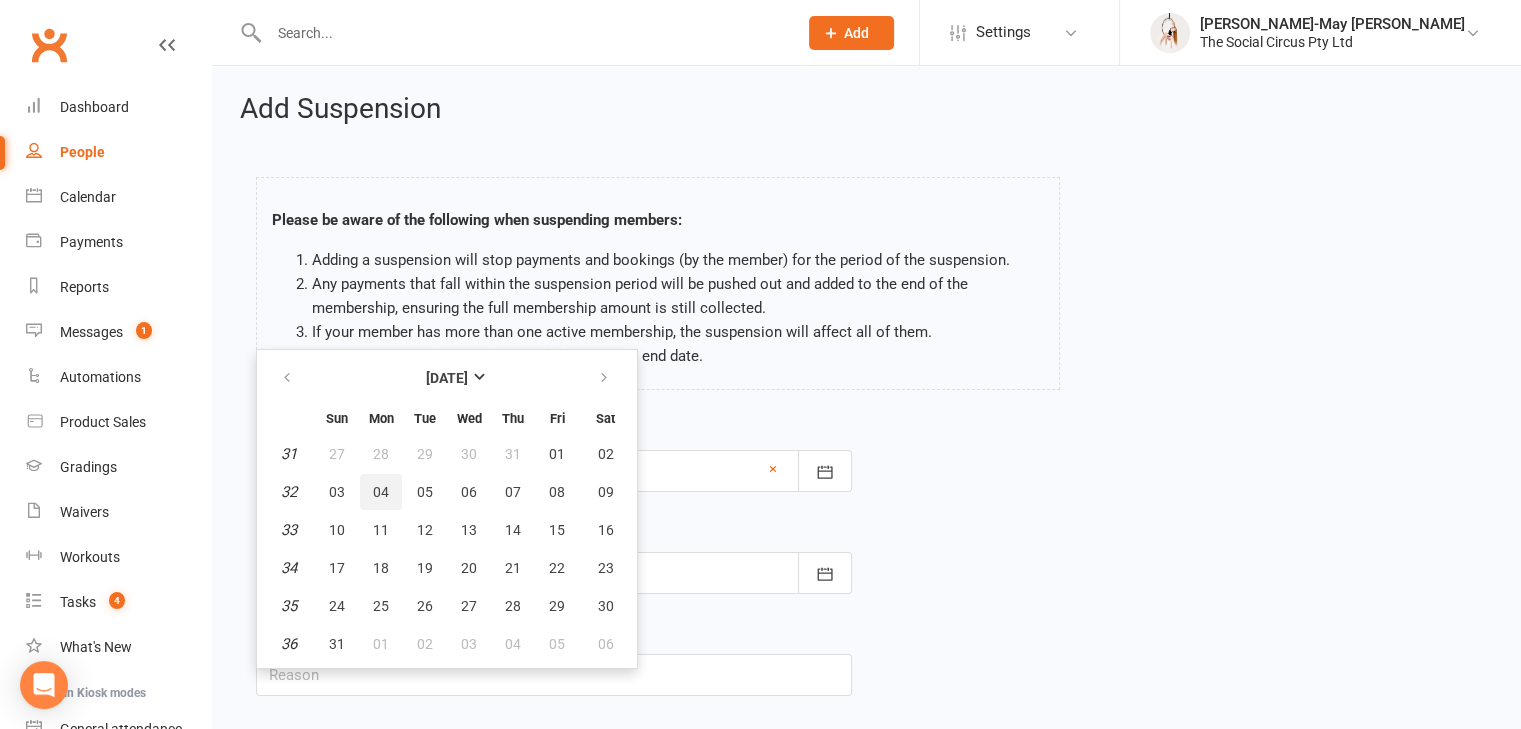 click on "04" at bounding box center (381, 492) 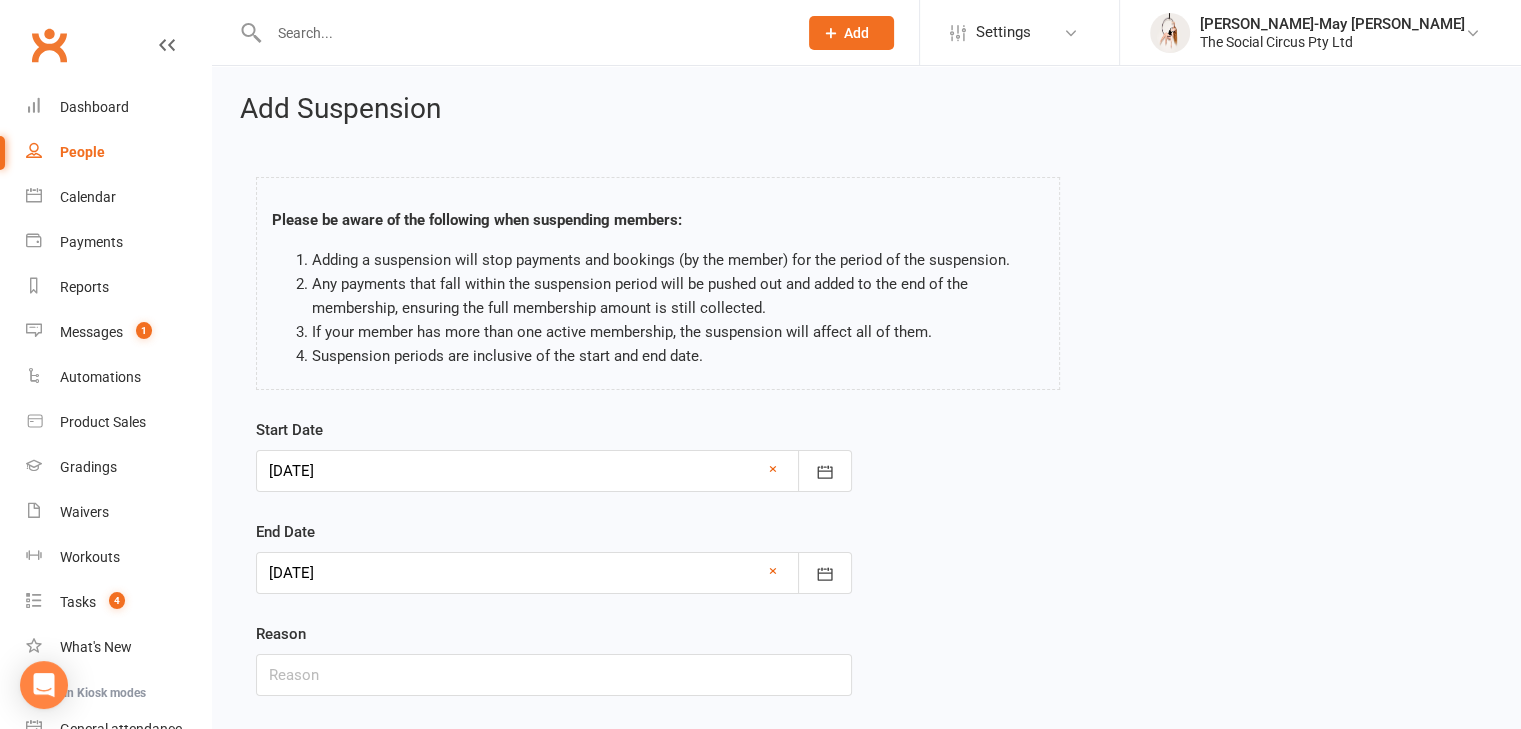 click on "Start Date  [DATE]
[DATE]
Sun Mon Tue Wed Thu Fri Sat
27
29
30
01
02
03
04
05
28
06
07
08
09
10
11
12
29
13
14
15
16
17
18
19
30
20
21
22
23
24
25
26
31
27
28
29
30
31
01
02
32 03" at bounding box center (866, 571) 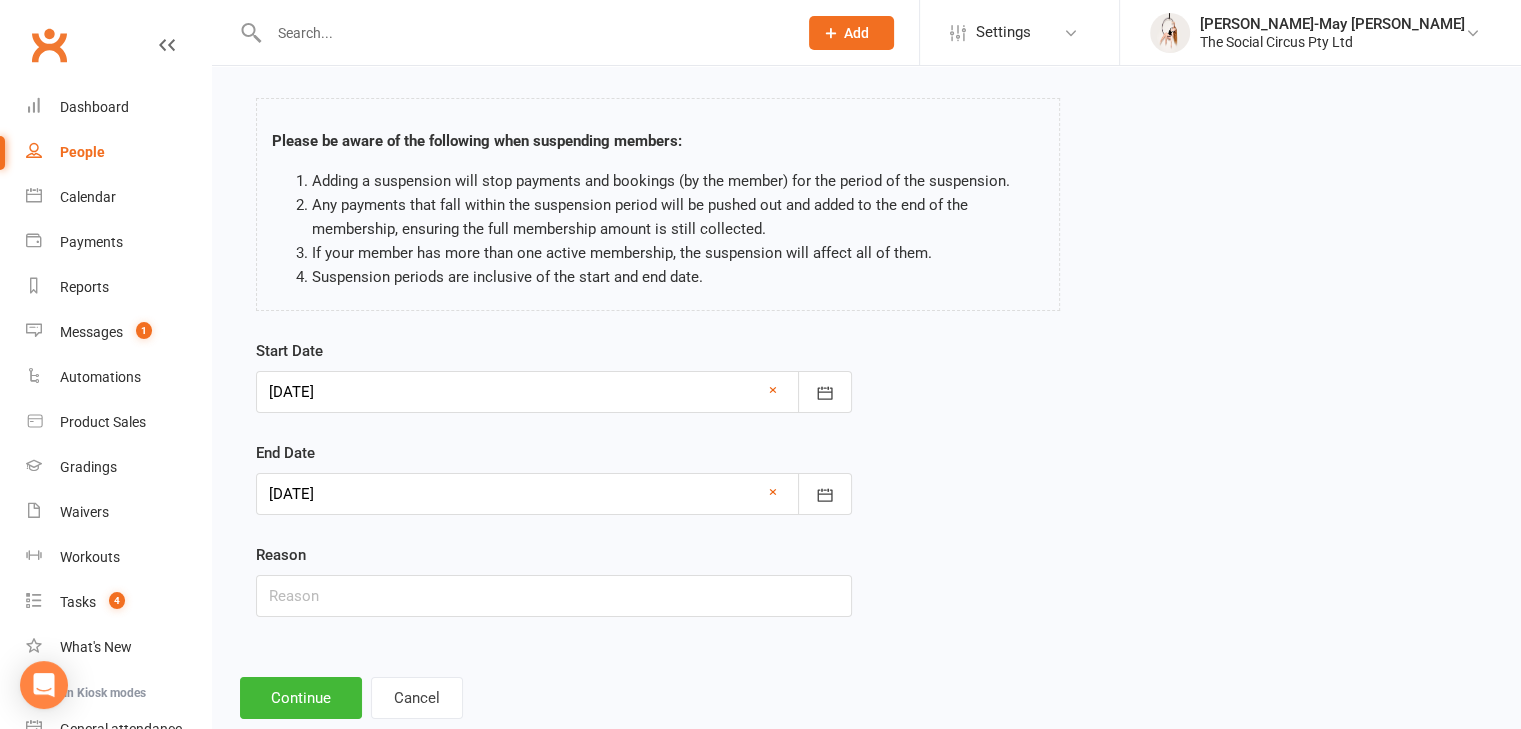scroll, scrollTop: 123, scrollLeft: 0, axis: vertical 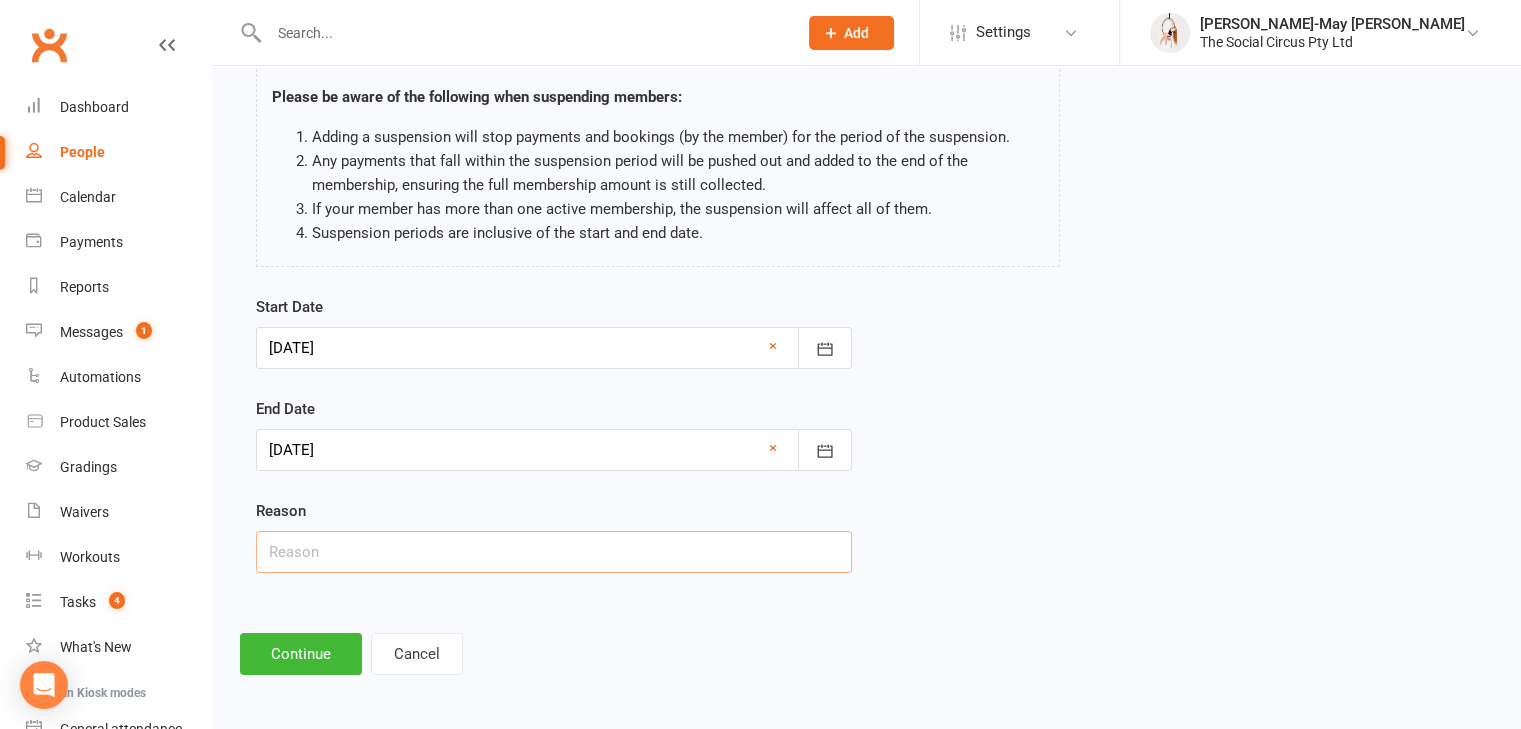 click at bounding box center [554, 552] 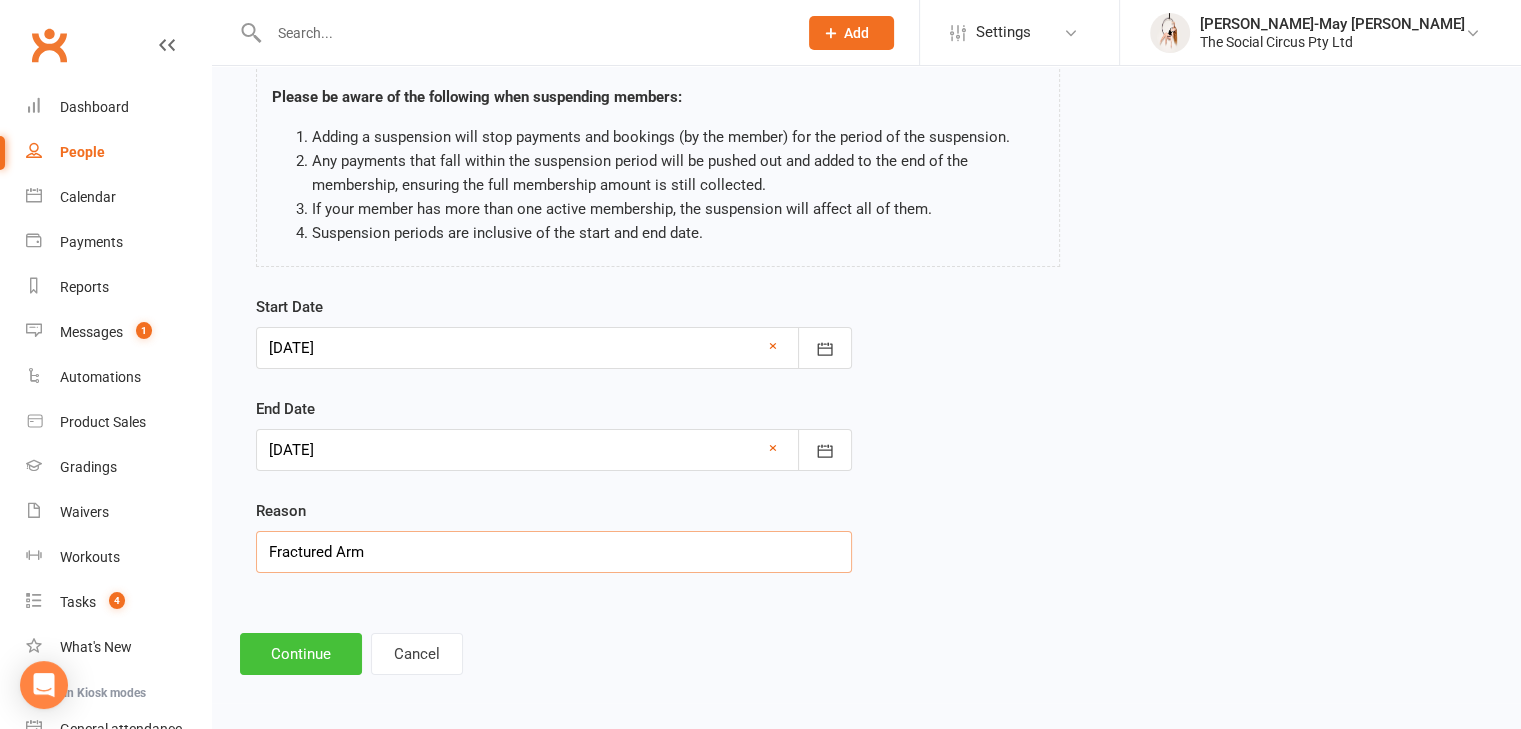 type on "Fractured Arm" 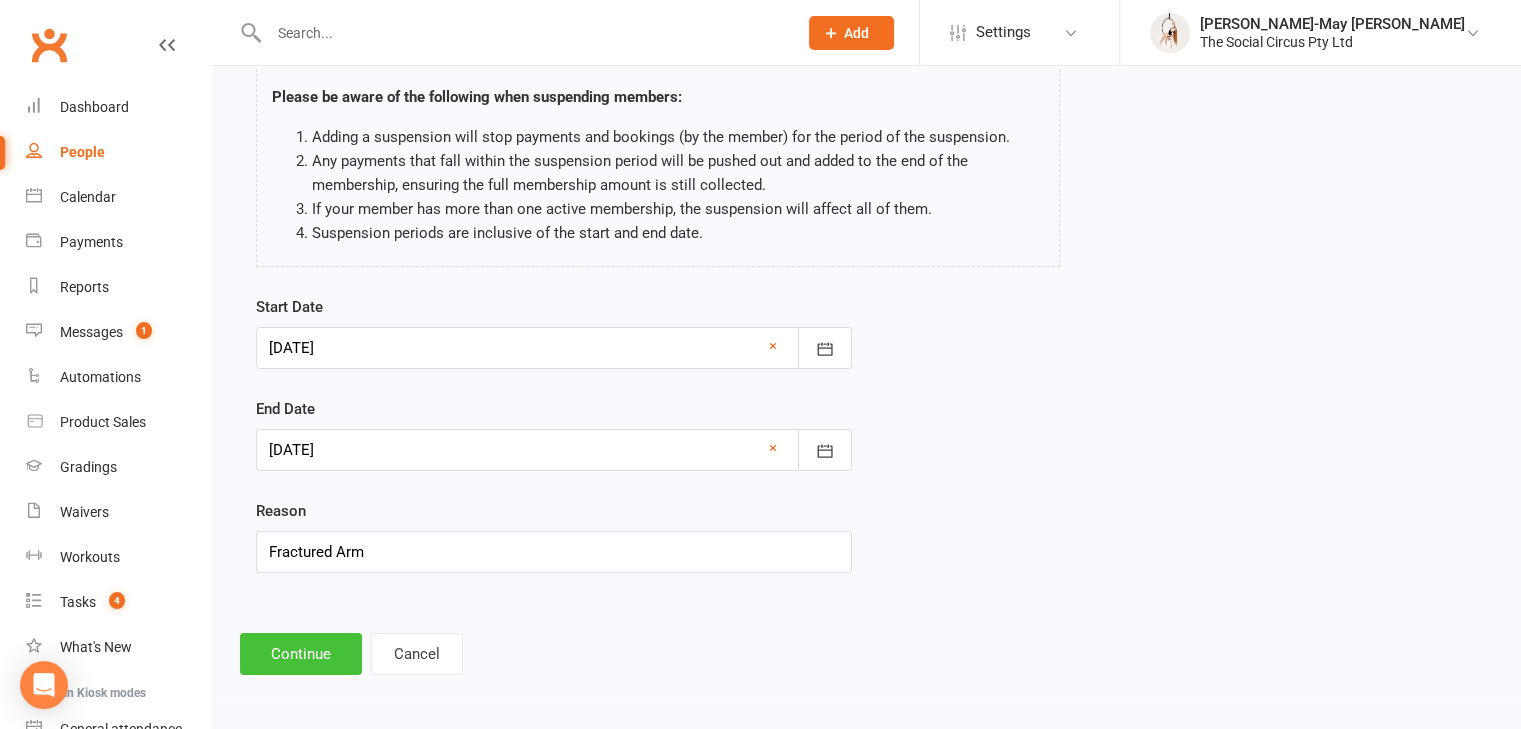 click on "Continue" at bounding box center (301, 654) 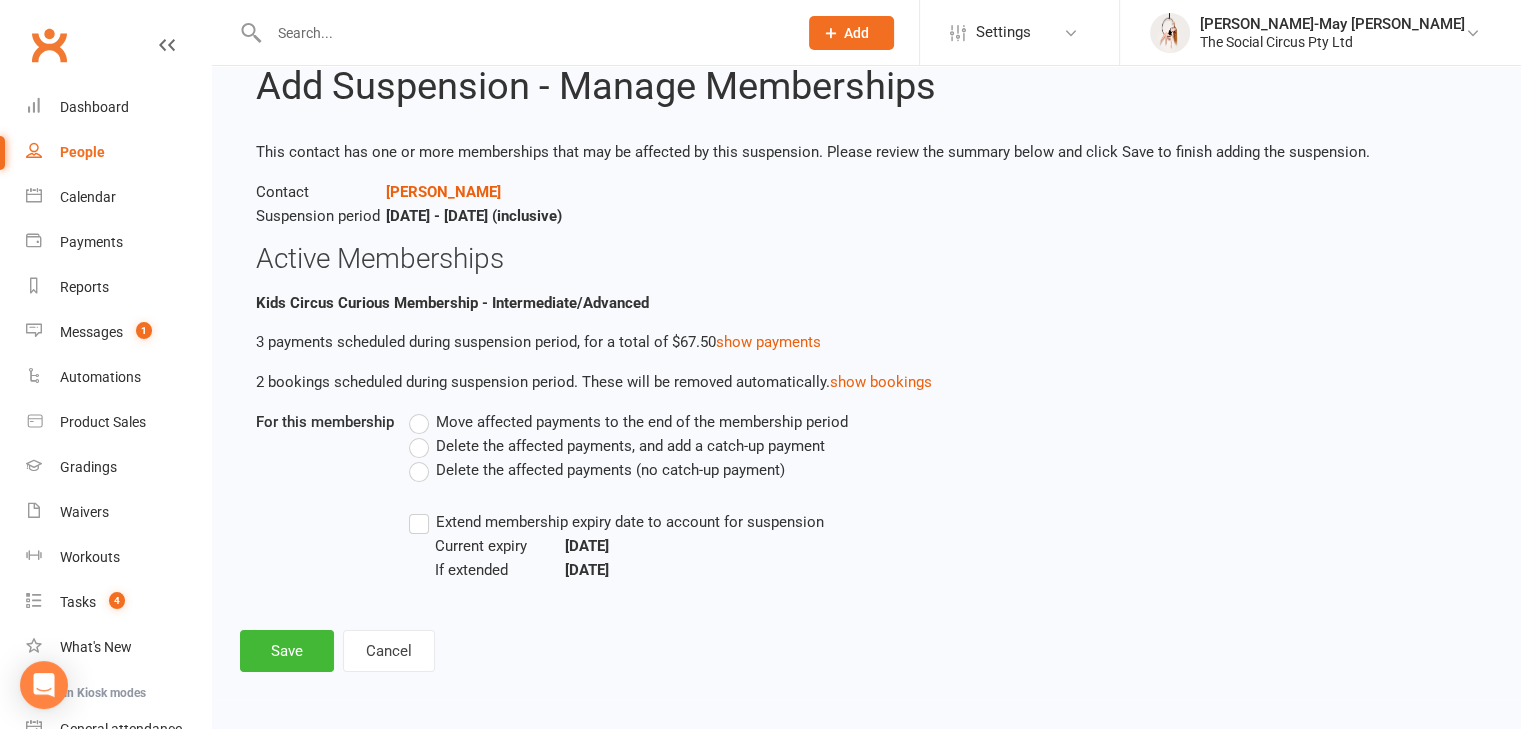 scroll, scrollTop: 0, scrollLeft: 0, axis: both 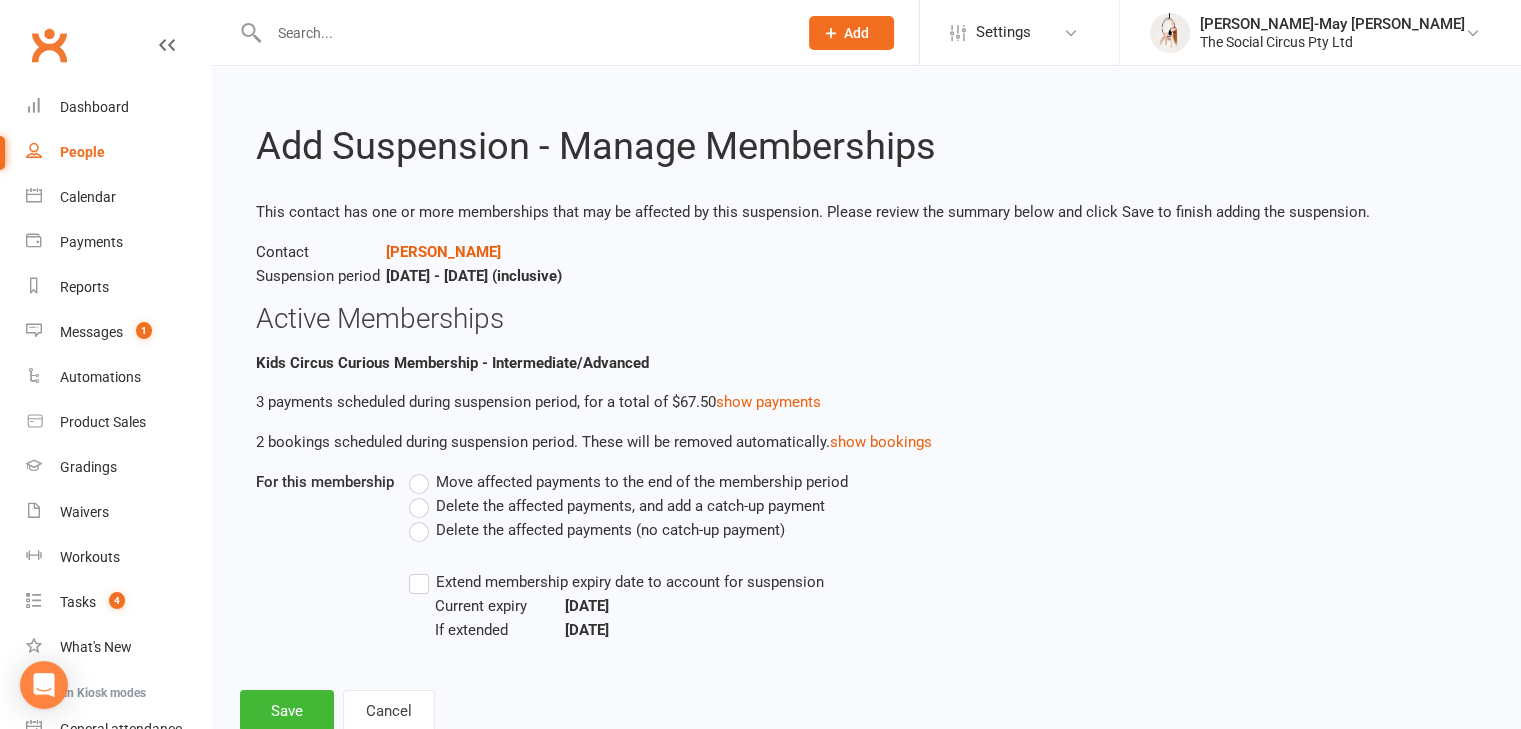 click on "Delete the affected payments (no catch-up payment)" at bounding box center [597, 530] 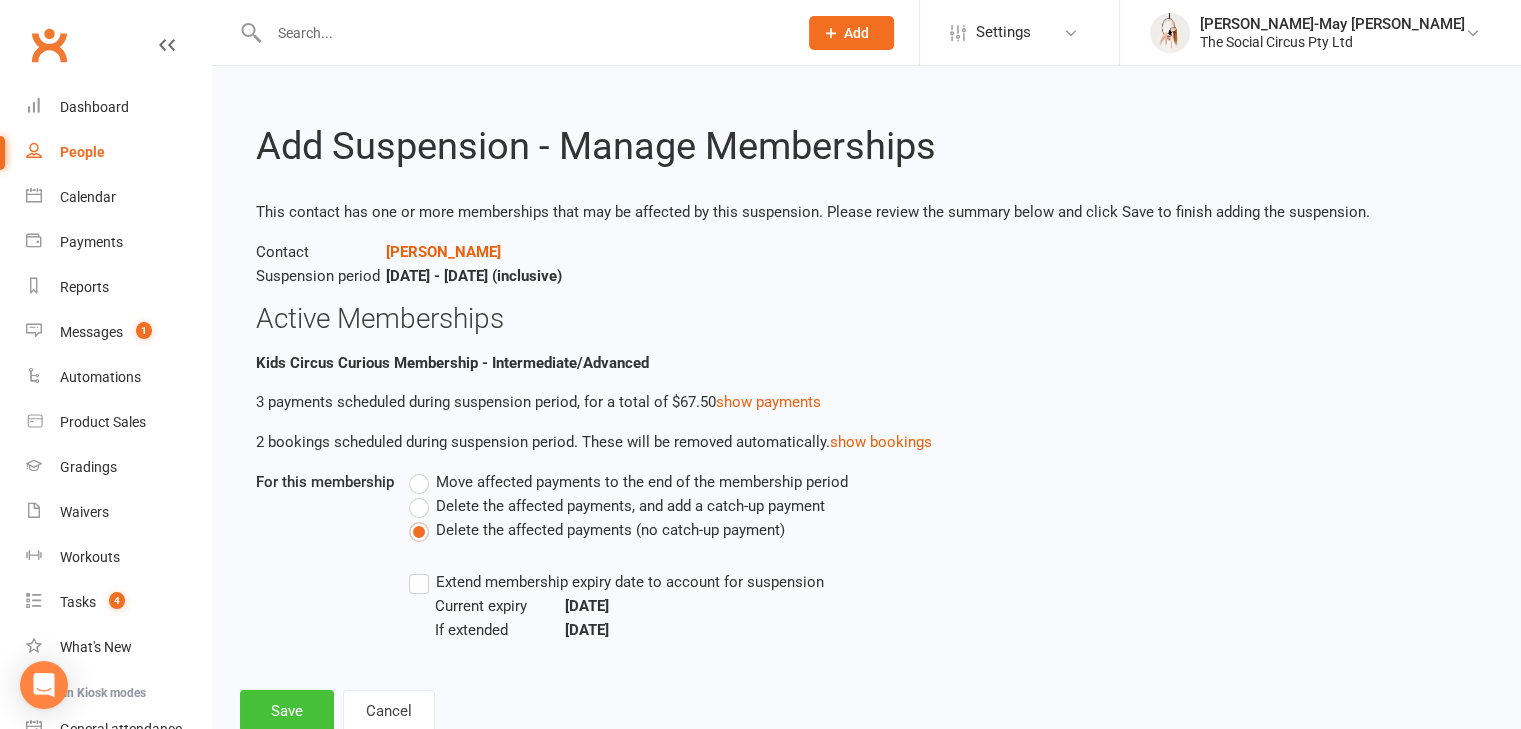 click on "Save" at bounding box center (287, 711) 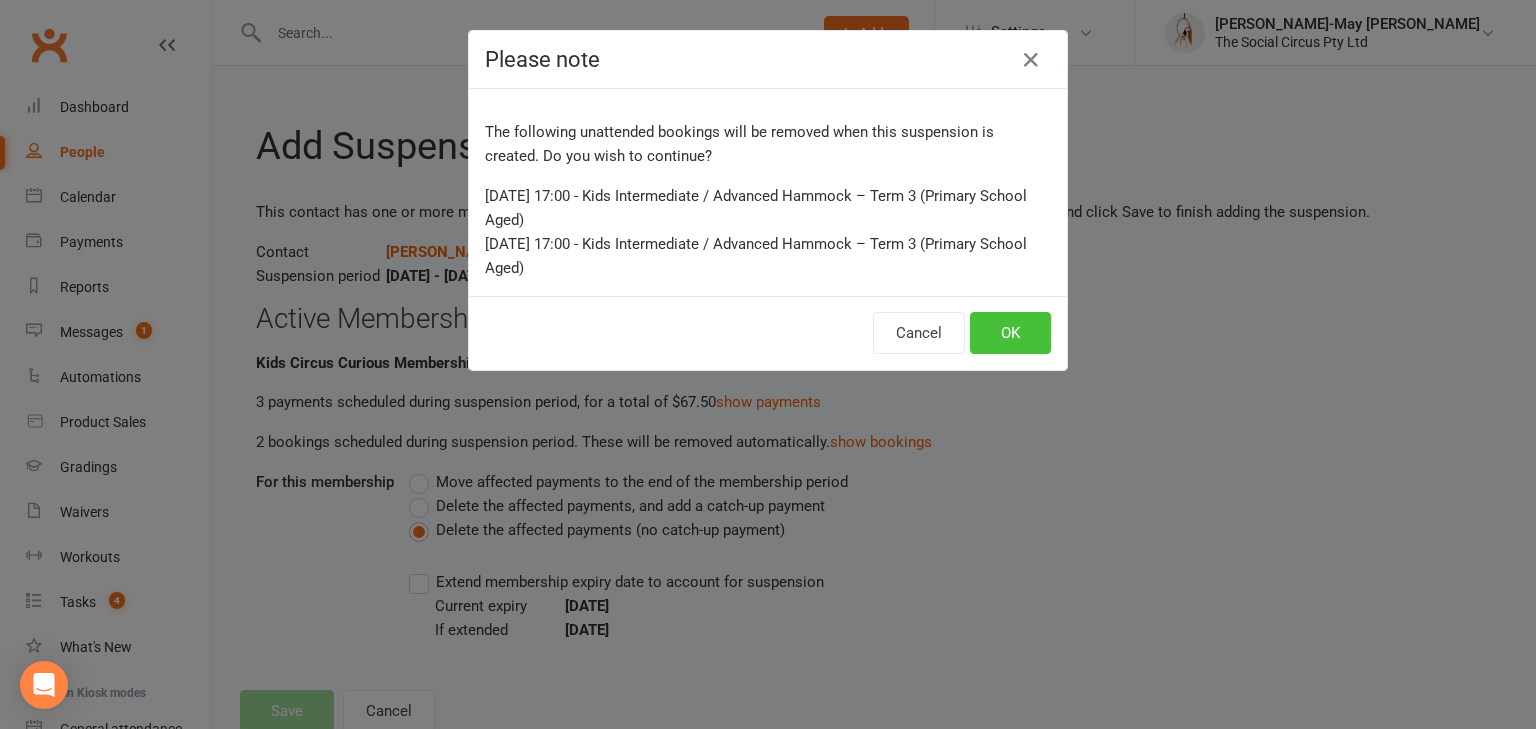 click on "OK" at bounding box center (1010, 333) 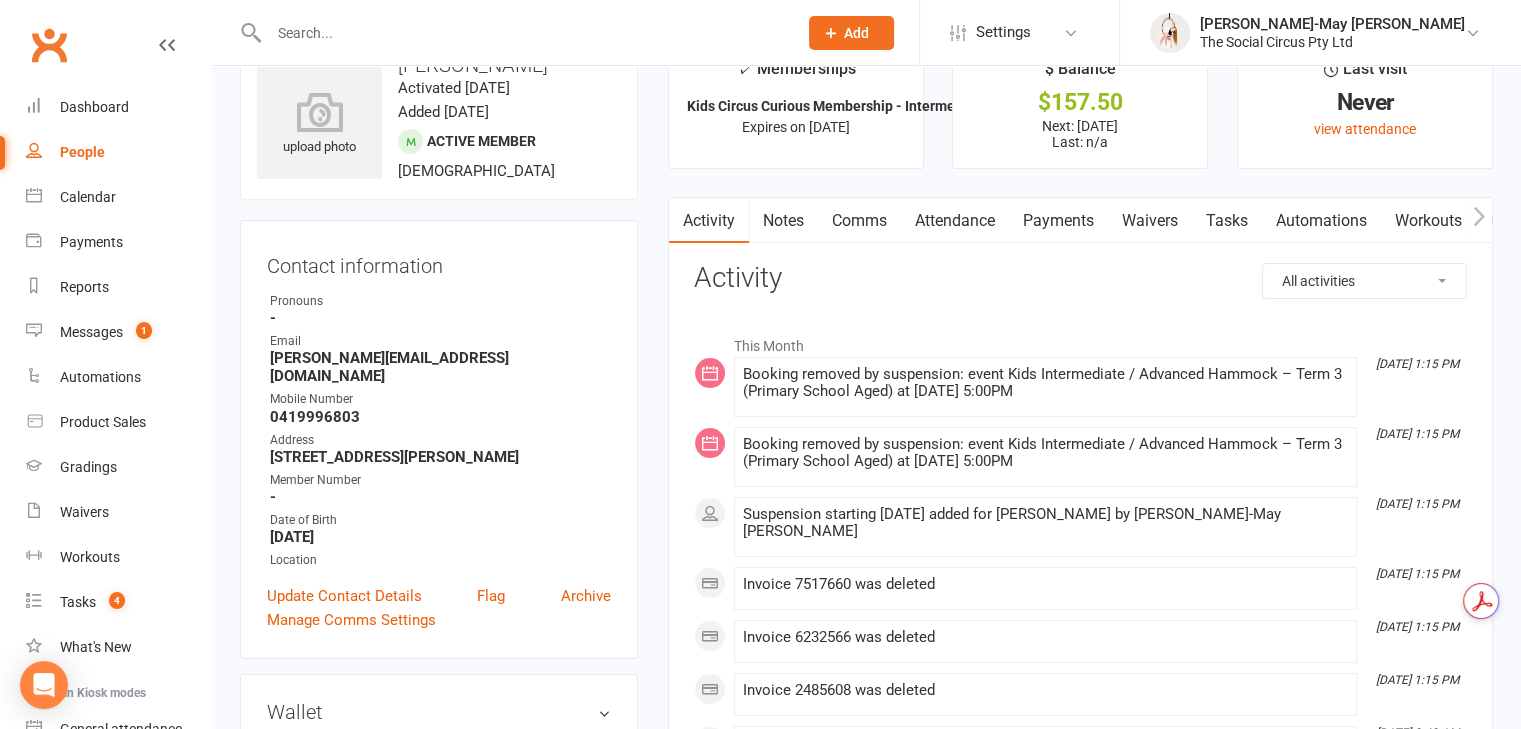 scroll, scrollTop: 0, scrollLeft: 0, axis: both 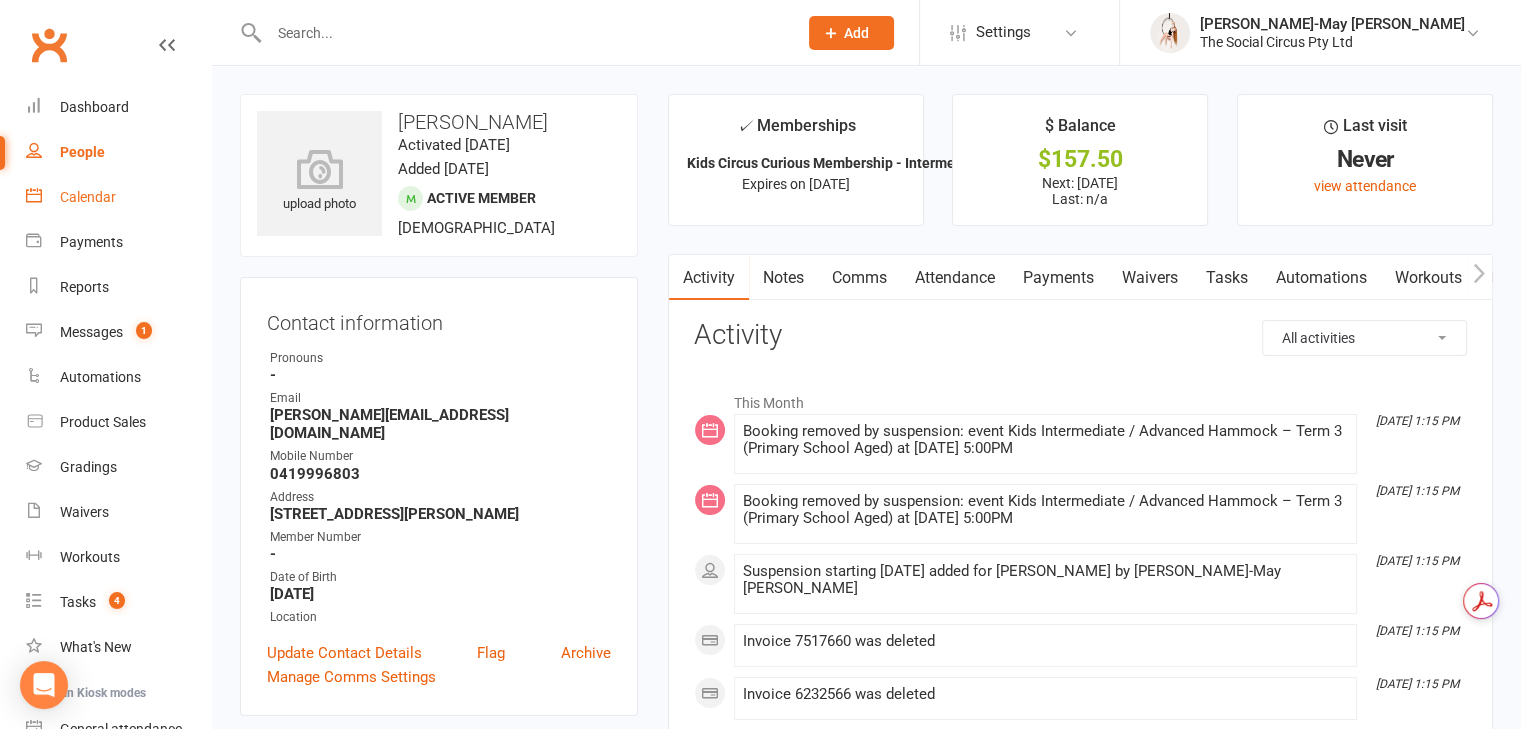 click on "Calendar" at bounding box center (88, 197) 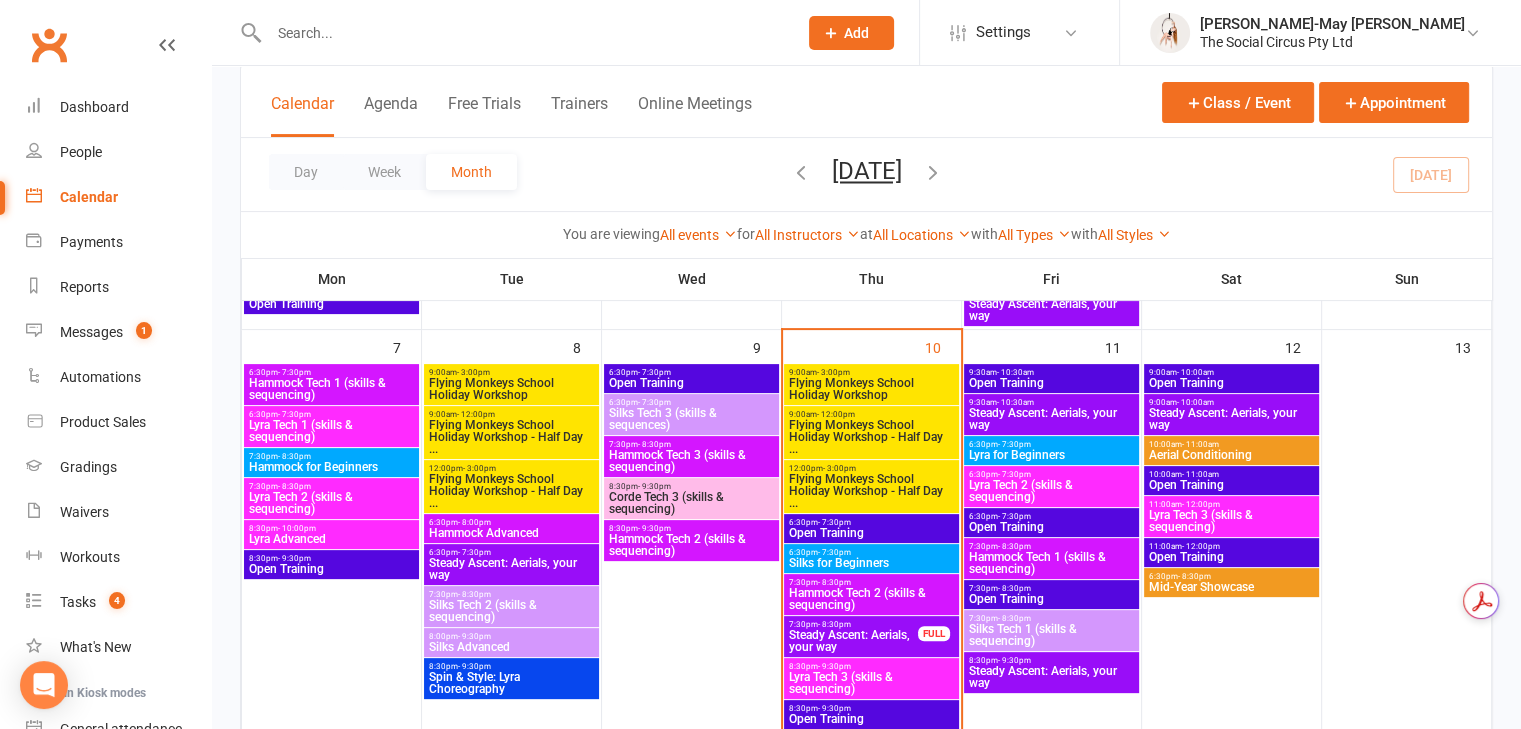 scroll, scrollTop: 500, scrollLeft: 0, axis: vertical 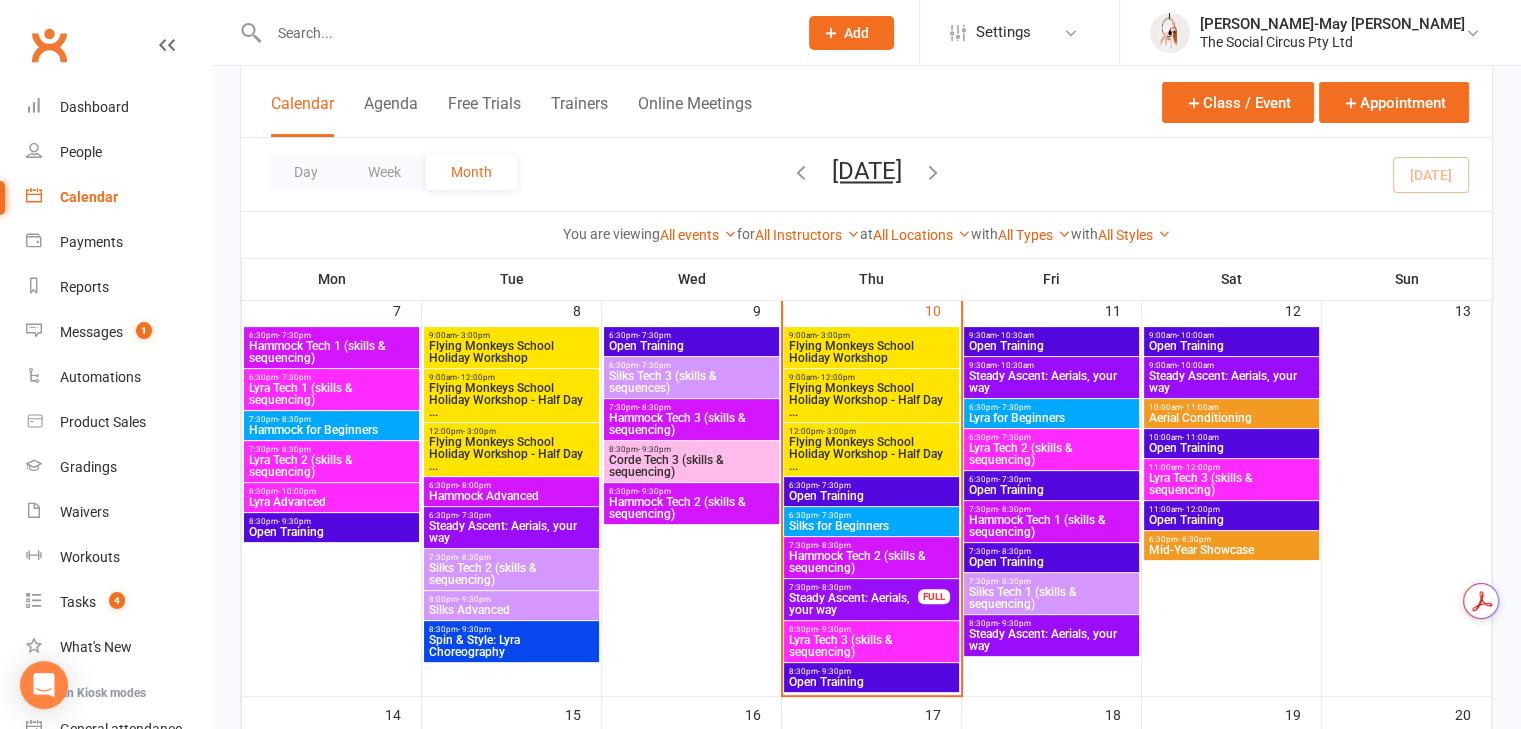 click on "Flying Monkeys School Holiday Workshop" at bounding box center (871, 352) 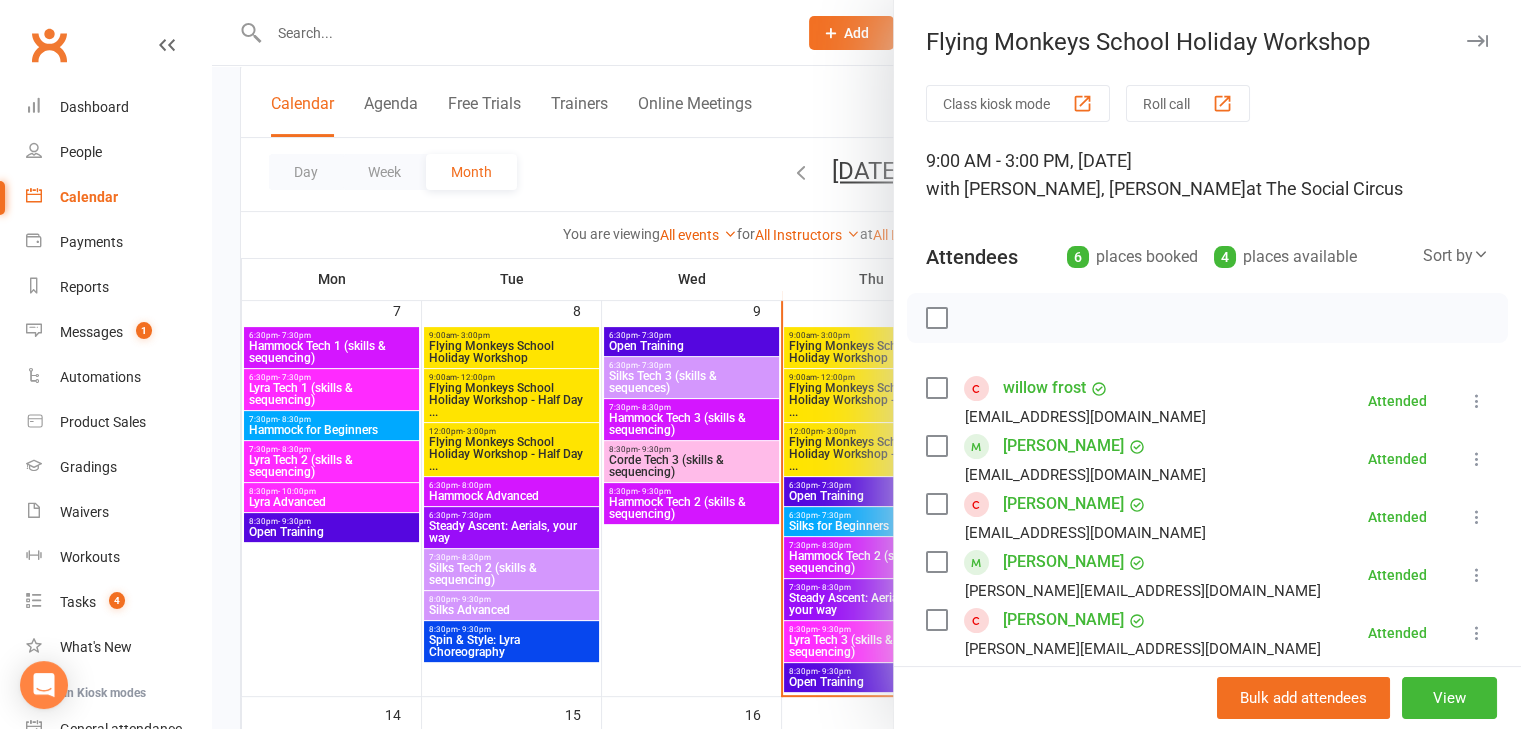 click at bounding box center [866, 364] 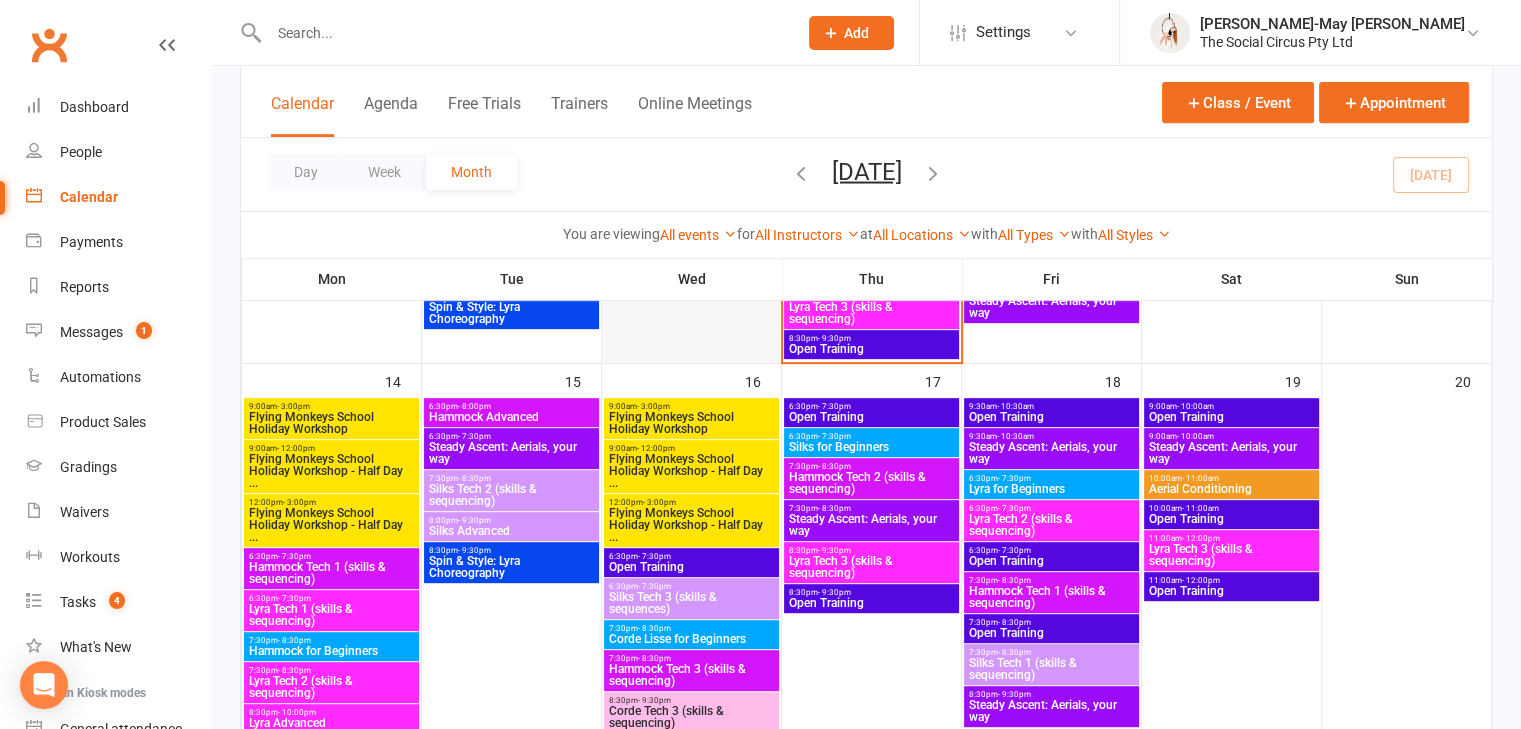 scroll, scrollTop: 900, scrollLeft: 0, axis: vertical 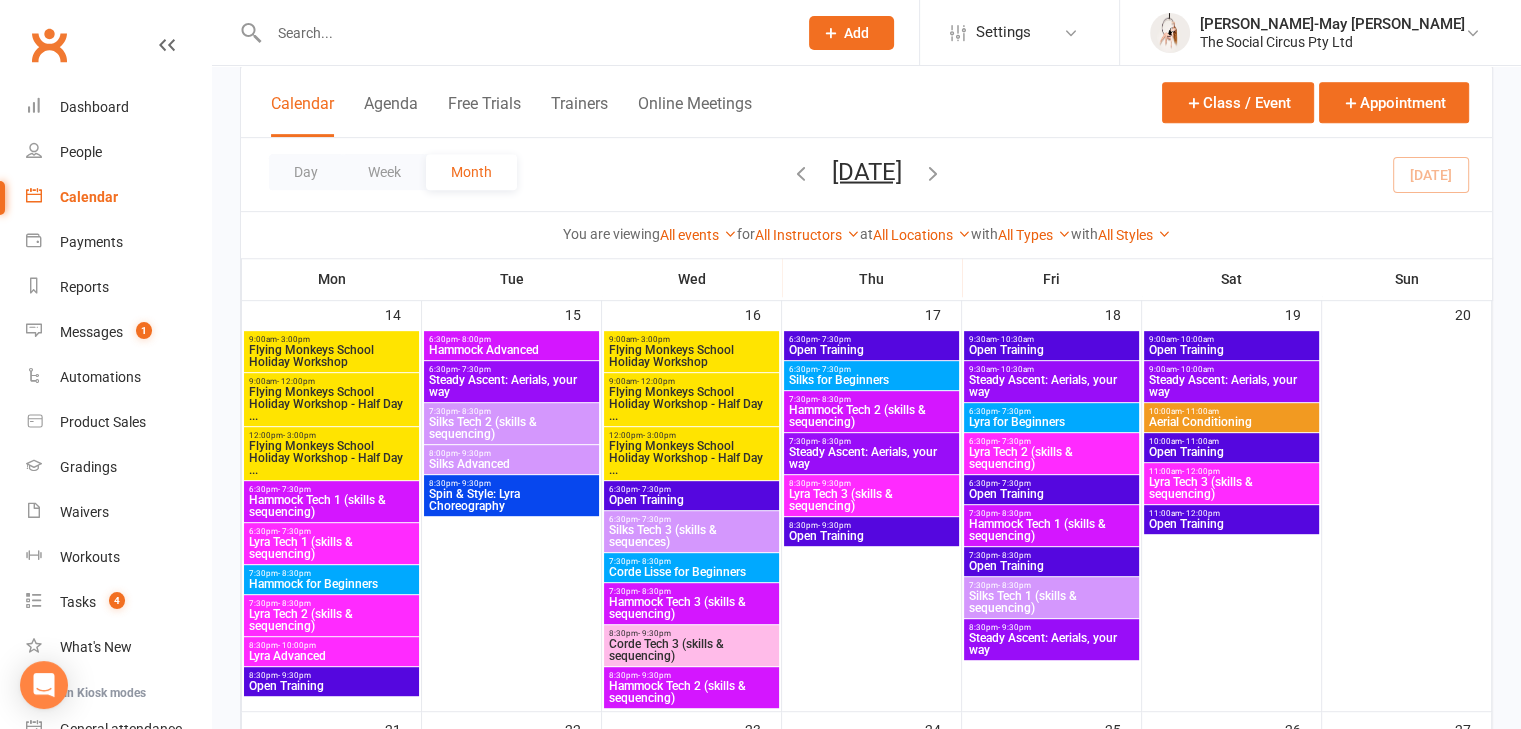 click on "Flying Monkeys School Holiday Workshop" at bounding box center (691, 356) 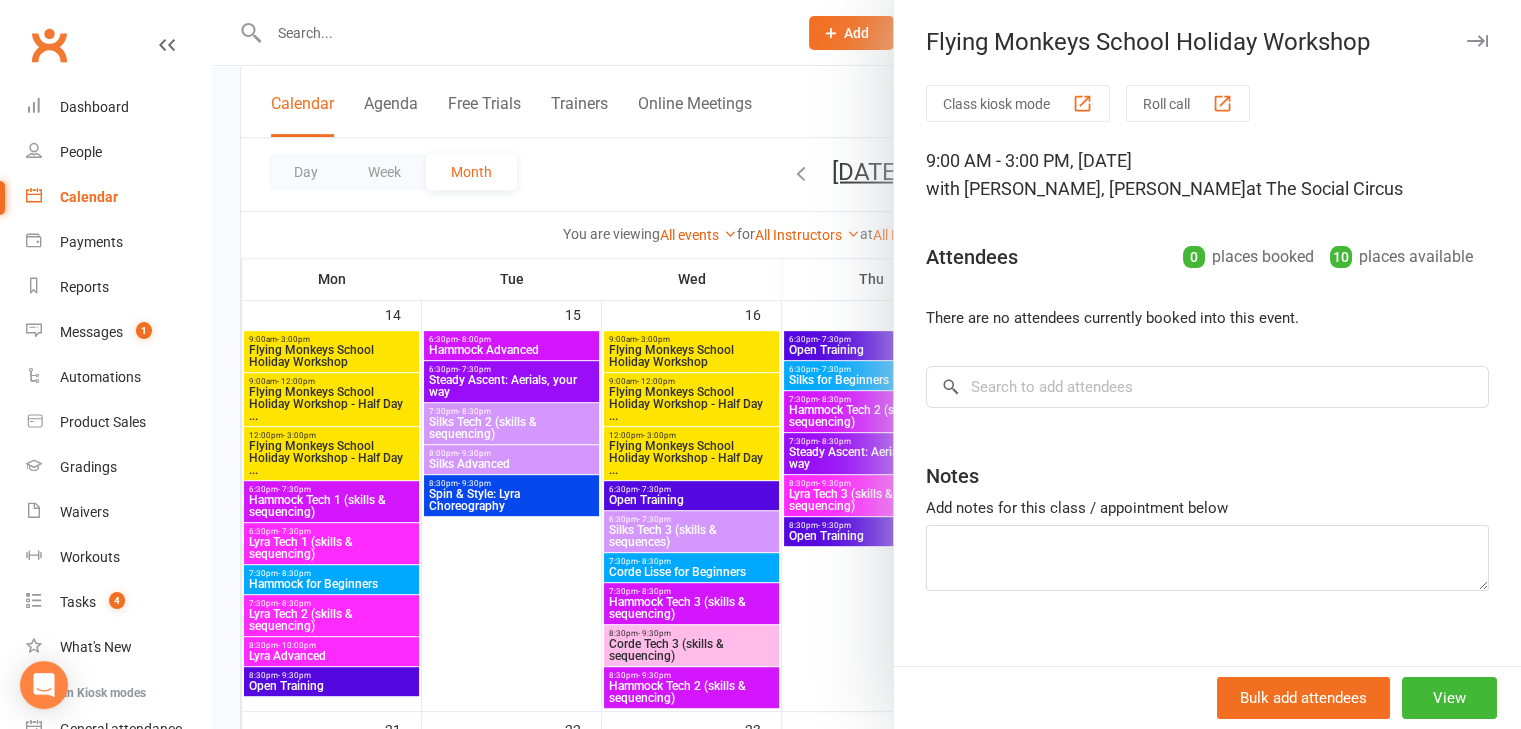 click at bounding box center (866, 364) 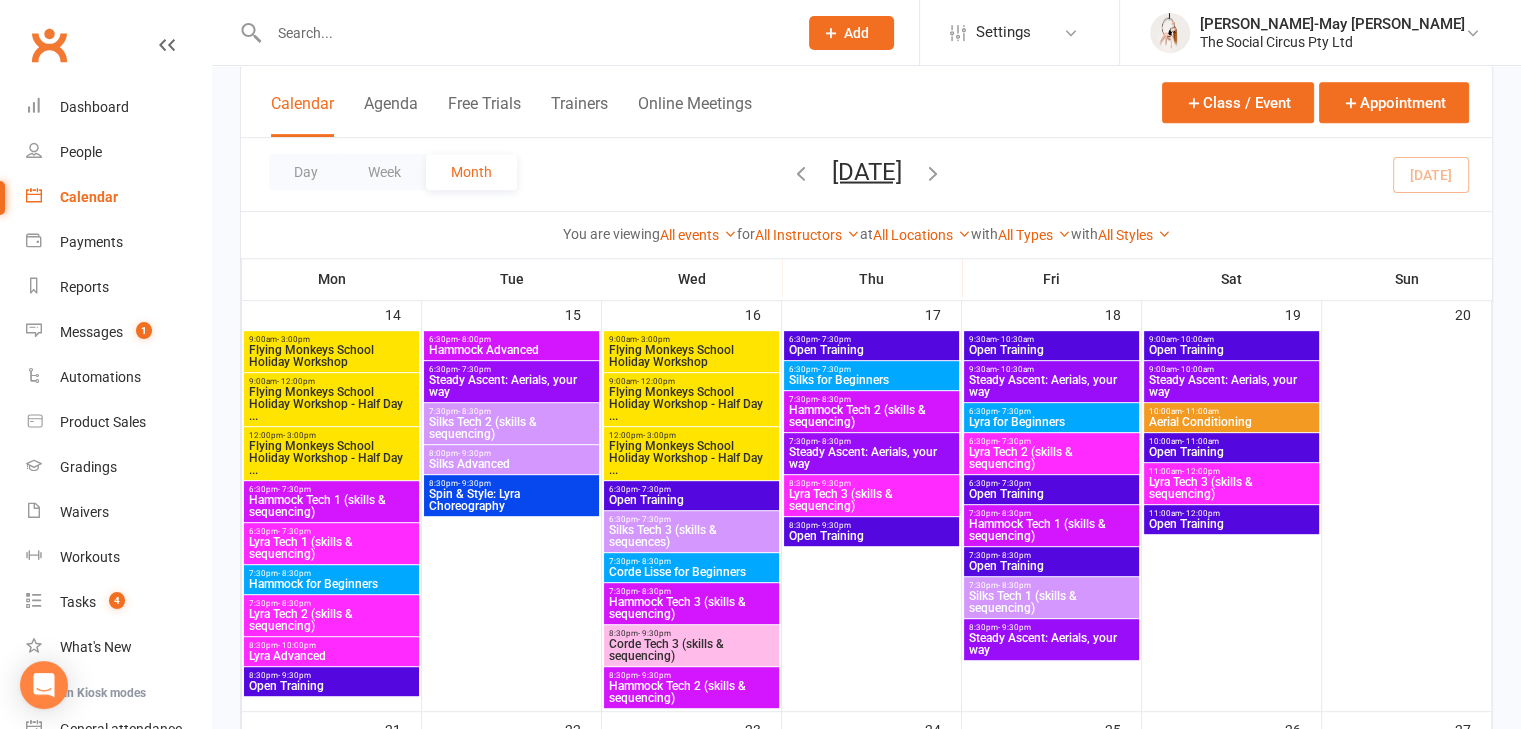 click on "Flying Monkeys School Holiday Workshop - Half Day ..." at bounding box center (691, 404) 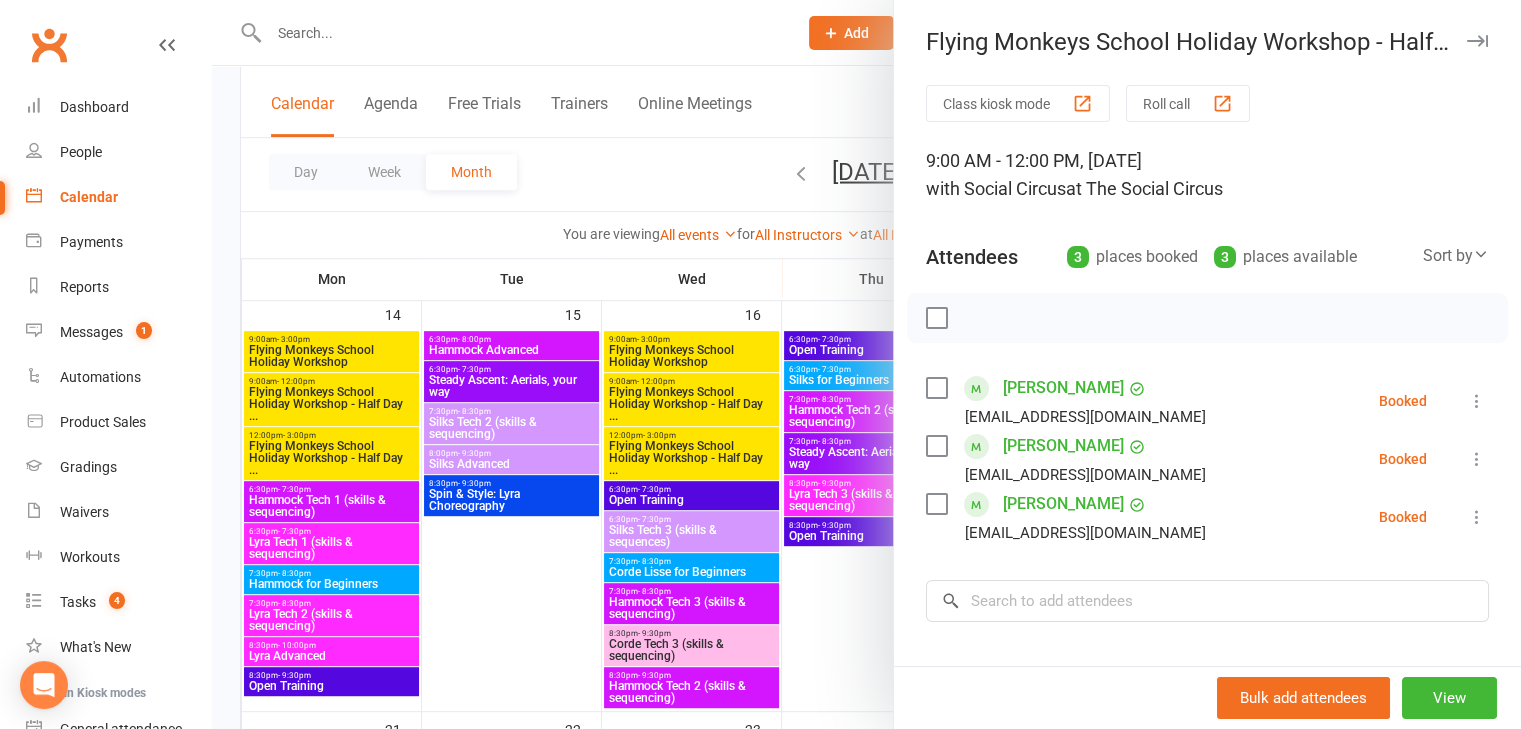 click at bounding box center [866, 364] 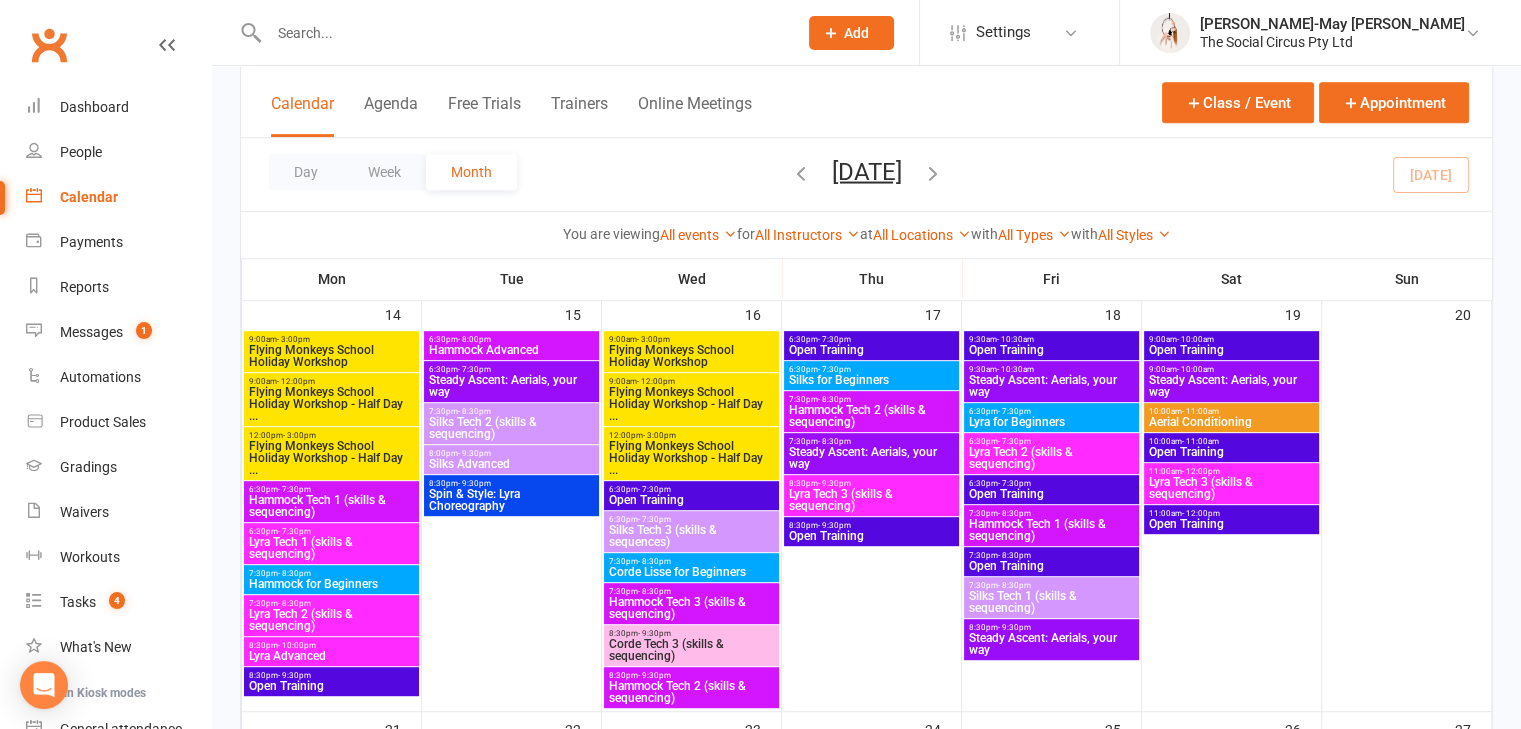click on "Flying Monkeys School Holiday Workshop - Half Day ..." at bounding box center (691, 458) 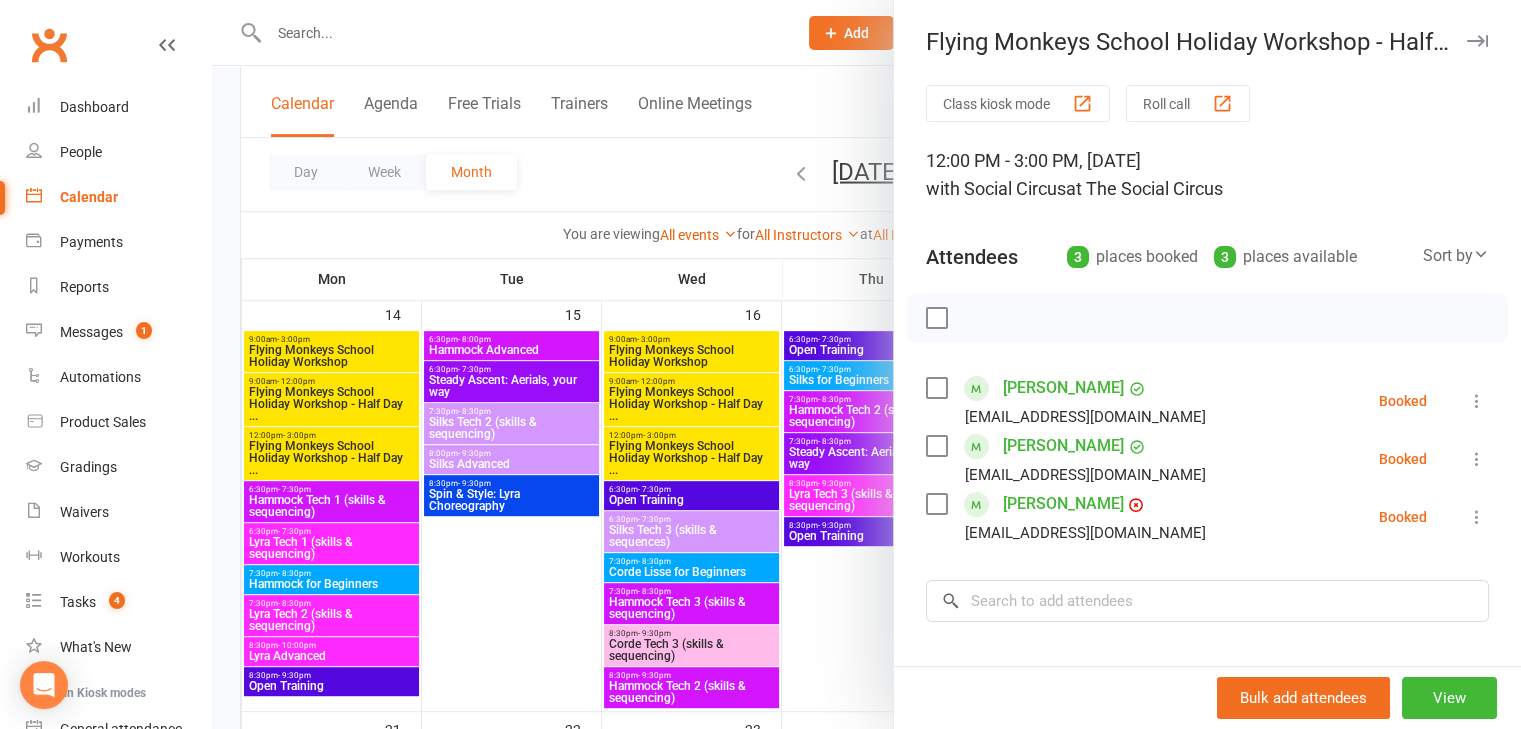 click on "[PERSON_NAME]" at bounding box center (1063, 446) 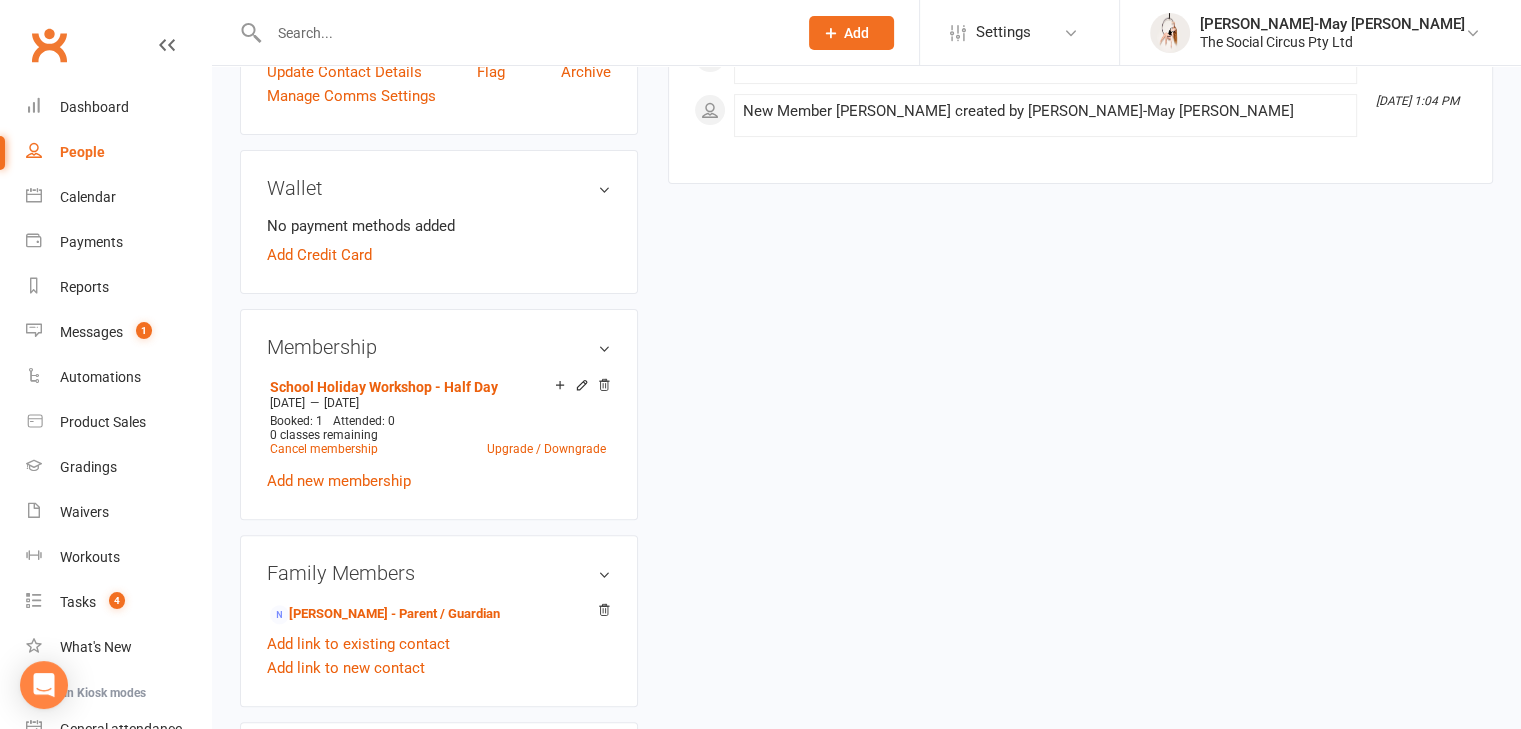 scroll, scrollTop: 0, scrollLeft: 0, axis: both 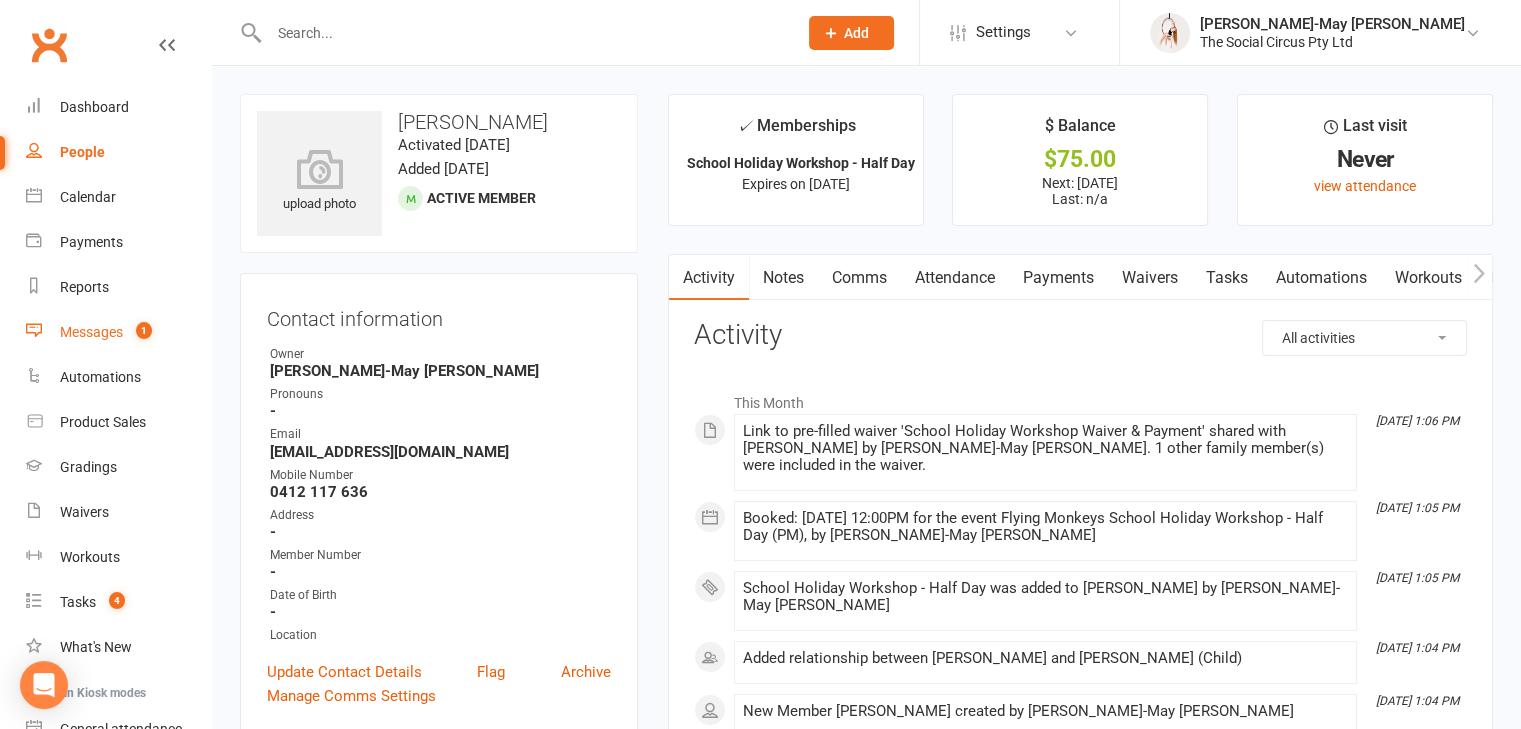 click on "Messages" at bounding box center (91, 332) 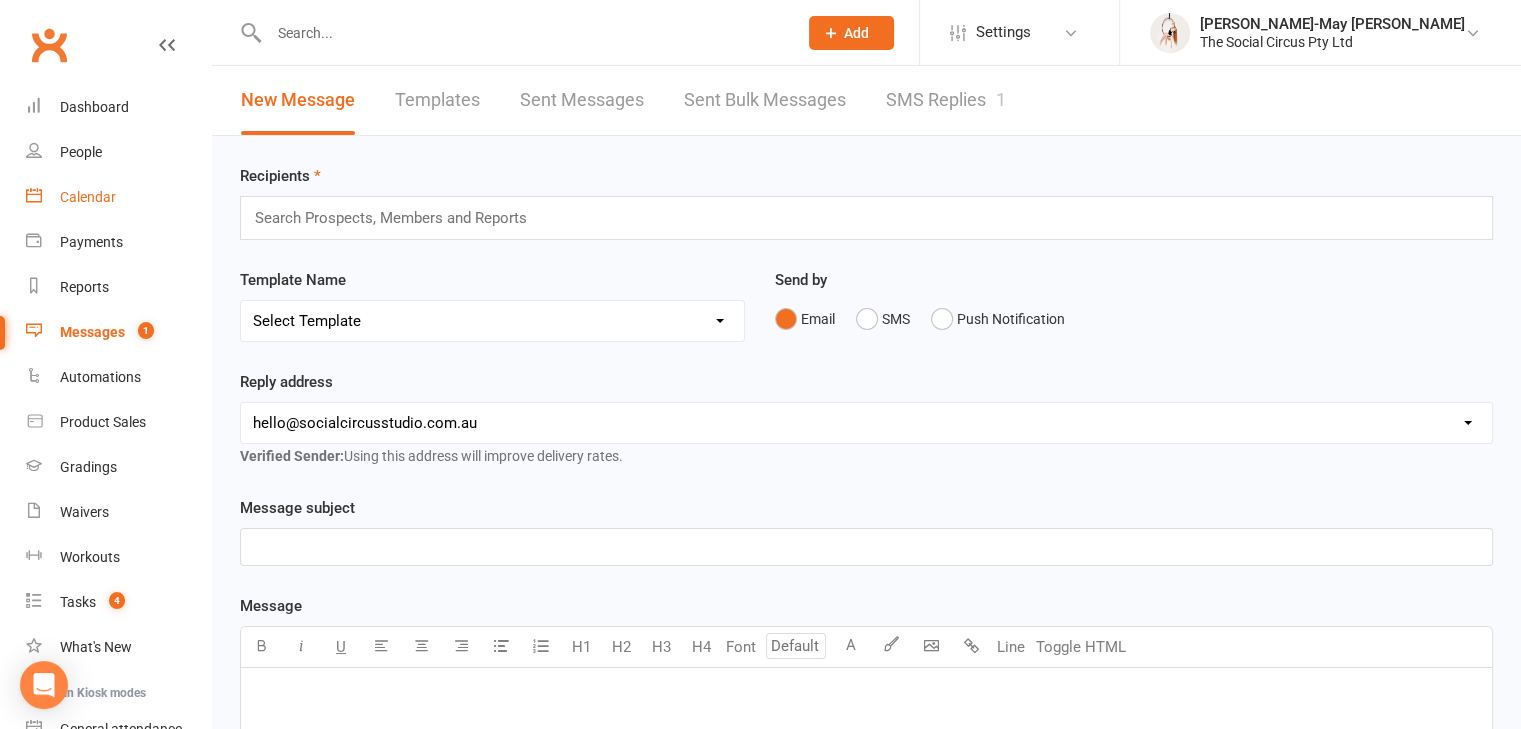 click on "Calendar" at bounding box center [118, 197] 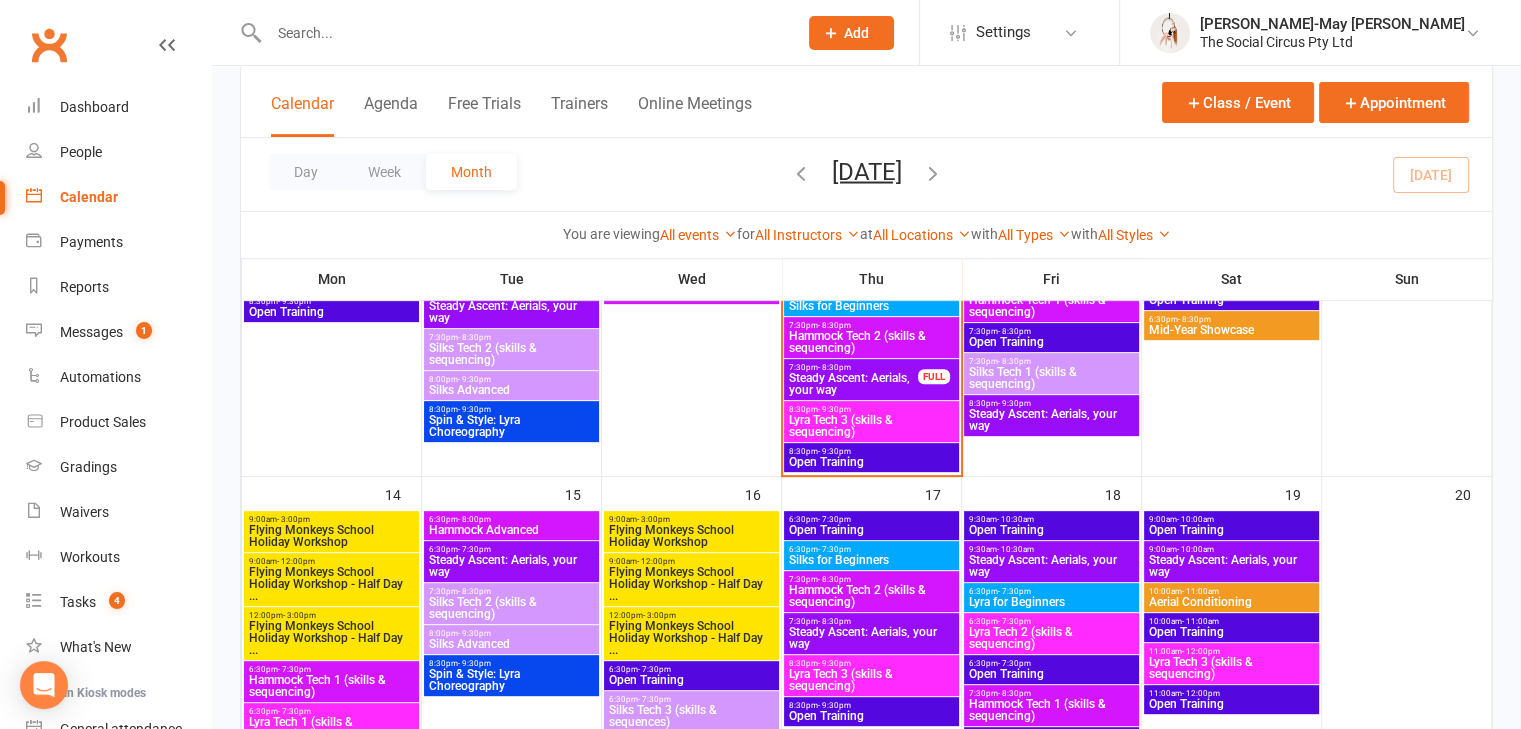 scroll, scrollTop: 800, scrollLeft: 0, axis: vertical 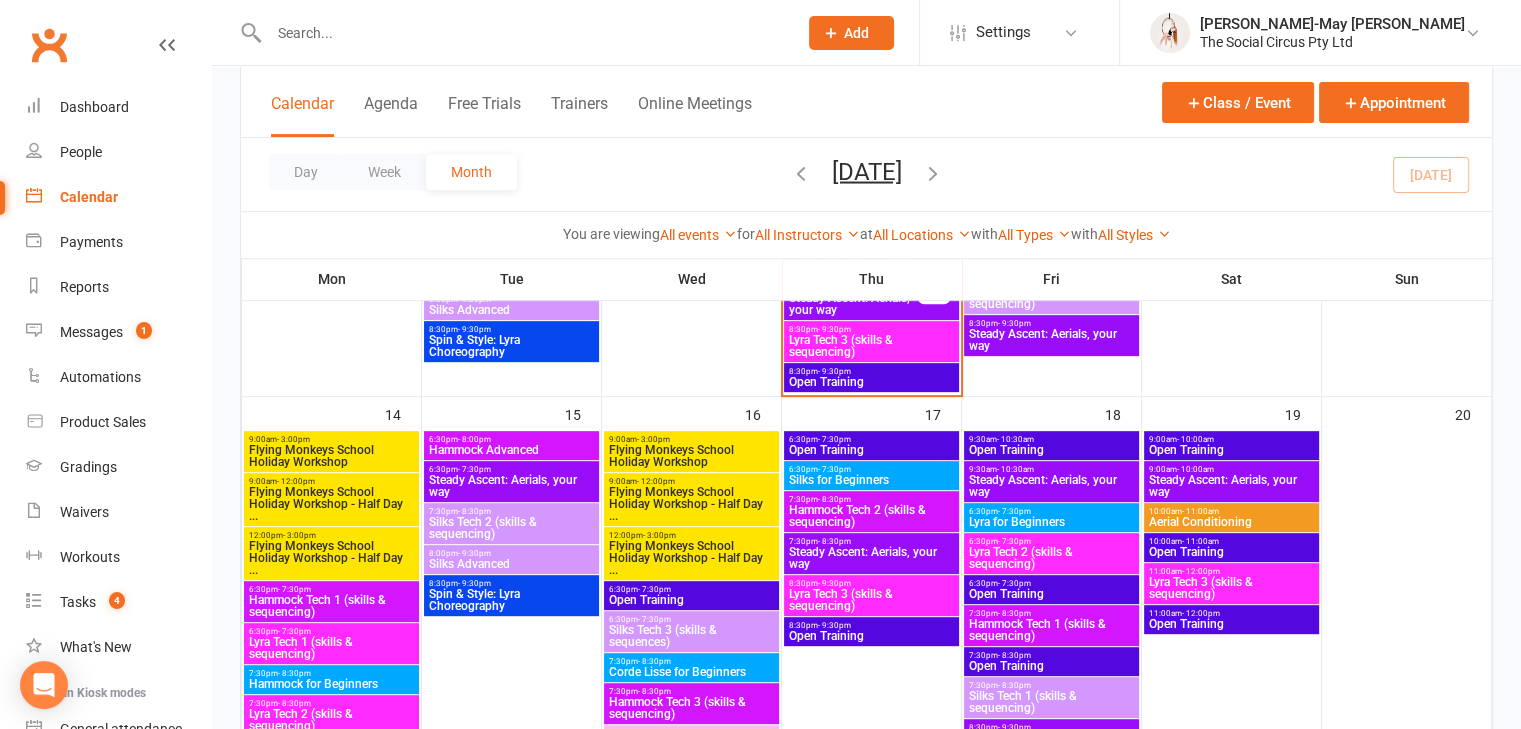 click on "Flying Monkeys School Holiday Workshop" at bounding box center [331, 456] 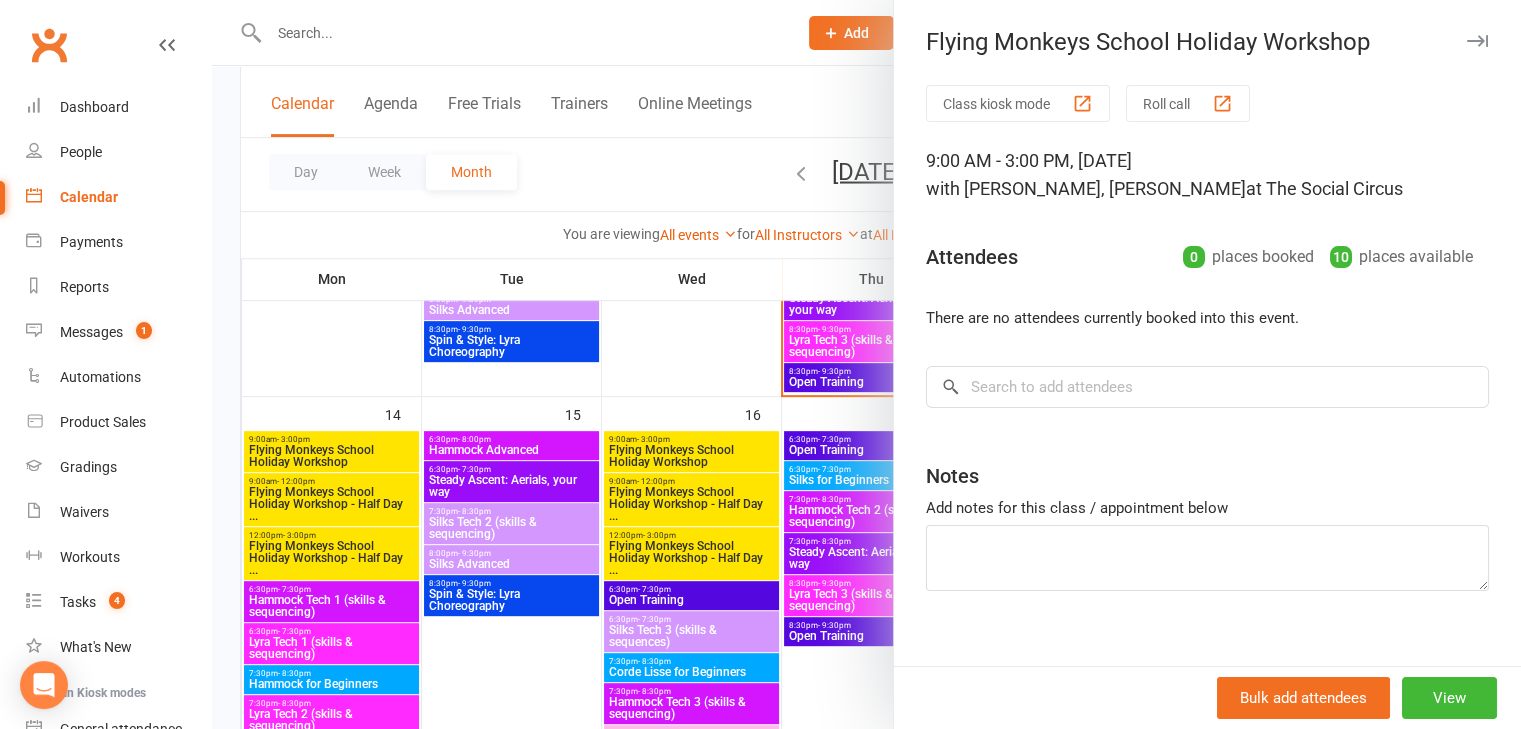click at bounding box center (866, 364) 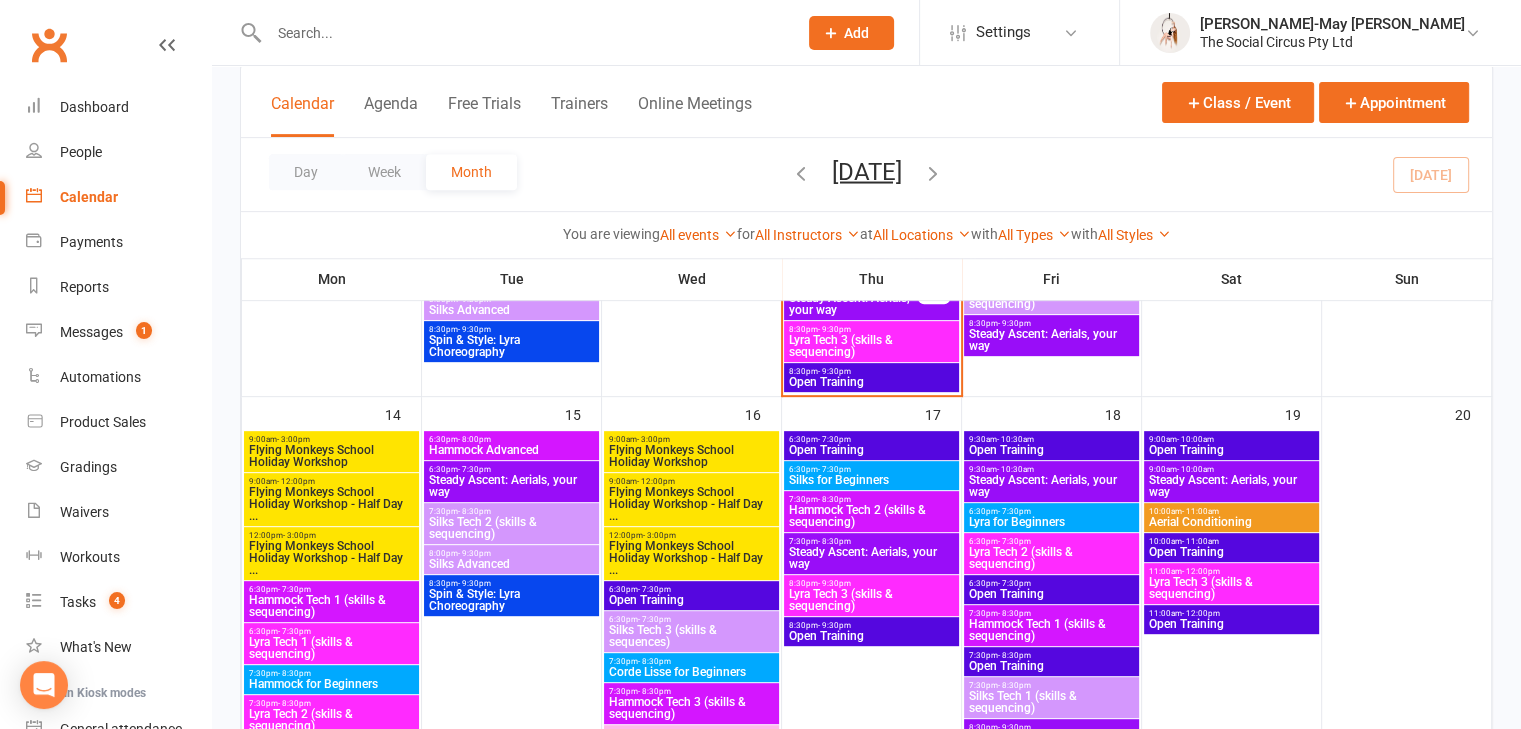 click on "Flying Monkeys School Holiday Workshop - Half Day ..." at bounding box center (331, 504) 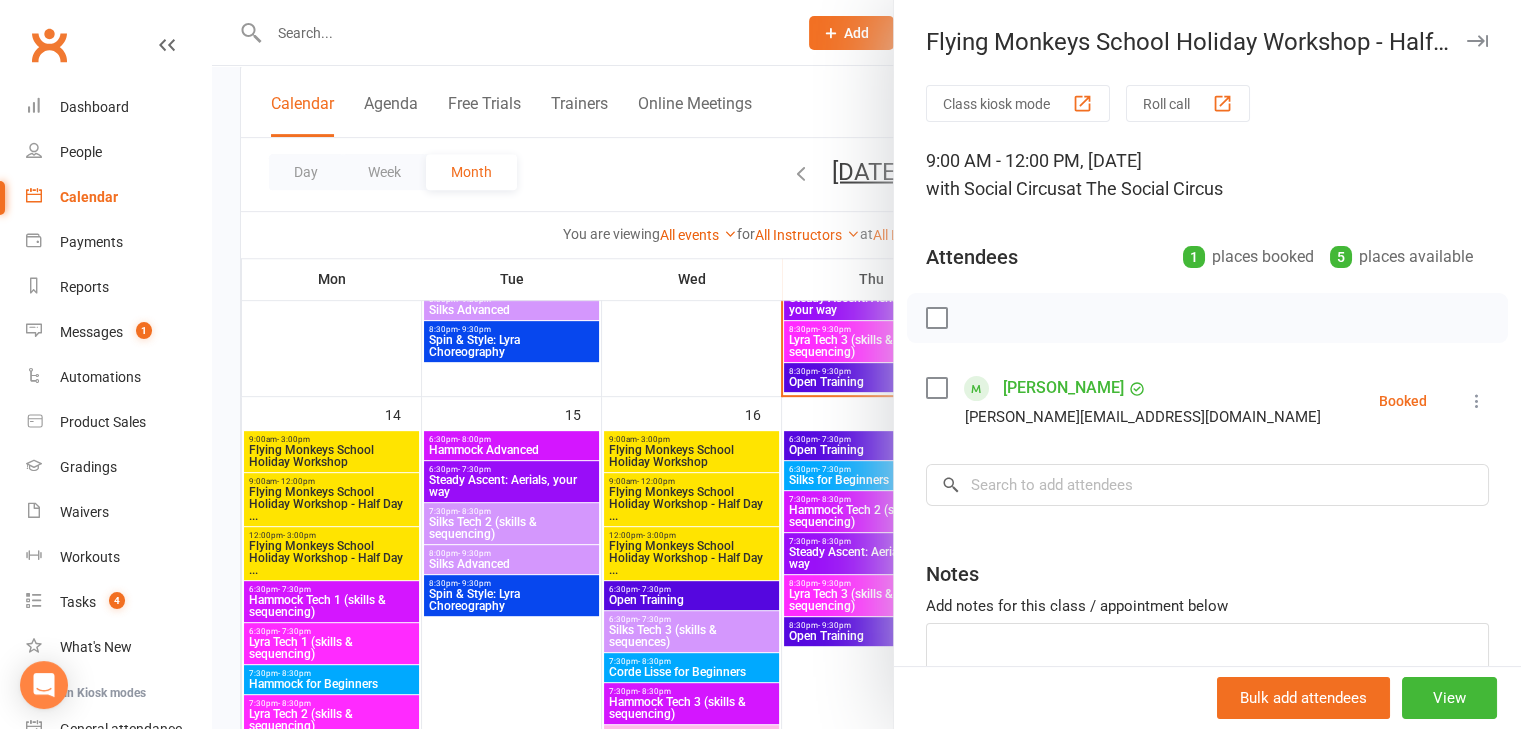 click at bounding box center (866, 364) 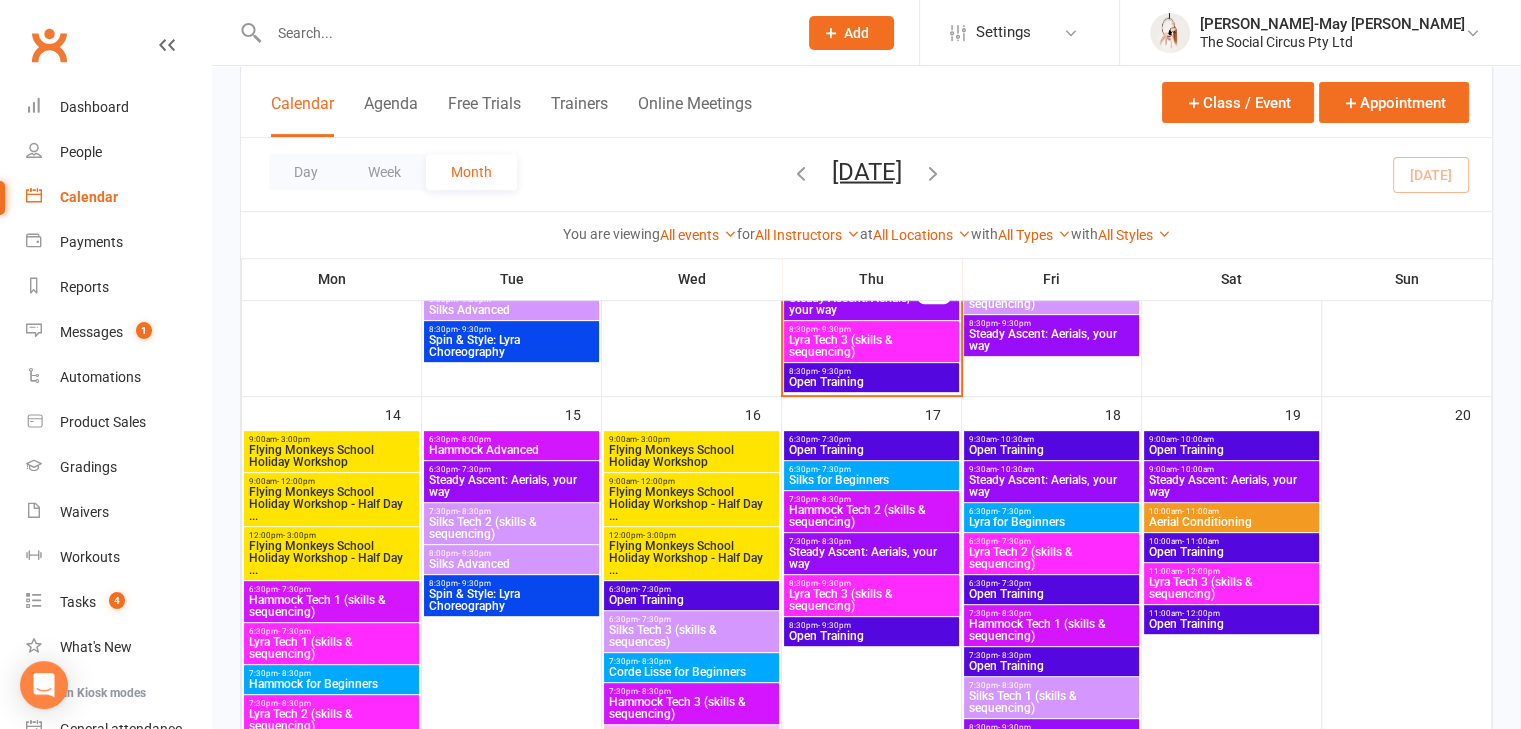 click on "Flying Monkeys School Holiday Workshop - Half Day ..." at bounding box center [331, 558] 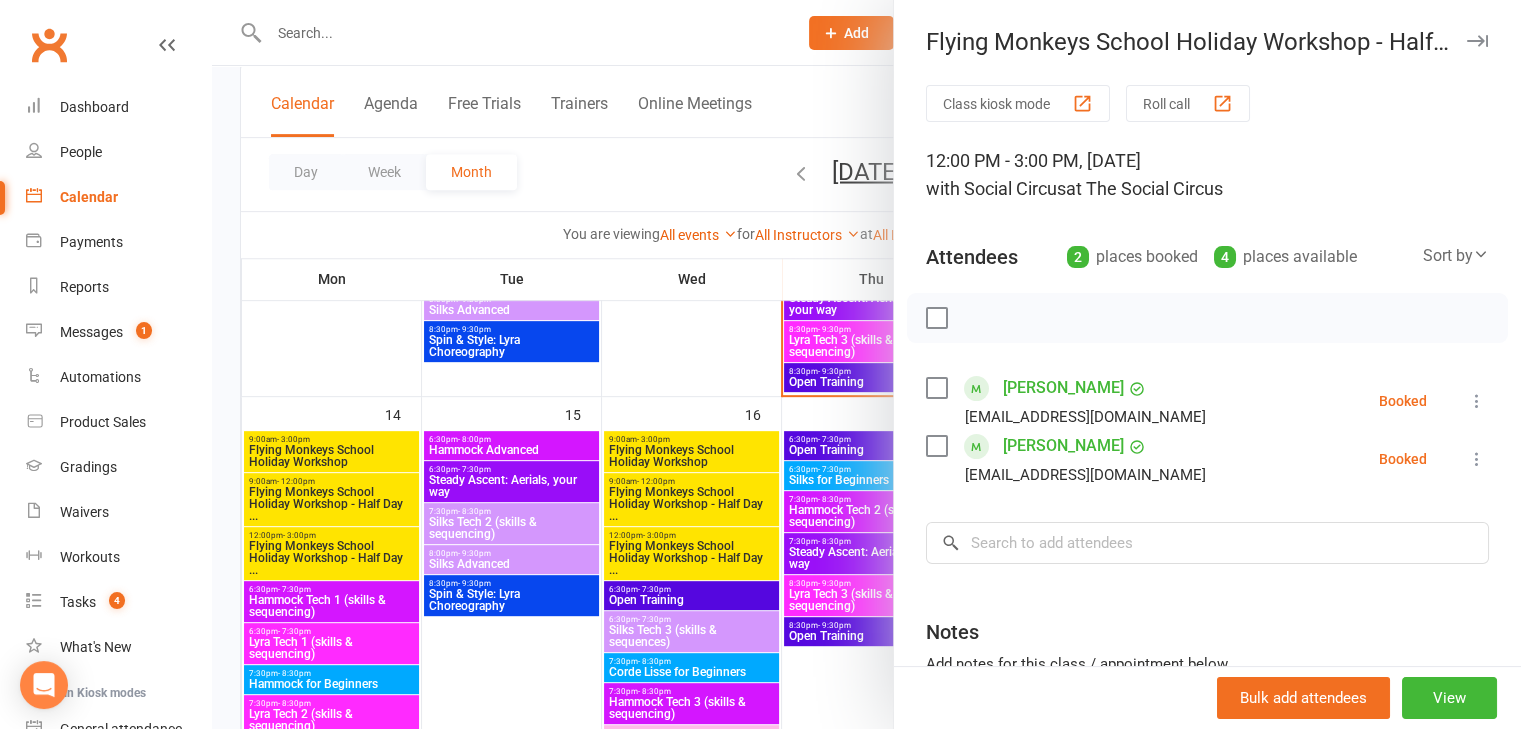 click at bounding box center [866, 364] 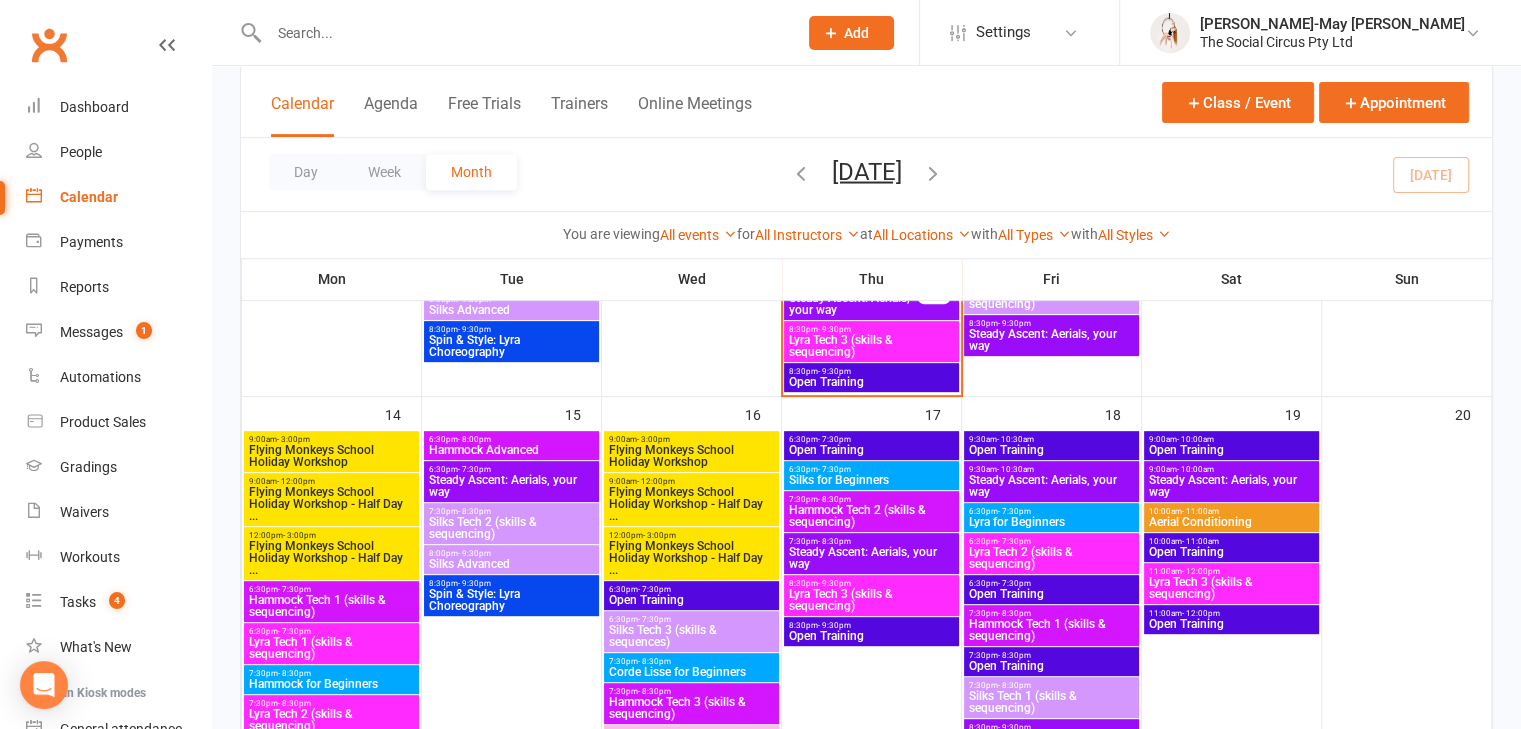 click at bounding box center (523, 33) 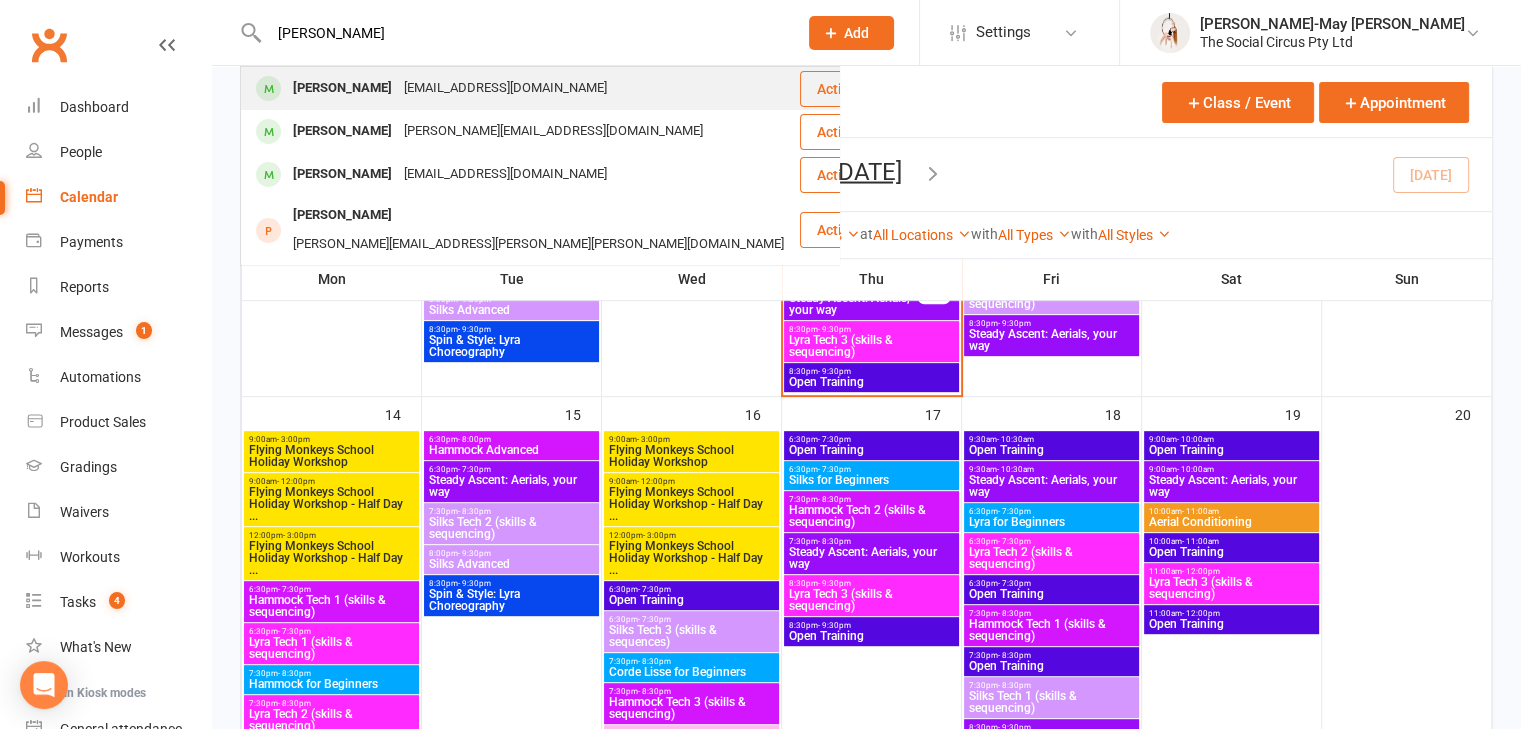 type on "[PERSON_NAME]" 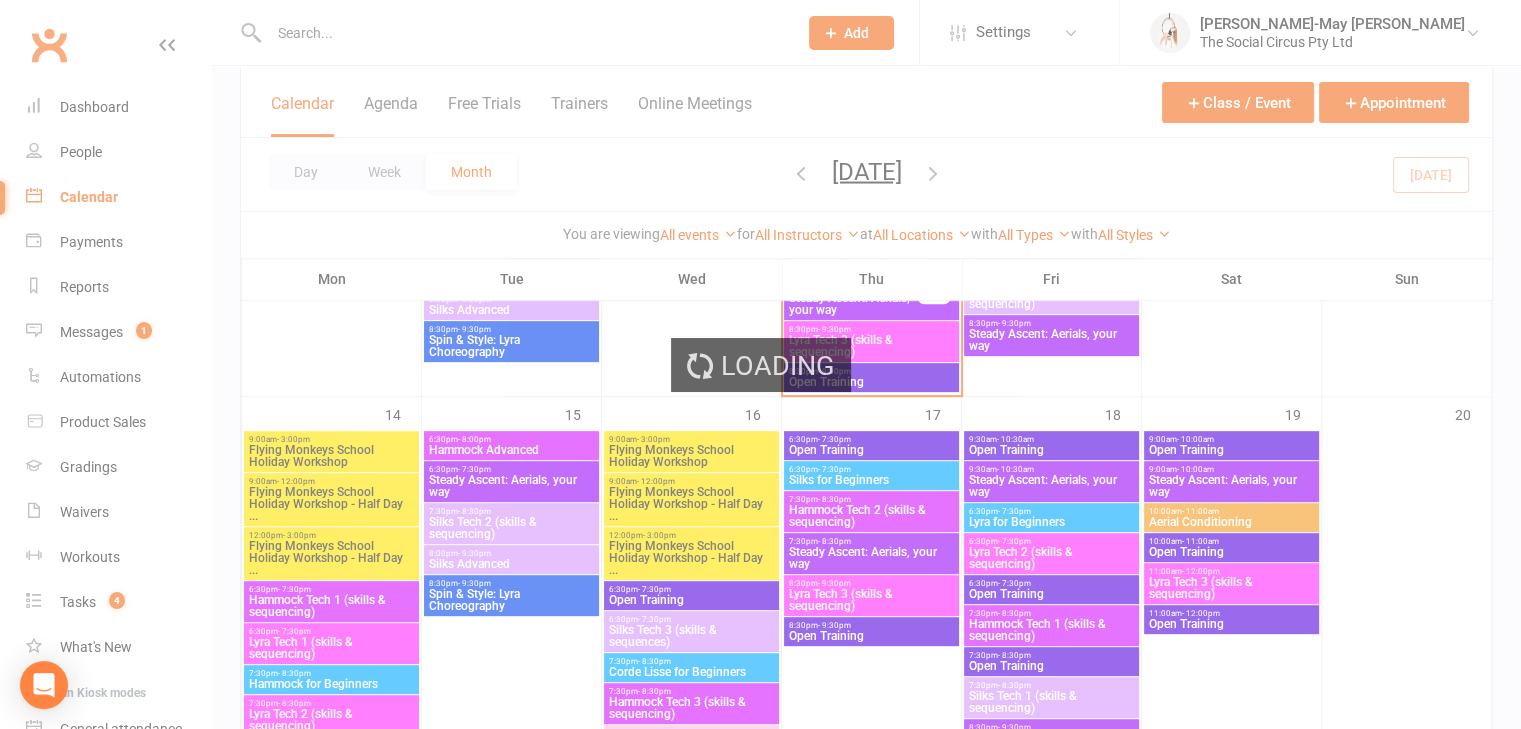 scroll, scrollTop: 0, scrollLeft: 0, axis: both 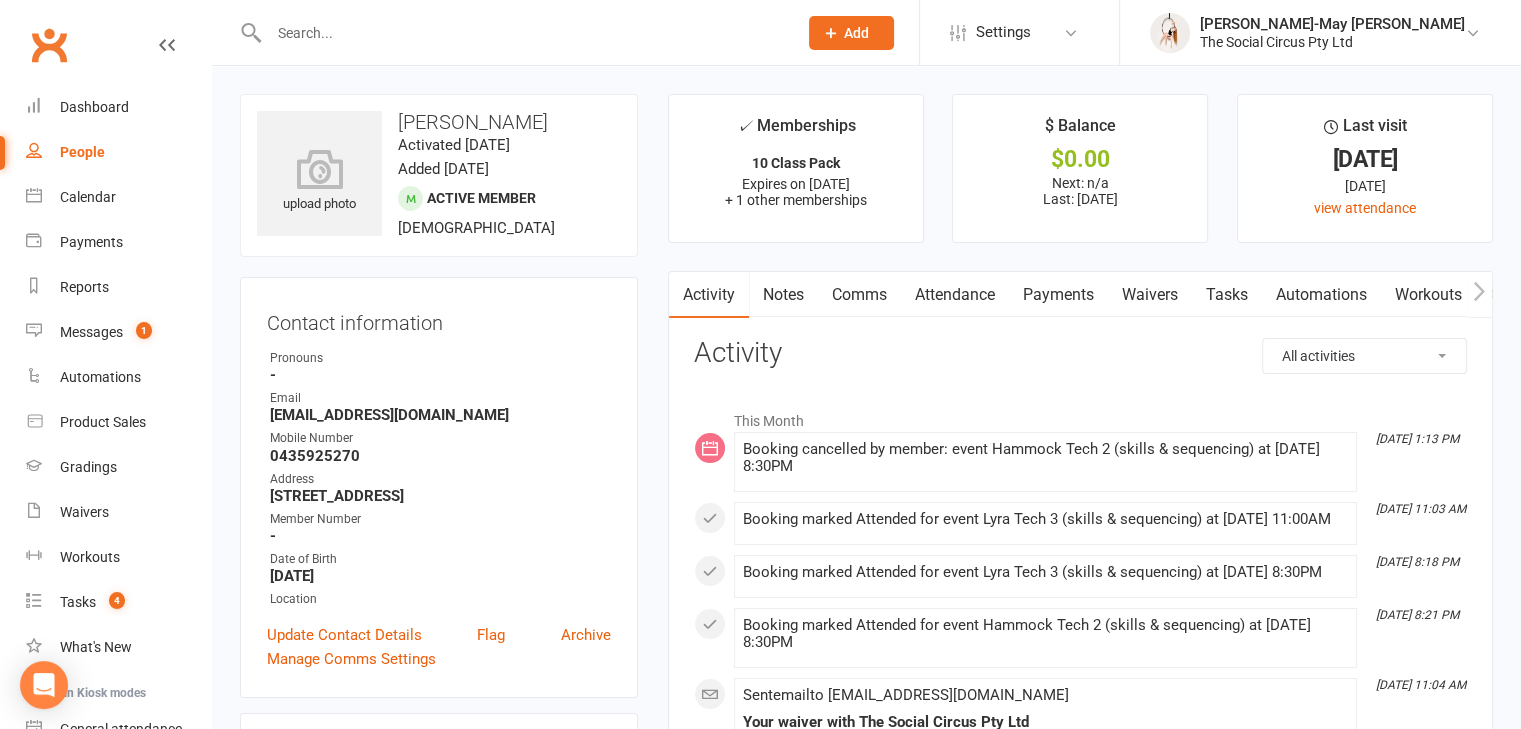 click on "Attendance" at bounding box center (955, 295) 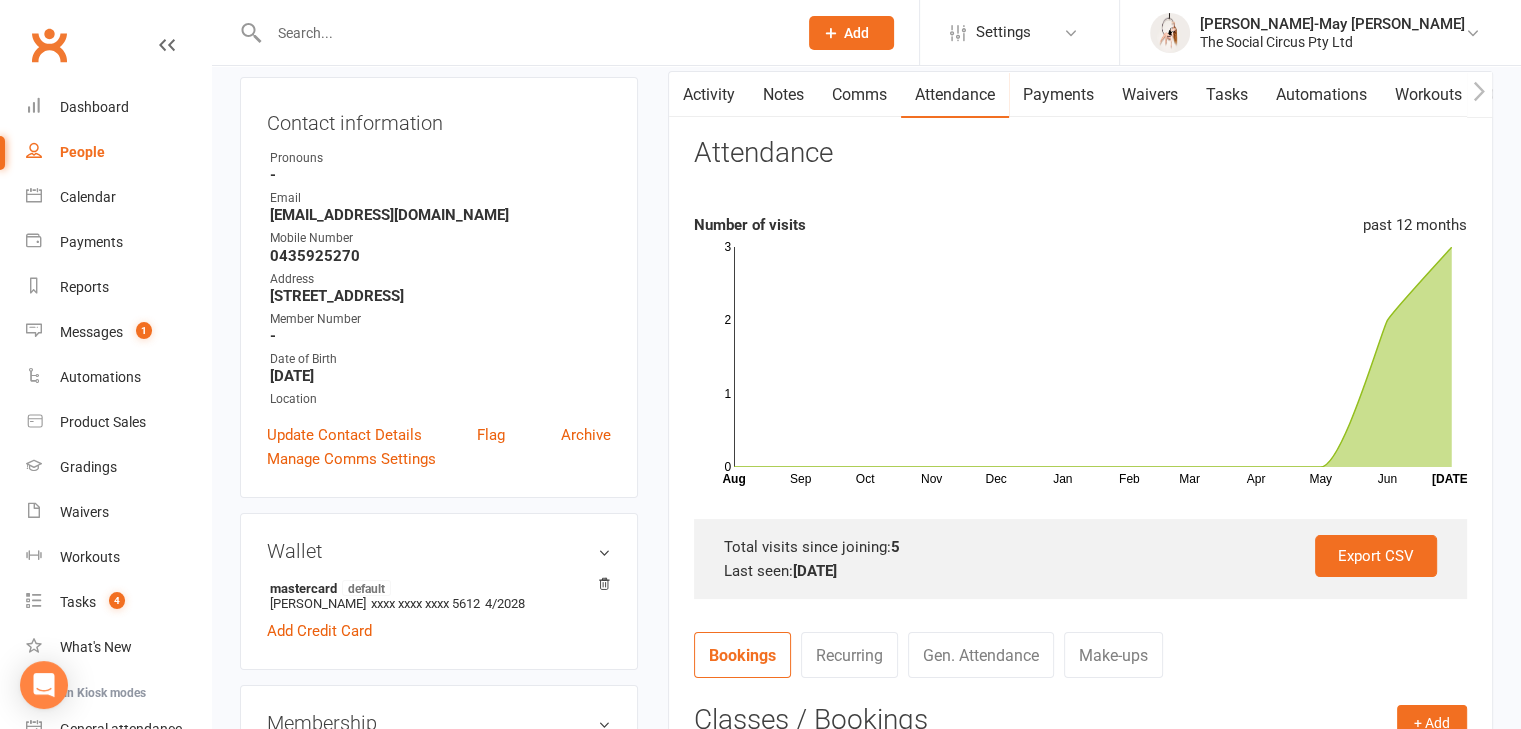 scroll, scrollTop: 400, scrollLeft: 0, axis: vertical 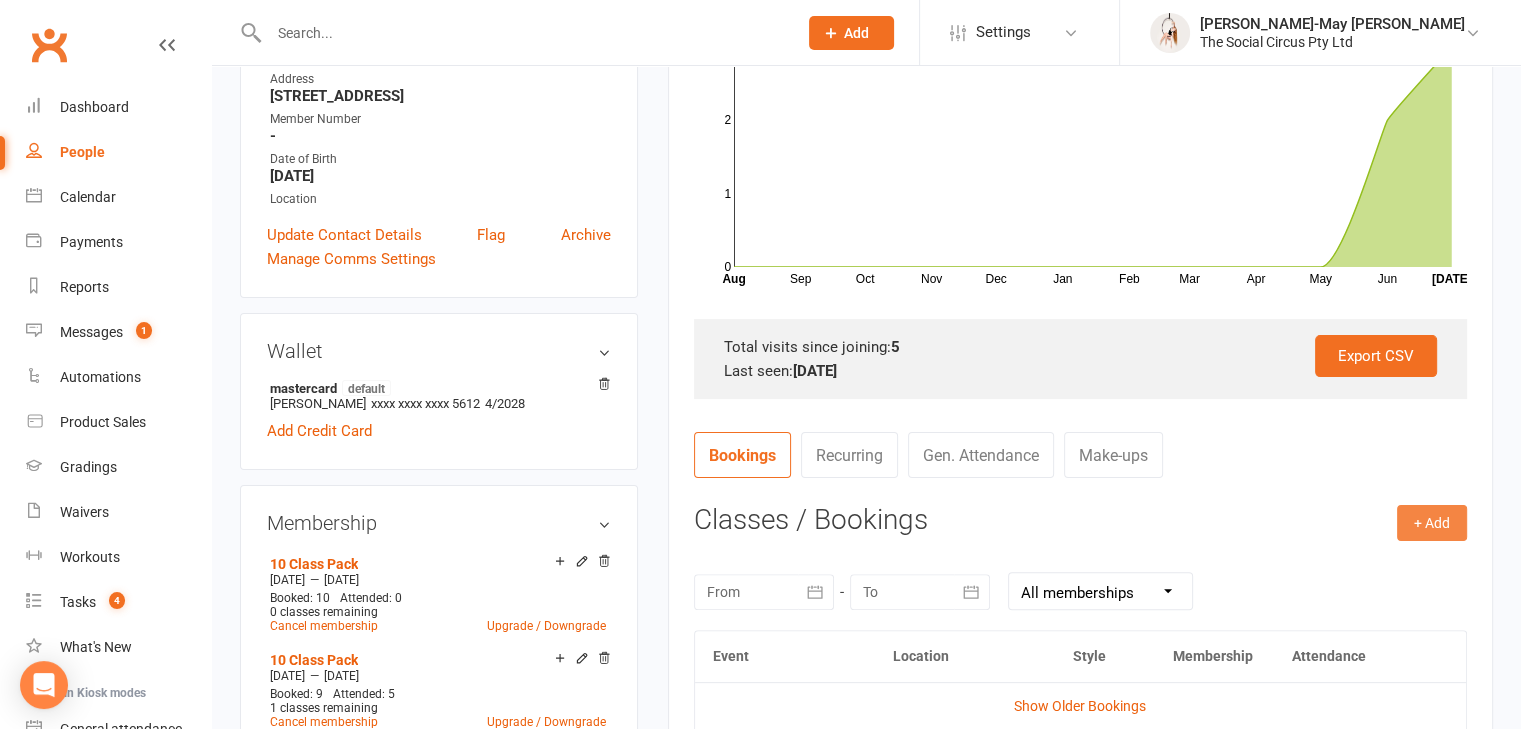 click on "+ Add" at bounding box center (1432, 523) 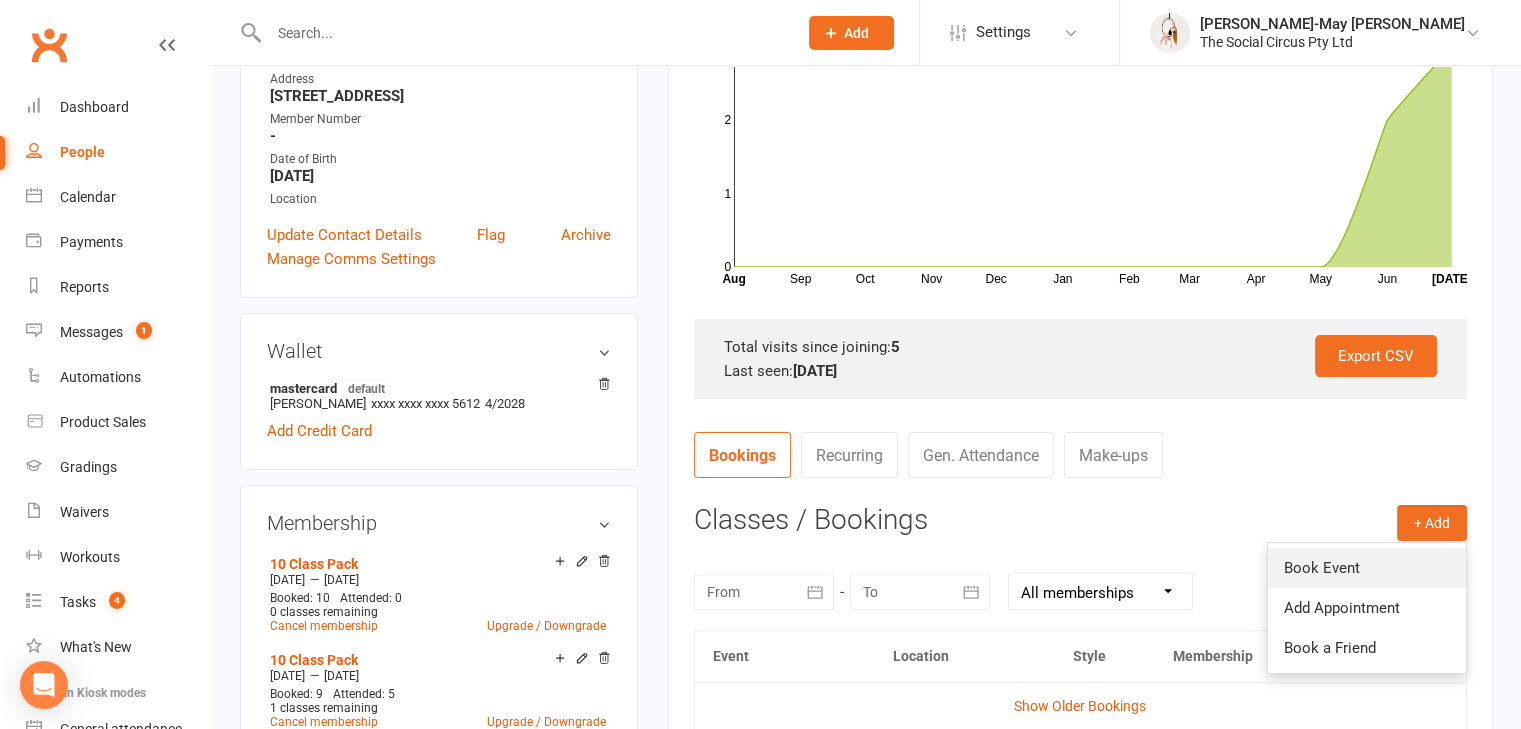click on "Book Event" at bounding box center [1367, 568] 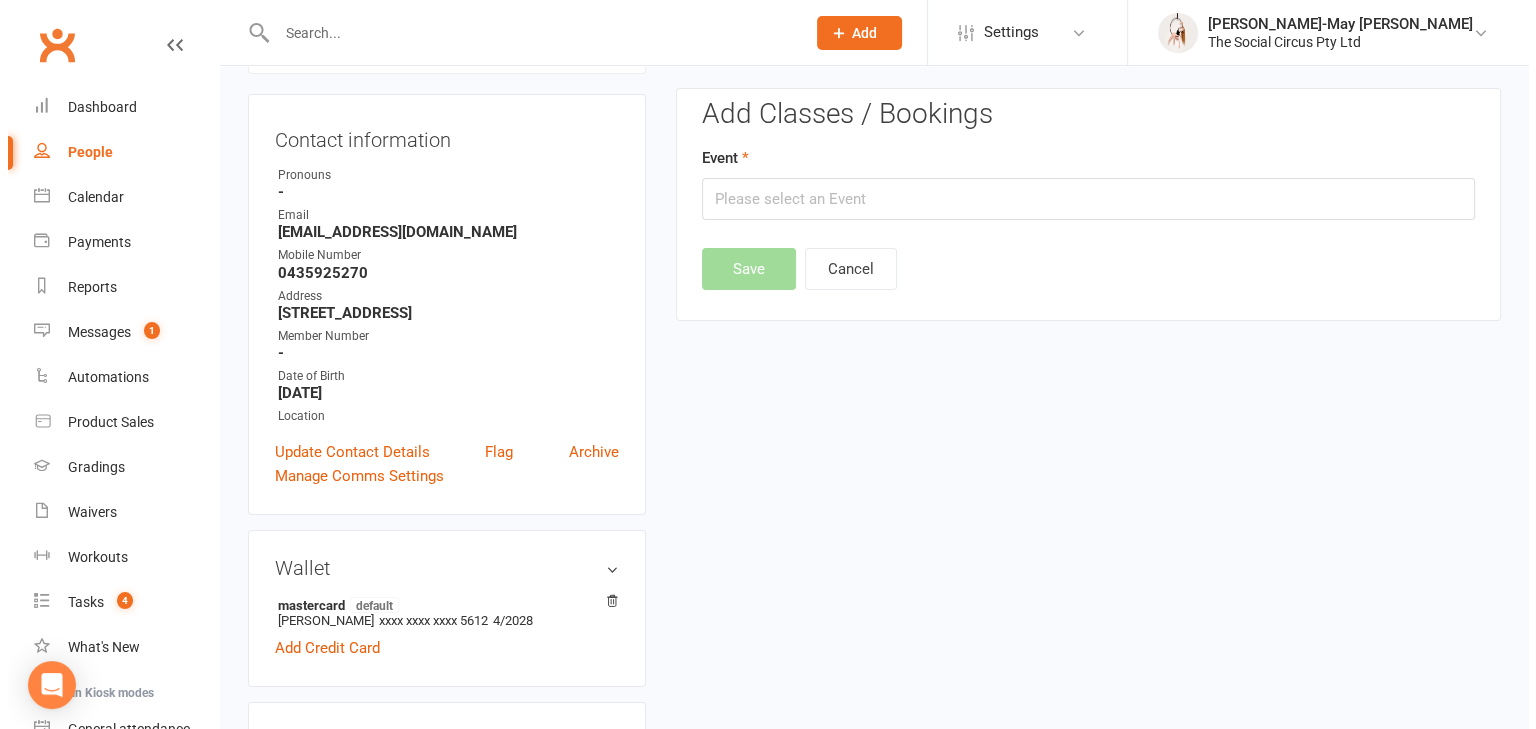 scroll, scrollTop: 171, scrollLeft: 0, axis: vertical 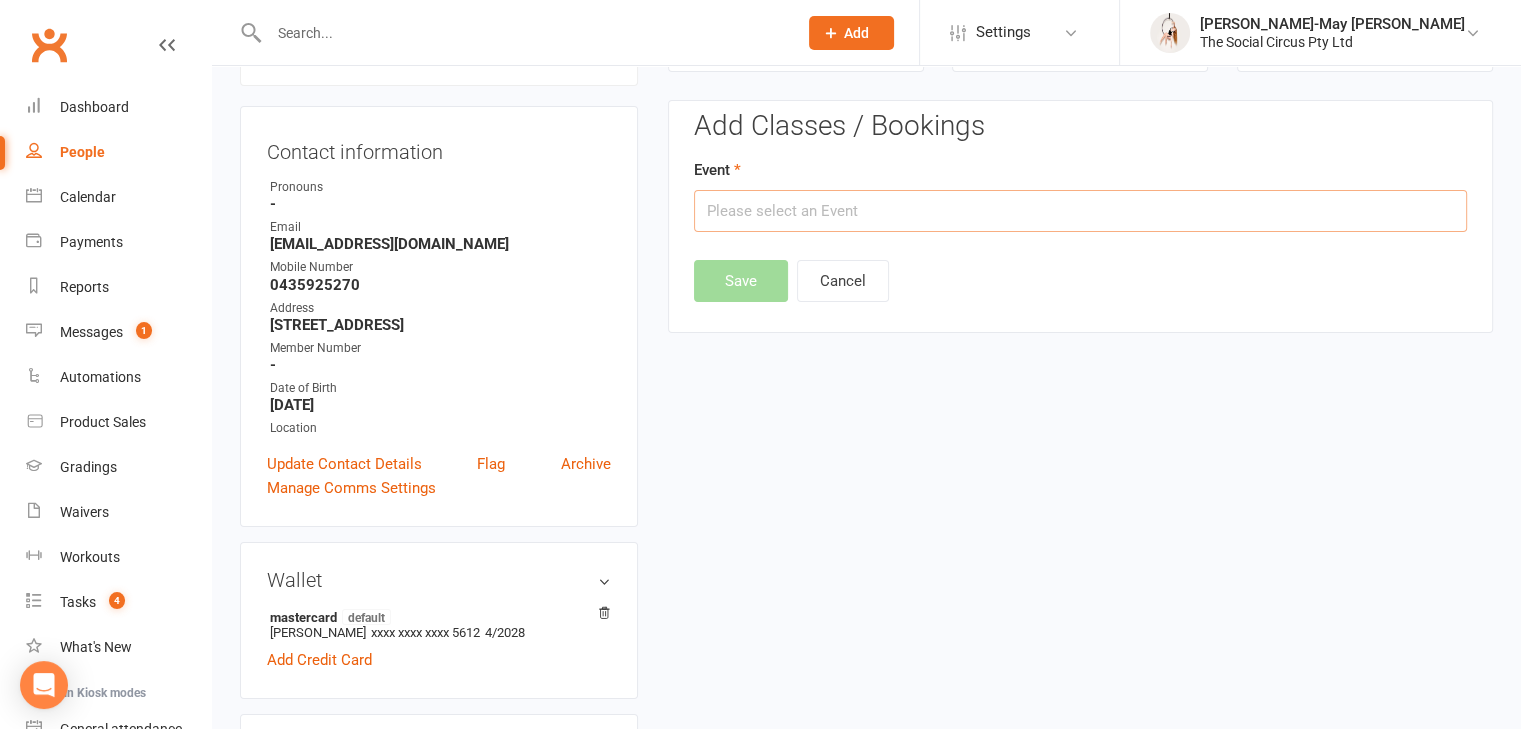 click at bounding box center [1080, 211] 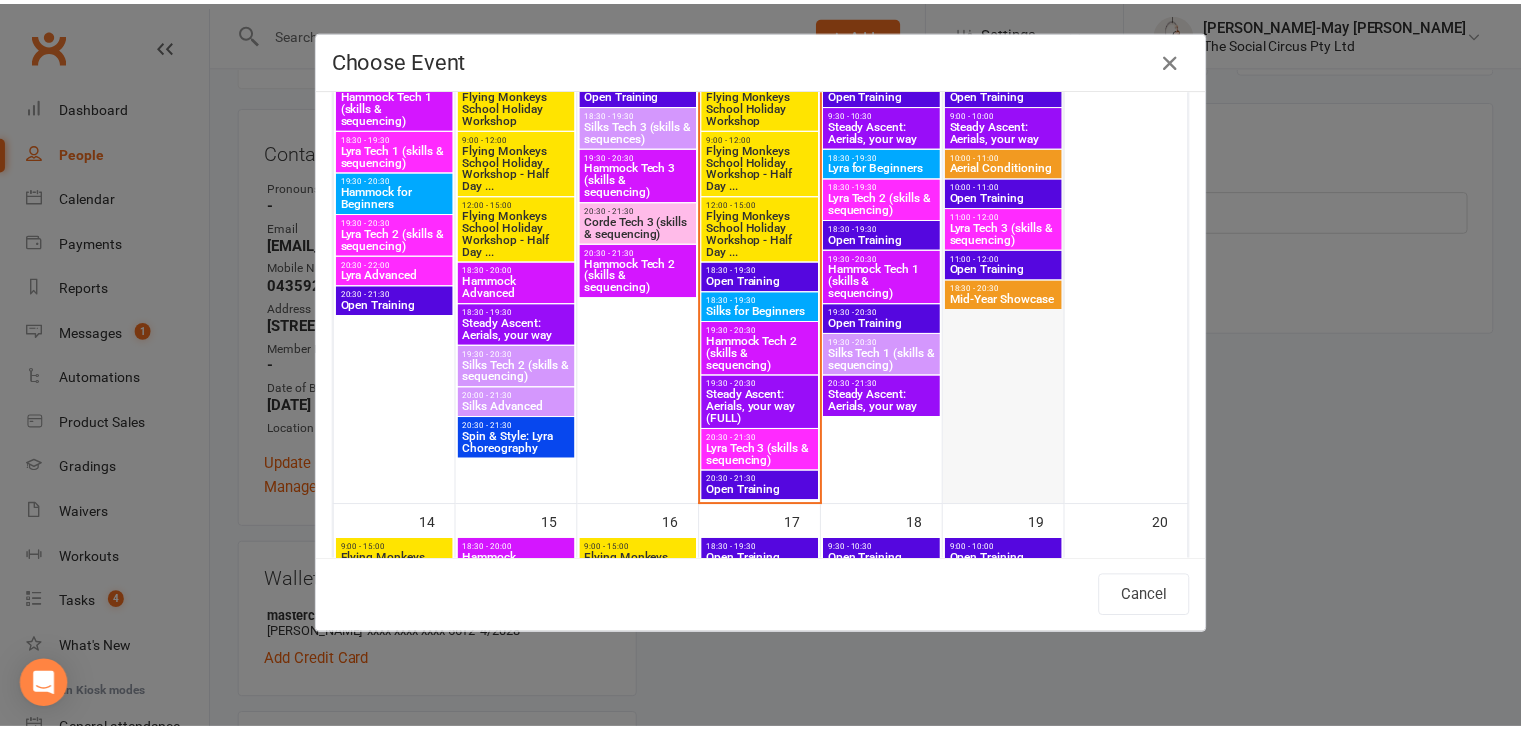 scroll, scrollTop: 500, scrollLeft: 0, axis: vertical 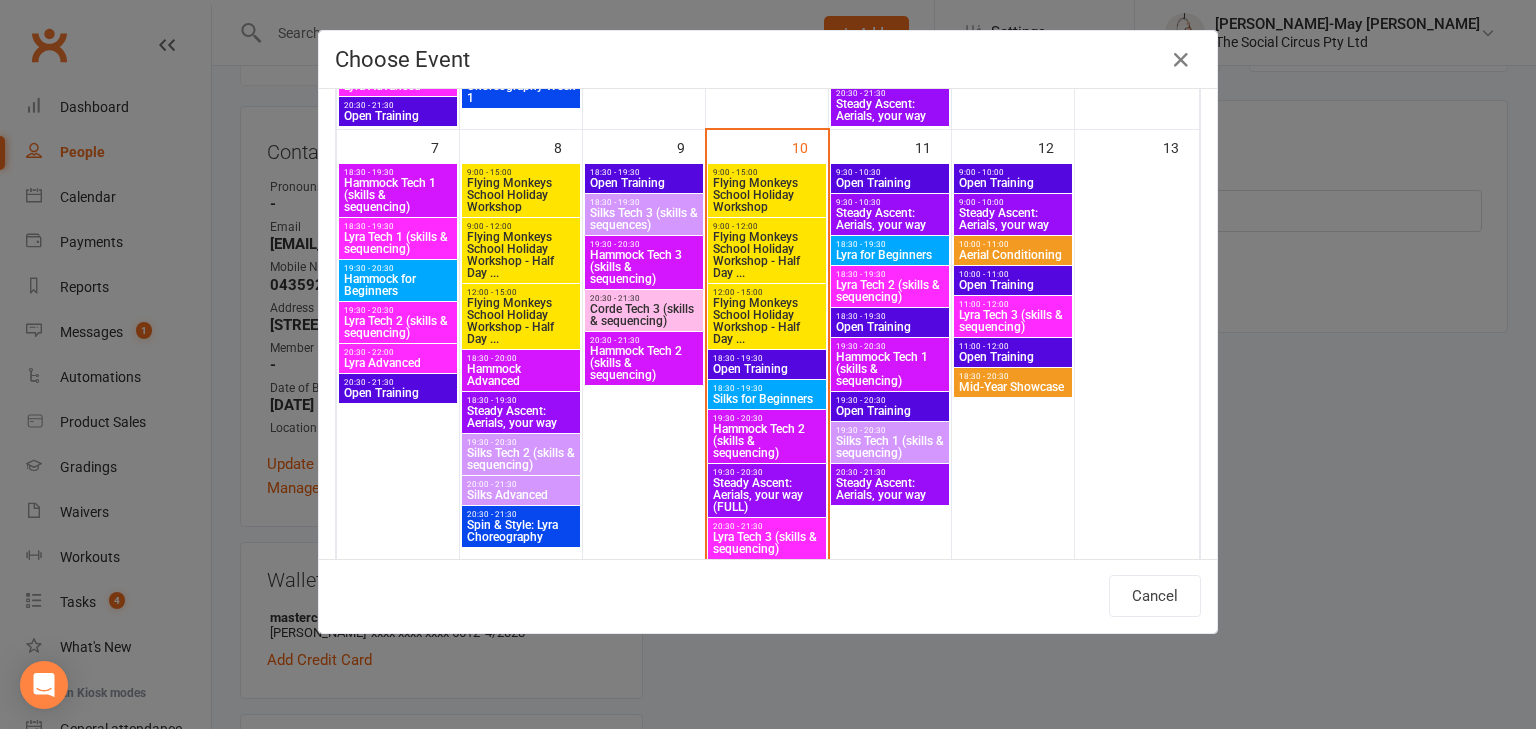 click on "Aerial Conditioning" at bounding box center (1013, 255) 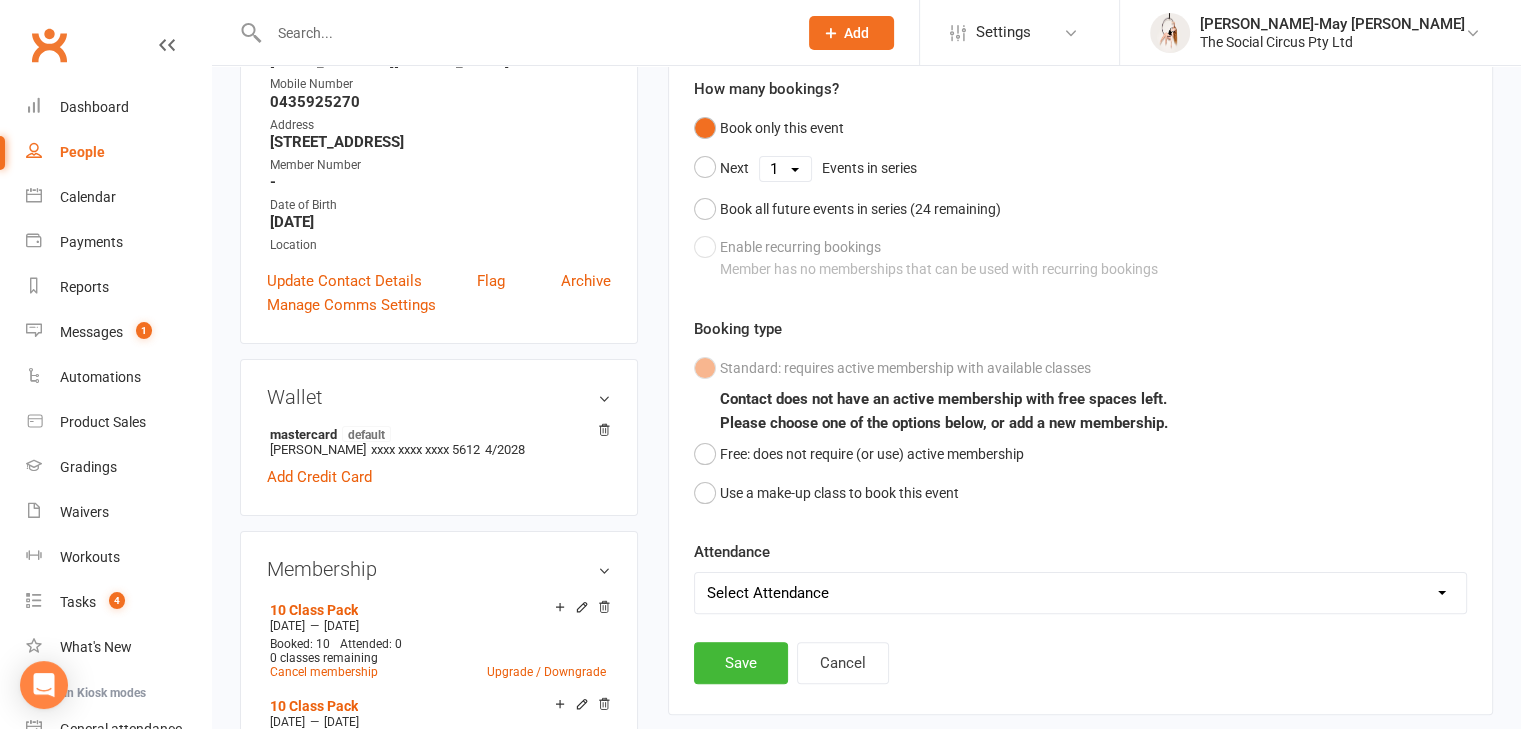 scroll, scrollTop: 371, scrollLeft: 0, axis: vertical 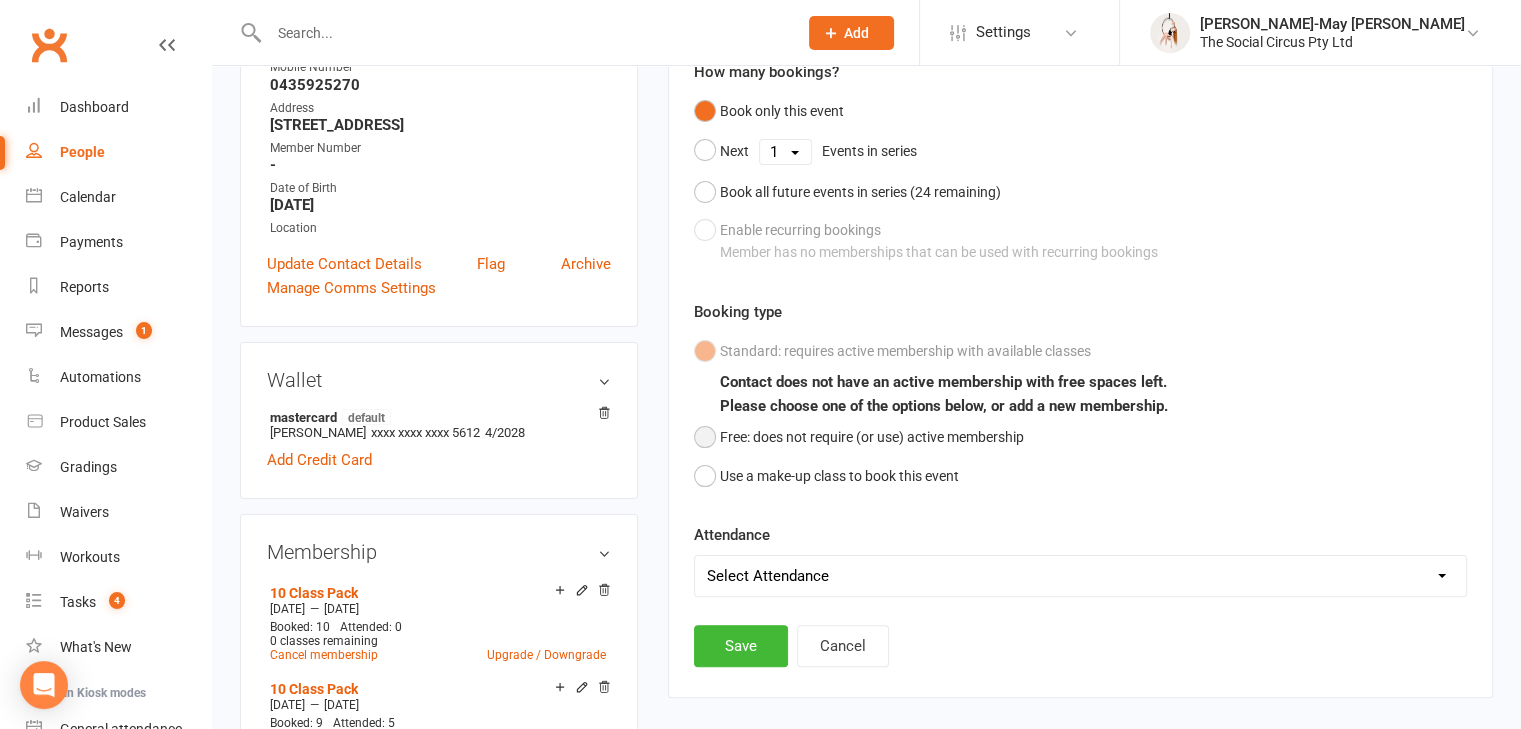 click on "Free: does not require (or use) active membership" at bounding box center [859, 437] 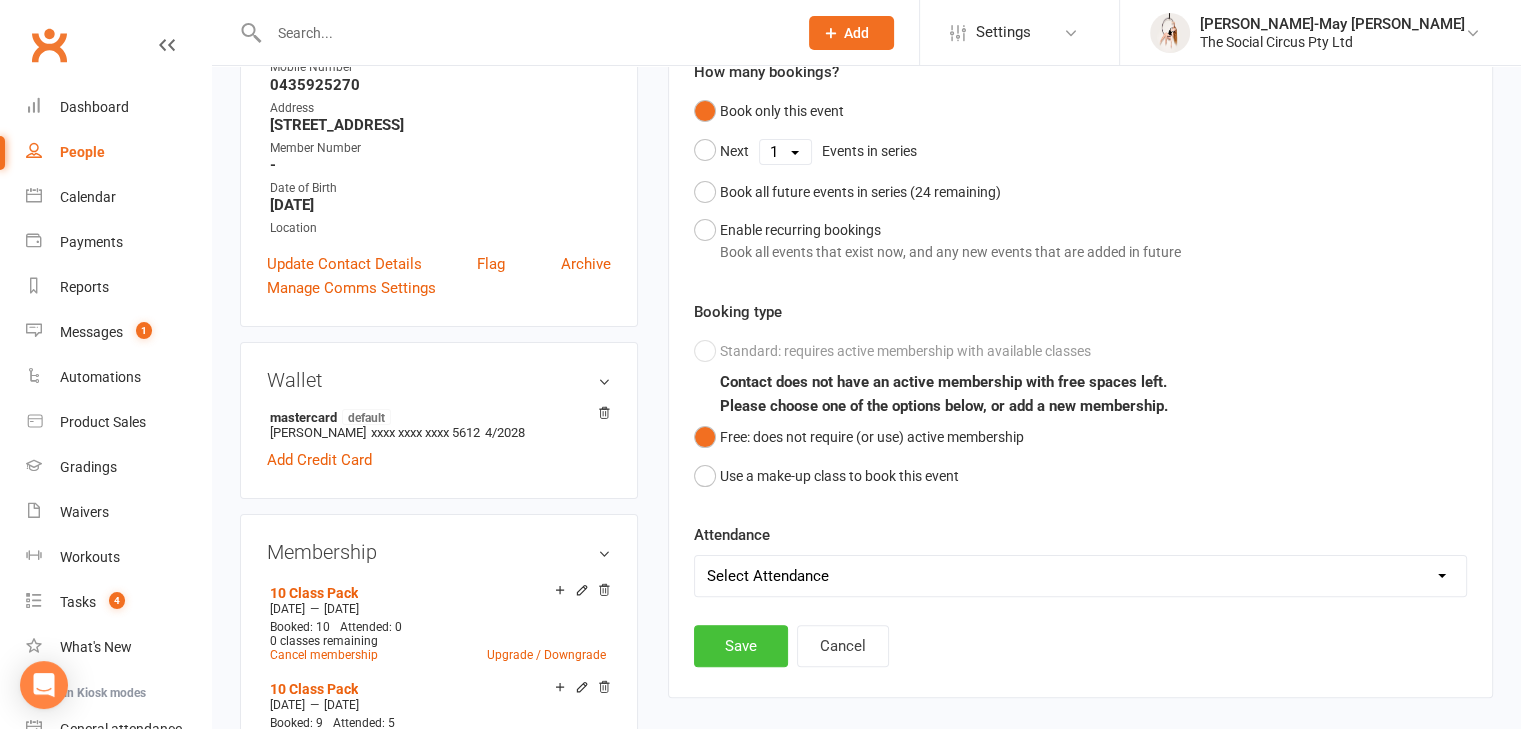 click on "Save" at bounding box center [741, 646] 